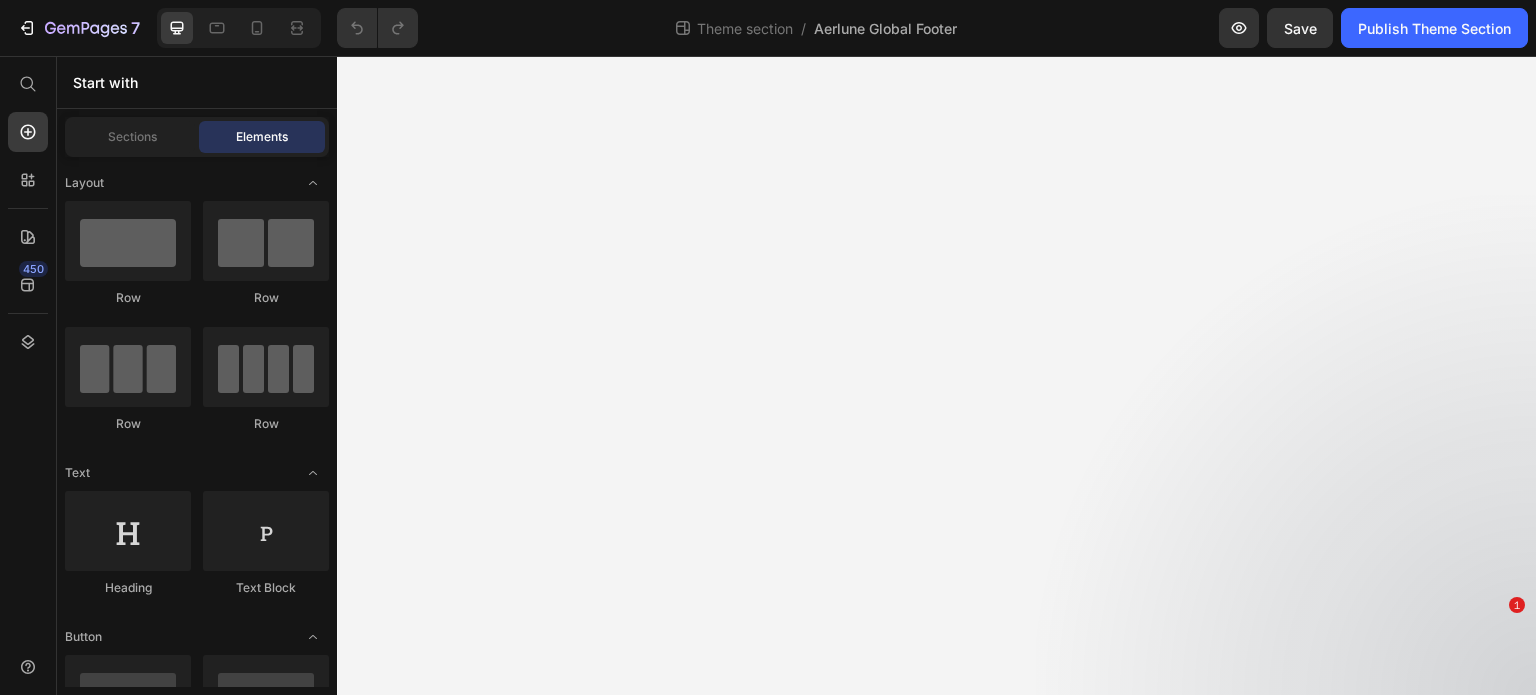 scroll, scrollTop: 0, scrollLeft: 0, axis: both 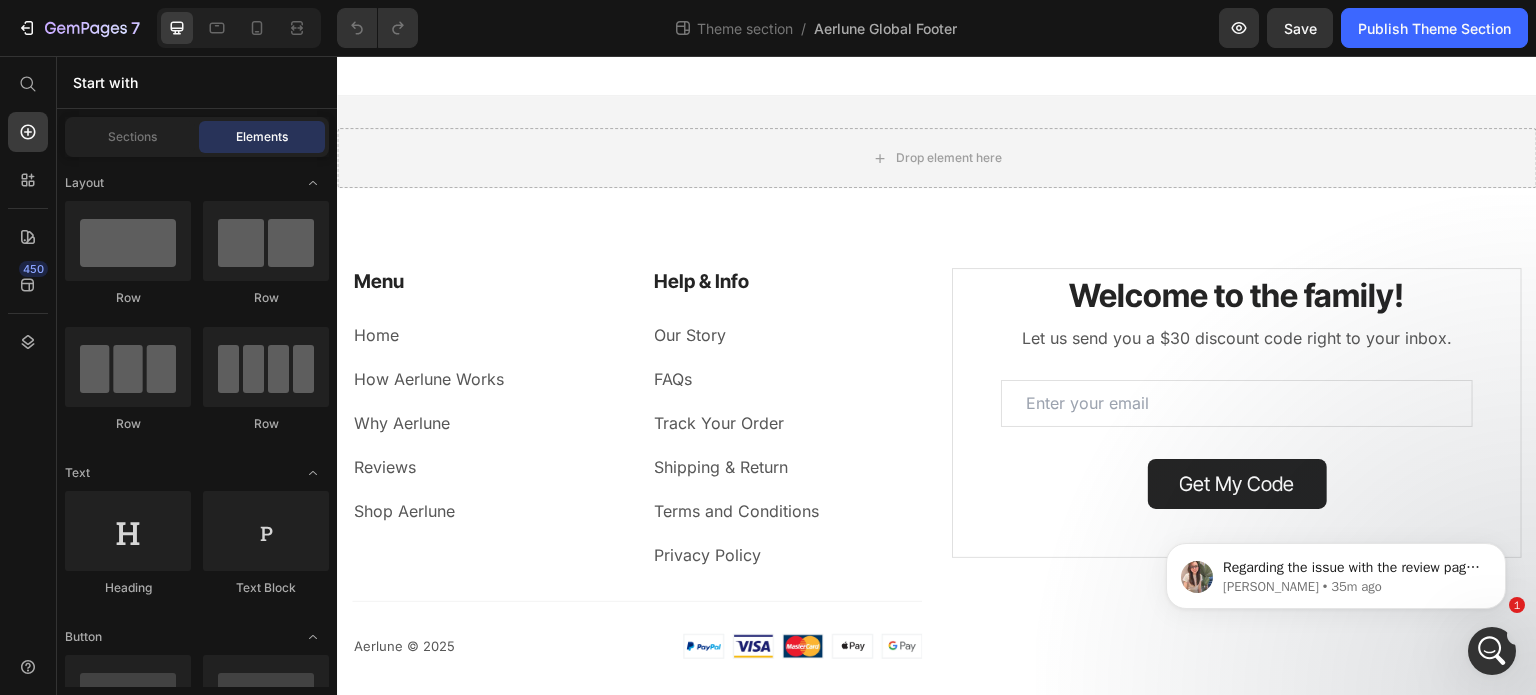 click 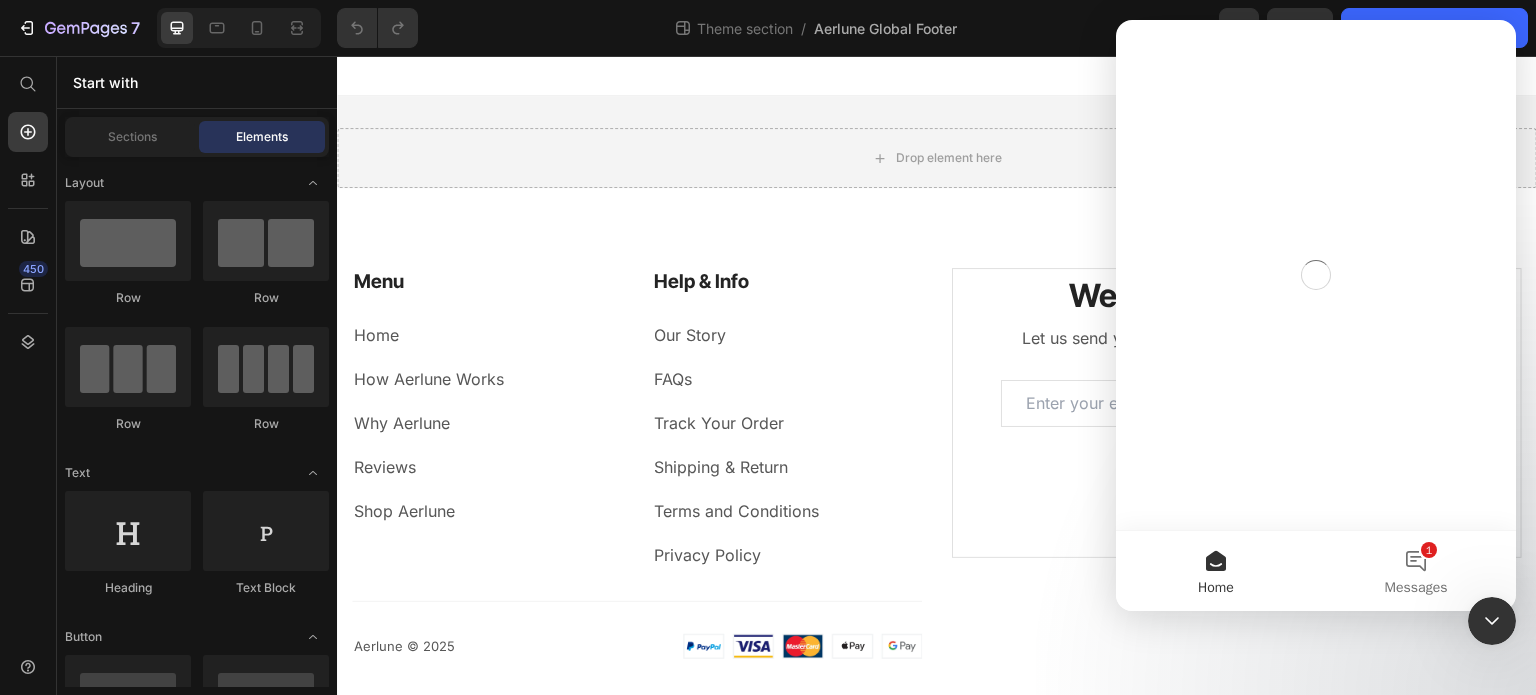 scroll, scrollTop: 0, scrollLeft: 0, axis: both 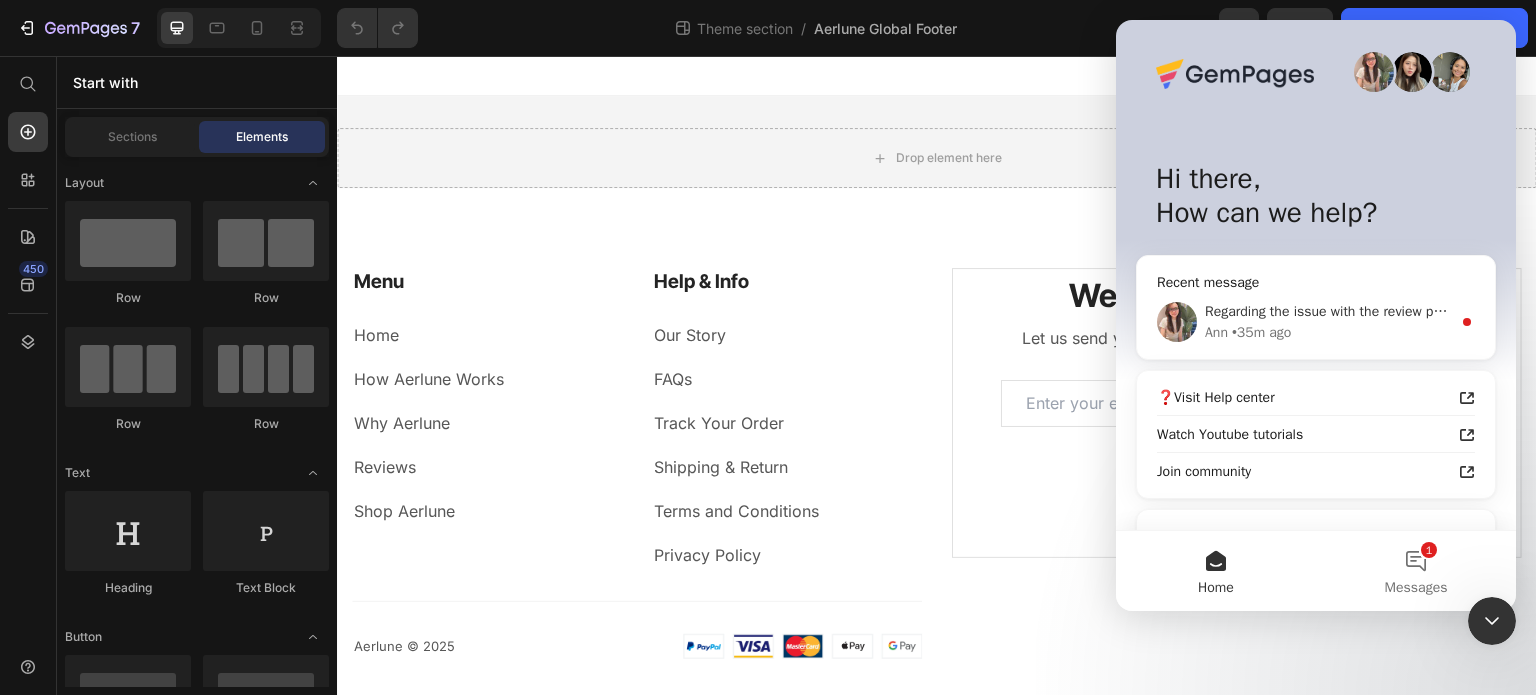 click on "Ann •  35m ago" at bounding box center [1328, 332] 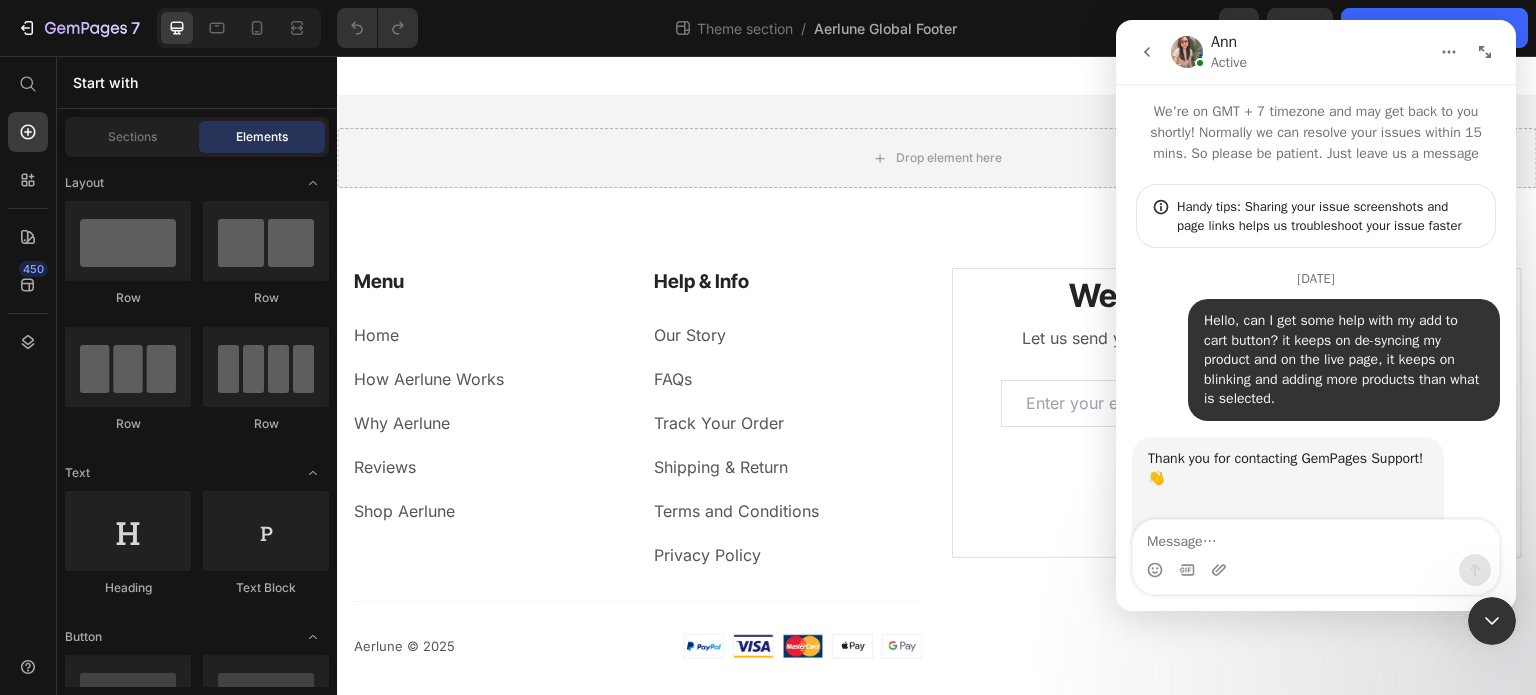 scroll, scrollTop: 2, scrollLeft: 0, axis: vertical 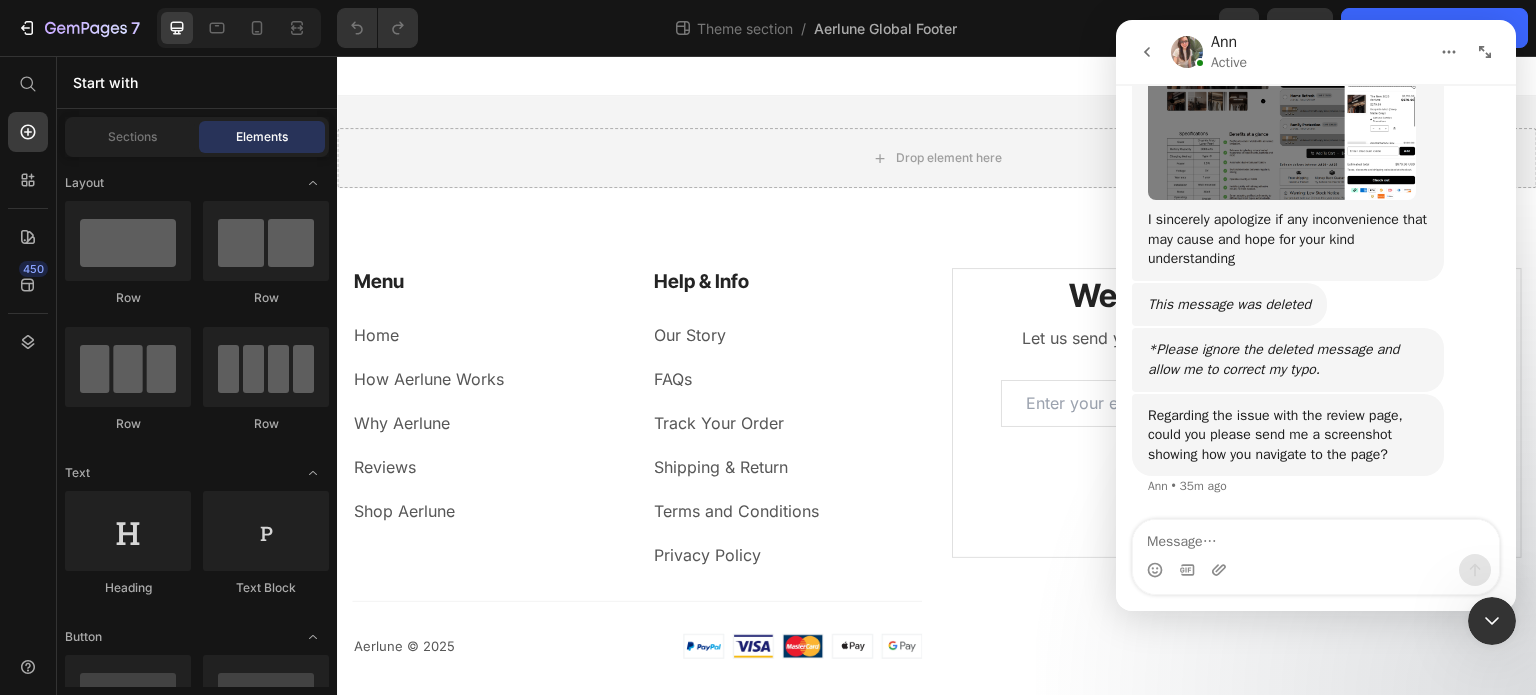 click at bounding box center (1316, 537) 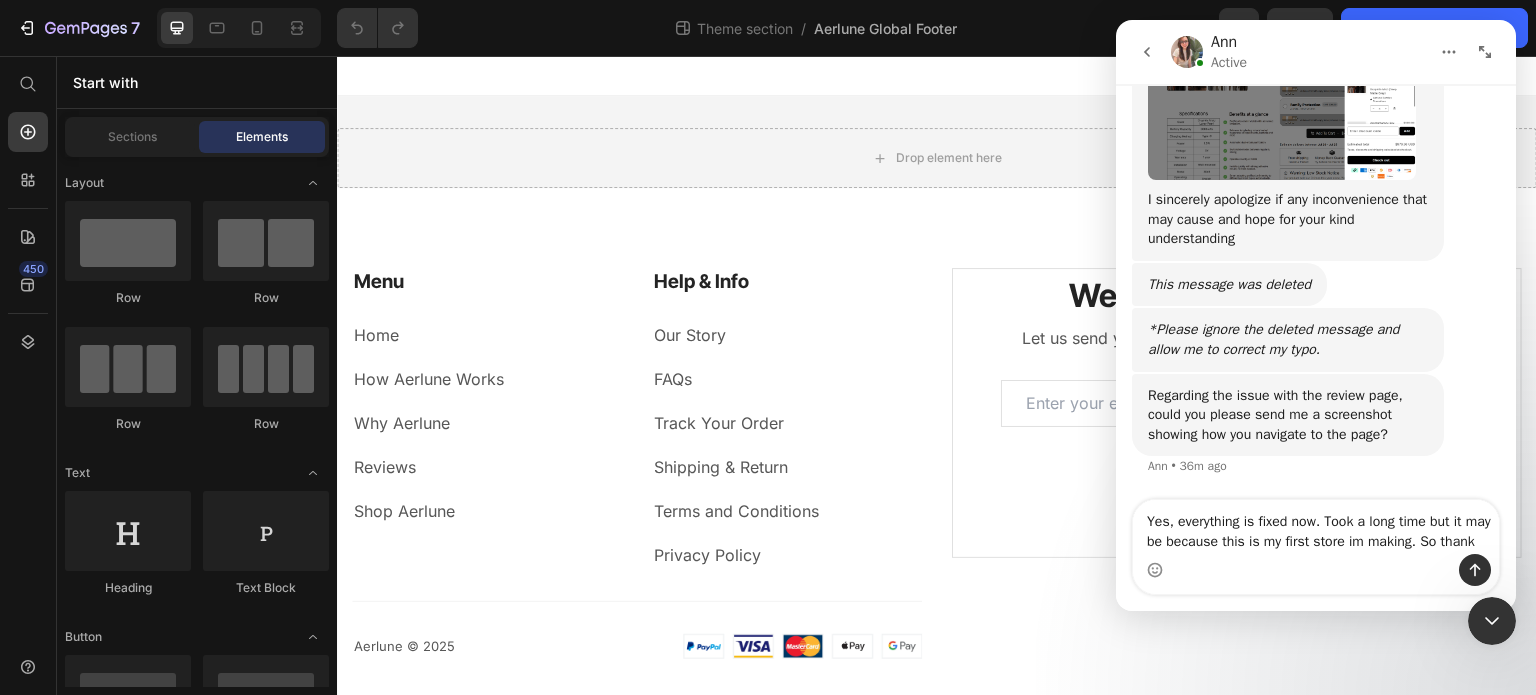 scroll, scrollTop: 6237, scrollLeft: 0, axis: vertical 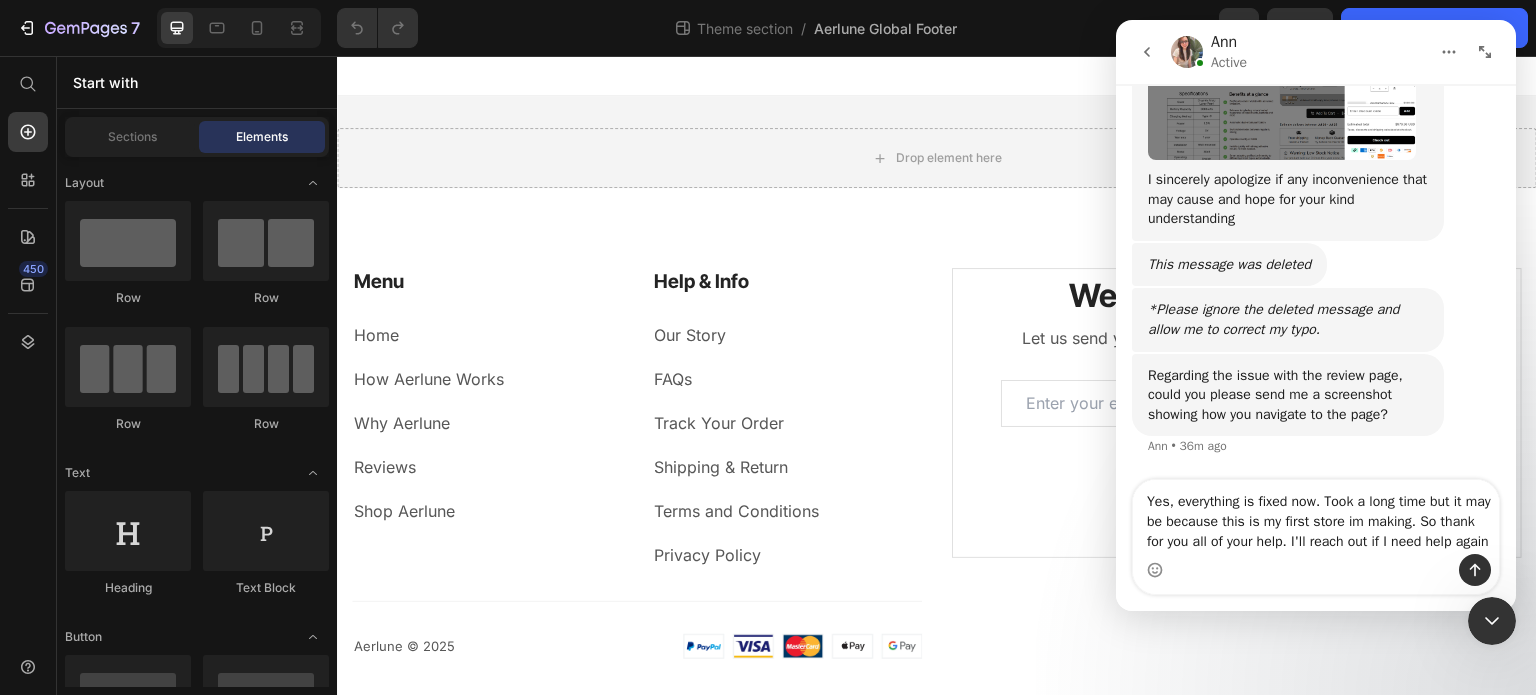 type on "Yes, everything is fixed now. Took a long time but it may be because this is my first store im making. So thank for you all of your help. I'll reach out if I need help again" 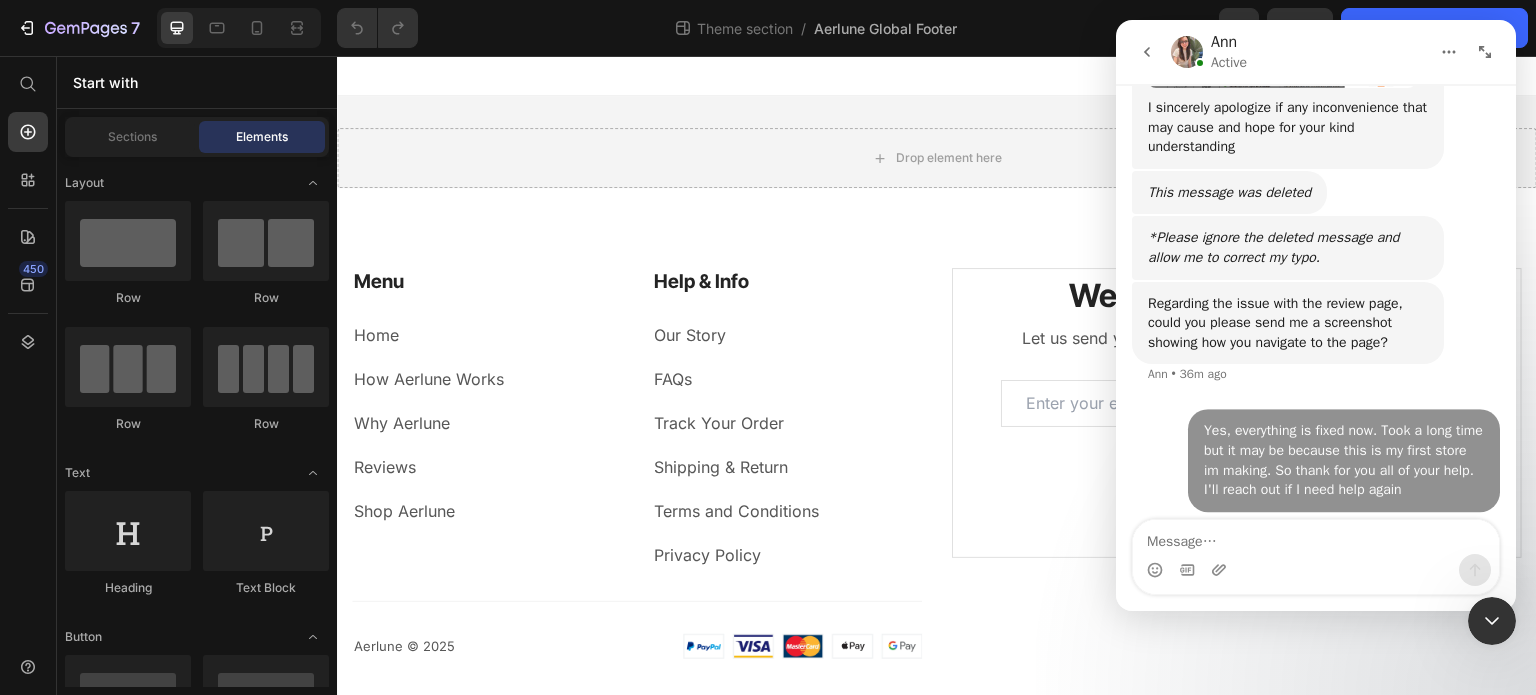 scroll, scrollTop: 6283, scrollLeft: 0, axis: vertical 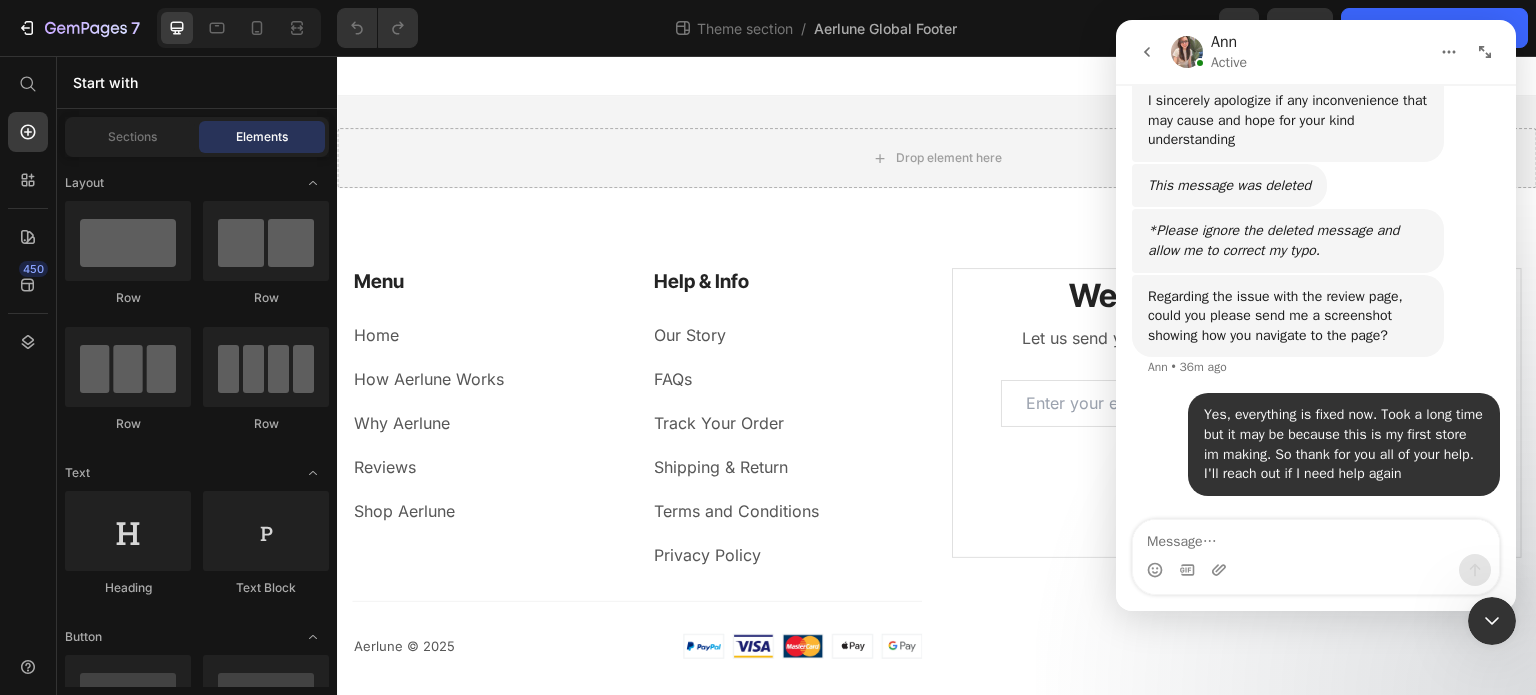 click at bounding box center [1492, 621] 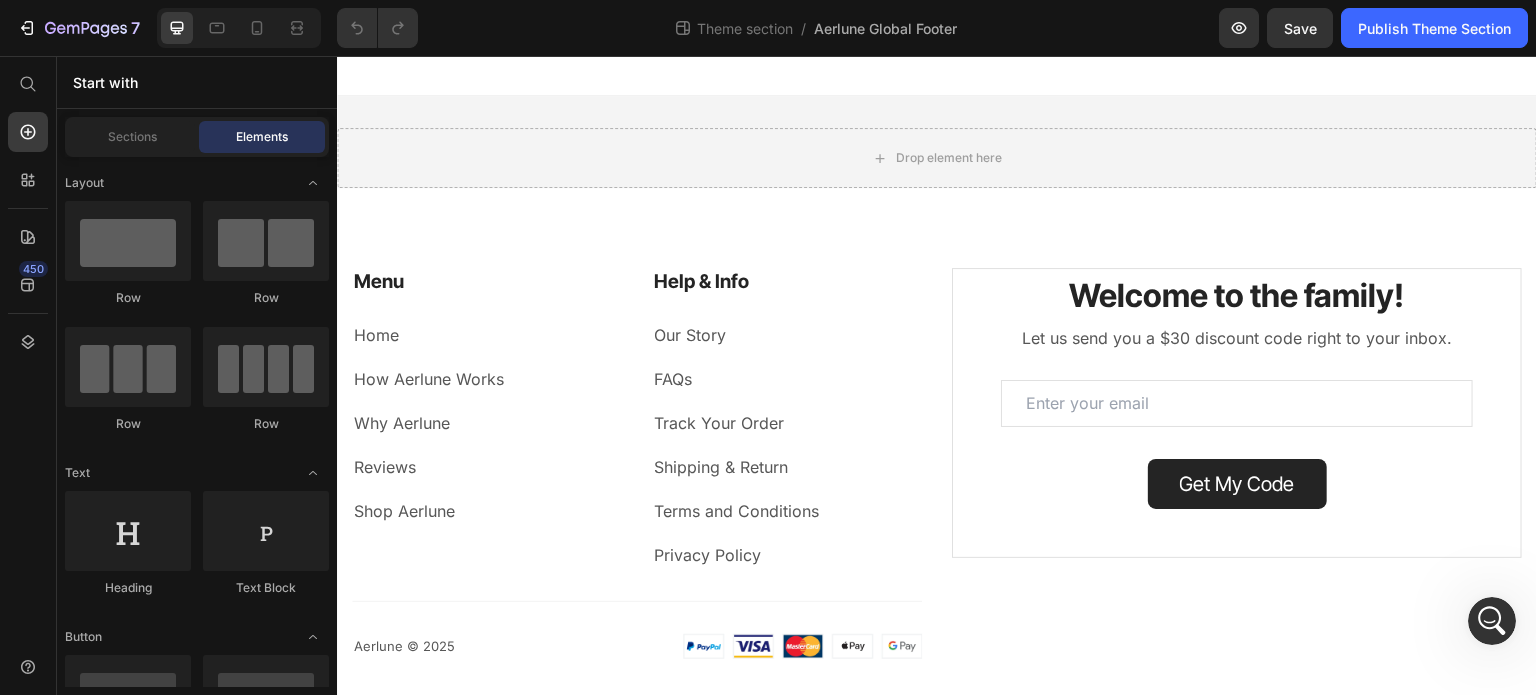 scroll, scrollTop: 0, scrollLeft: 0, axis: both 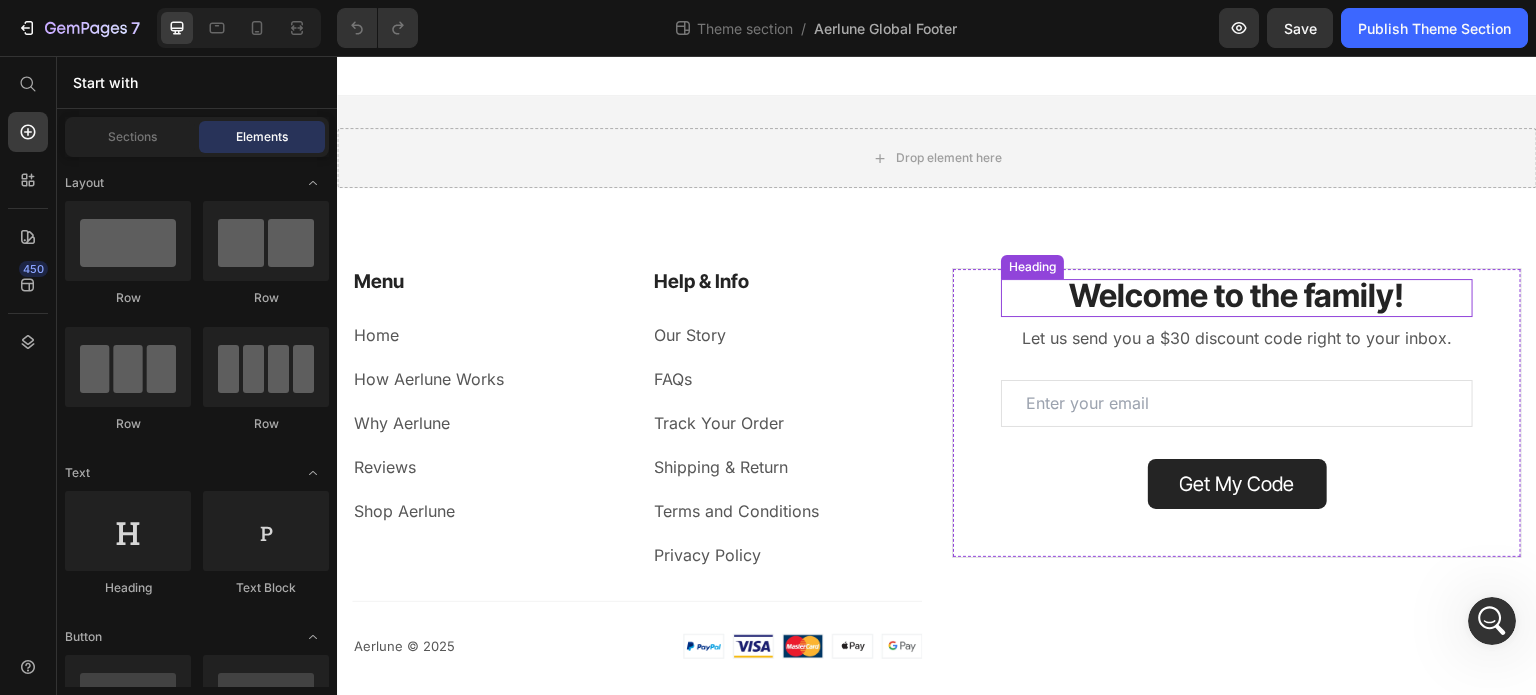click on "Welcome to the family! Heading Welcome to the family! Heading Welcome to the family! Heading Let us send you a $30 discount code right to your inbox.  Text block Let us send you a $30 discount code right to your inbox.  Text block Let us send you a $30 discount code right to your inbox.  Text block Email Field Row Get My Code Submit Button Contact Form Row" at bounding box center [1237, 413] 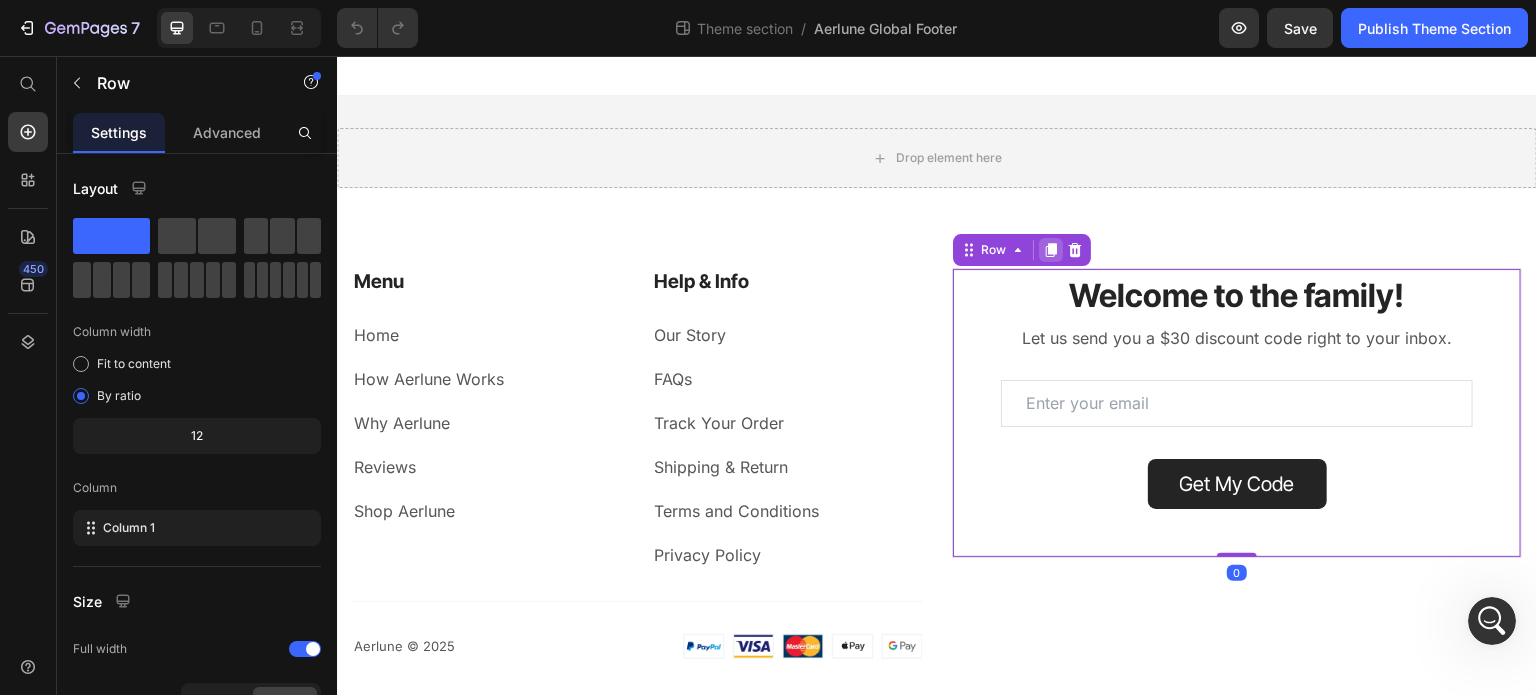 click 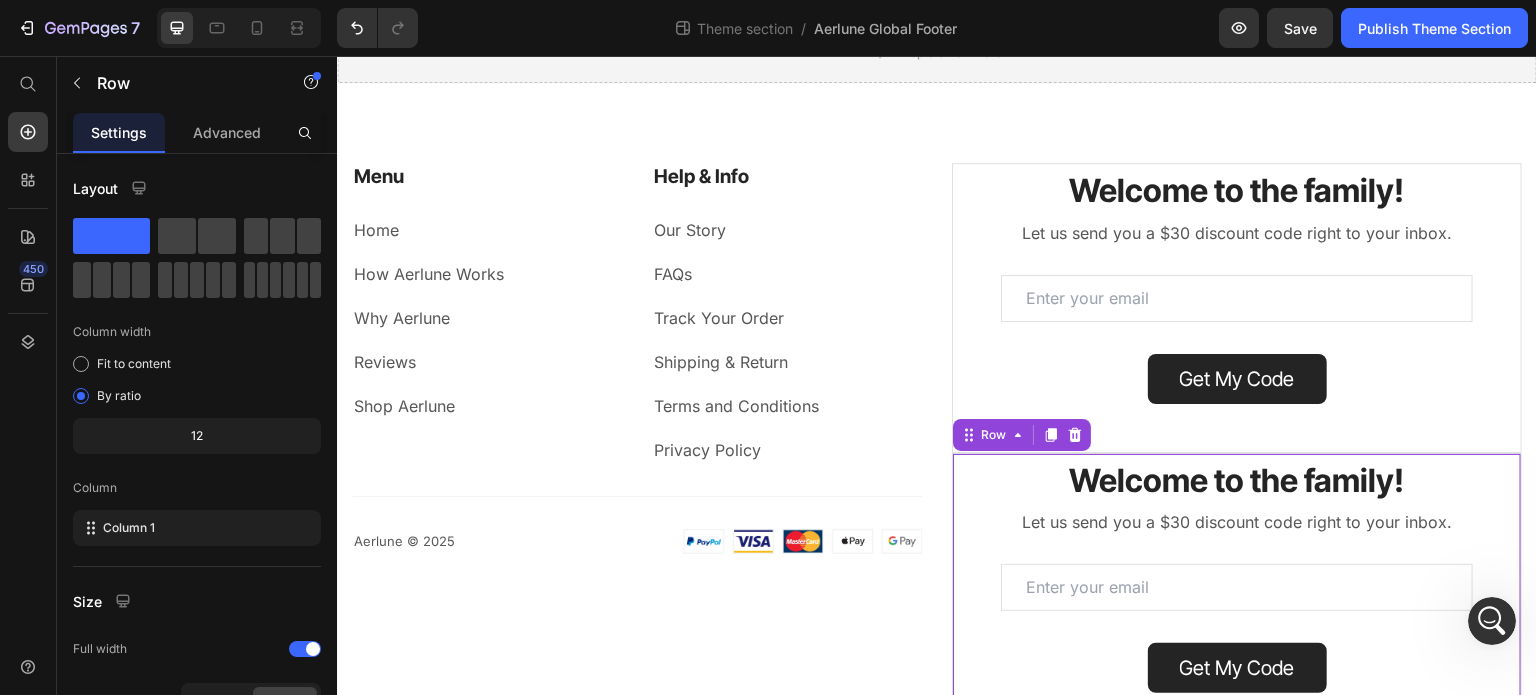 scroll, scrollTop: 260, scrollLeft: 0, axis: vertical 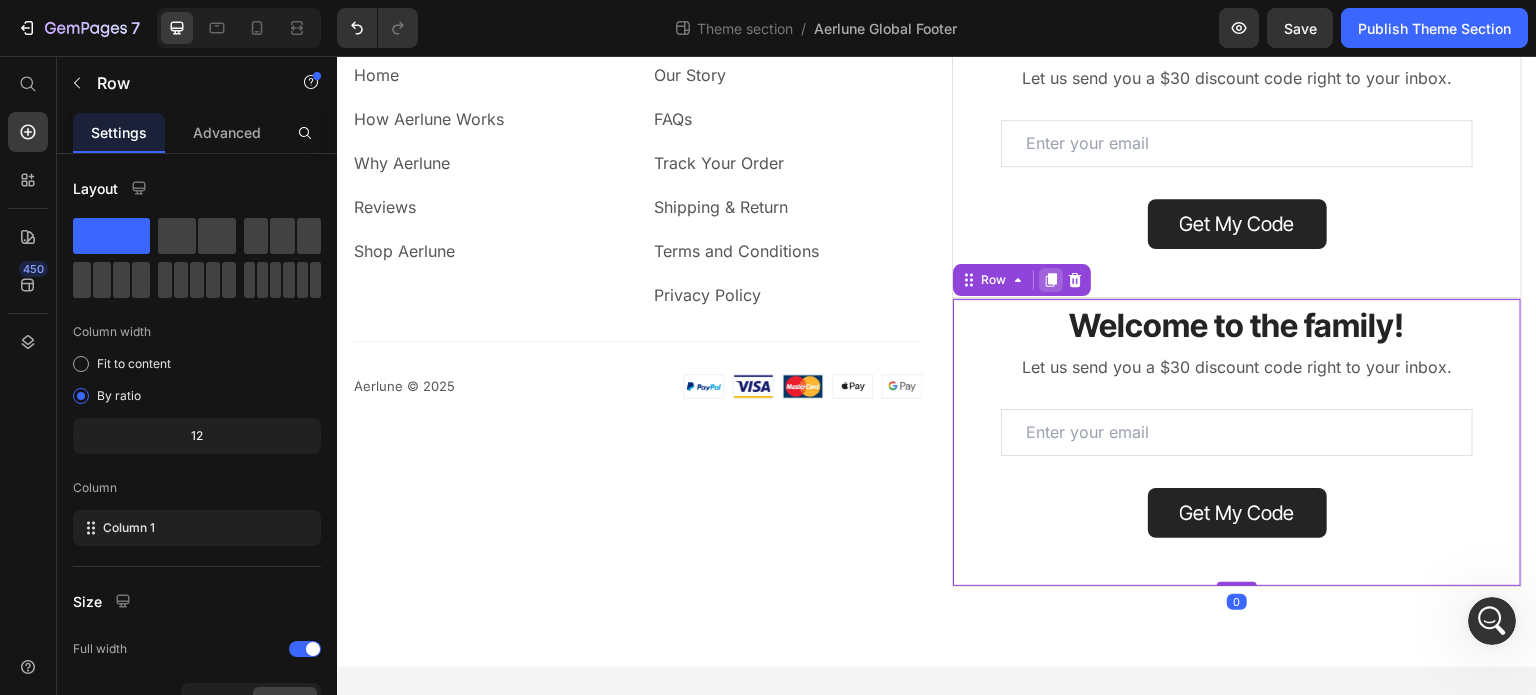 click 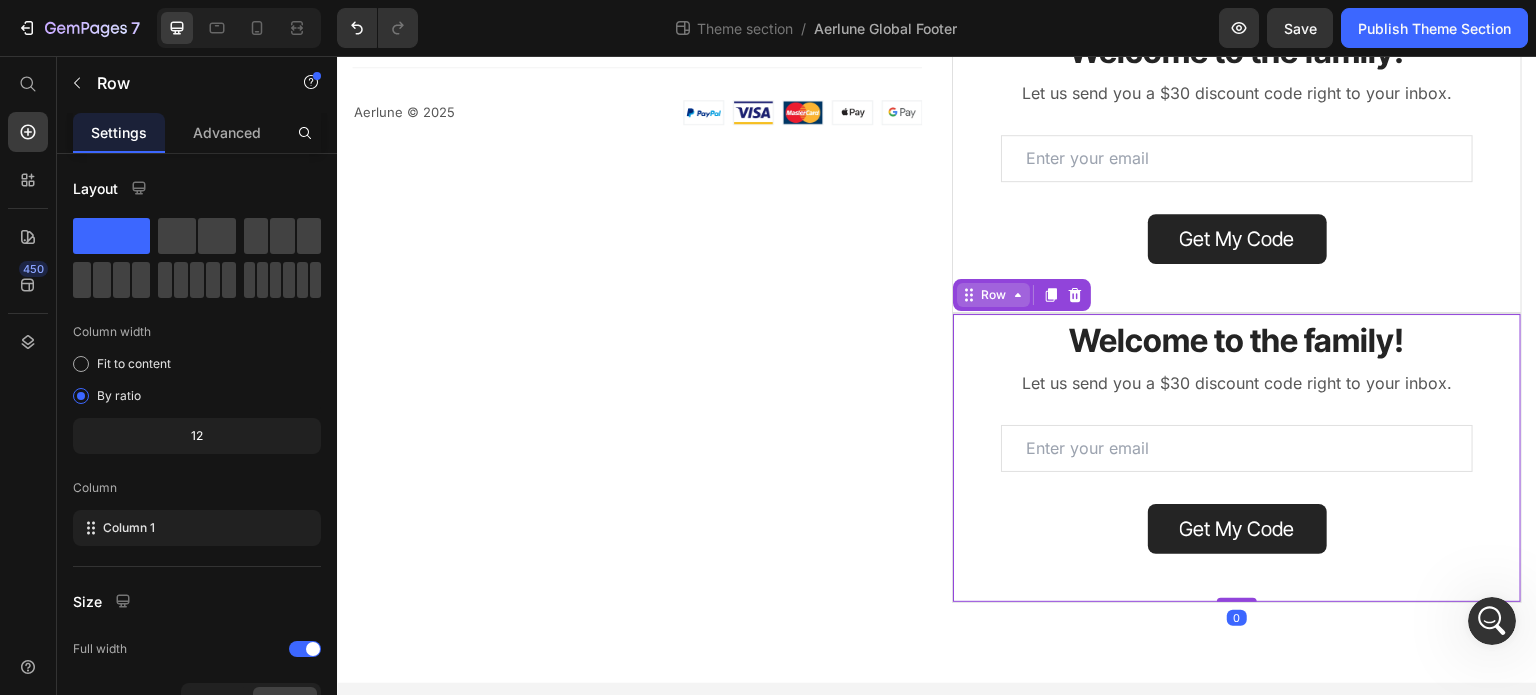 scroll, scrollTop: 548, scrollLeft: 0, axis: vertical 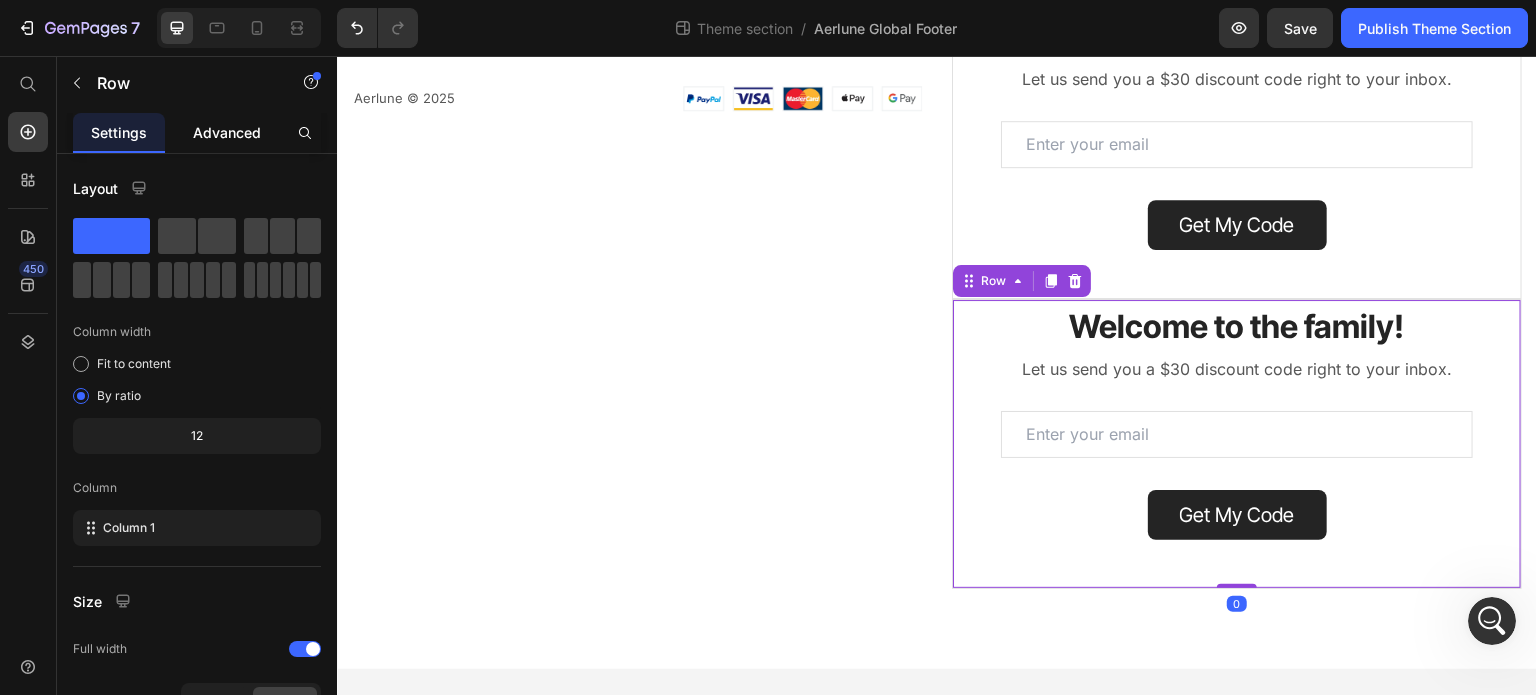 click on "Advanced" at bounding box center (227, 132) 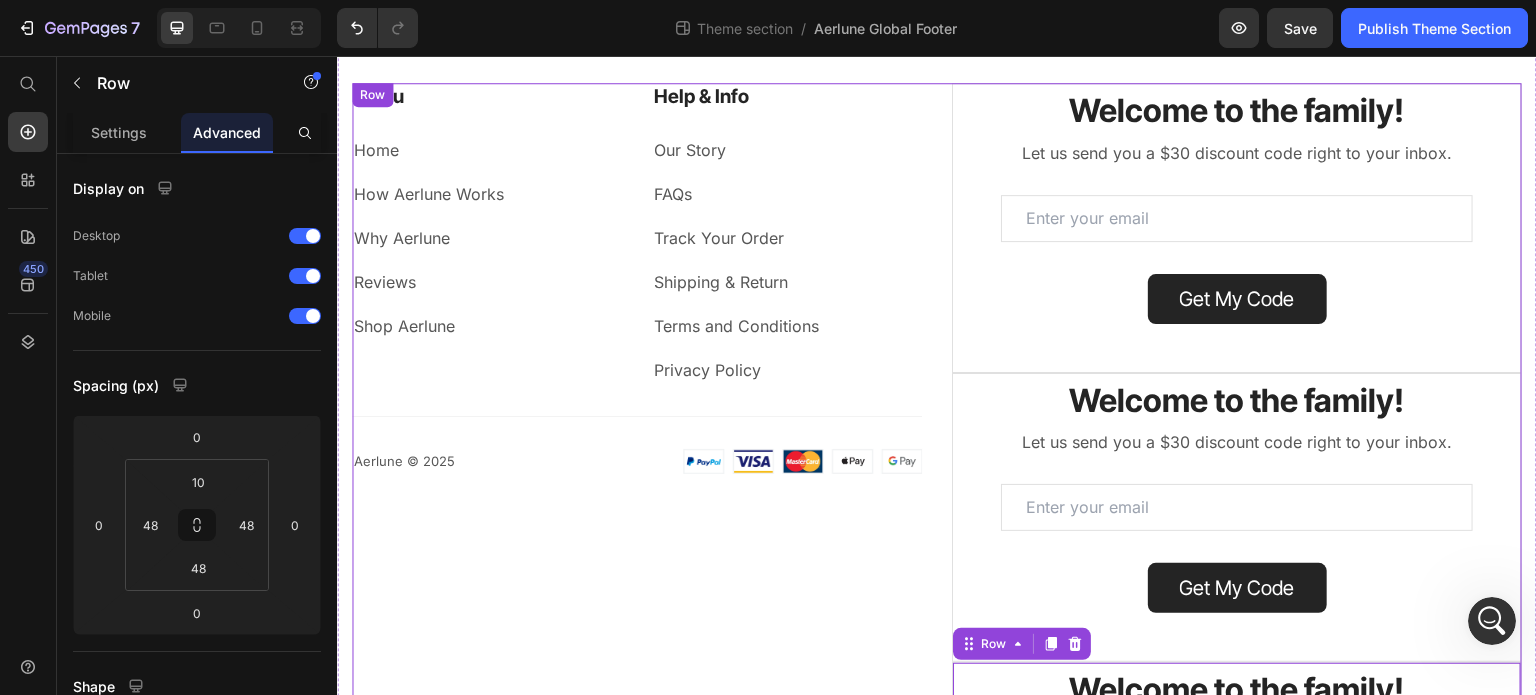 scroll, scrollTop: 184, scrollLeft: 0, axis: vertical 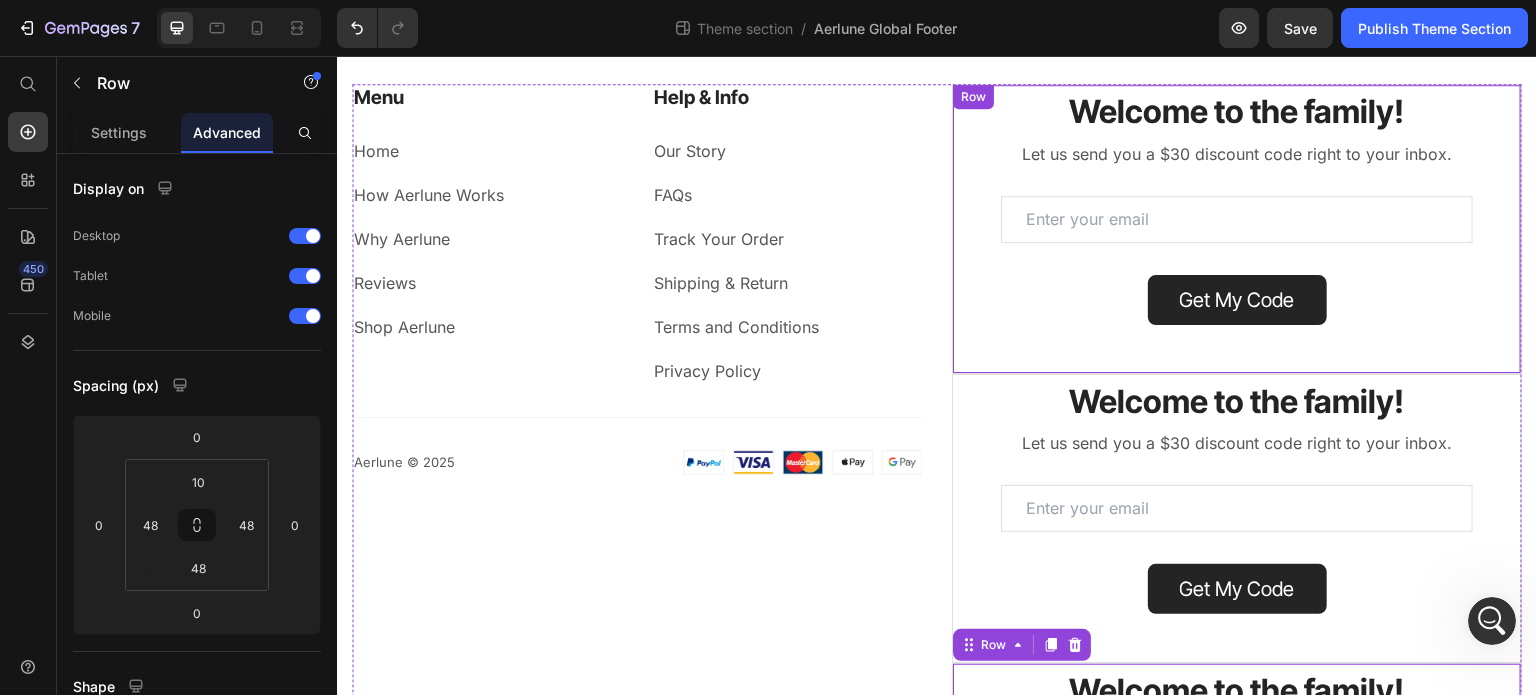 click on "Welcome to the family! Heading Welcome to the family! Heading Welcome to the family! Heading Let us send you a $30 discount code right to your inbox.  Text block Let us send you a $30 discount code right to your inbox.  Text block Let us send you a $30 discount code right to your inbox.  Text block Email Field Row Get My Code Submit Button Contact Form Row" at bounding box center [1237, 229] 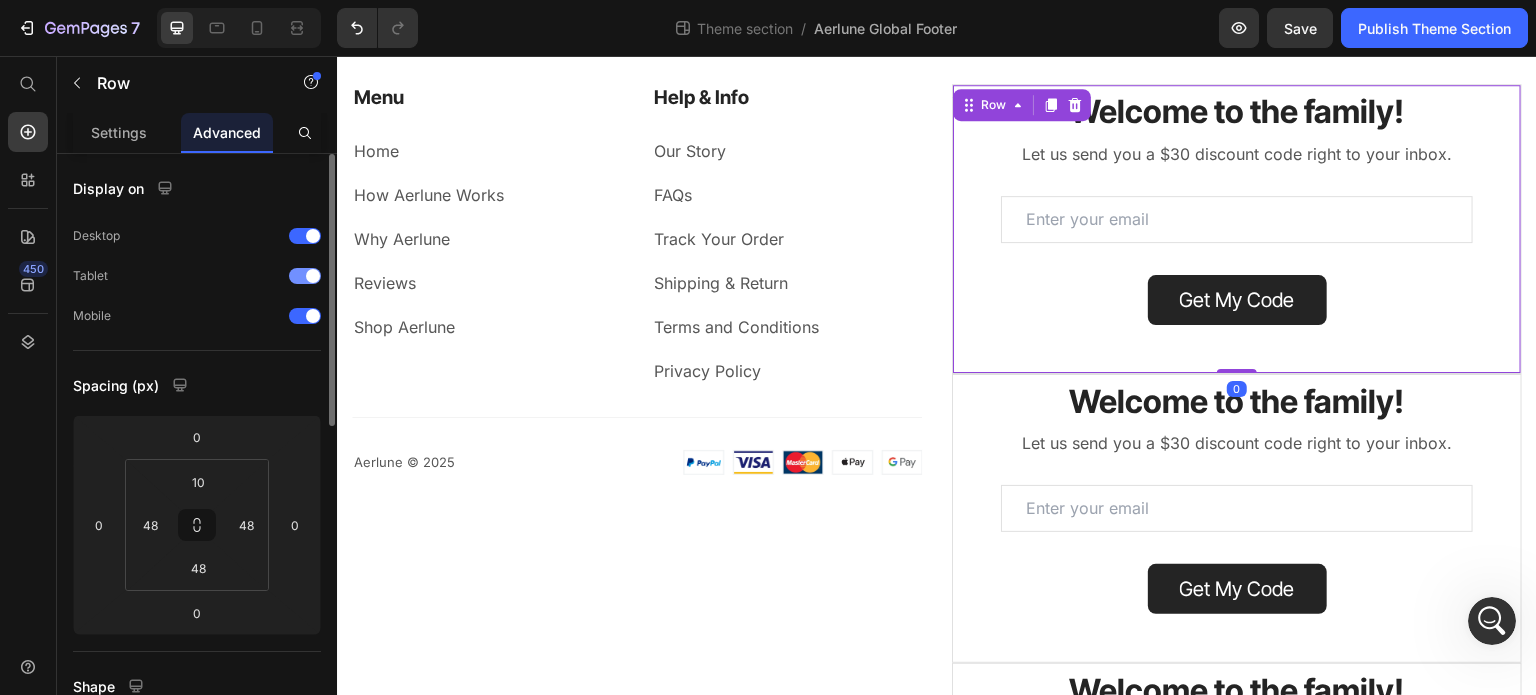 click at bounding box center (313, 276) 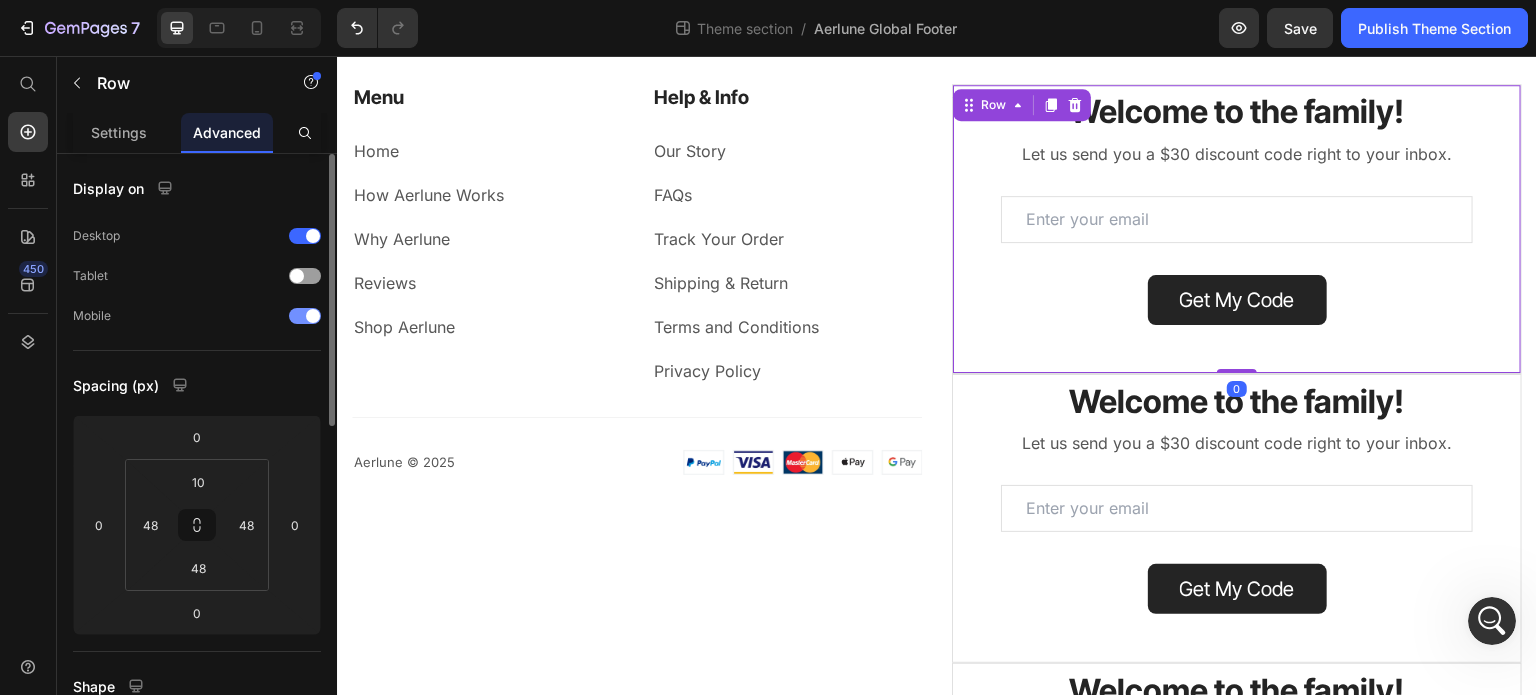 click at bounding box center (313, 316) 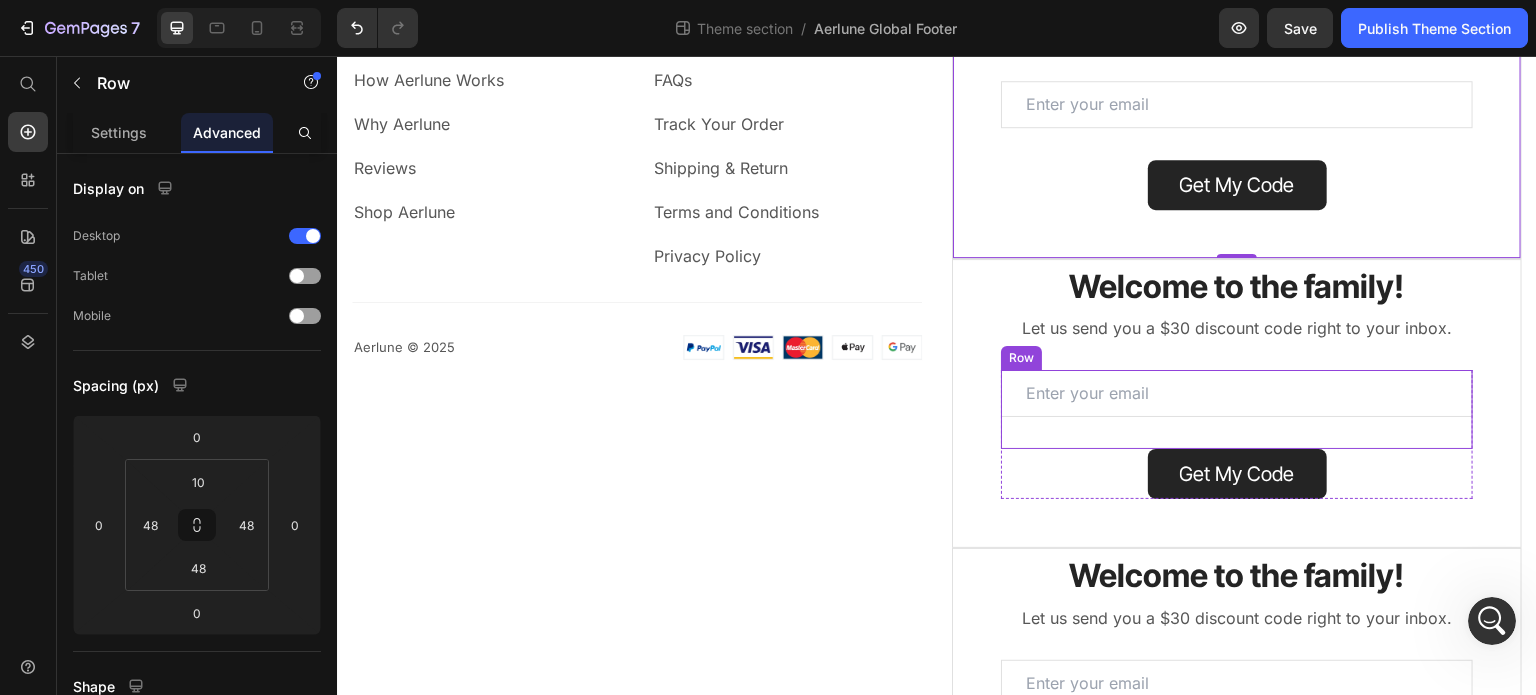 scroll, scrollTop: 384, scrollLeft: 0, axis: vertical 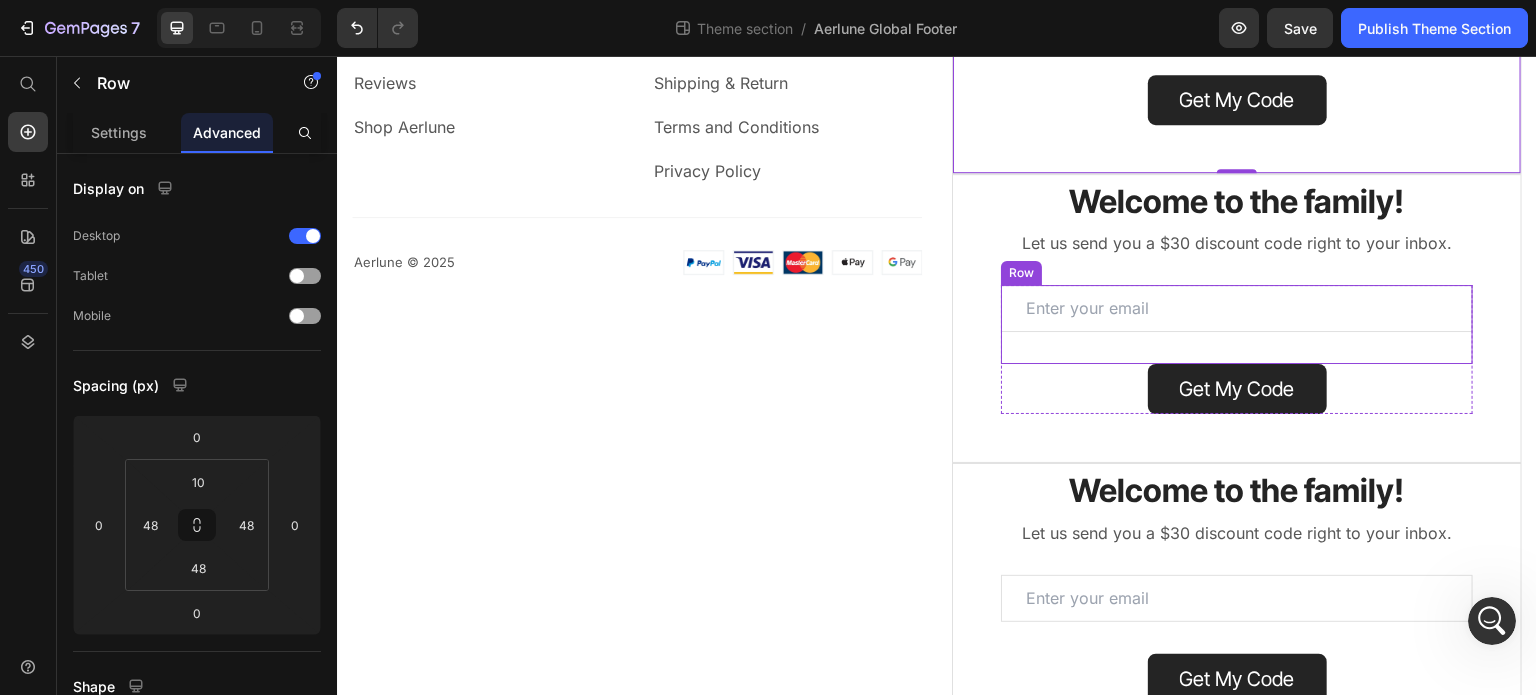 click on "Welcome to the family! Heading Welcome to the family! Heading Welcome to the family! Heading Let us send you a $30 discount code right to your inbox.  Text block Let us send you a $30 discount code right to your inbox.  Text block Let us send you a $30 discount code right to your inbox.  Text block Email Field Row Get My Code Submit Button Contact Form Row" at bounding box center [1237, 319] 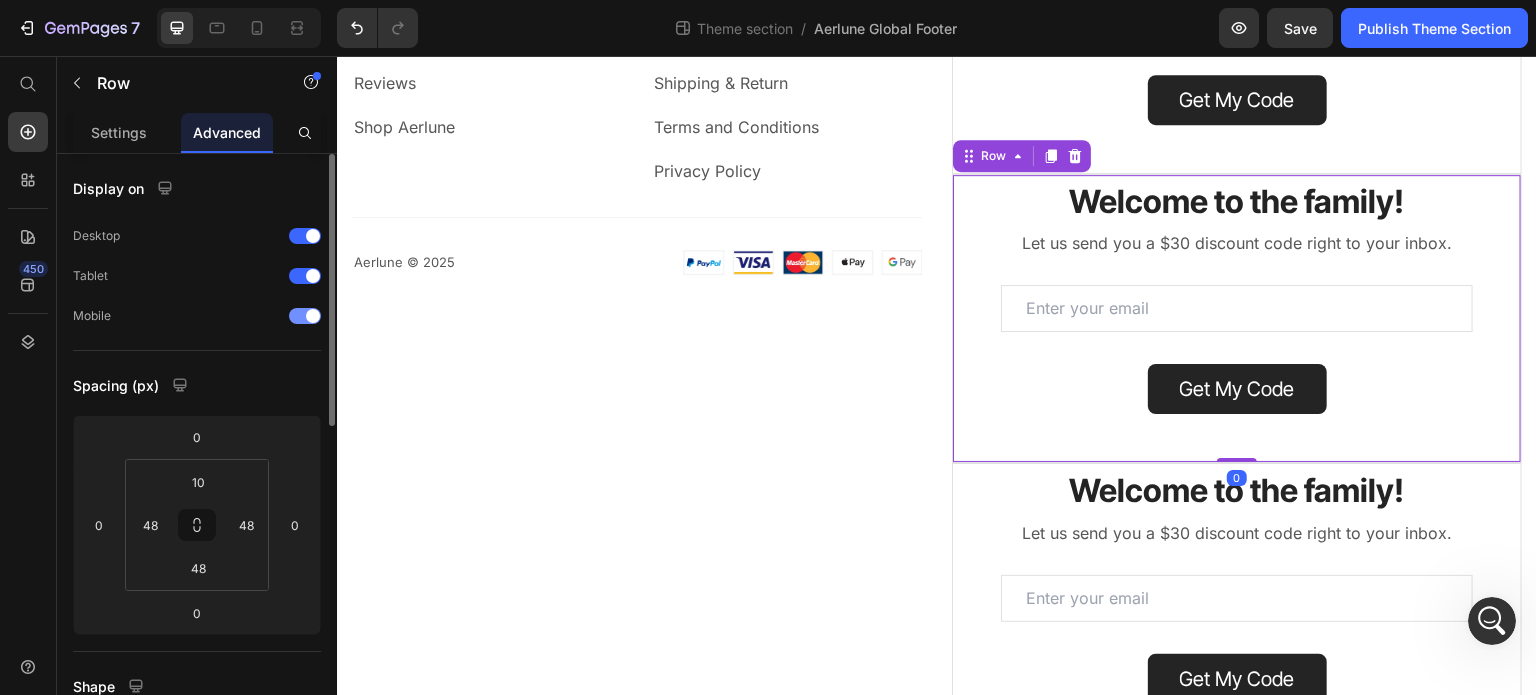 click at bounding box center (305, 316) 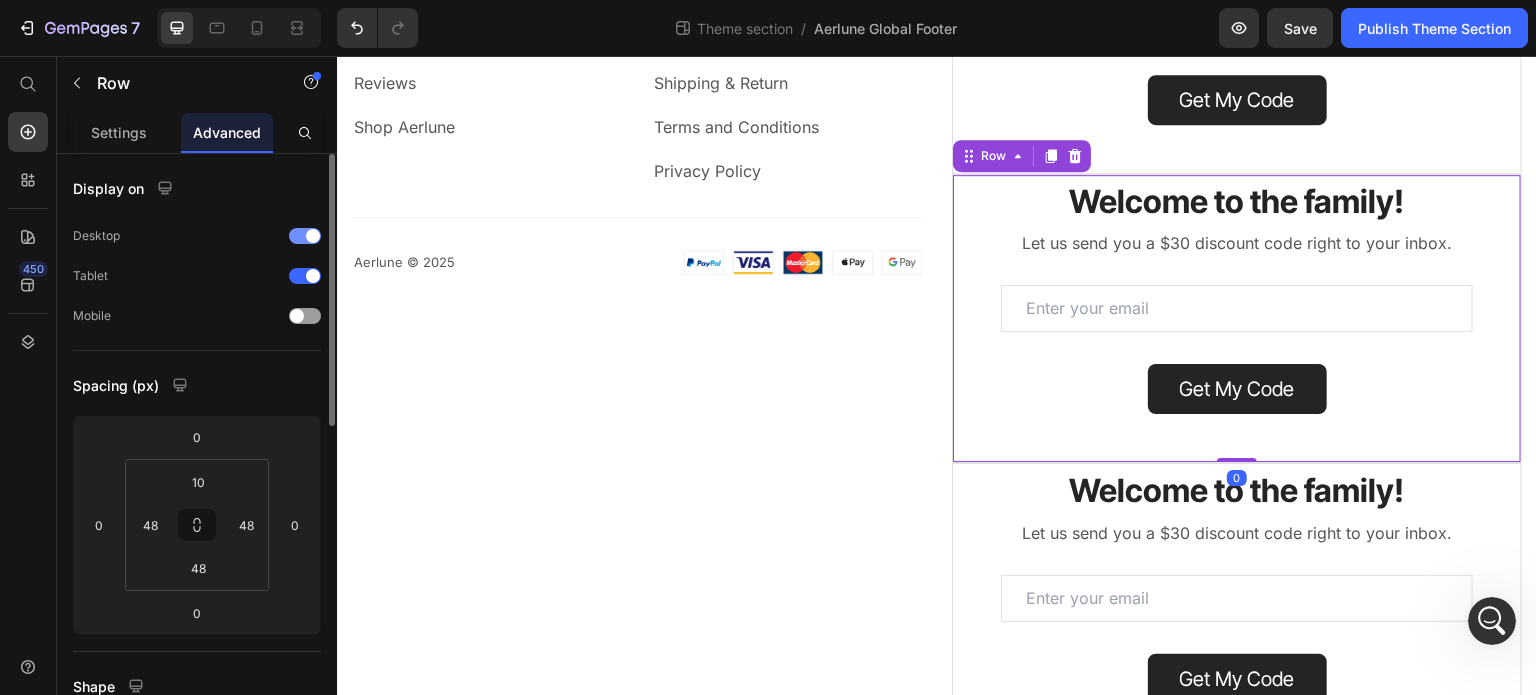 click at bounding box center [313, 236] 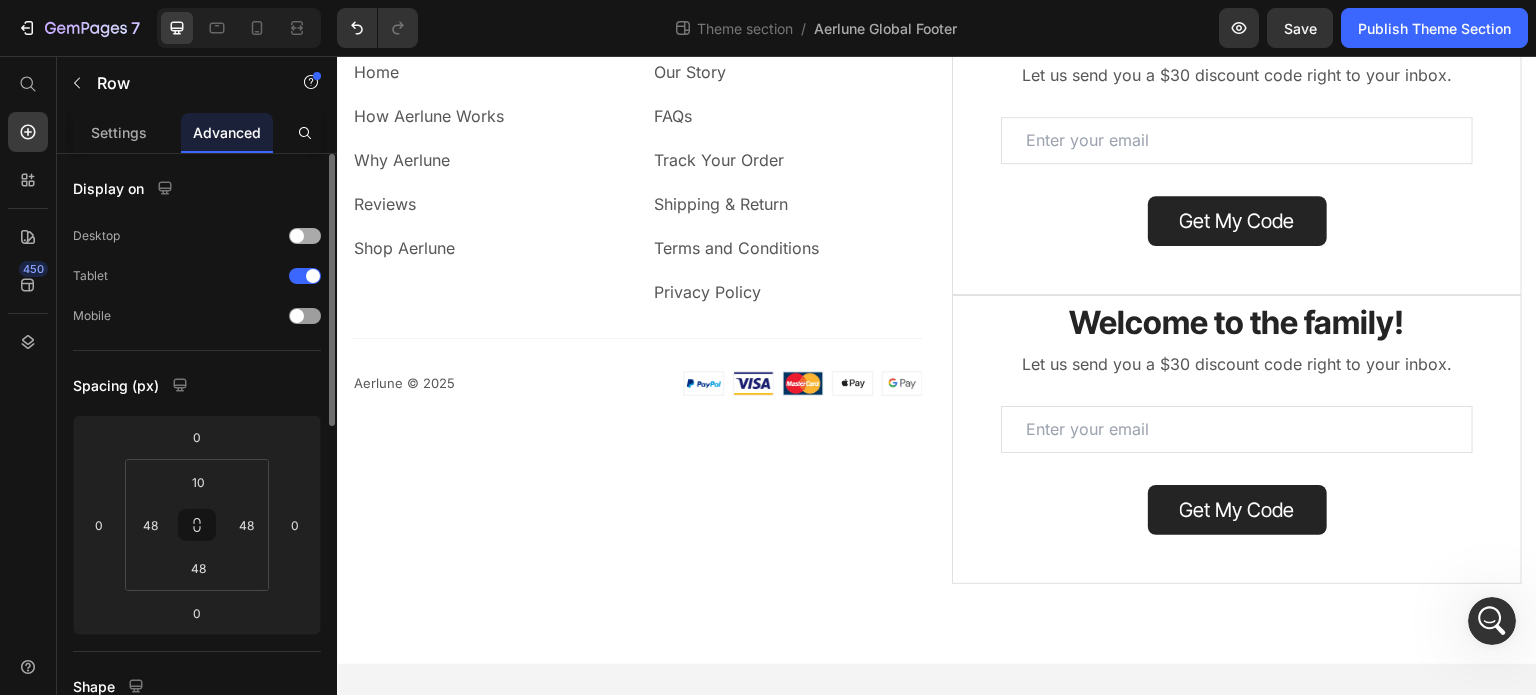scroll, scrollTop: 260, scrollLeft: 0, axis: vertical 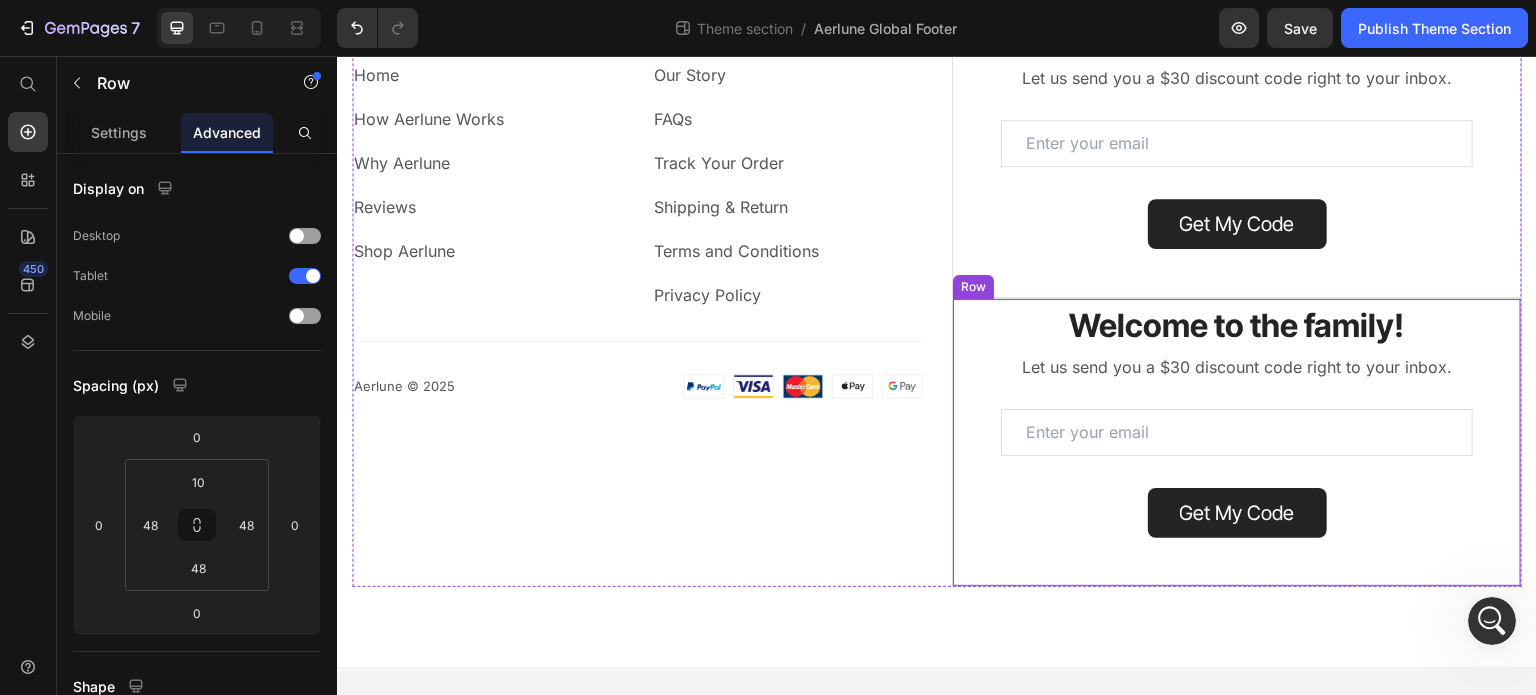 click on "Welcome to the family! Heading Welcome to the family! Heading Welcome to the family! Heading Let us send you a $30 discount code right to your inbox.  Text block Let us send you a $30 discount code right to your inbox.  Text block Let us send you a $30 discount code right to your inbox.  Text block Email Field Row Get My Code Submit Button Contact Form Row" at bounding box center [1237, 443] 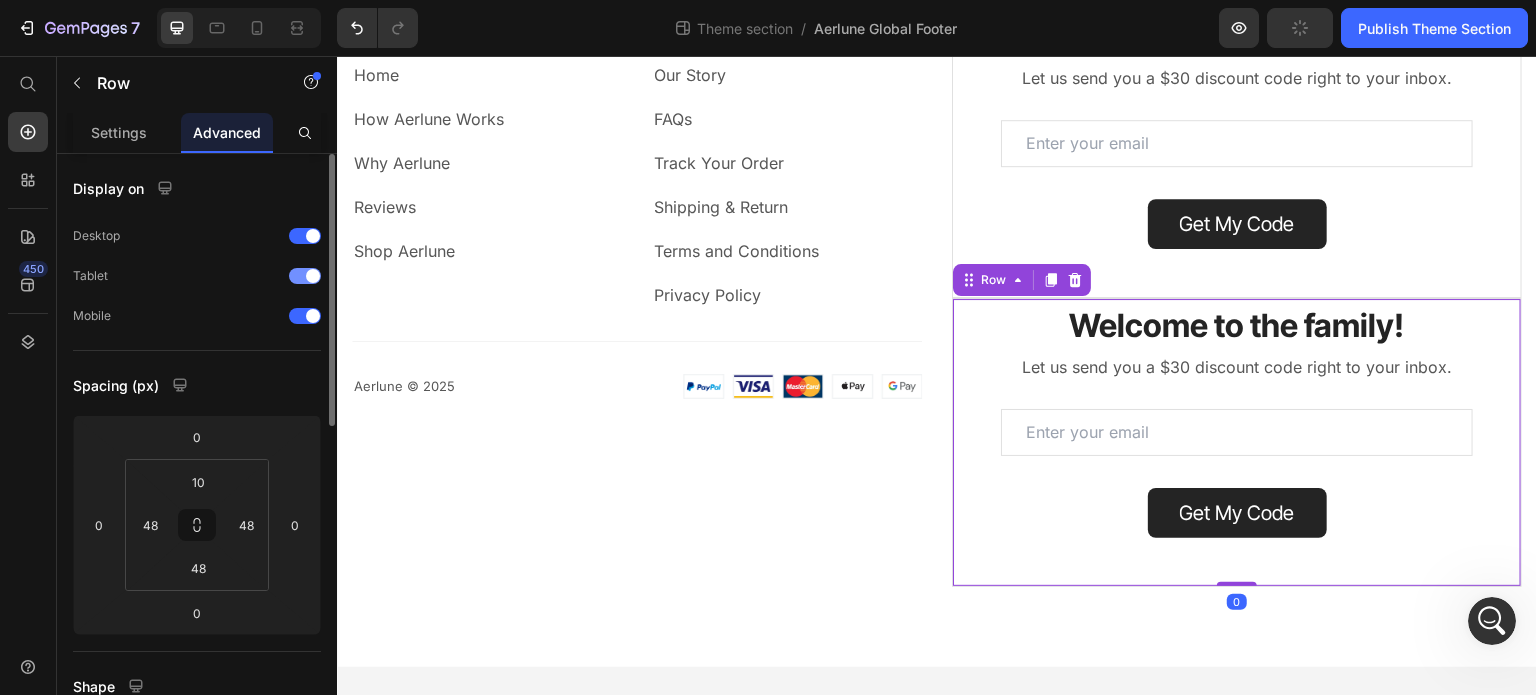 click at bounding box center (313, 276) 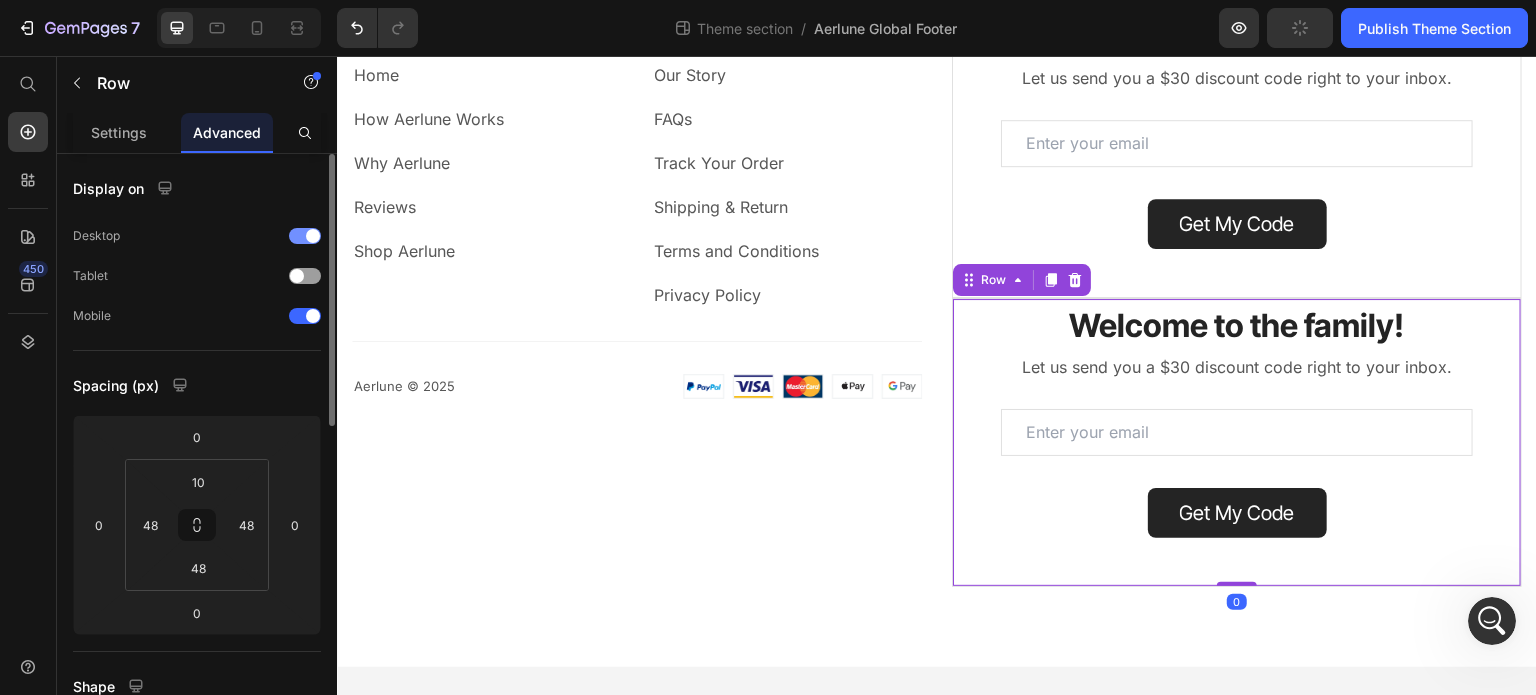 click at bounding box center [305, 236] 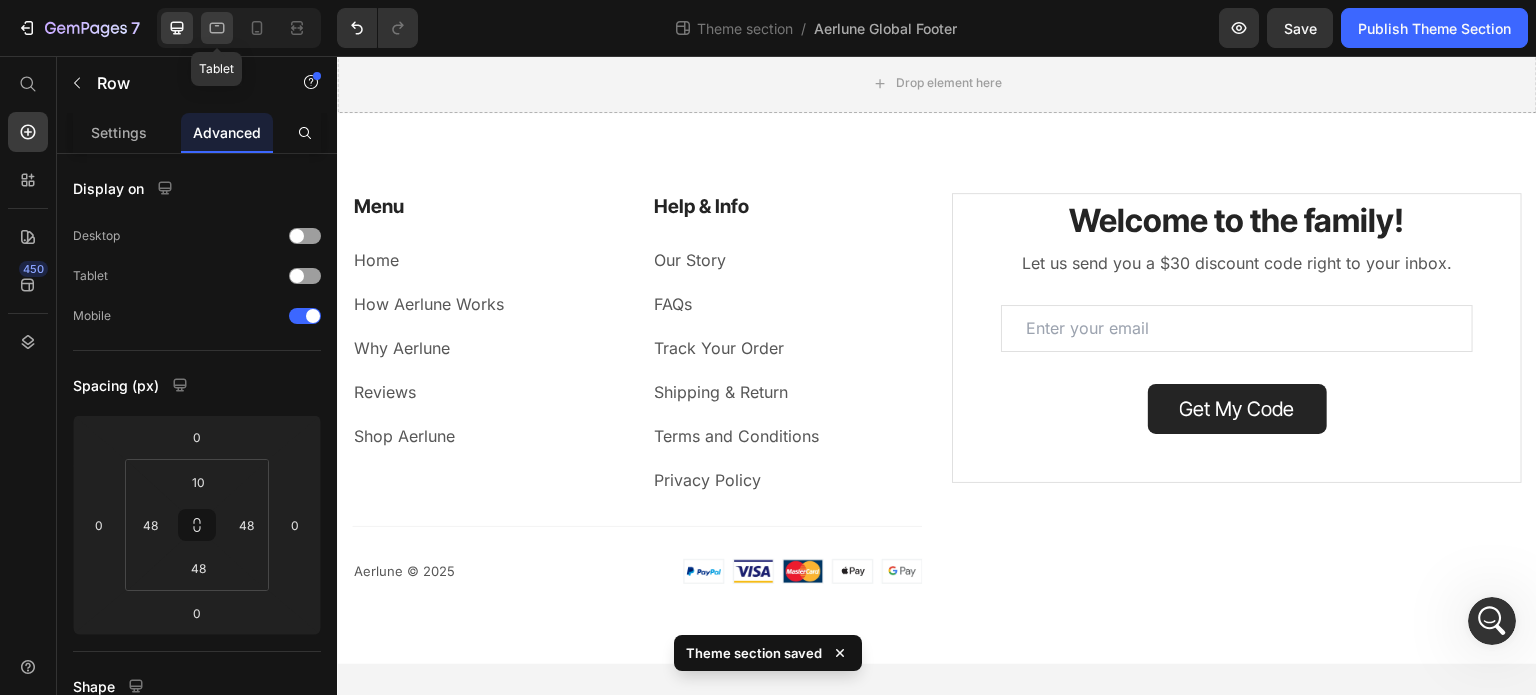 click 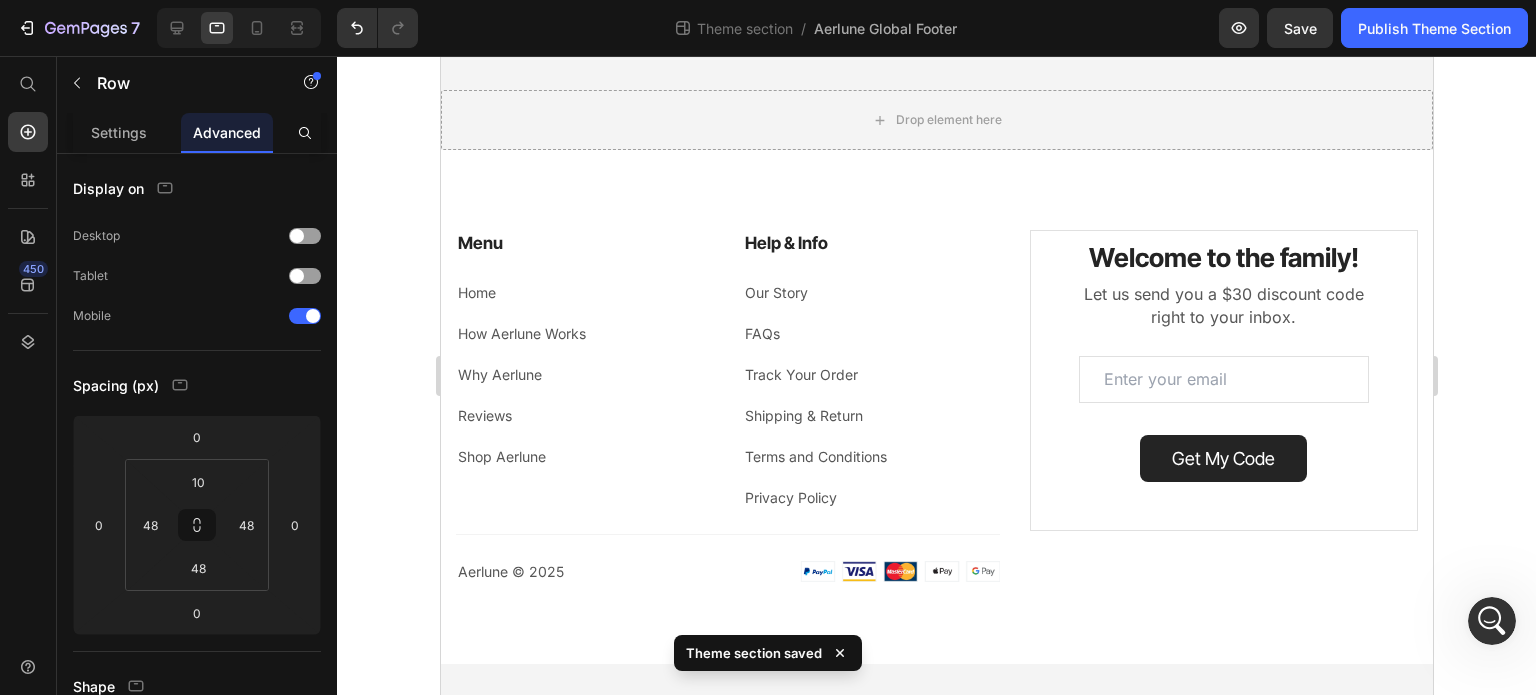 scroll, scrollTop: 0, scrollLeft: 0, axis: both 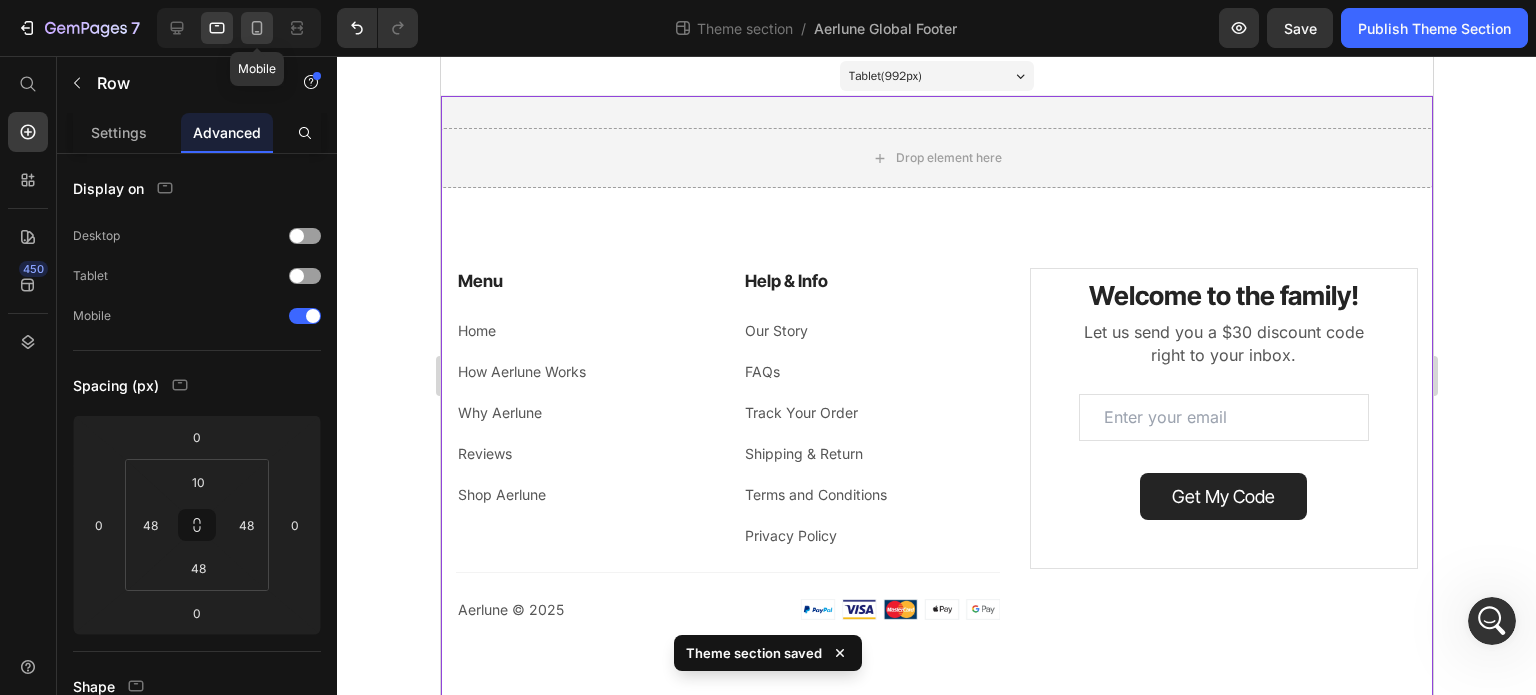 click 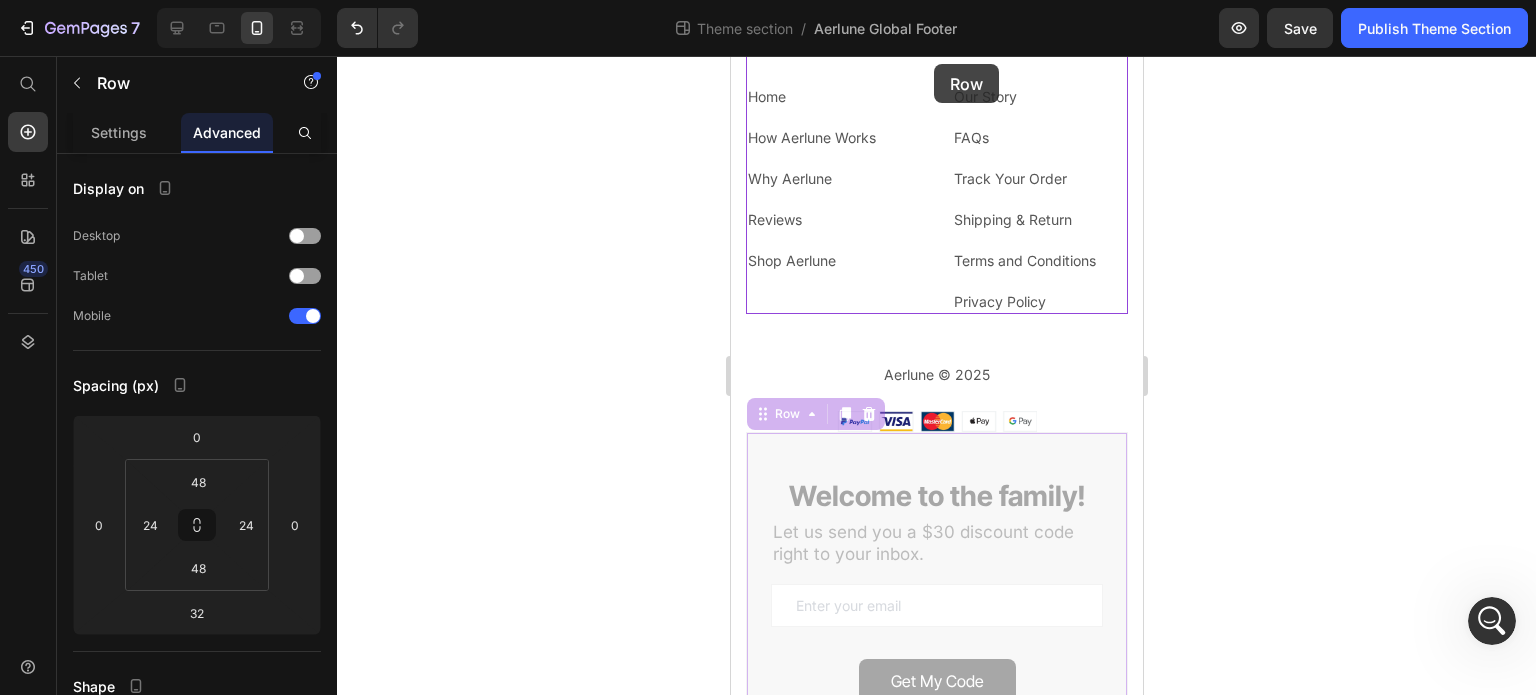scroll, scrollTop: 0, scrollLeft: 0, axis: both 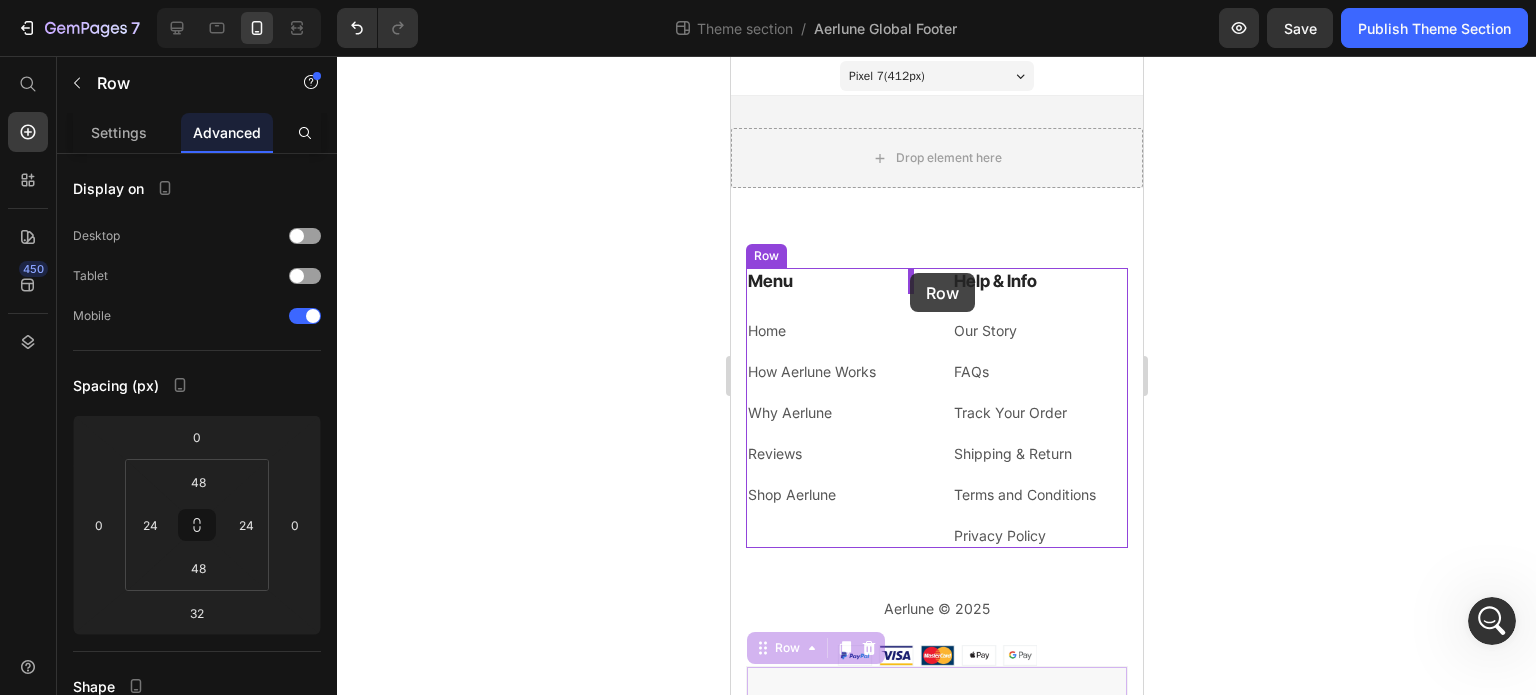 drag, startPoint x: 860, startPoint y: 251, endPoint x: 909, endPoint y: 272, distance: 53.310413 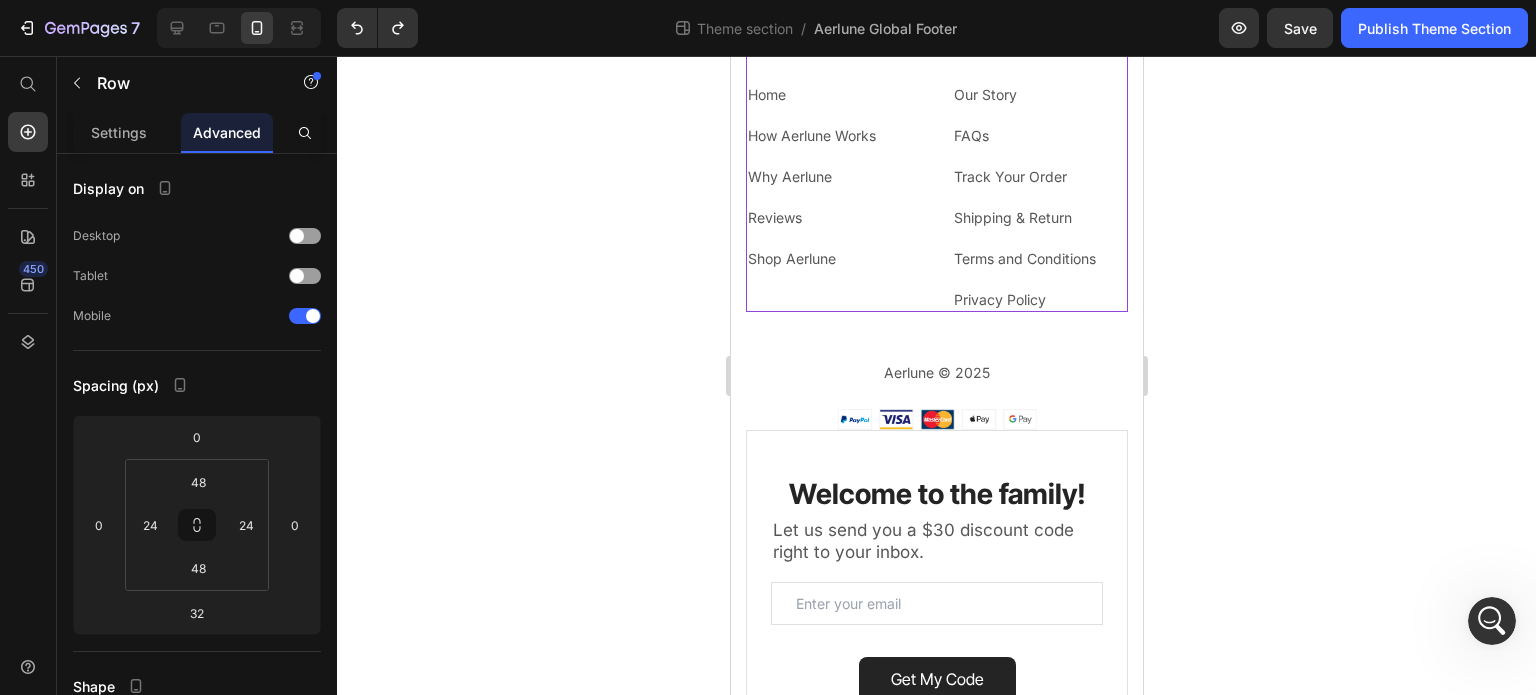 scroll, scrollTop: 300, scrollLeft: 0, axis: vertical 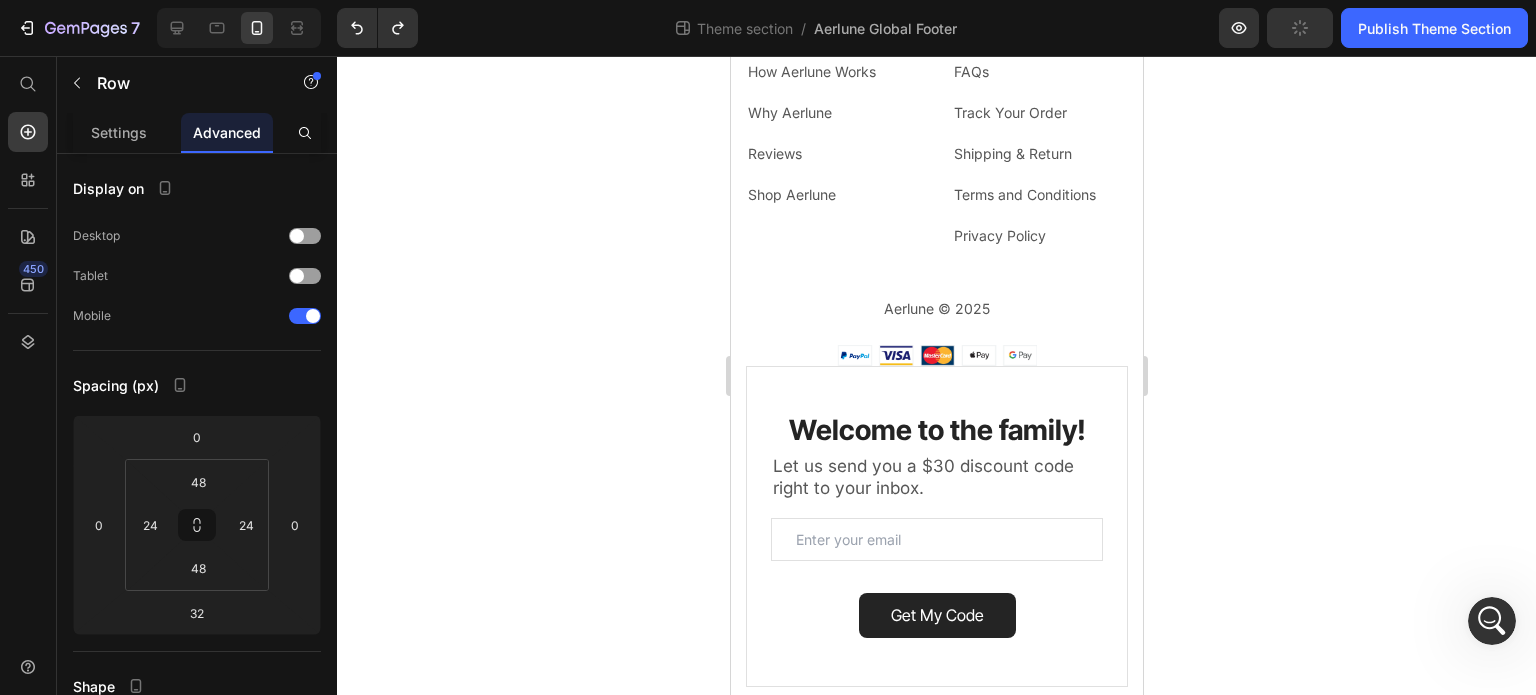 click on "Welcome to the family! Heading Welcome to the family! Heading Welcome to the family! Heading Let us send you a $30 discount code right to your inbox.  Text block Let us send you a $30 discount code right to your inbox.  Text block Let us send you a $30 discount code right to your inbox.  Text block Email Field Row Get My Code Submit Button Contact Form Row" at bounding box center (936, 526) 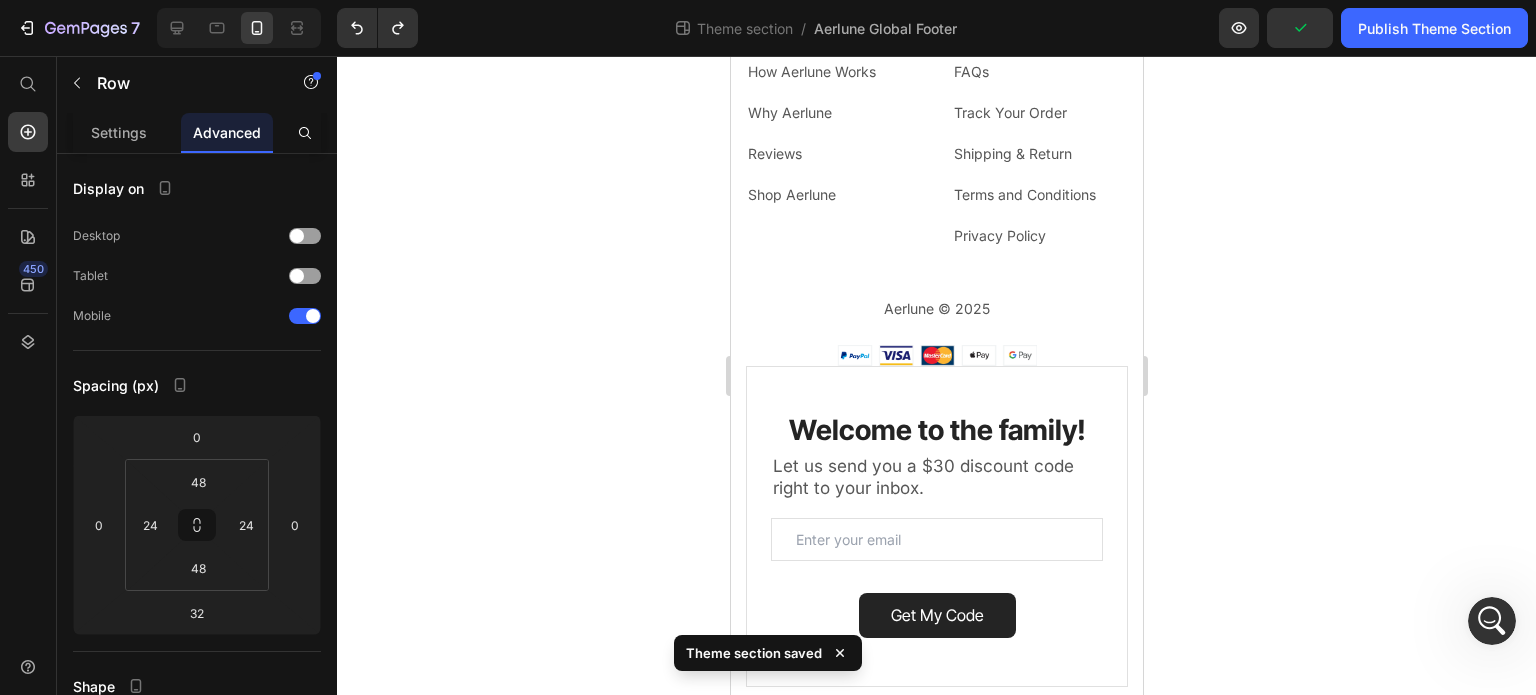 click on "Welcome to the family! Heading Welcome to the family! Heading Welcome to the family! Heading Let us send you a $30 discount code right to your inbox.  Text block Let us send you a $30 discount code right to your inbox.  Text block Let us send you a $30 discount code right to your inbox.  Text block Email Field Row Get My Code Submit Button Contact Form Row" at bounding box center [936, 526] 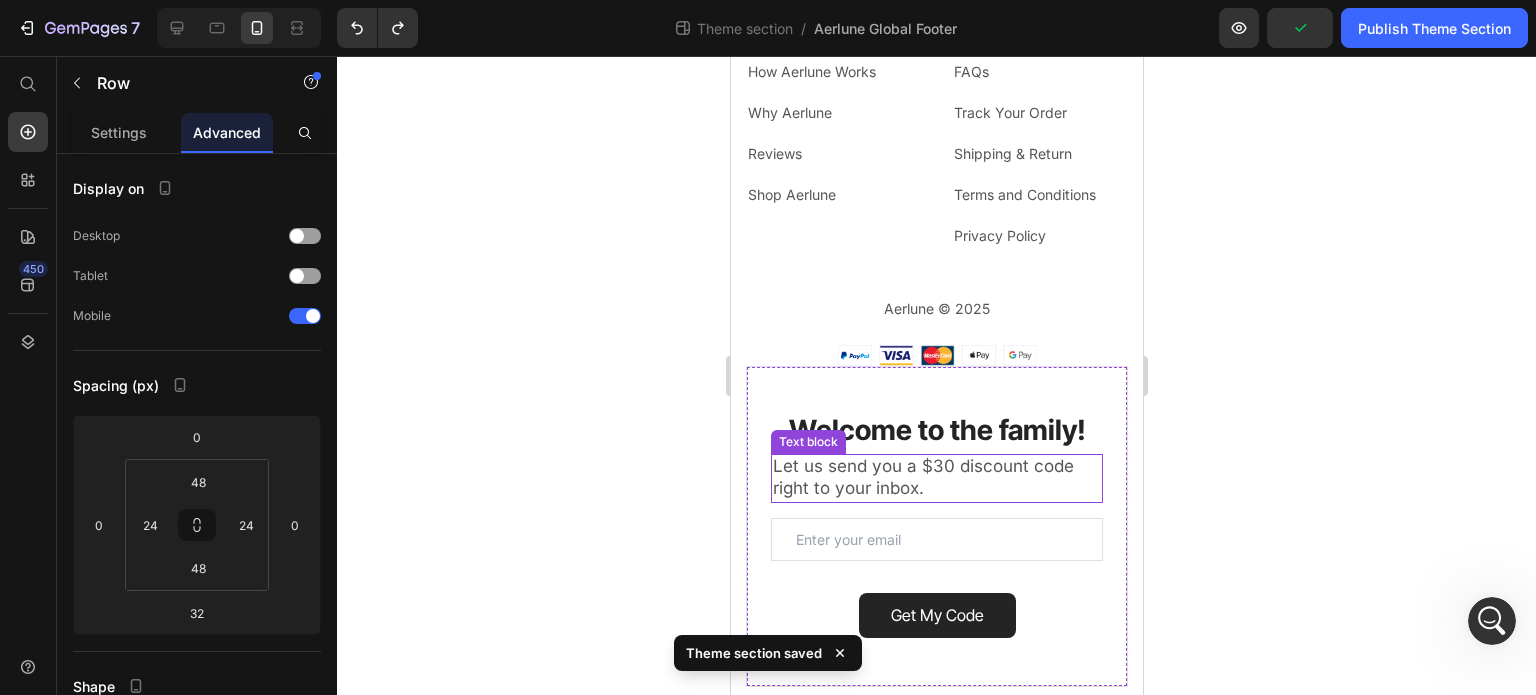click on "Let us send you a $30 discount code right to your inbox." at bounding box center [922, 477] 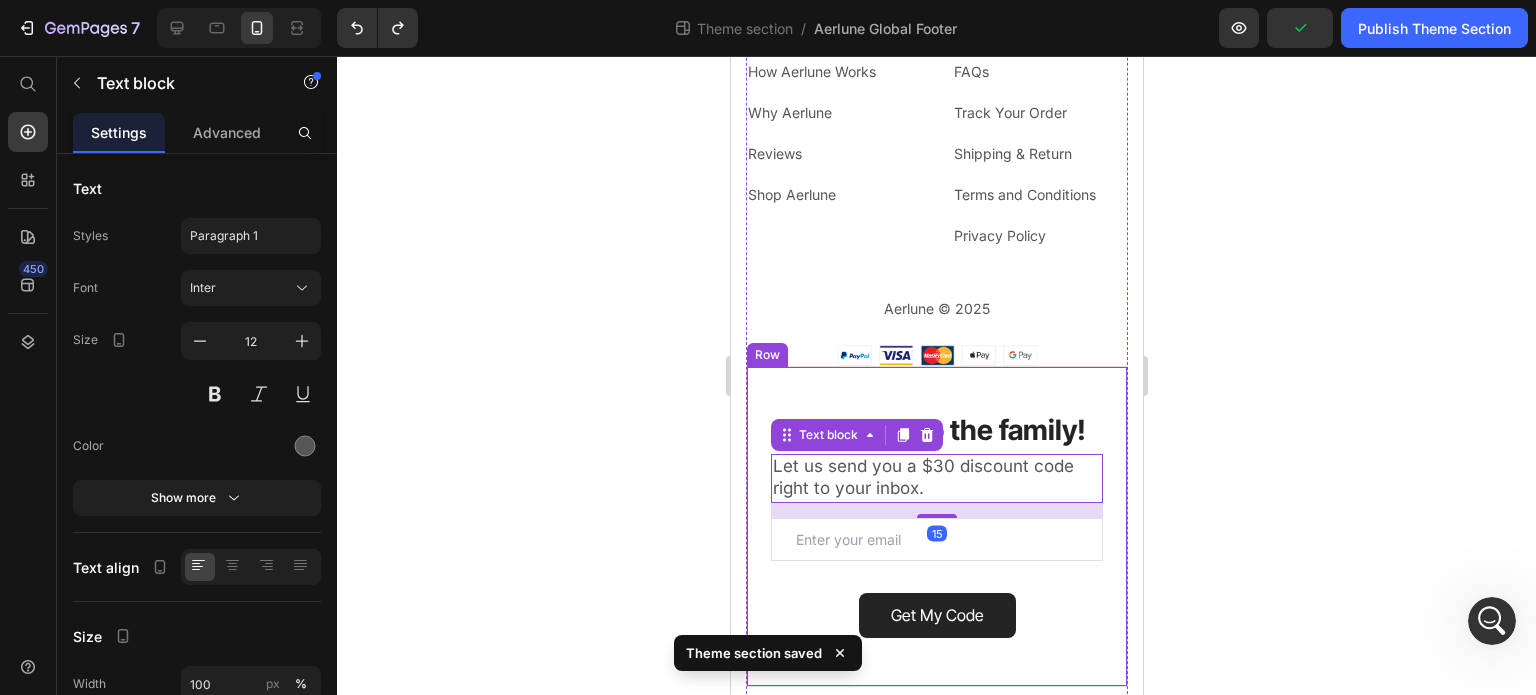 click on "Welcome to the family! Heading Welcome to the family! Heading Welcome to the family! Heading Let us send you a $30 discount code right to your inbox.  Text block Let us send you a $30 discount code right to your inbox.  Text block Let us send you a $30 discount code right to your inbox.  Text block   15 Email Field Row Get My Code Submit Button Contact Form Row" at bounding box center [936, 526] 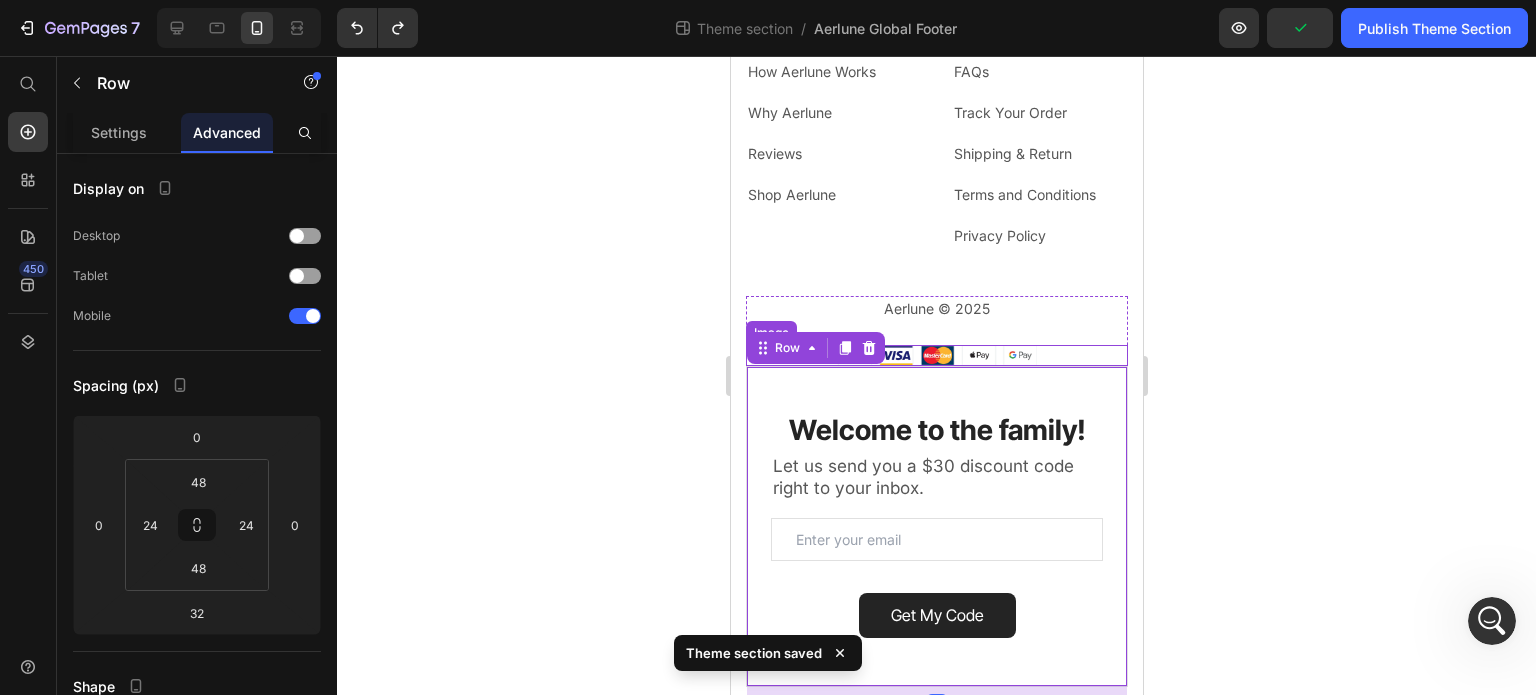 click at bounding box center (936, 355) 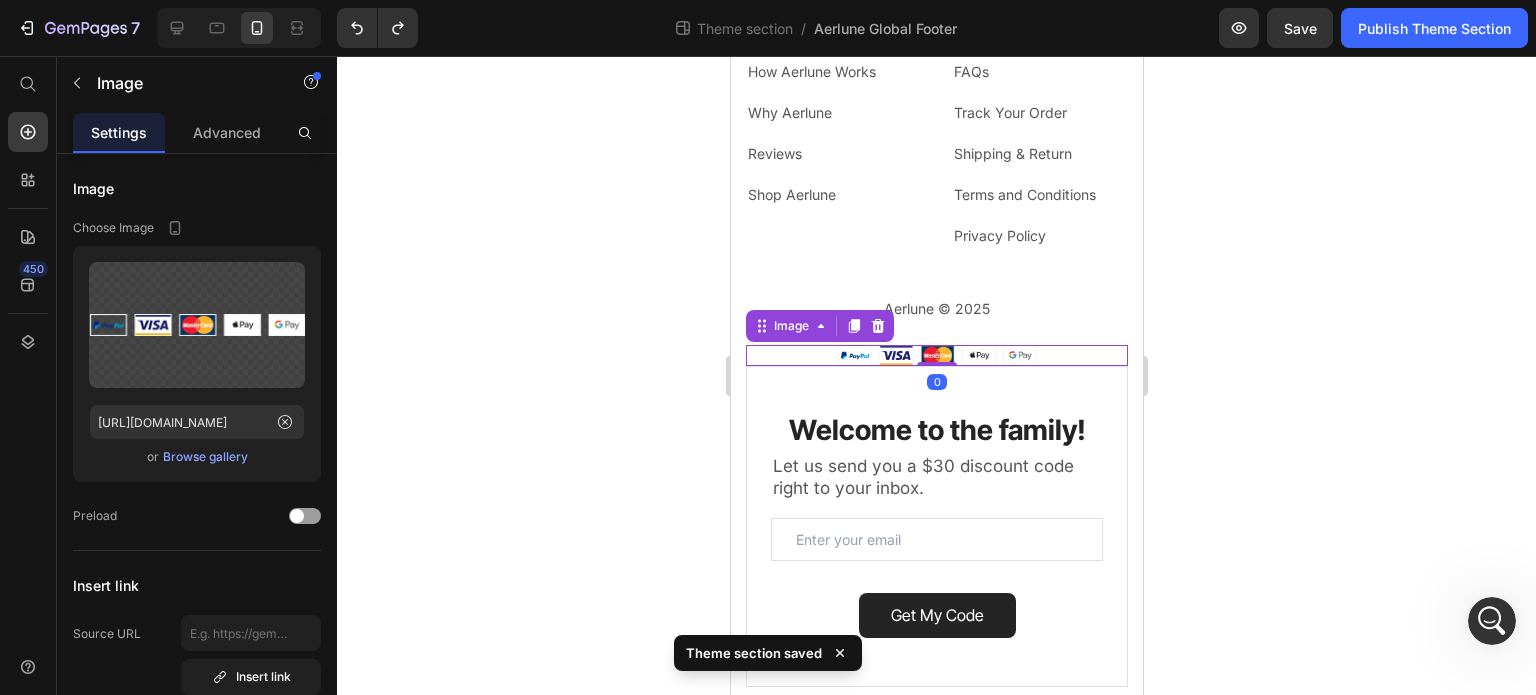 click on "Welcome to the family!" at bounding box center [936, 430] 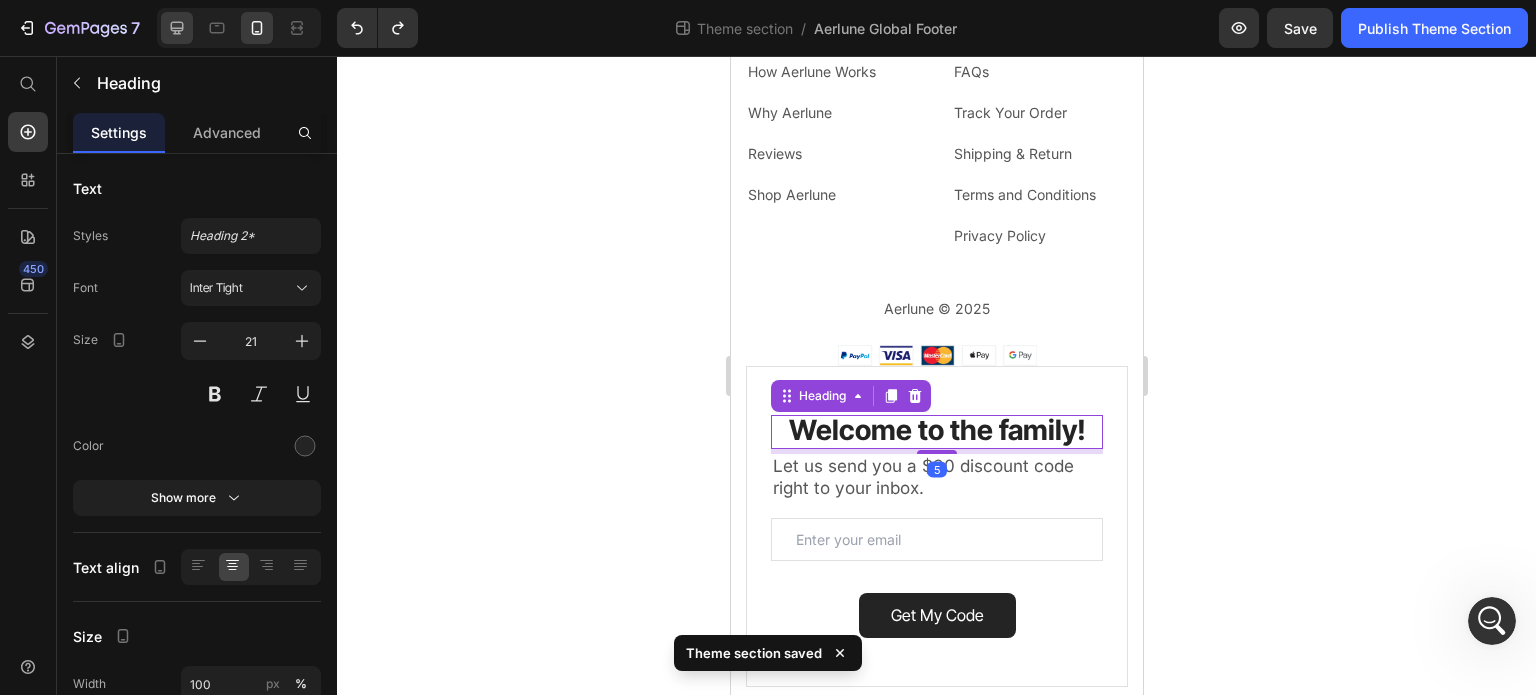 click 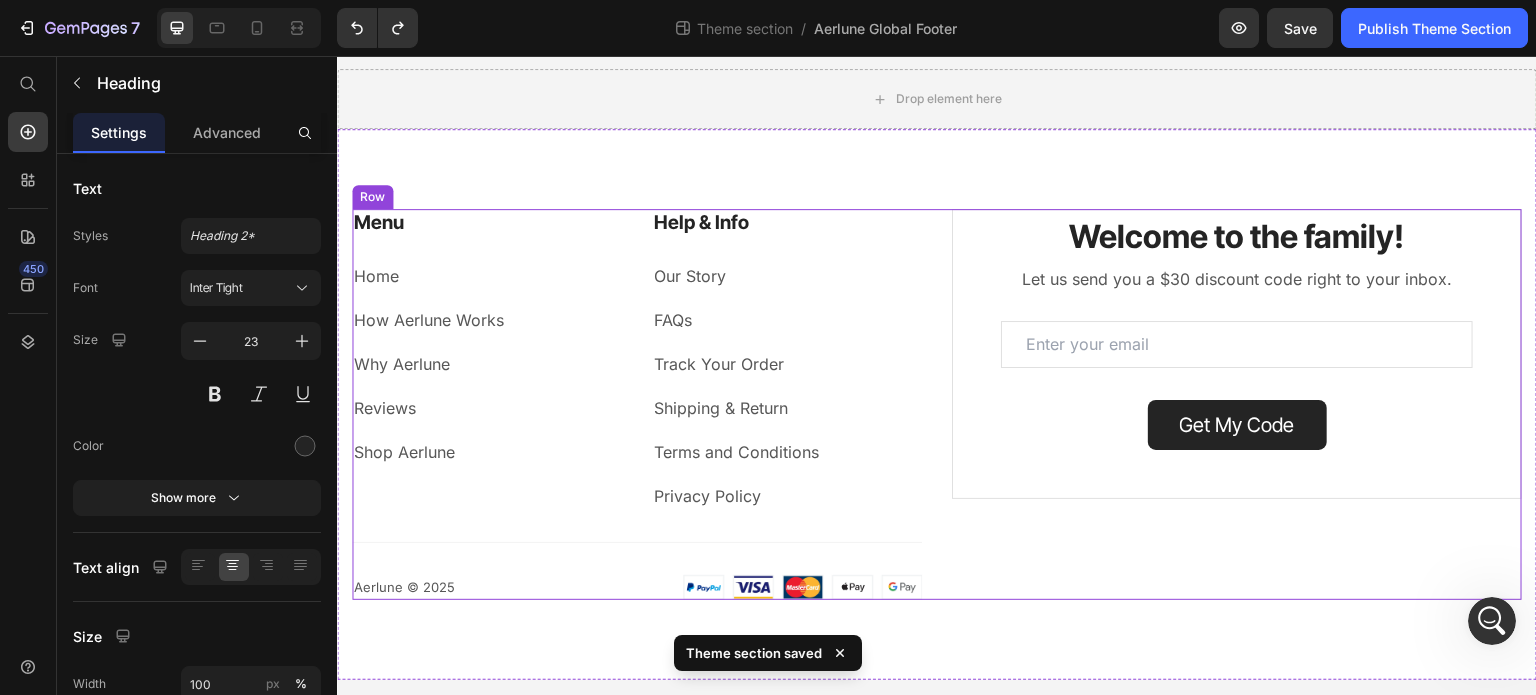 scroll, scrollTop: 76, scrollLeft: 0, axis: vertical 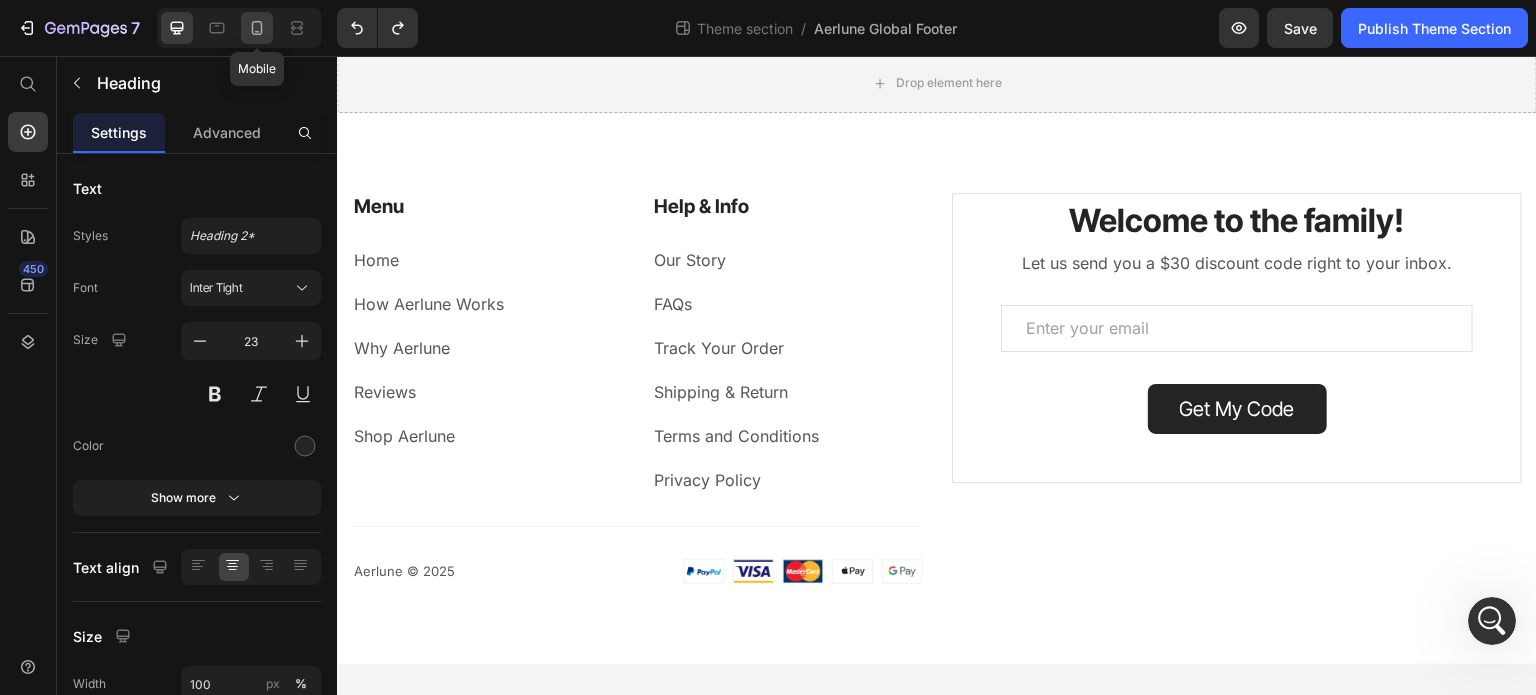 click 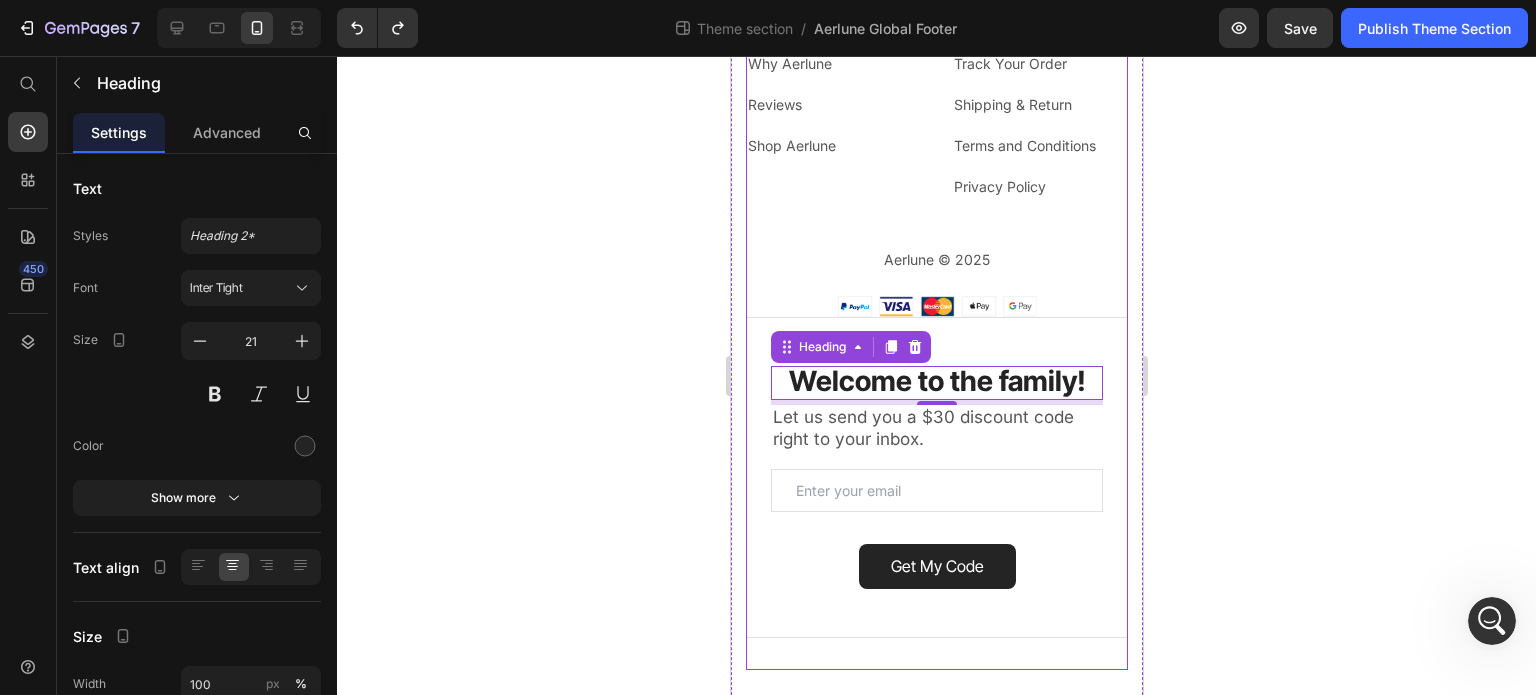 scroll, scrollTop: 437, scrollLeft: 0, axis: vertical 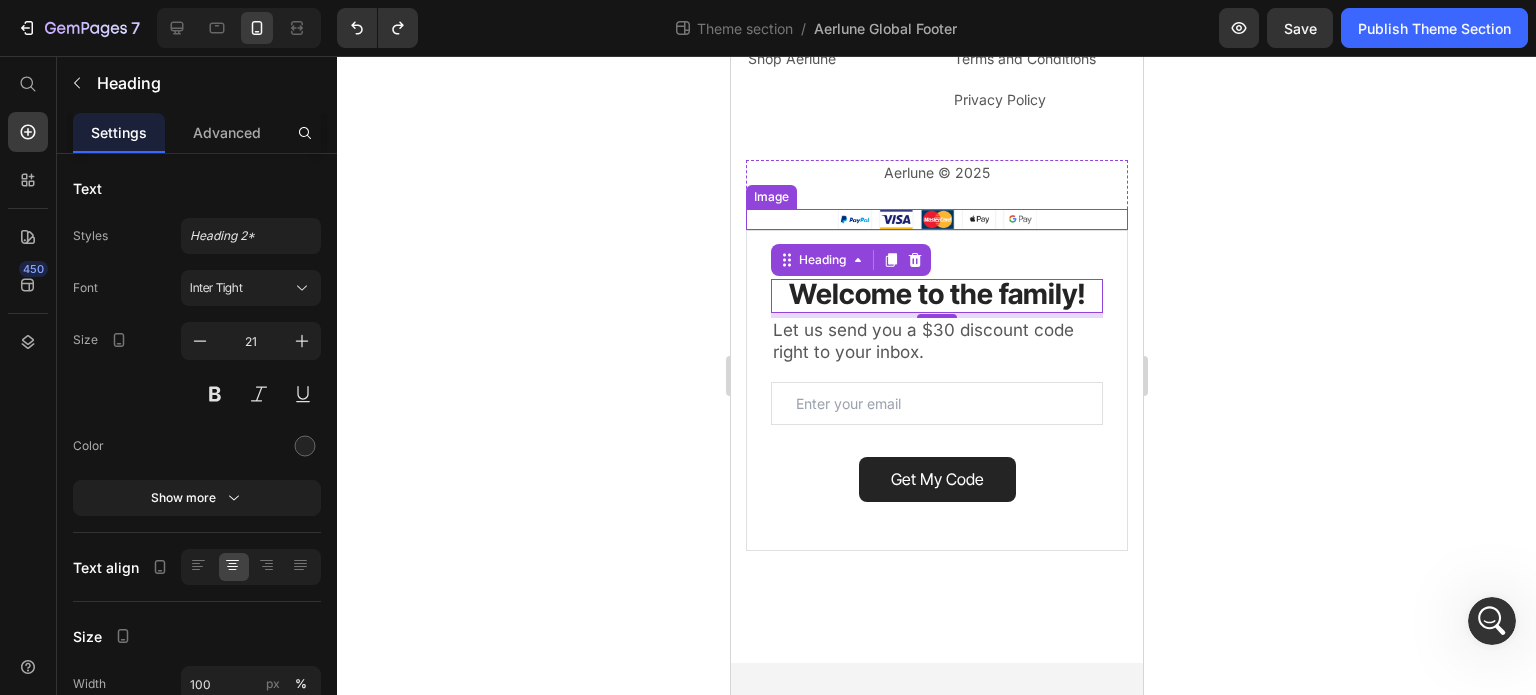 click at bounding box center (936, 219) 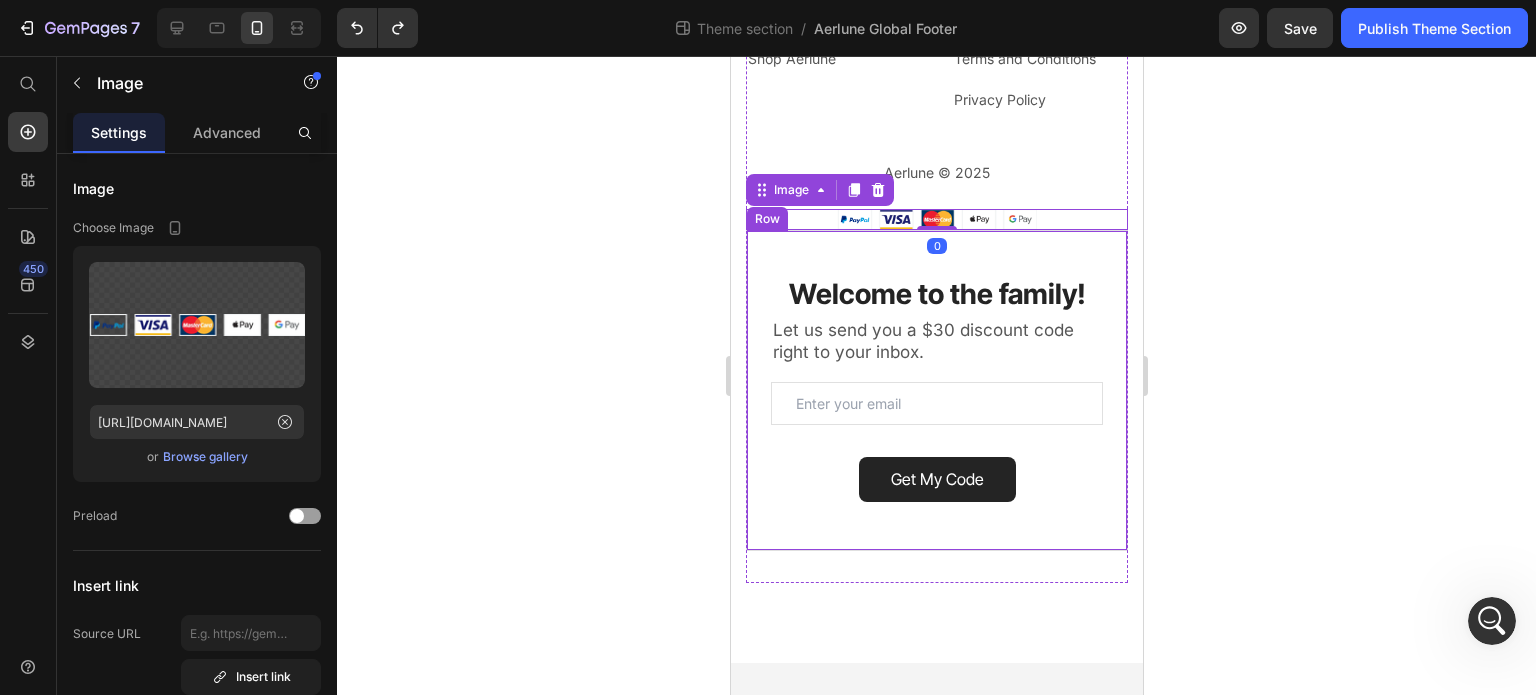 click on "Welcome to the family! Heading Welcome to the family! Heading Welcome to the family! Heading Let us send you a $30 discount code right to your inbox.  Text block Let us send you a $30 discount code right to your inbox.  Text block Let us send you a $30 discount code right to your inbox.  Text block Email Field Row Get My Code Submit Button Contact Form Row" at bounding box center (936, 390) 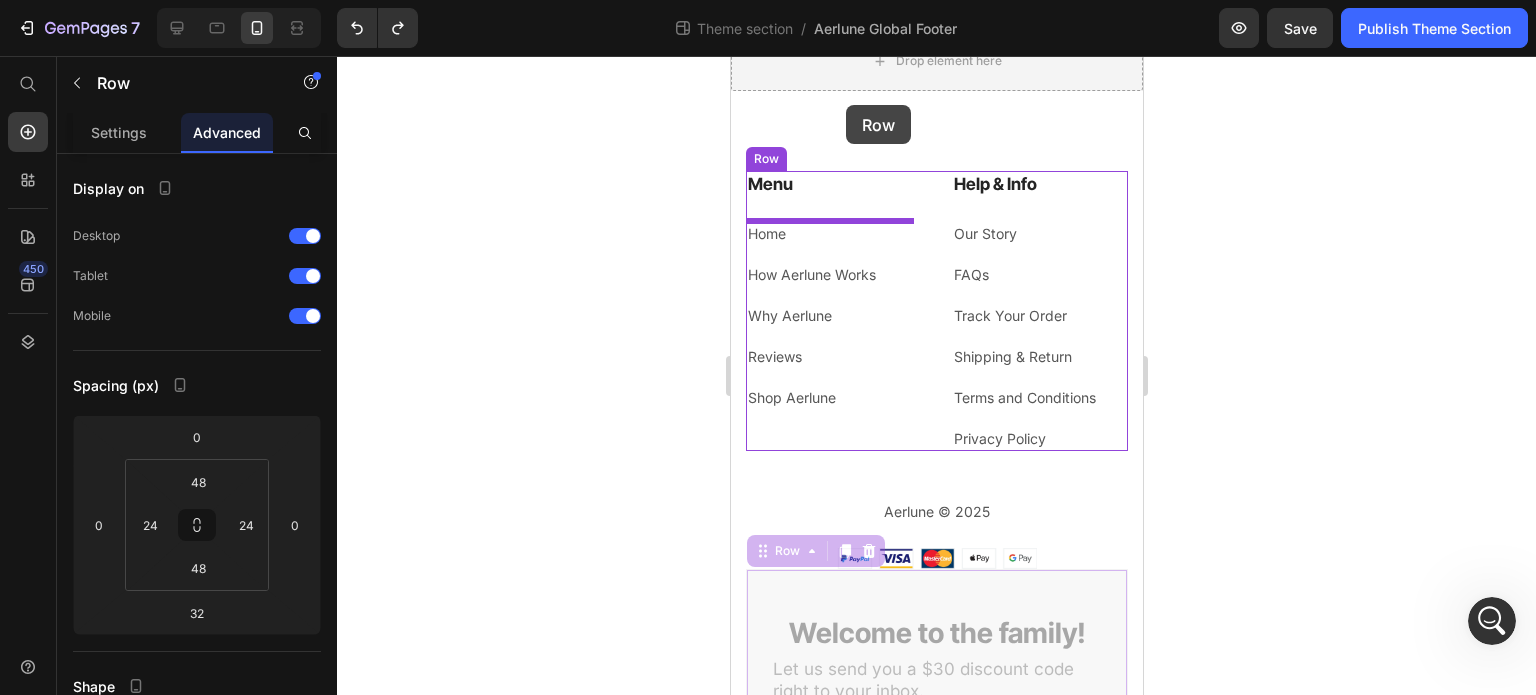 scroll, scrollTop: 59, scrollLeft: 0, axis: vertical 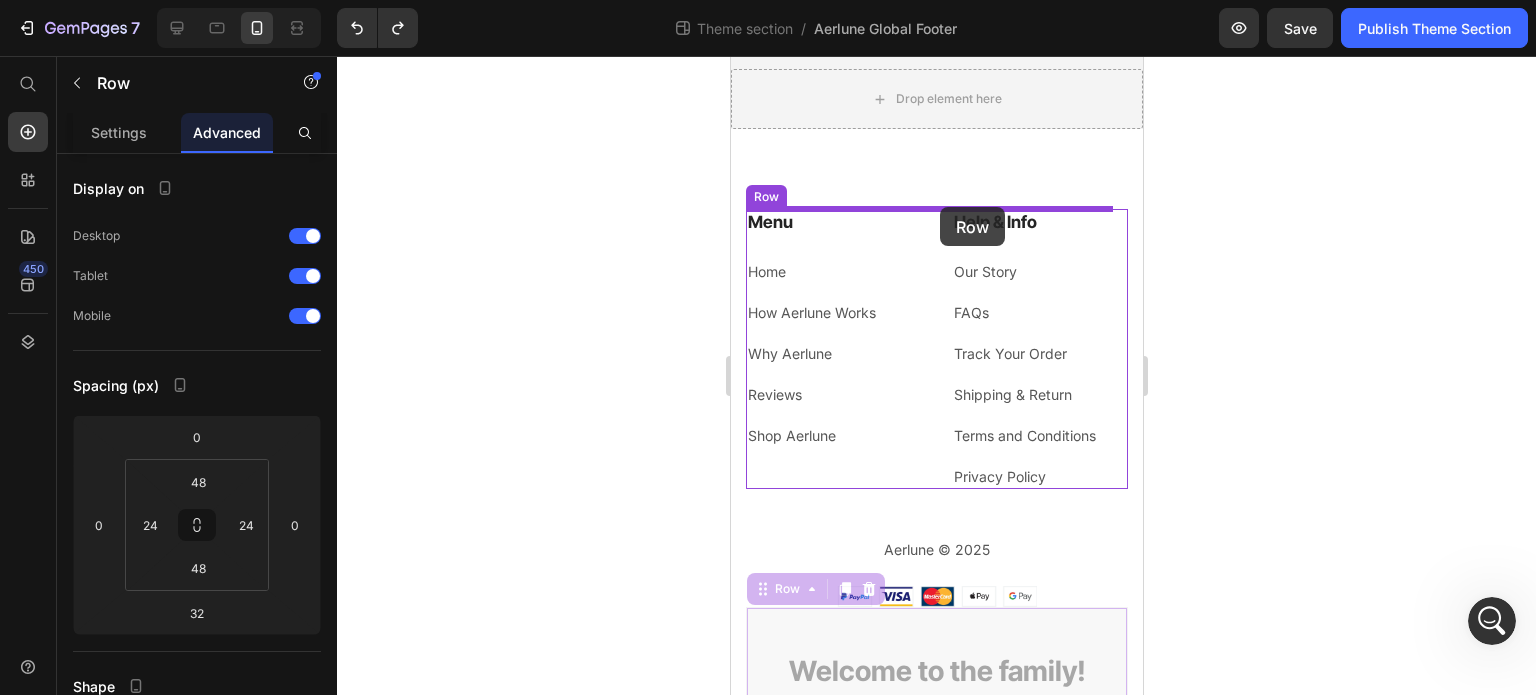drag, startPoint x: 796, startPoint y: 447, endPoint x: 939, endPoint y: 207, distance: 279.3725 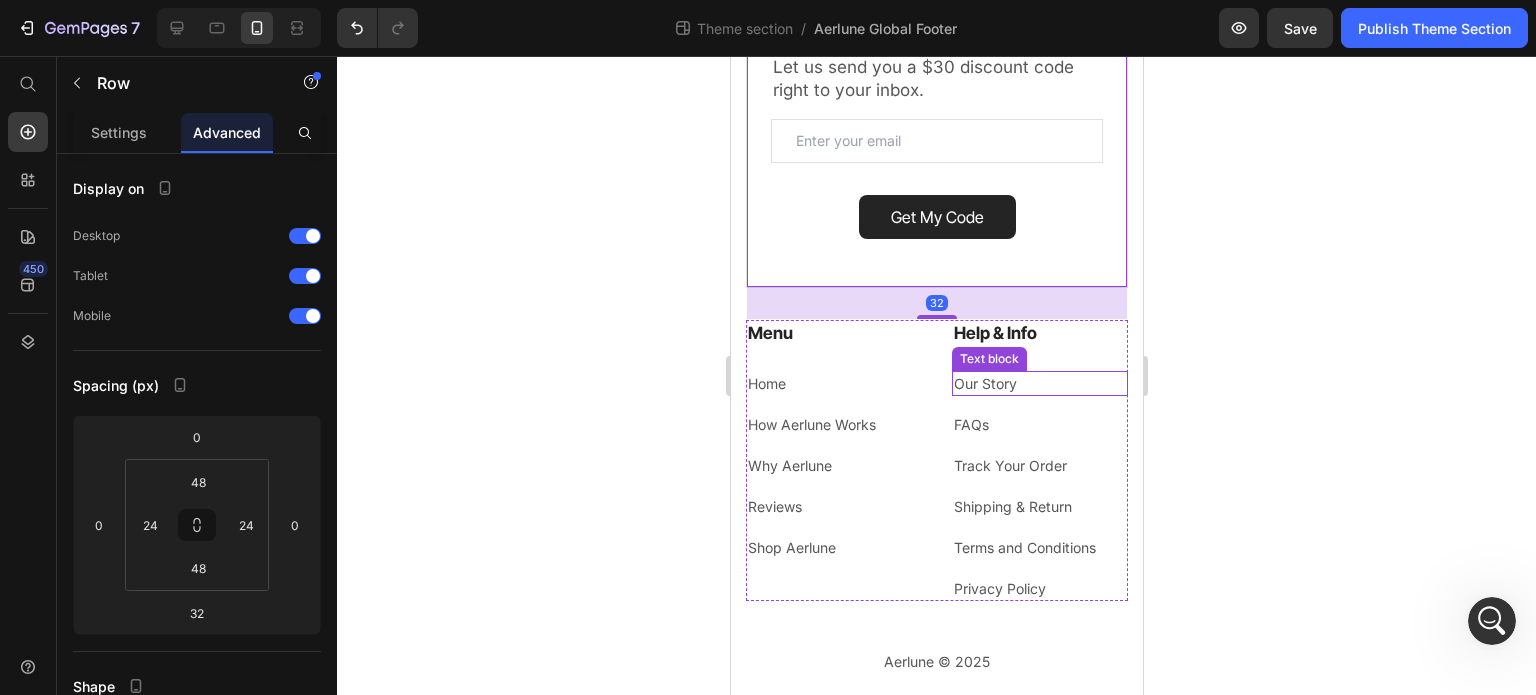 scroll, scrollTop: 359, scrollLeft: 0, axis: vertical 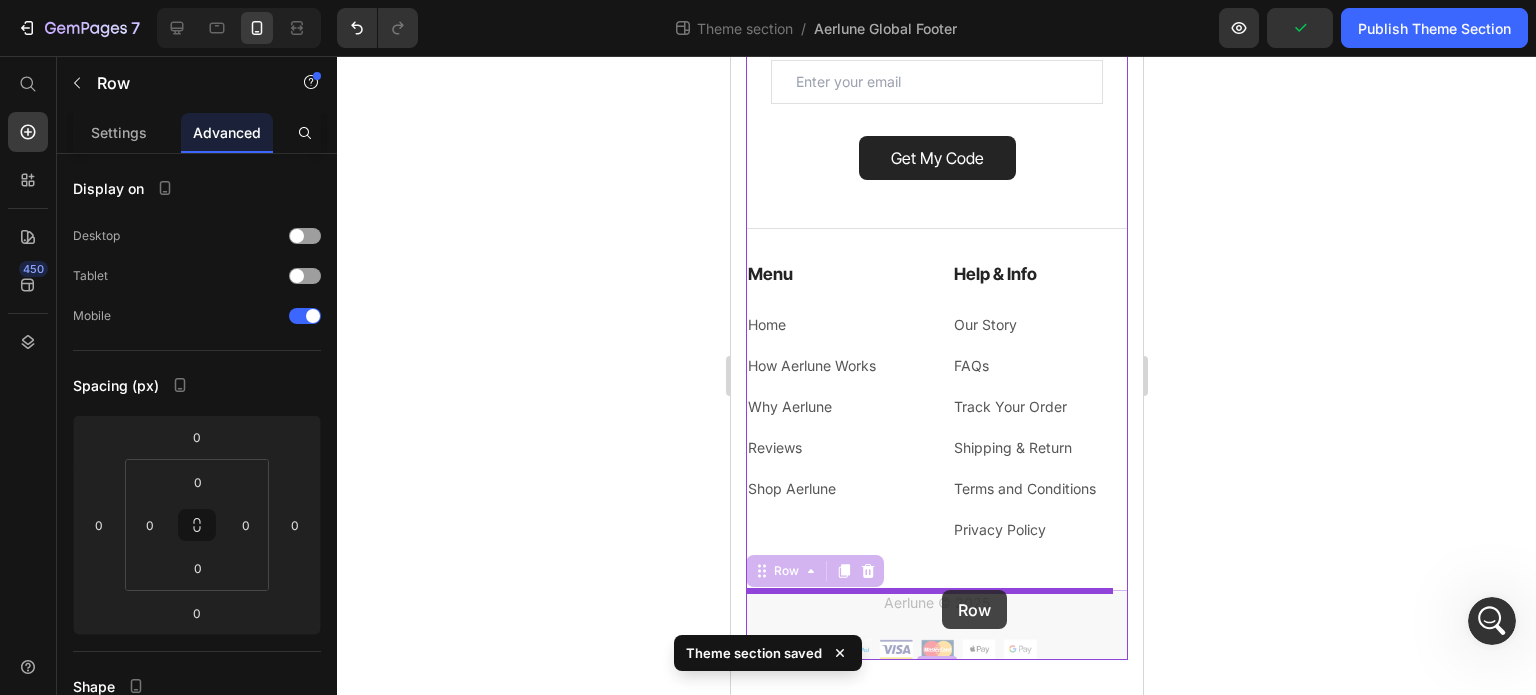 drag, startPoint x: 956, startPoint y: 630, endPoint x: 941, endPoint y: 591, distance: 41.785164 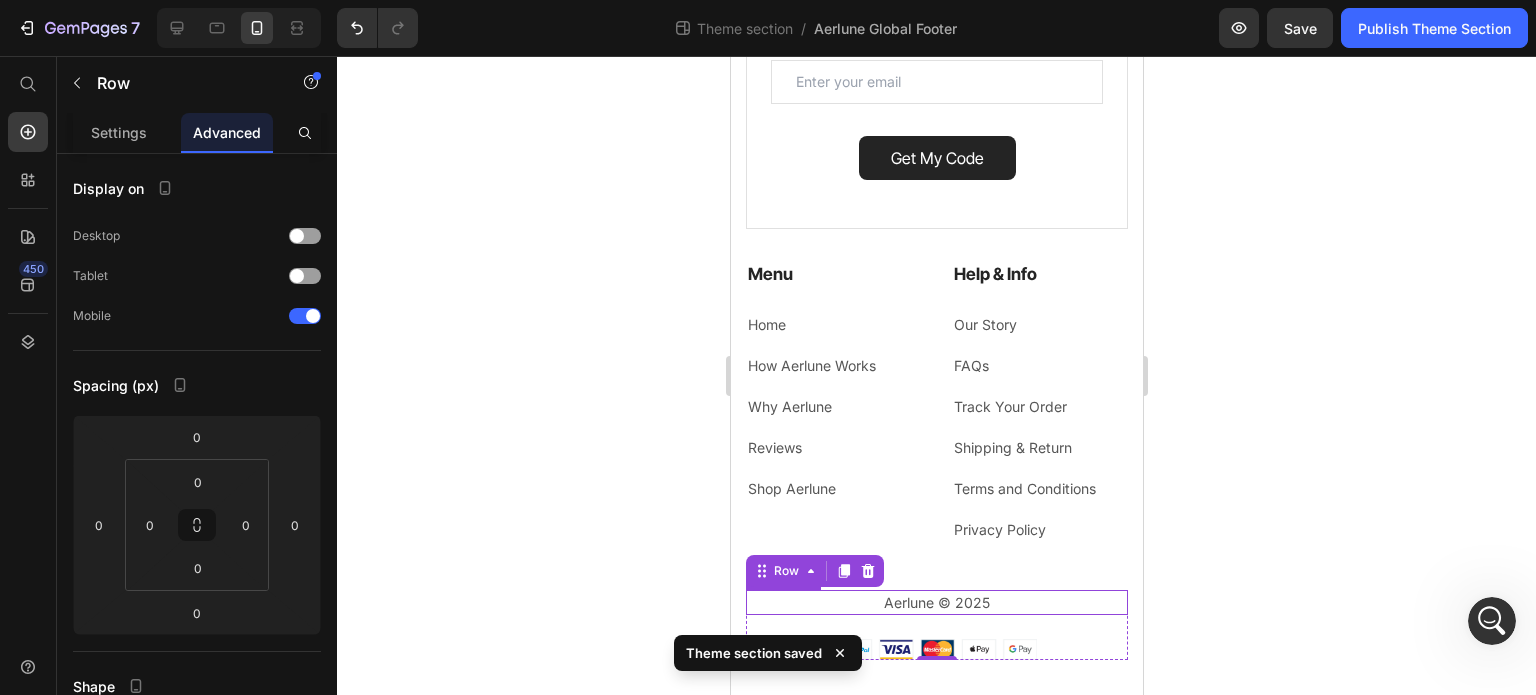 click on "Welcome to the family! Heading Welcome to the family! Heading Welcome to the family! Heading Let us send you a $30 discount code right to your inbox.  Text block Let us send you a $30 discount code right to your inbox.  Text block Let us send you a $30 discount code right to your inbox.  Text block Email Field Row Get My Code Submit Button Contact Form Row Menu Heading Home Text block How Aerlune Works Text block Why Aerlune Text block Reviews Text block Shop Aerlune Text block Help & Info Heading Our Story Text block FAQs Text block Track Your Order Text block Shipping & Return Text block Terms and Conditions Text block Privacy Policy Text block Row Row Aerlune © 2025 Text block Image Row   0                Title Line Aerlune © 2025 Text block Image Row" at bounding box center (936, 284) 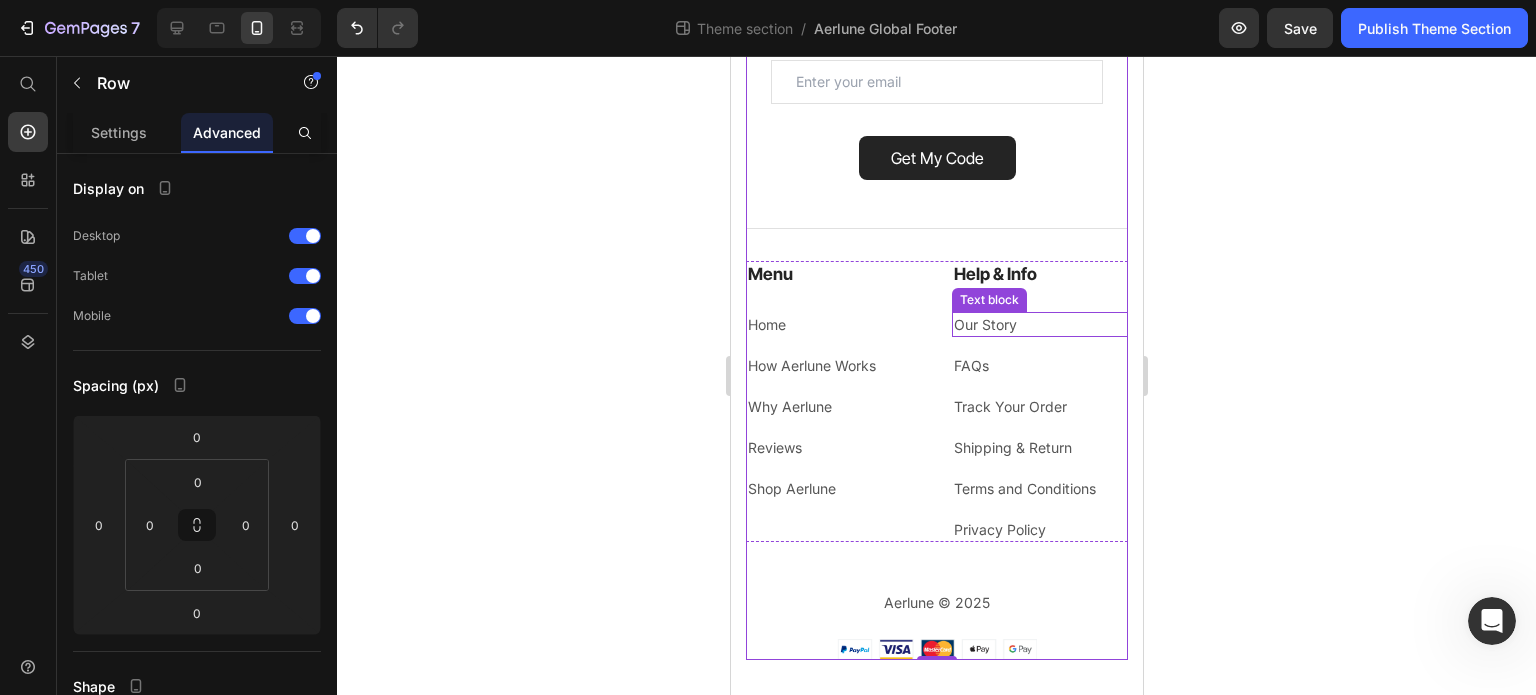scroll, scrollTop: 7136, scrollLeft: 0, axis: vertical 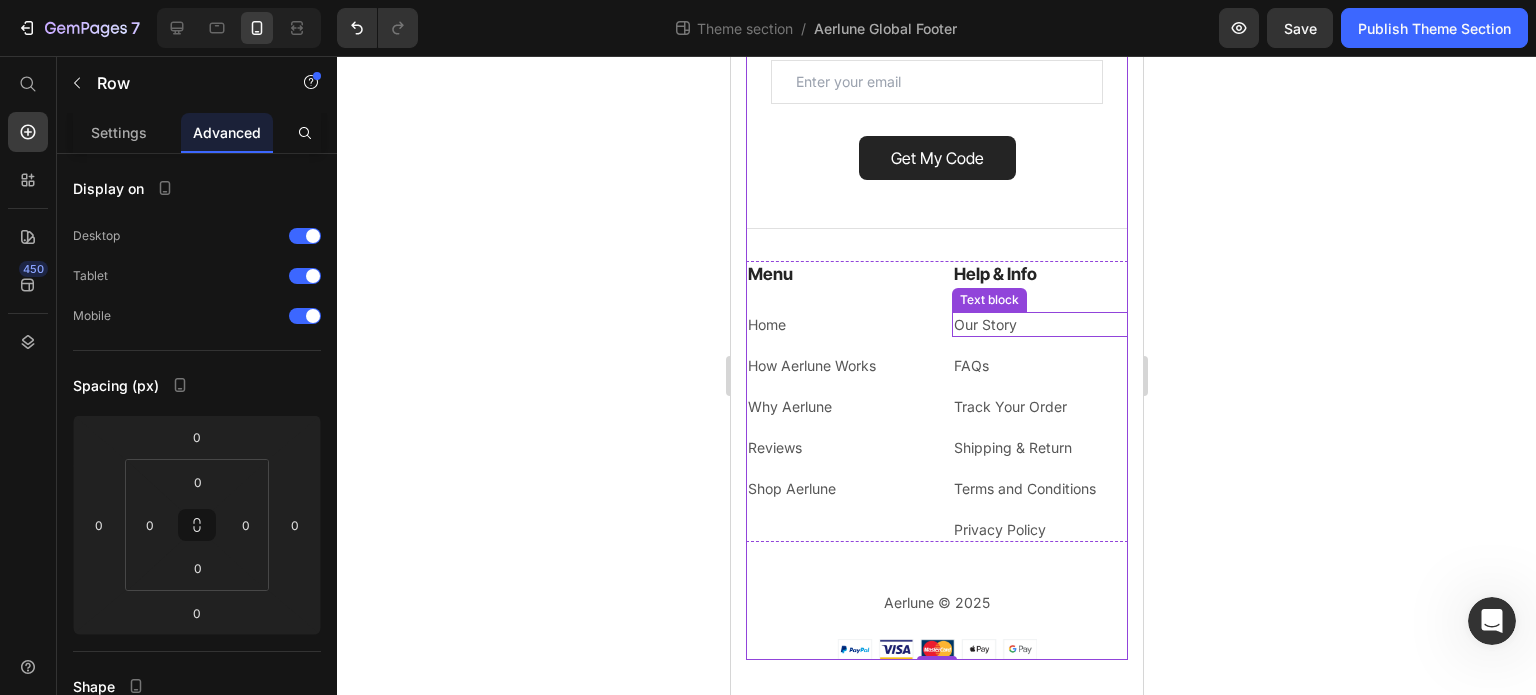 click on "Our Story" at bounding box center [1039, 324] 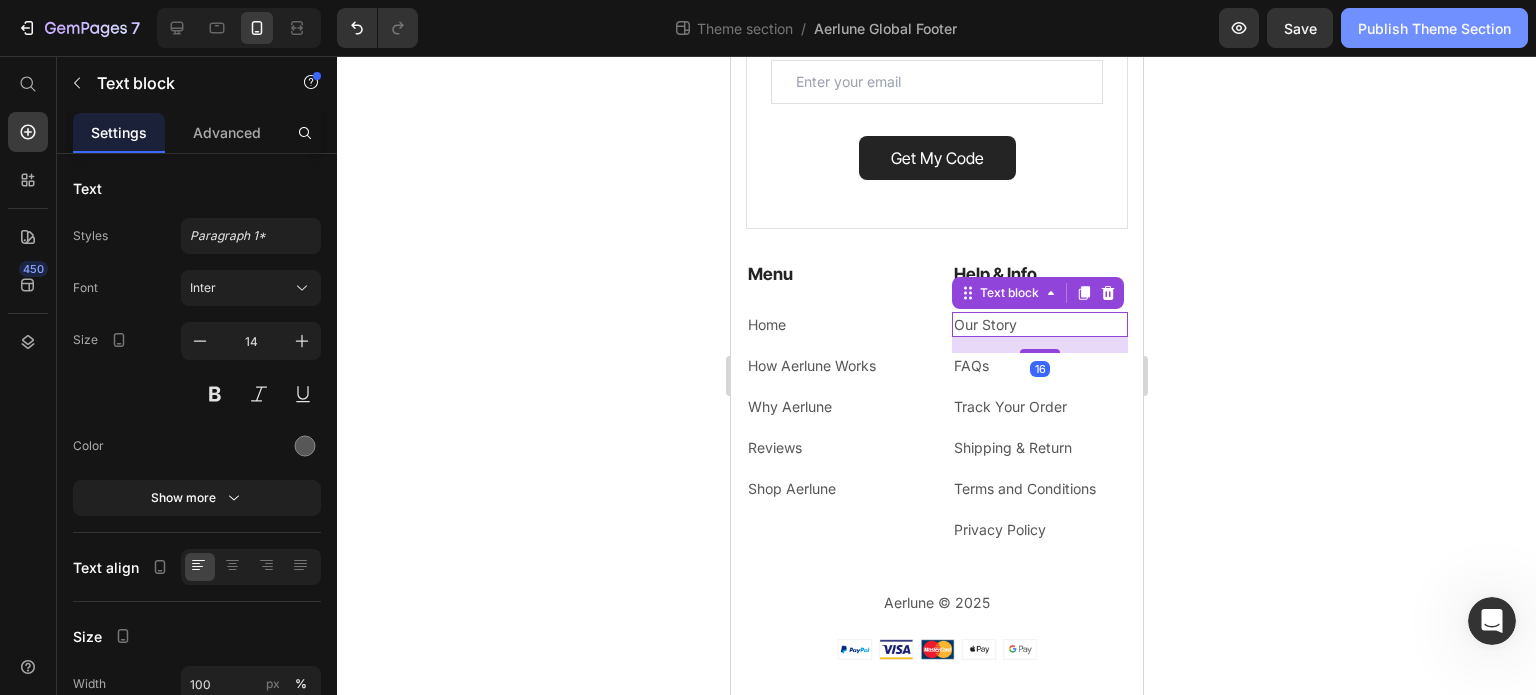click on "Publish Theme Section" 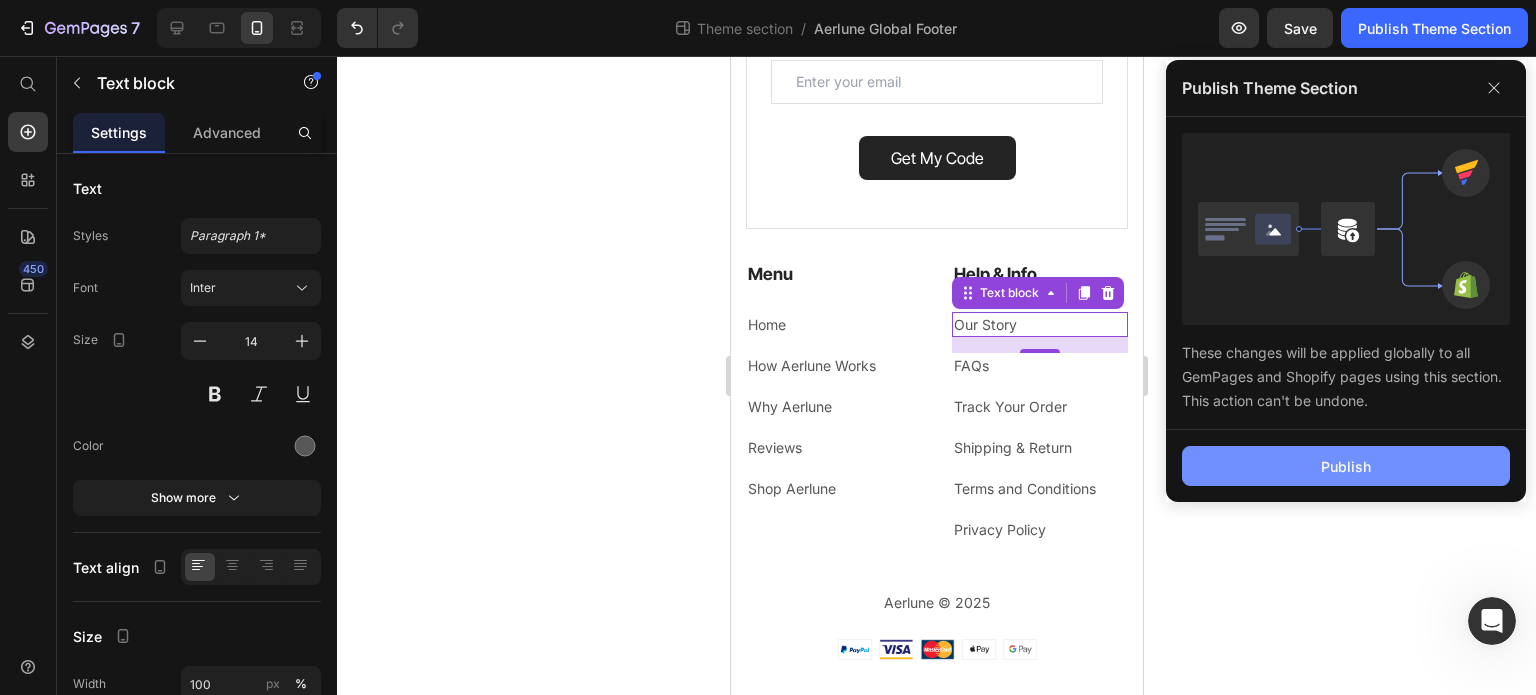 drag, startPoint x: 1296, startPoint y: 457, endPoint x: 1412, endPoint y: 477, distance: 117.71151 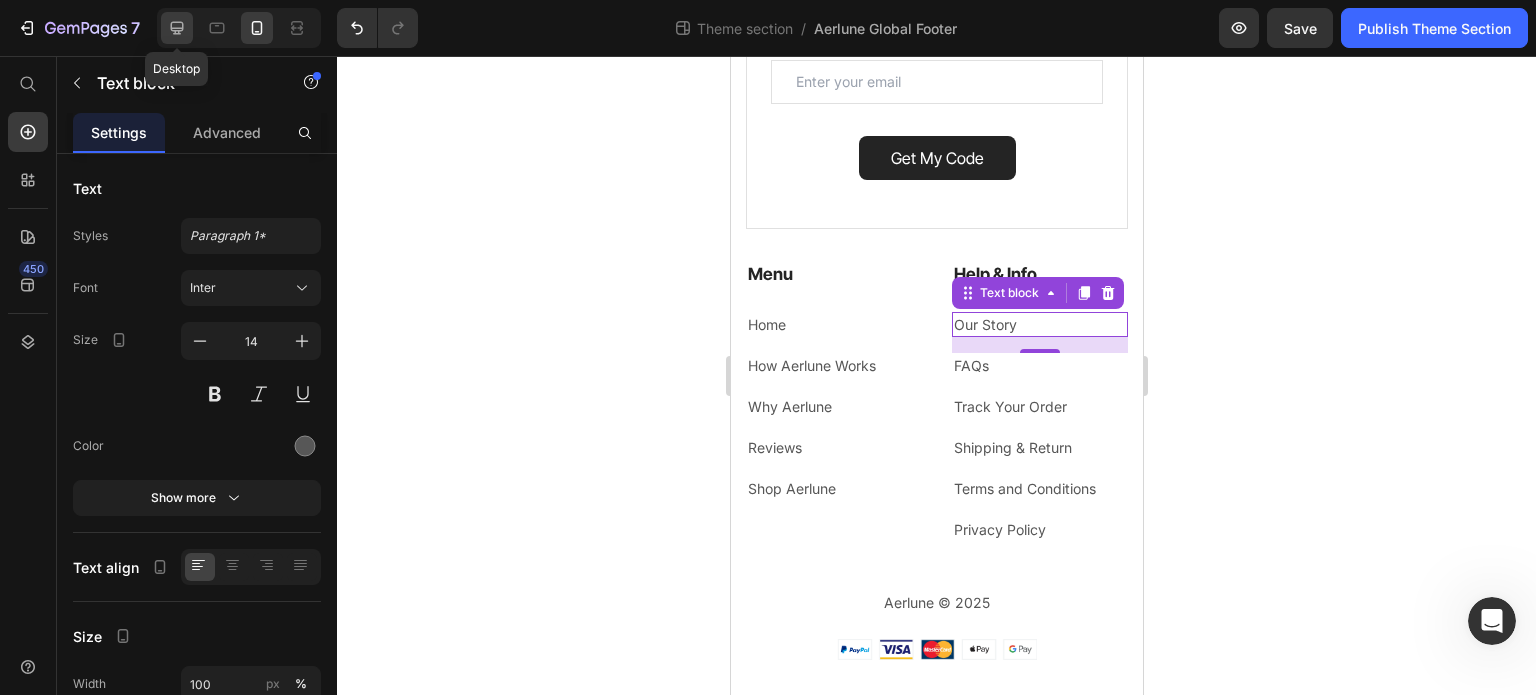 click 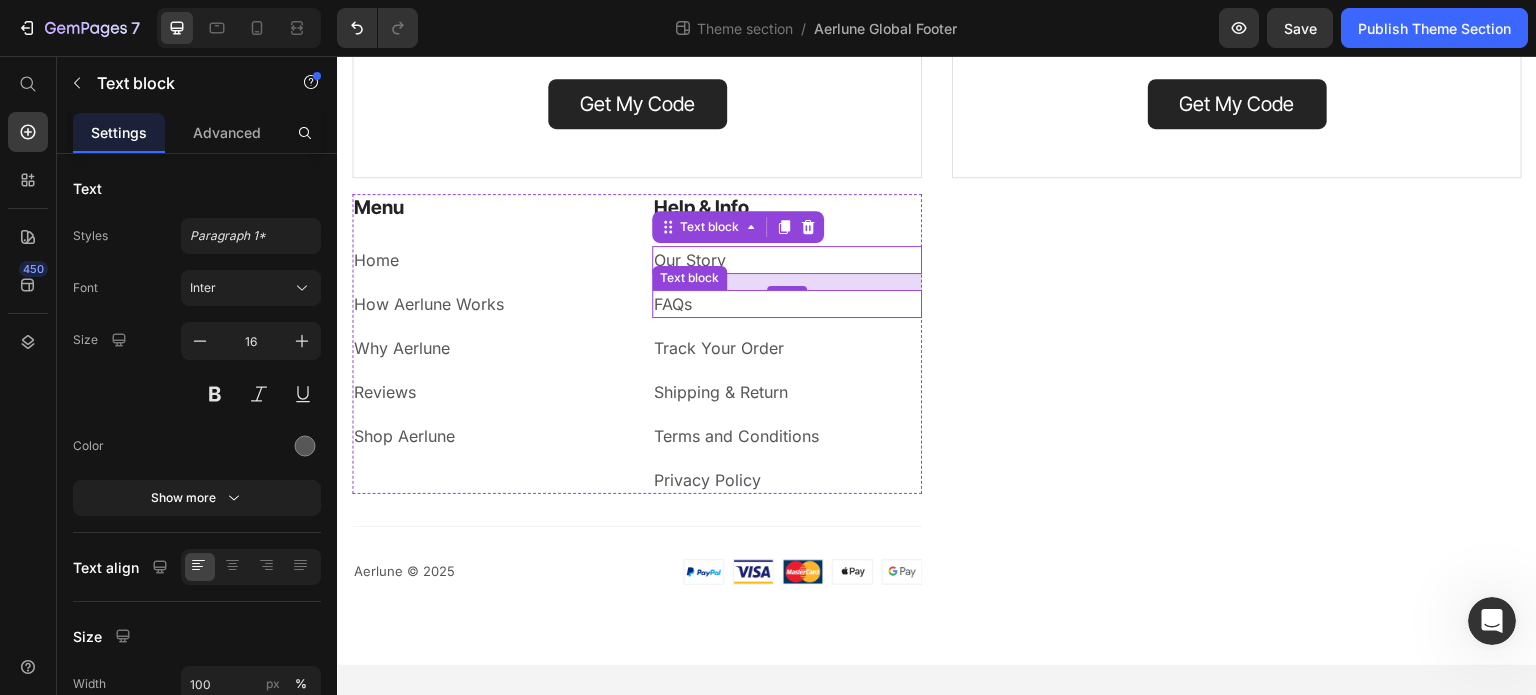 scroll, scrollTop: 88, scrollLeft: 0, axis: vertical 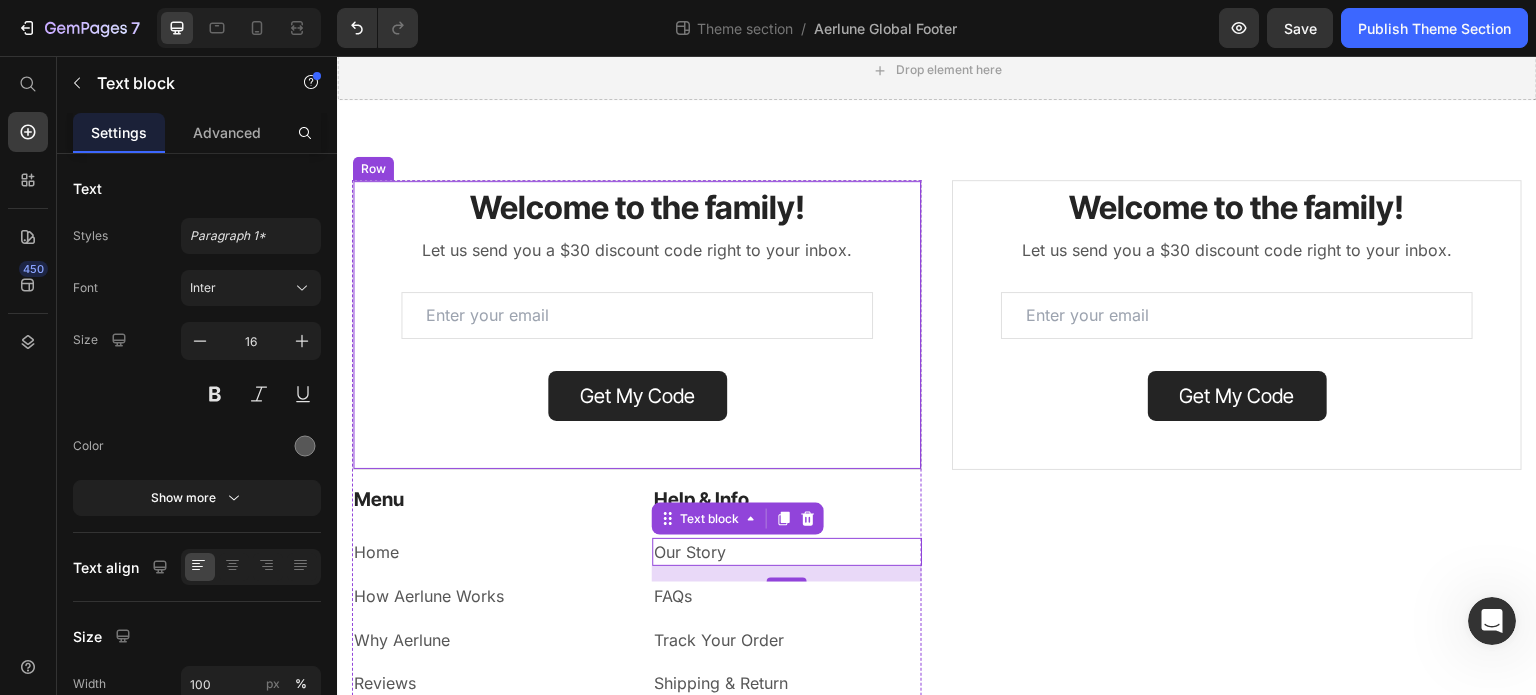 click on "Welcome to the family! Heading Welcome to the family! Heading Welcome to the family! Heading Let us send you a $30 discount code right to your inbox.  Text block Let us send you a $30 discount code right to your inbox.  Text block Let us send you a $30 discount code right to your inbox.  Text block Email Field Row Get My Code Submit Button Contact Form Row" at bounding box center (637, 325) 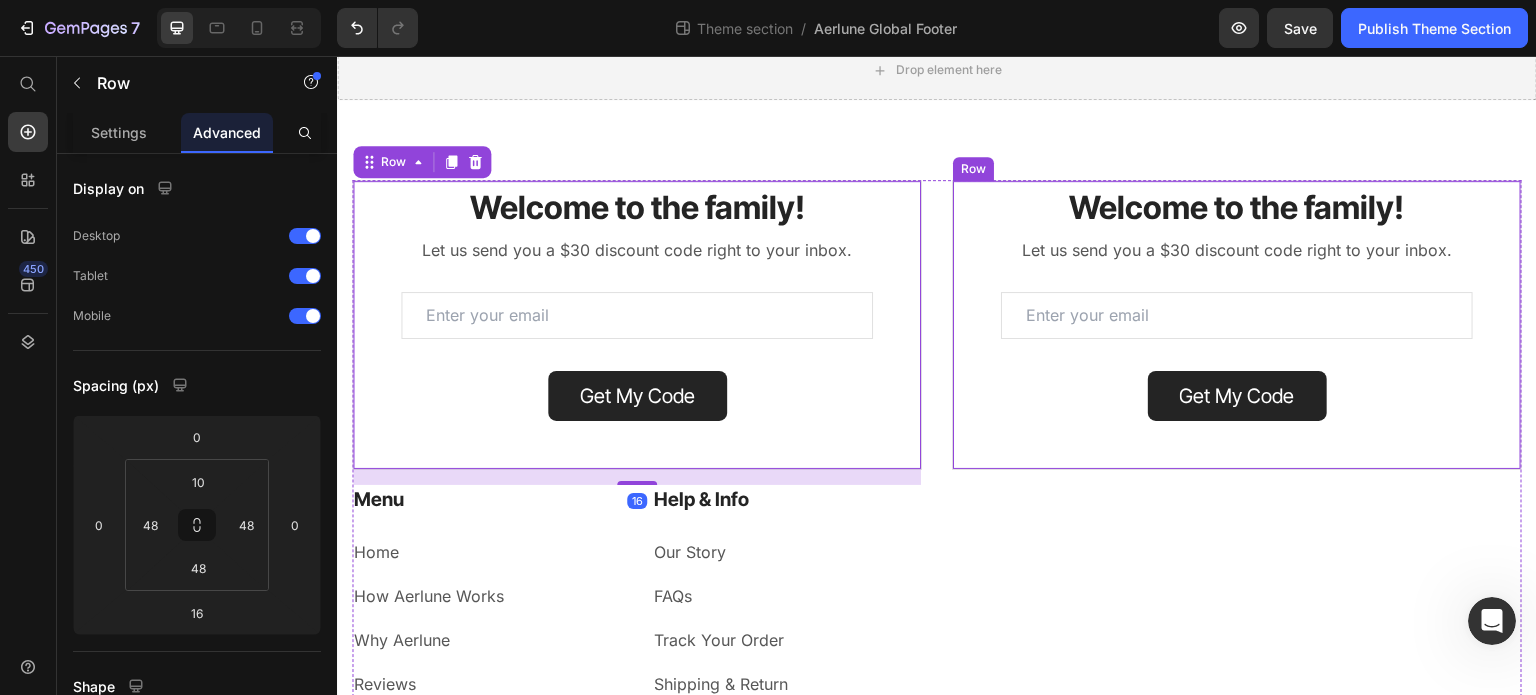 click on "Welcome to the family! Heading Welcome to the family! Heading Welcome to the family! Heading Let us send you a $30 discount code right to your inbox.  Text block Let us send you a $30 discount code right to your inbox.  Text block Let us send you a $30 discount code right to your inbox.  Text block Email Field Row Get My Code Submit Button Contact Form Row" at bounding box center (1237, 325) 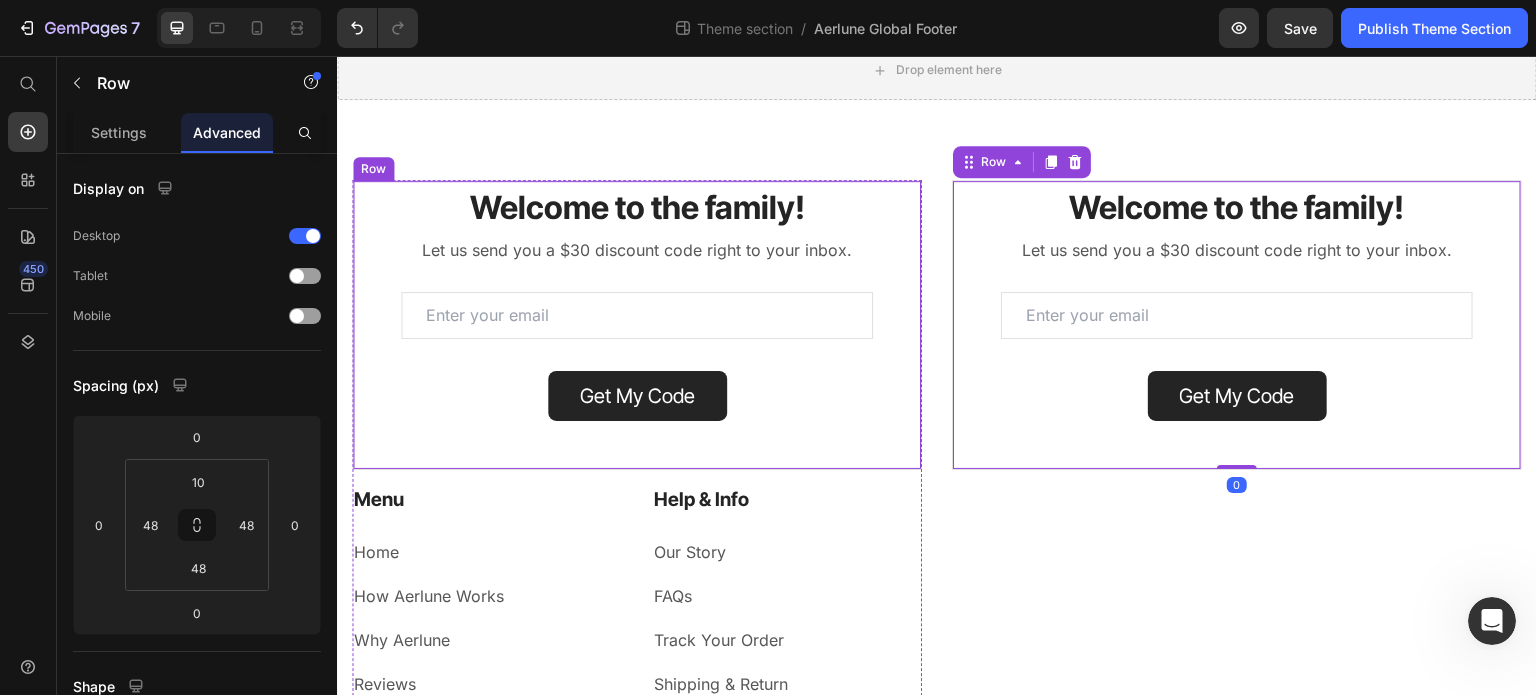 click on "Welcome to the family! Heading Welcome to the family! Heading Welcome to the family! Heading Let us send you a $30 discount code right to your inbox.  Text block Let us send you a $30 discount code right to your inbox.  Text block Let us send you a $30 discount code right to your inbox.  Text block Email Field Row Get My Code Submit Button Contact Form Row" at bounding box center (637, 325) 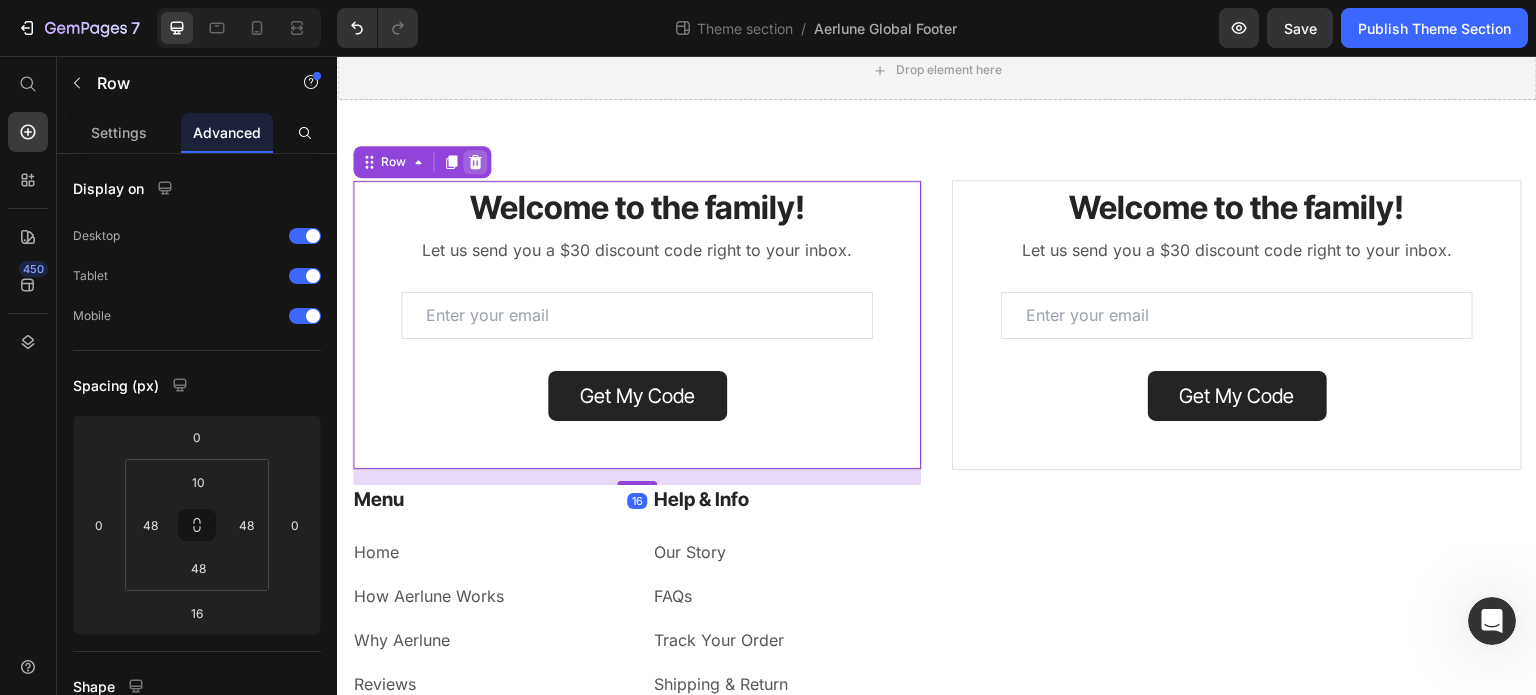 click 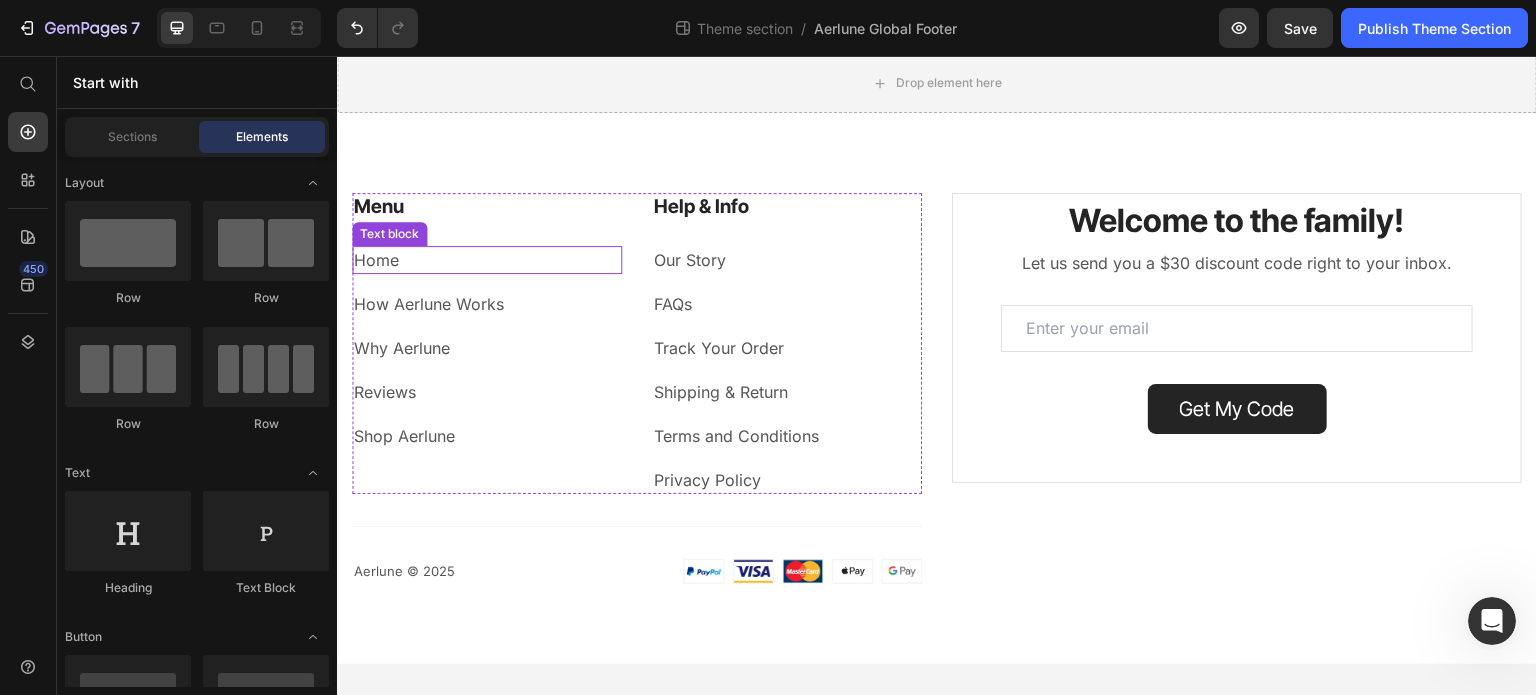 click on "Home" at bounding box center (487, 260) 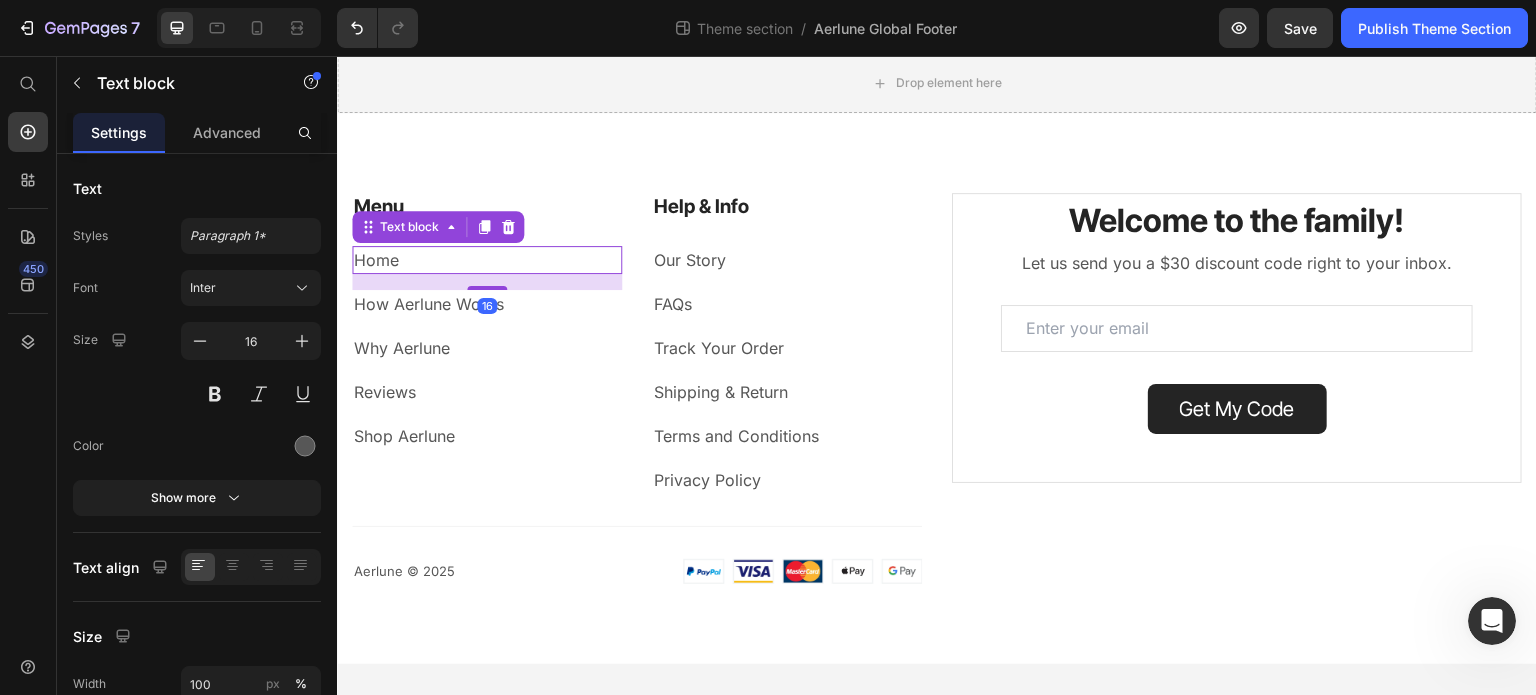 click on "Home" at bounding box center (376, 260) 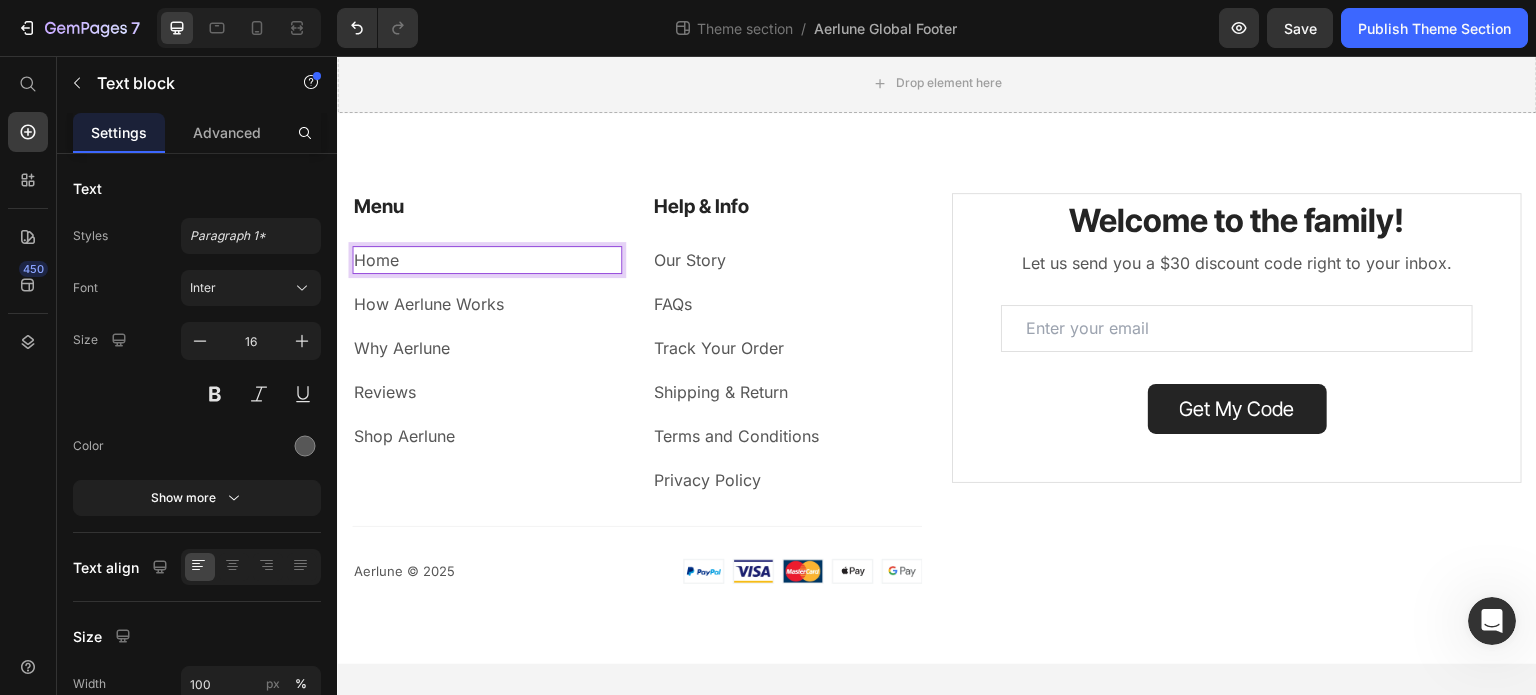 click on "Home" at bounding box center (376, 260) 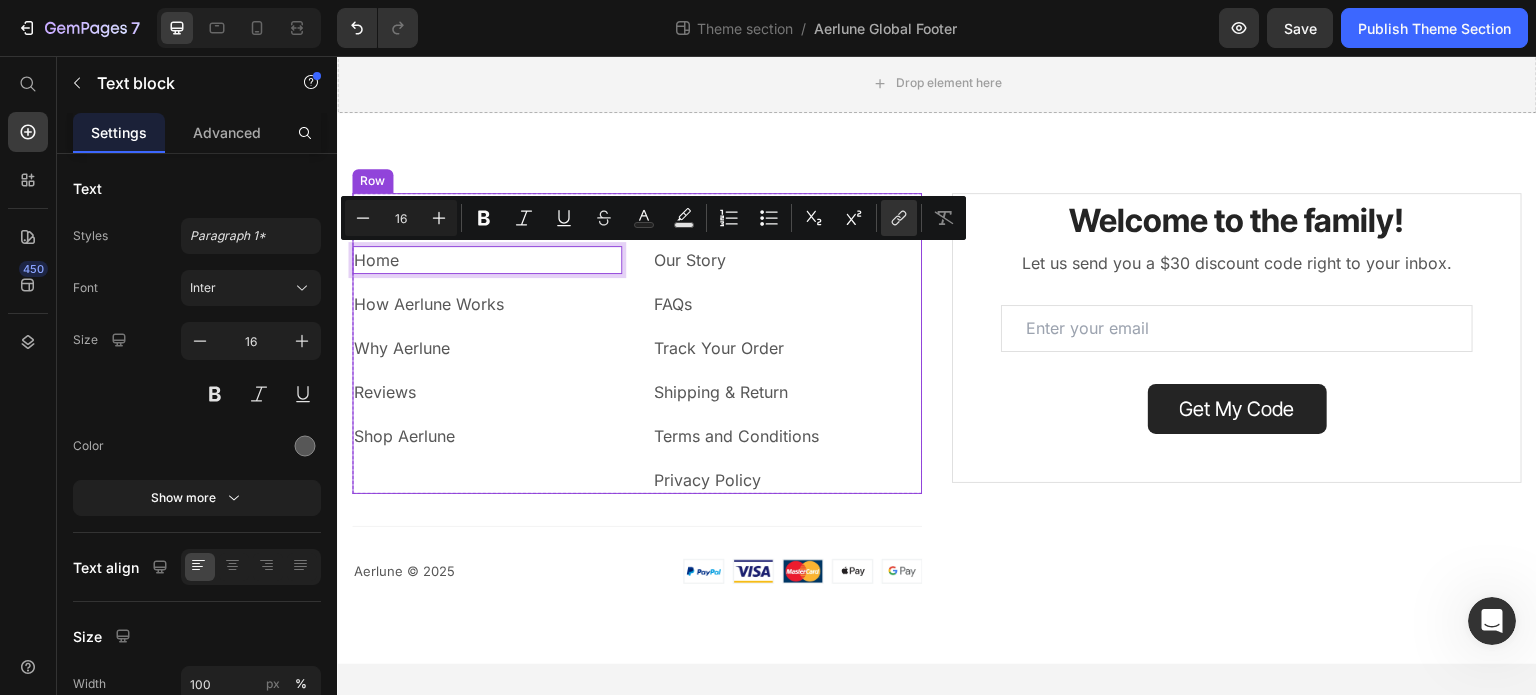 click on "Menu Heading Home Text block   16 How Aerlune Works Text block Why Aerlune Text block Reviews Text block Shop Aerlune Text block" at bounding box center [487, 343] 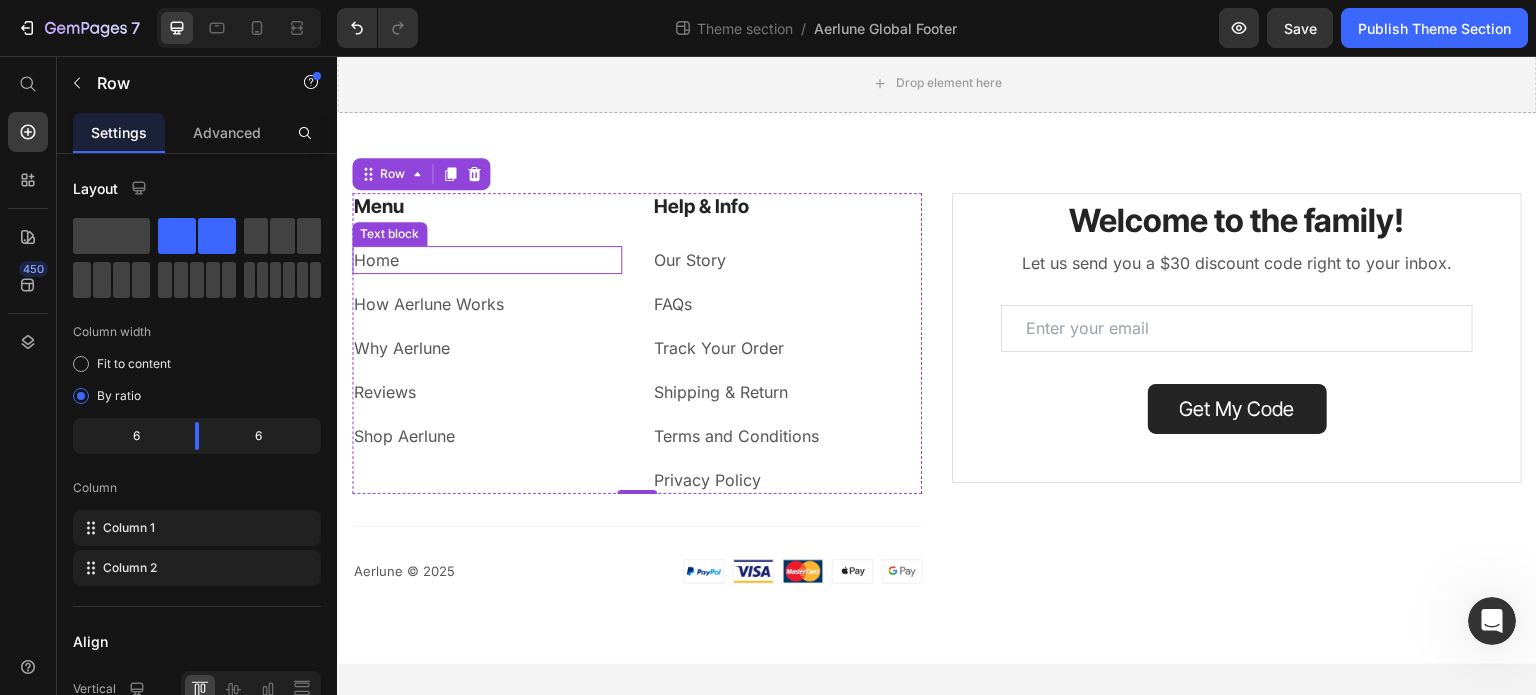 click on "Home" at bounding box center (487, 260) 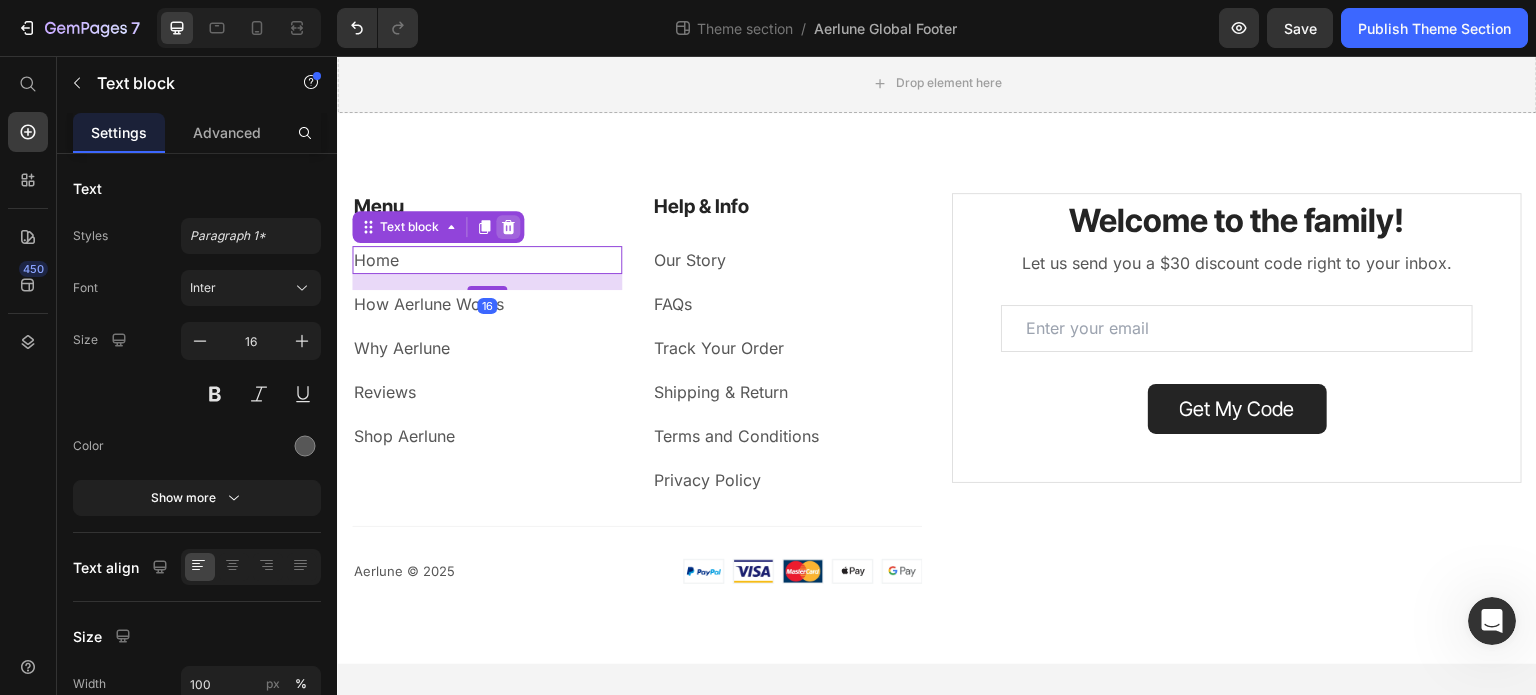 click 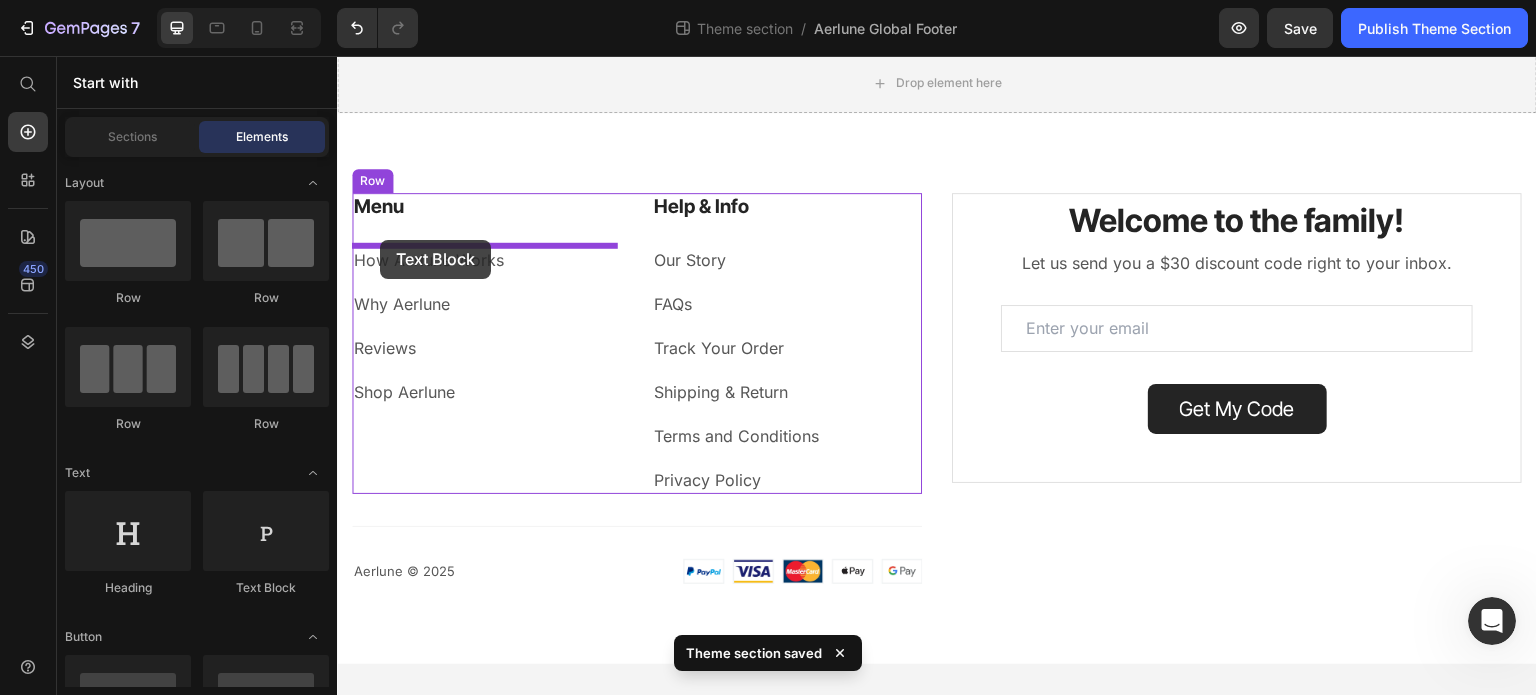 drag, startPoint x: 576, startPoint y: 601, endPoint x: 380, endPoint y: 240, distance: 410.7761 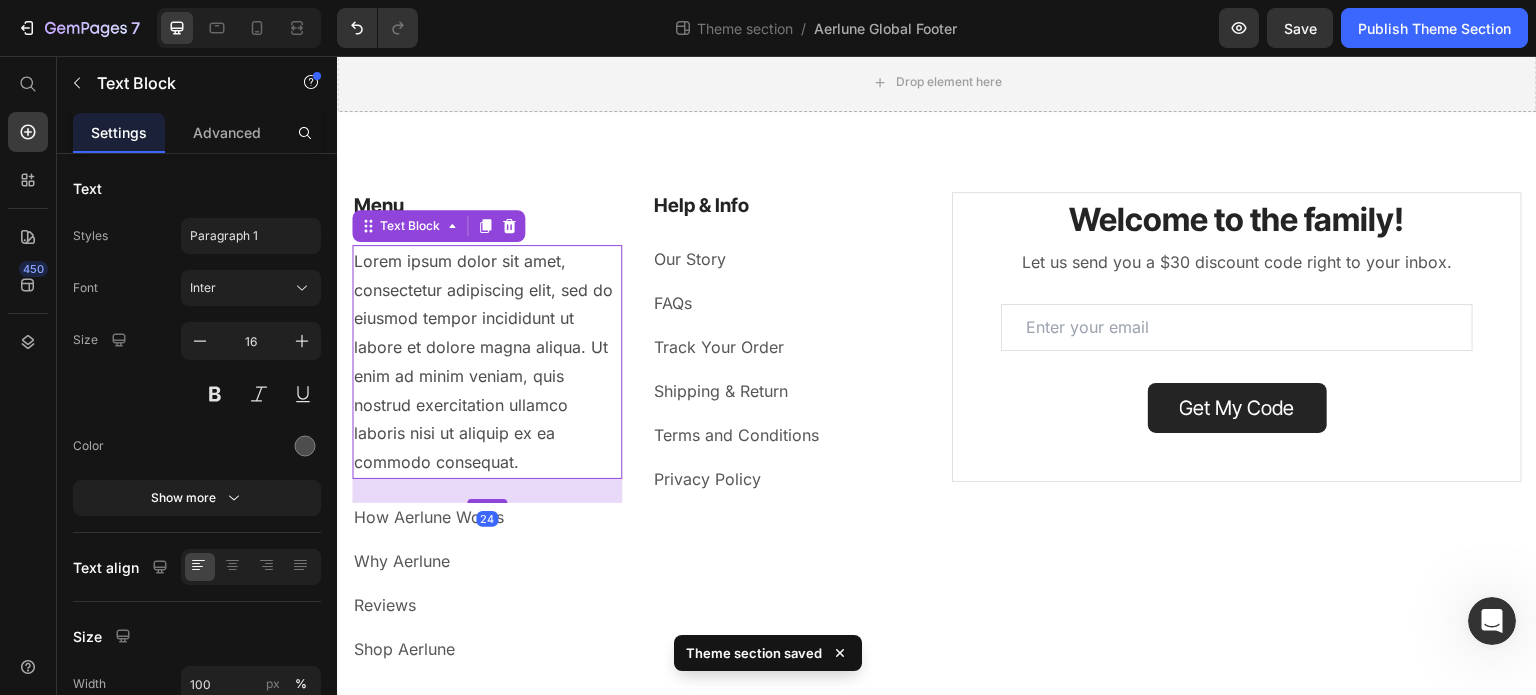 click on "Lorem ipsum dolor sit amet, consectetur adipiscing elit, sed do eiusmod tempor incididunt ut labore et dolore magna aliqua. Ut enim ad minim veniam, quis nostrud exercitation ullamco laboris nisi ut aliquip ex ea commodo consequat." at bounding box center (487, 362) 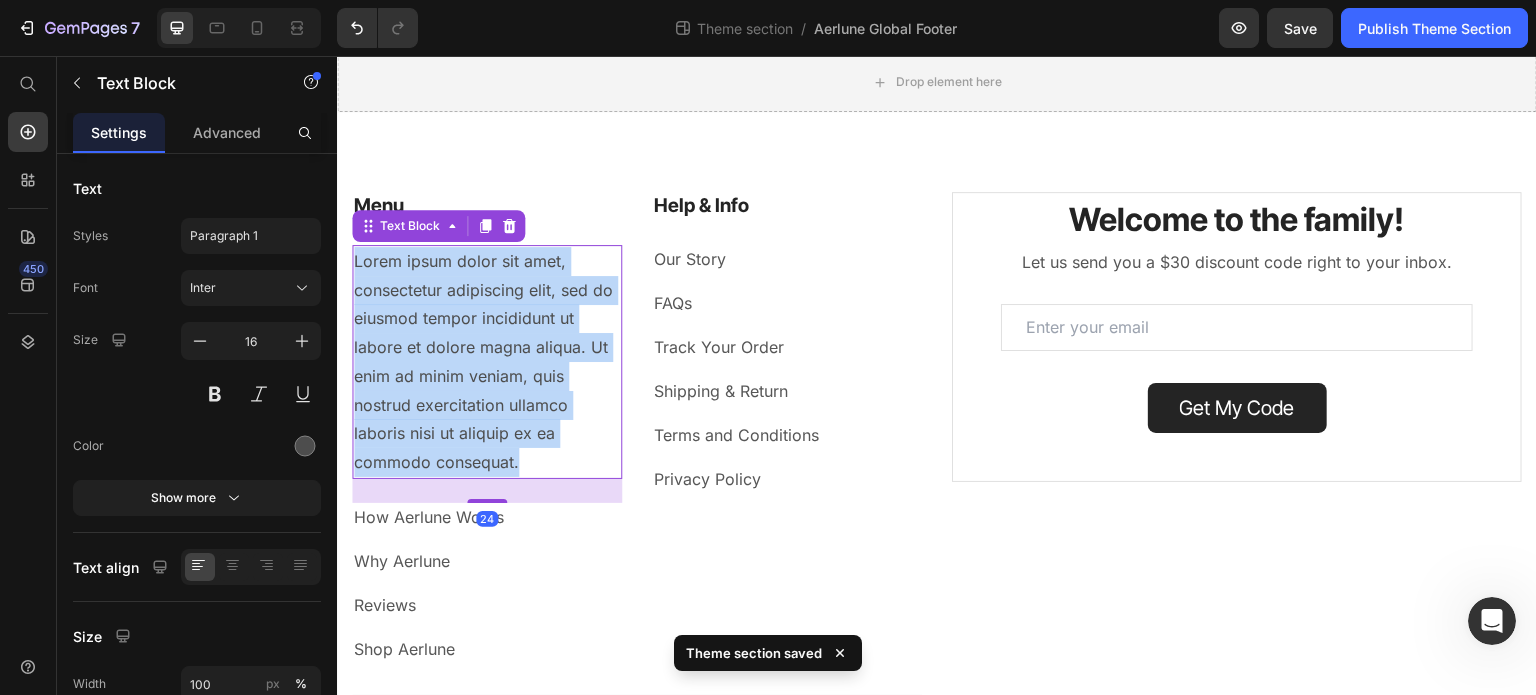 click on "Lorem ipsum dolor sit amet, consectetur adipiscing elit, sed do eiusmod tempor incididunt ut labore et dolore magna aliqua. Ut enim ad minim veniam, quis nostrud exercitation ullamco laboris nisi ut aliquip ex ea commodo consequat." at bounding box center (487, 362) 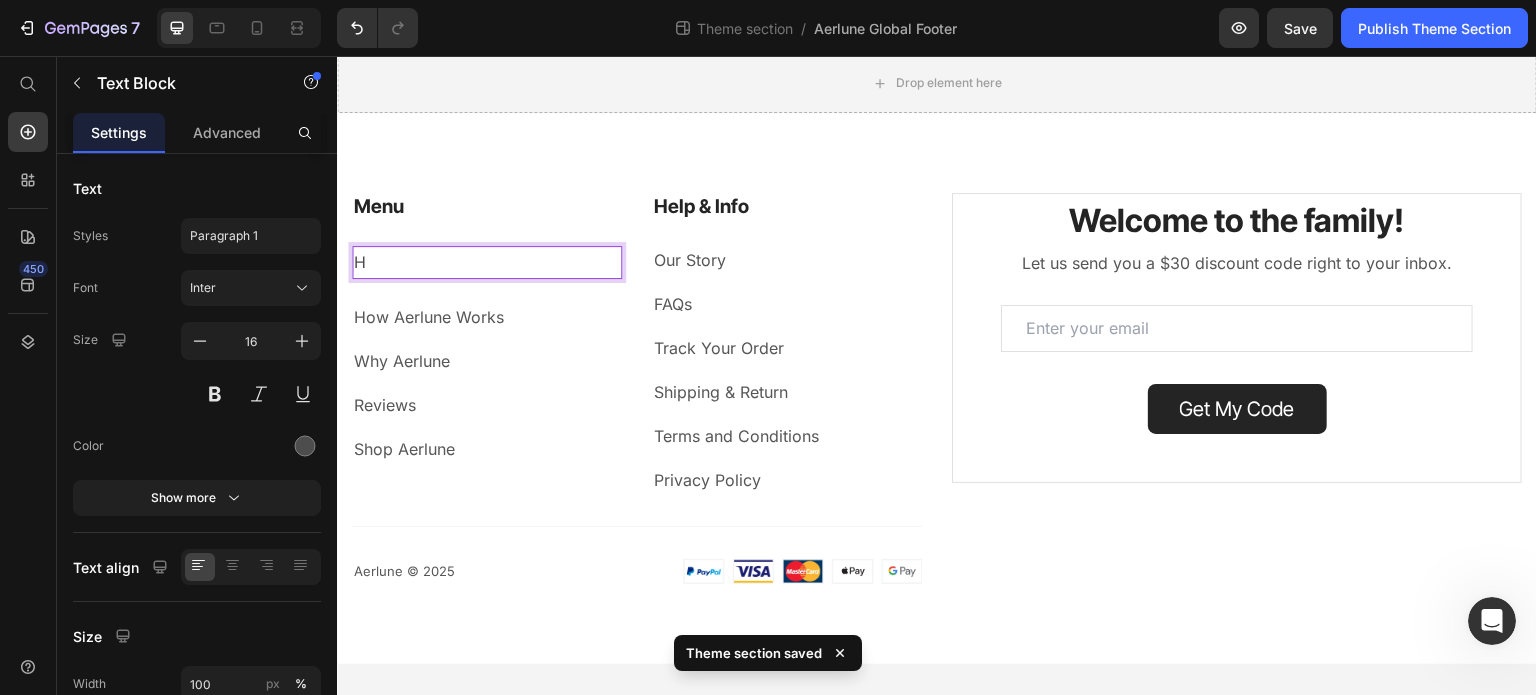 click on "Menu Heading H Text Block   24 How Aerlune Works Text block Why Aerlune Text block Reviews Text block Shop Aerlune Text block" at bounding box center [487, 343] 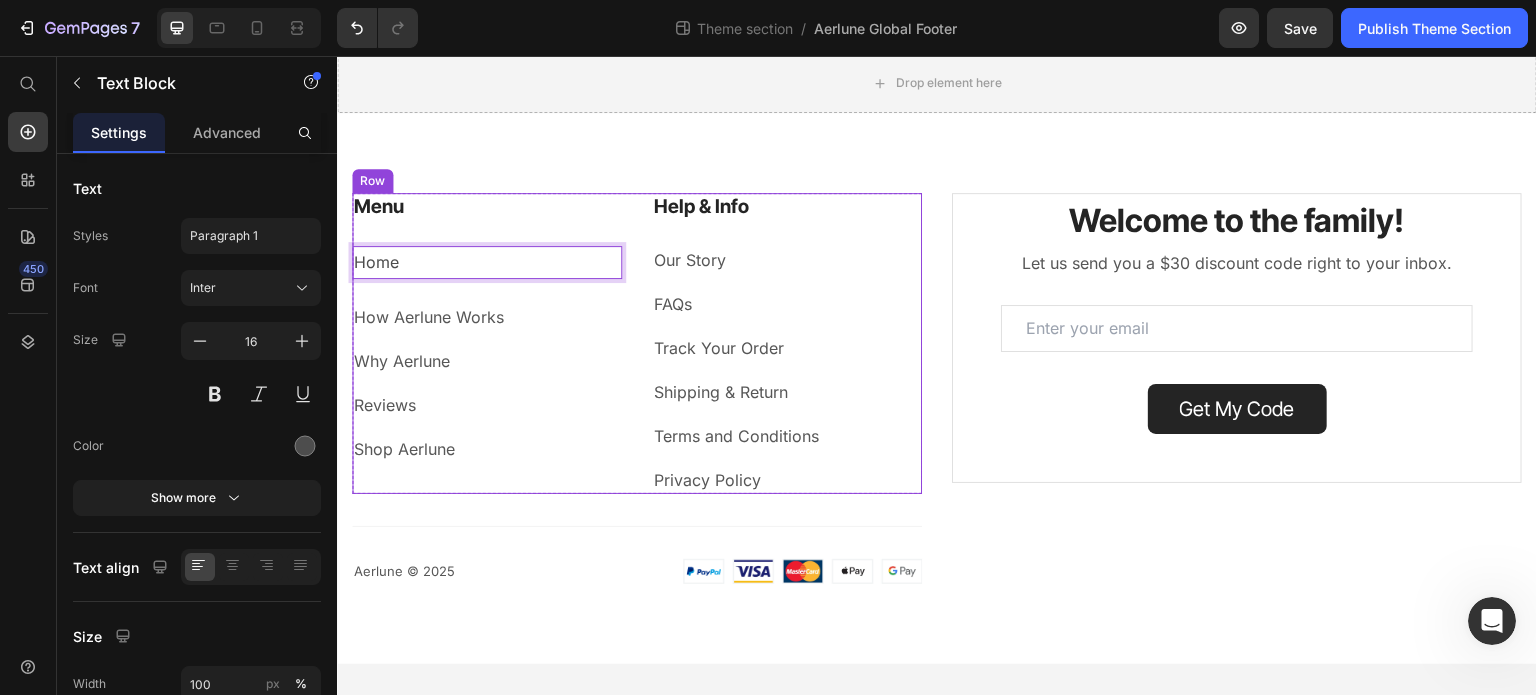 click on "Menu Heading Home Text Block   24 How Aerlune Works Text block Why Aerlune Text block Reviews Text block Shop Aerlune Text block" at bounding box center [487, 343] 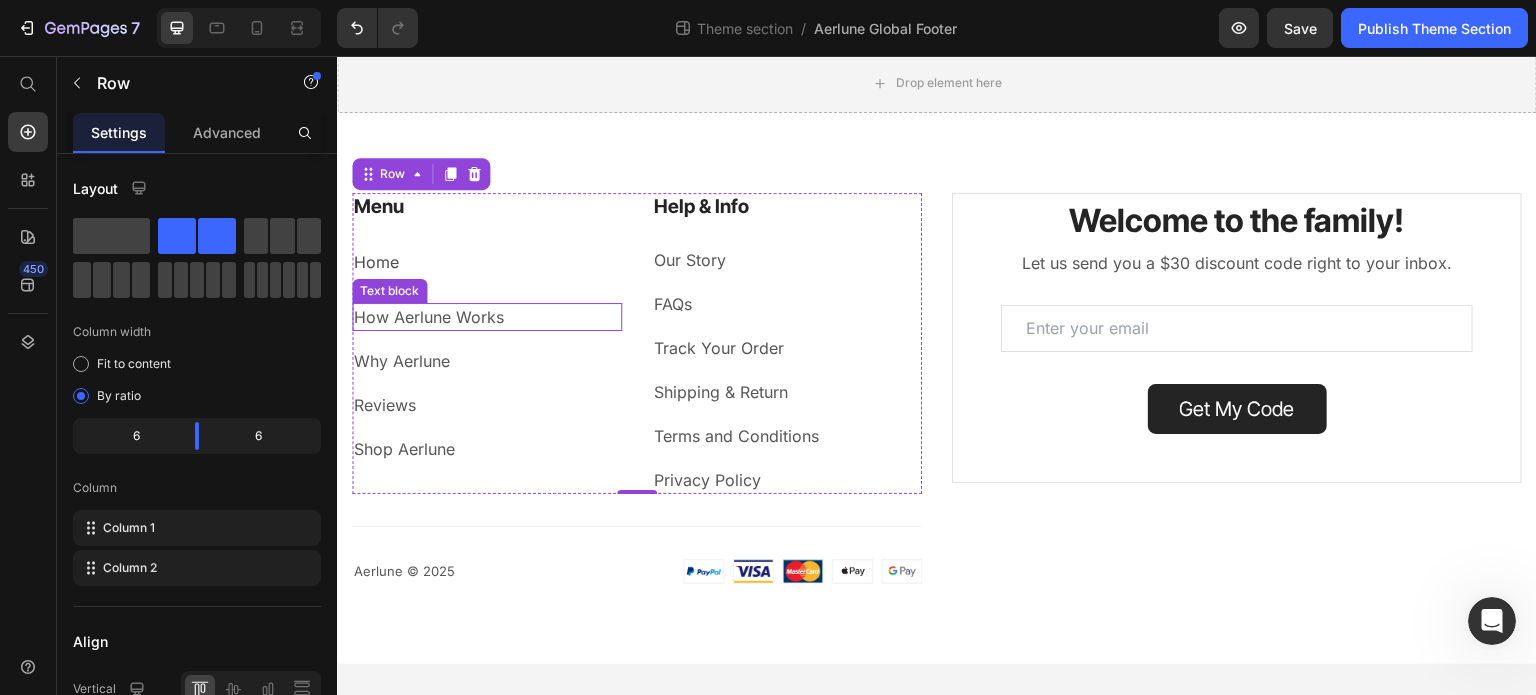 click on "How Aerlune Works" at bounding box center (429, 317) 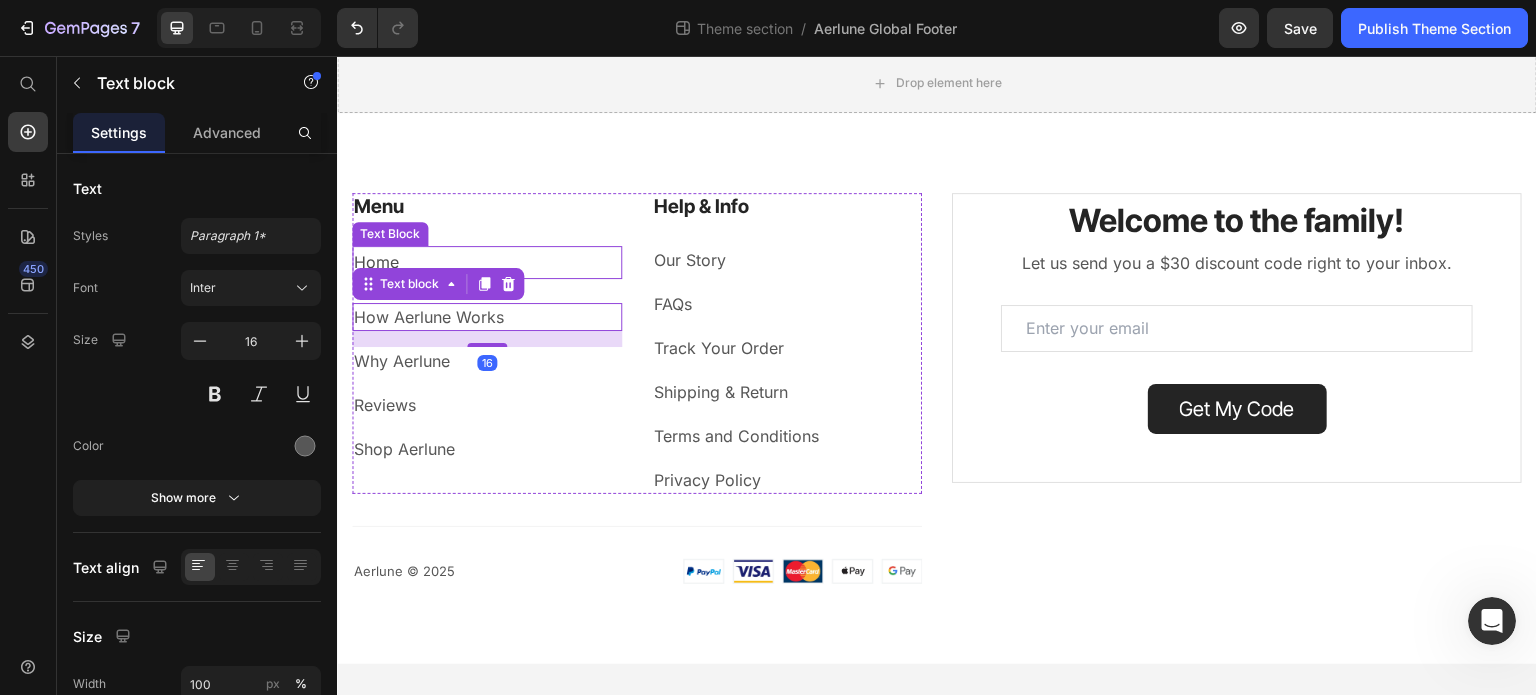 click on "Home" at bounding box center (487, 262) 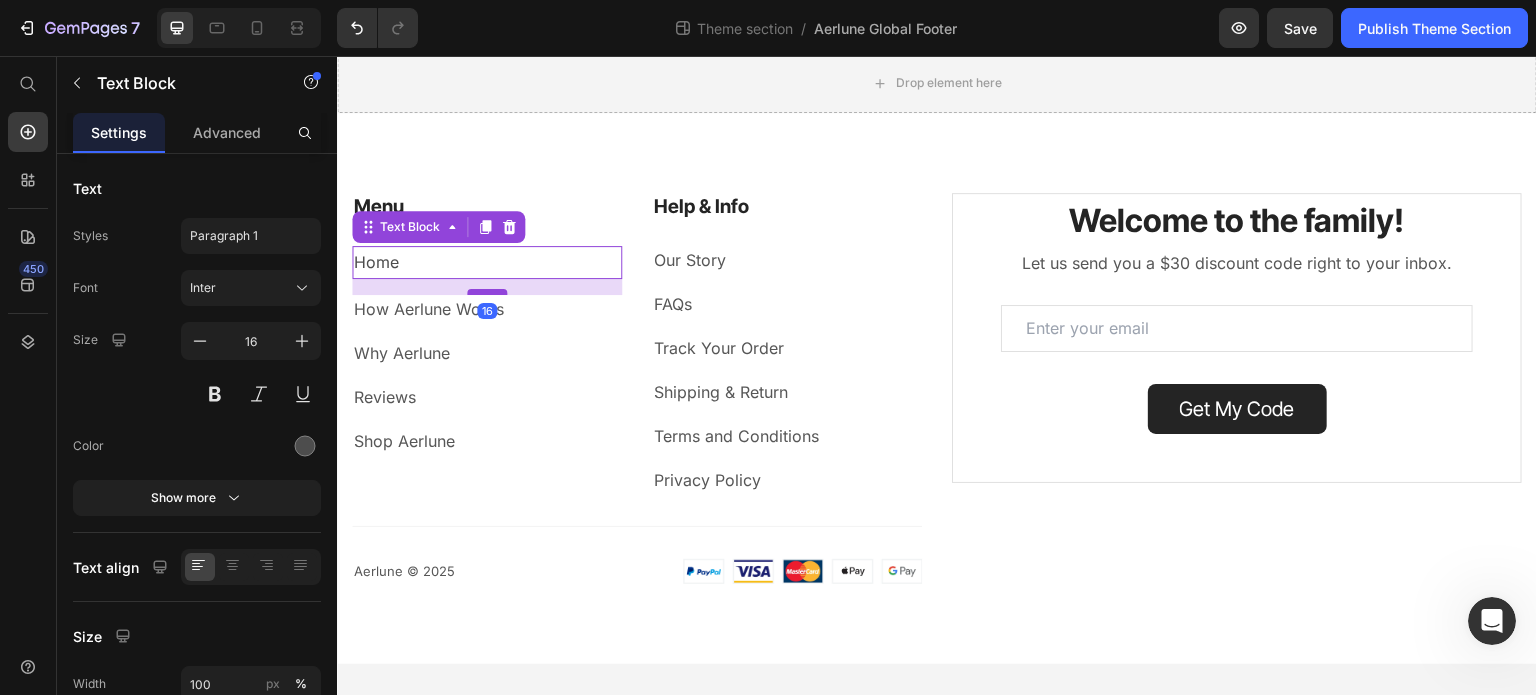 click at bounding box center [487, 292] 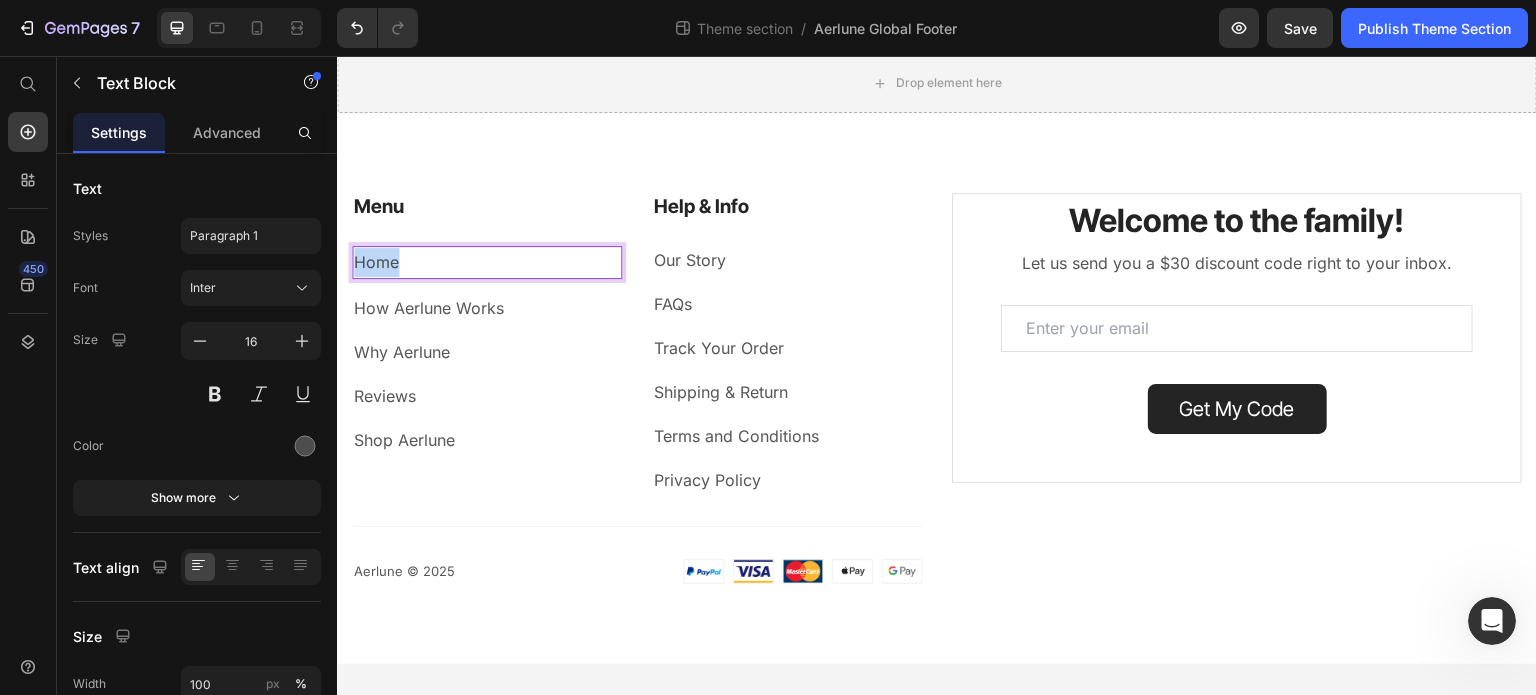 click on "Home" at bounding box center [487, 262] 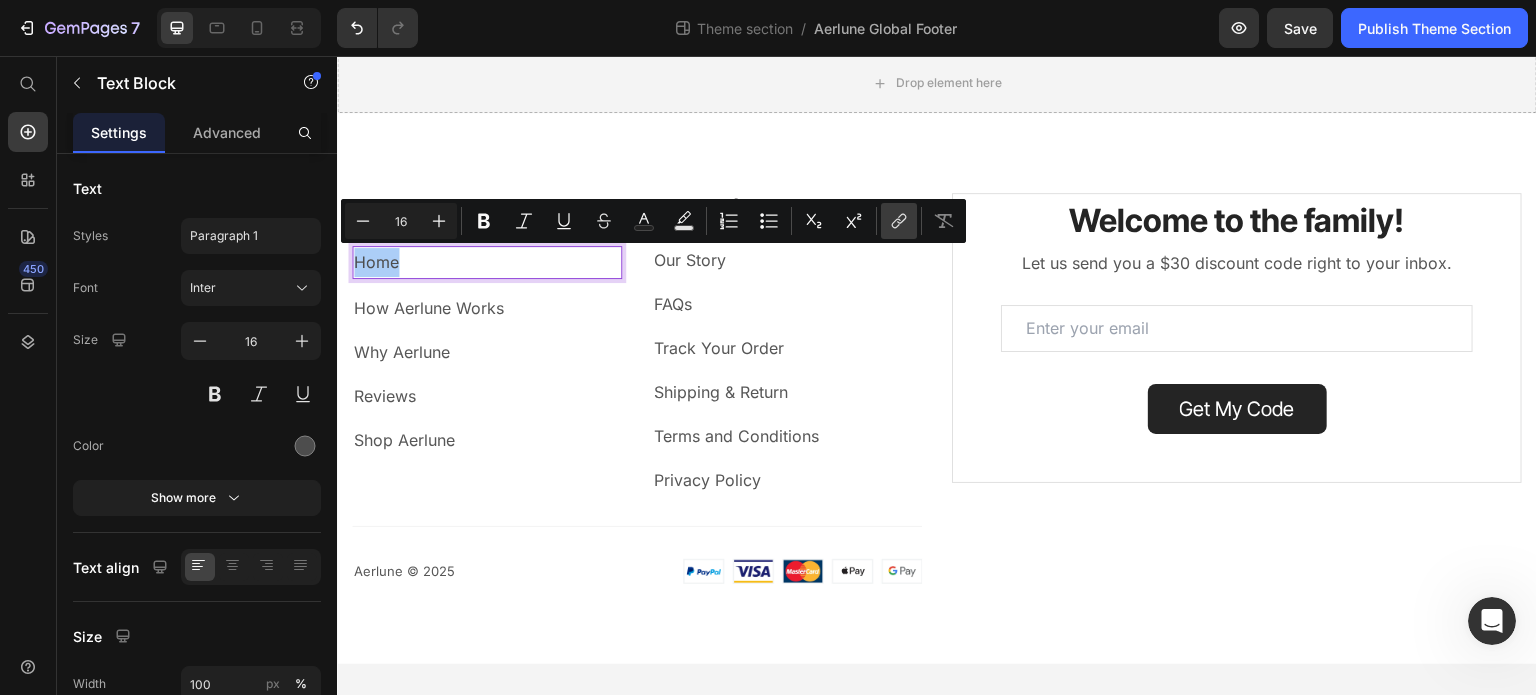 click 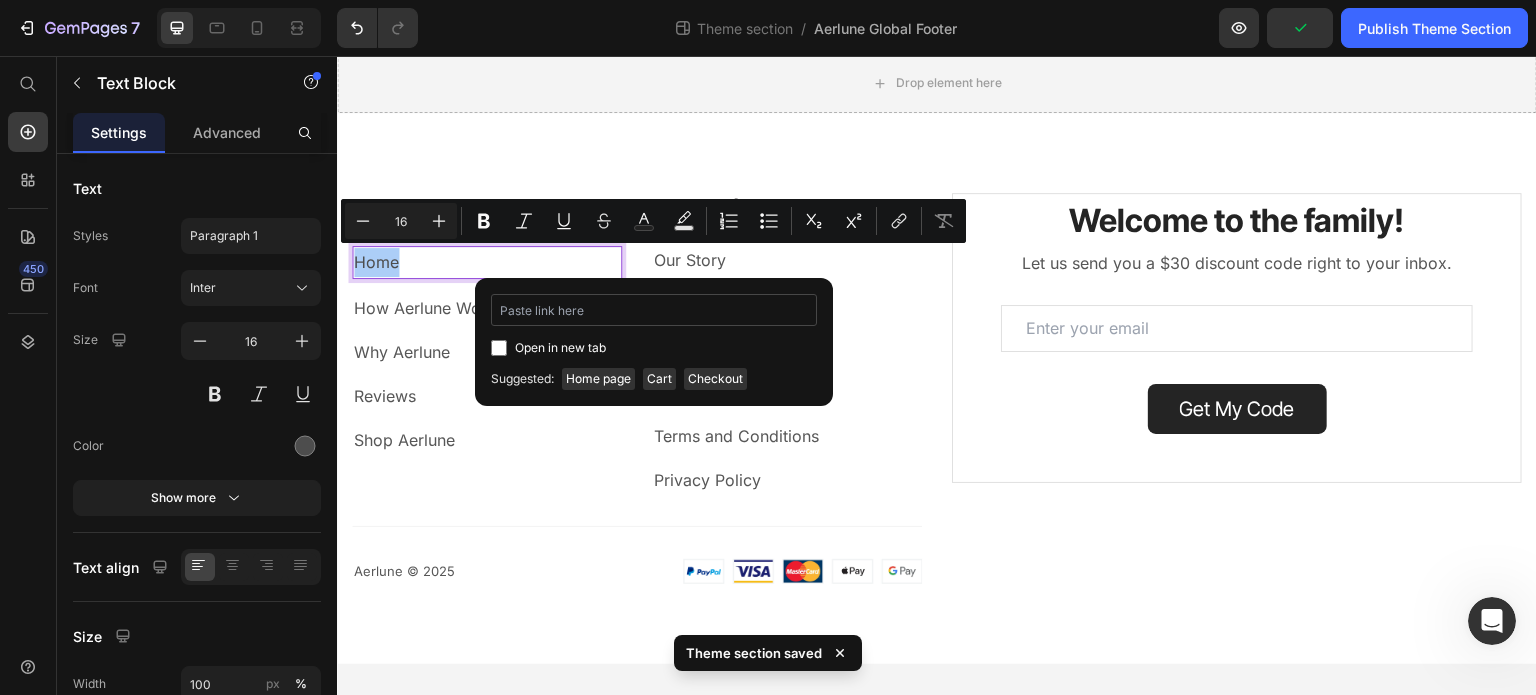 click at bounding box center [654, 310] 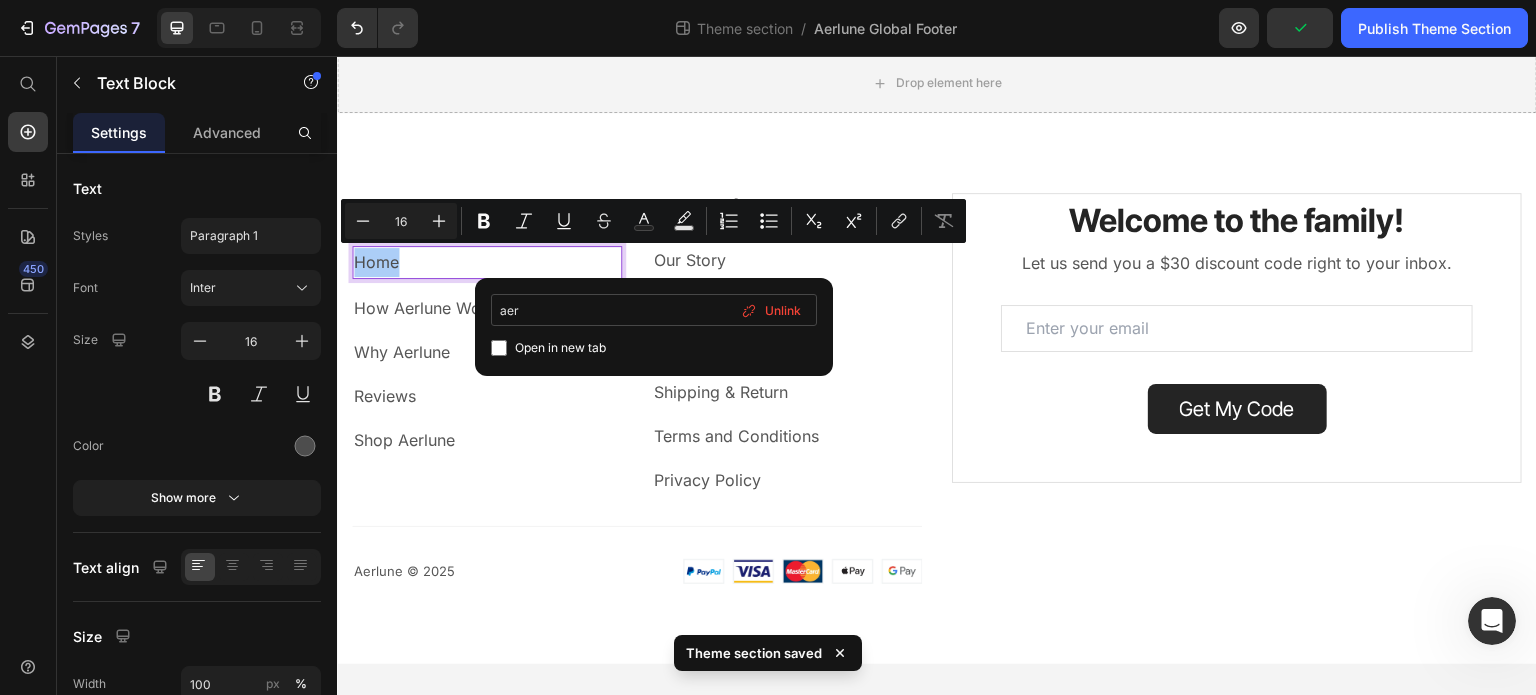 type on "aer" 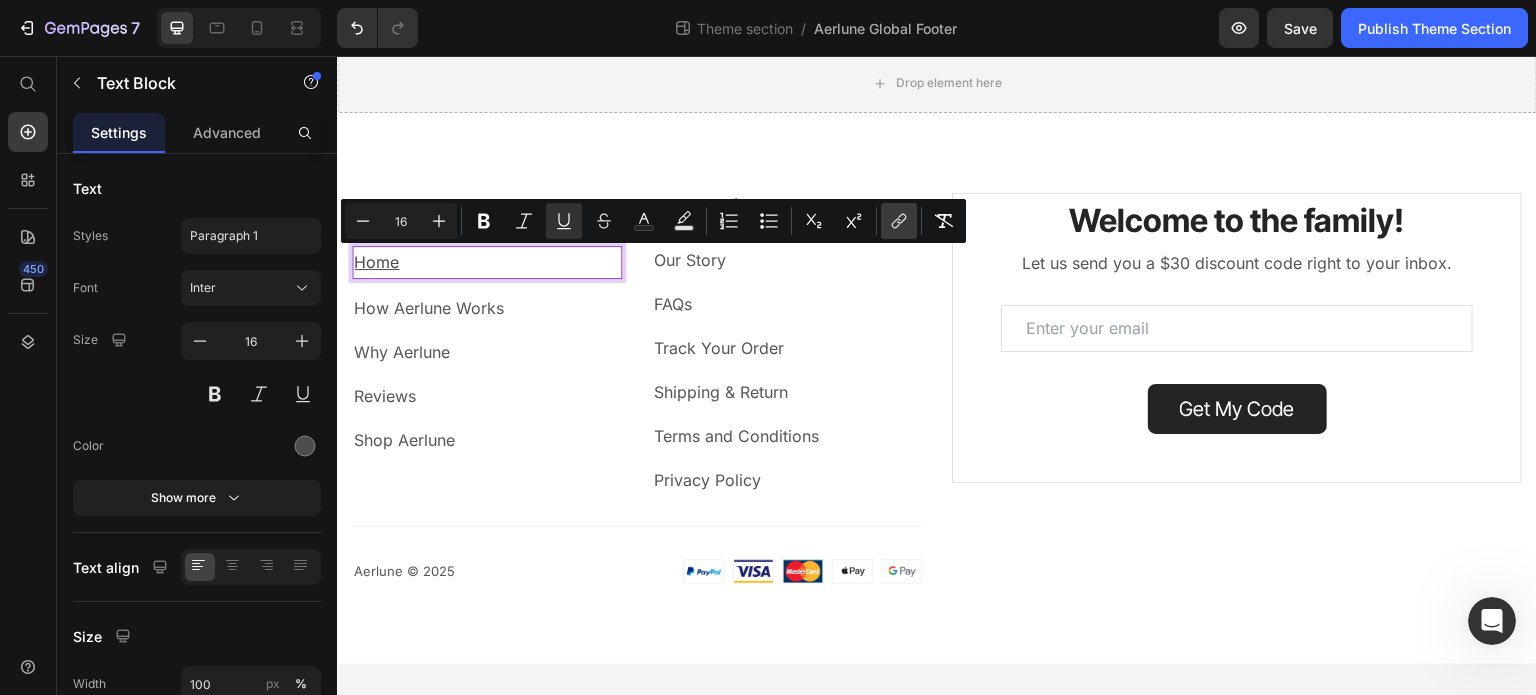 click 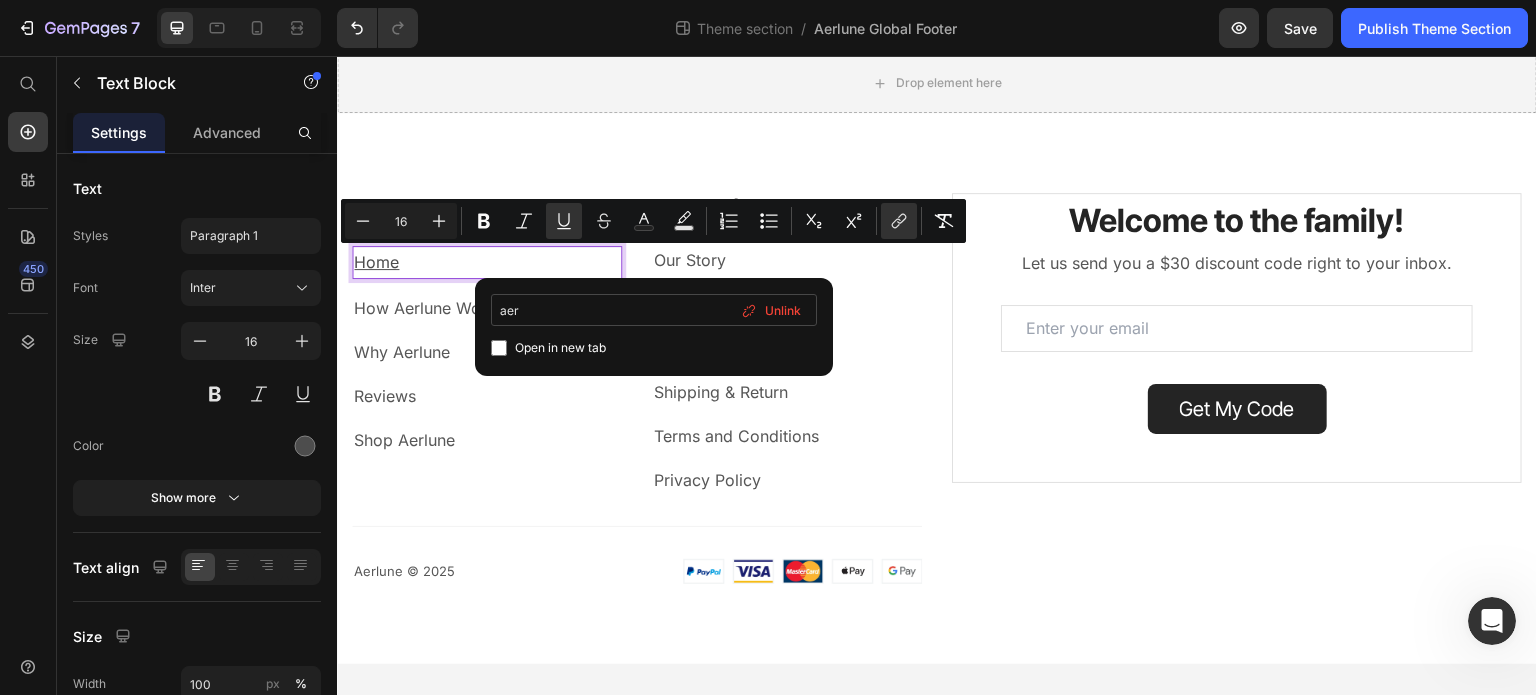 type on "https://aerlune.com/" 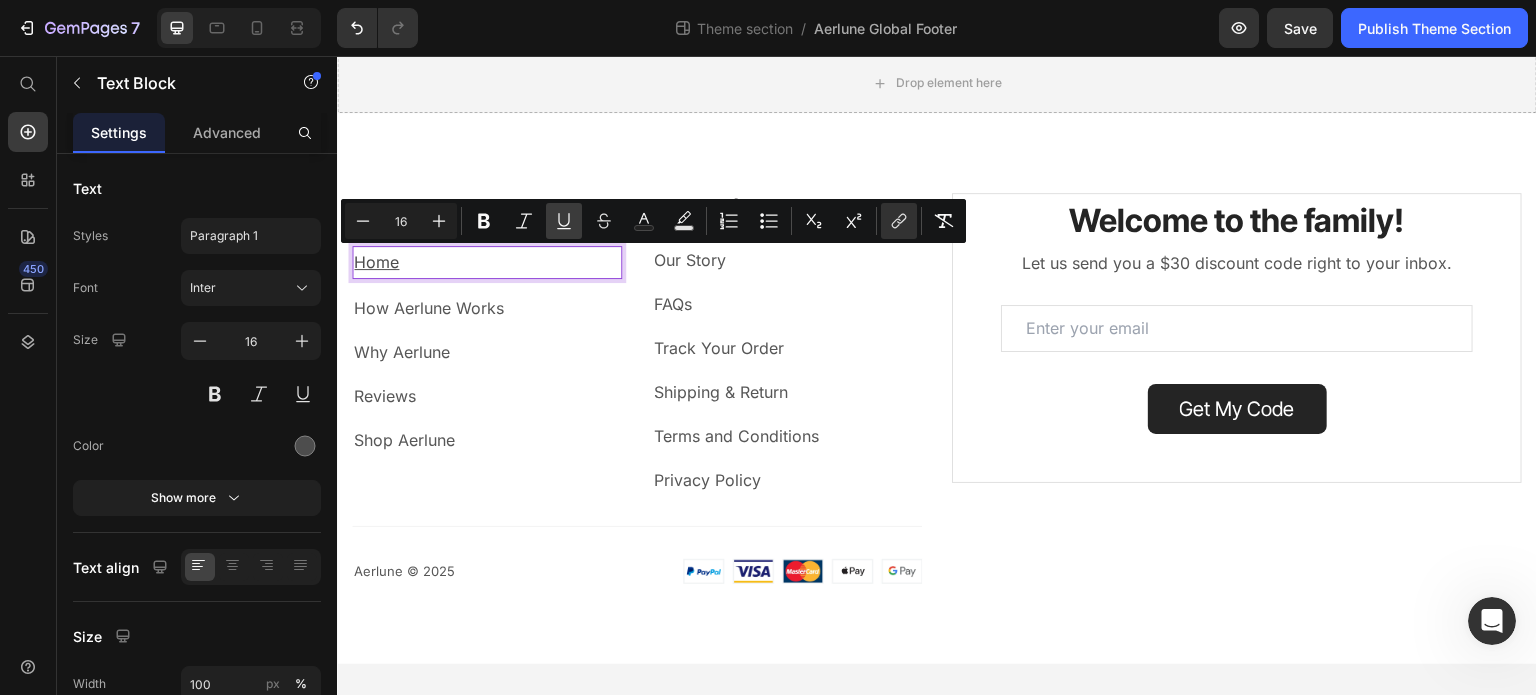 click on "Underline" at bounding box center (564, 221) 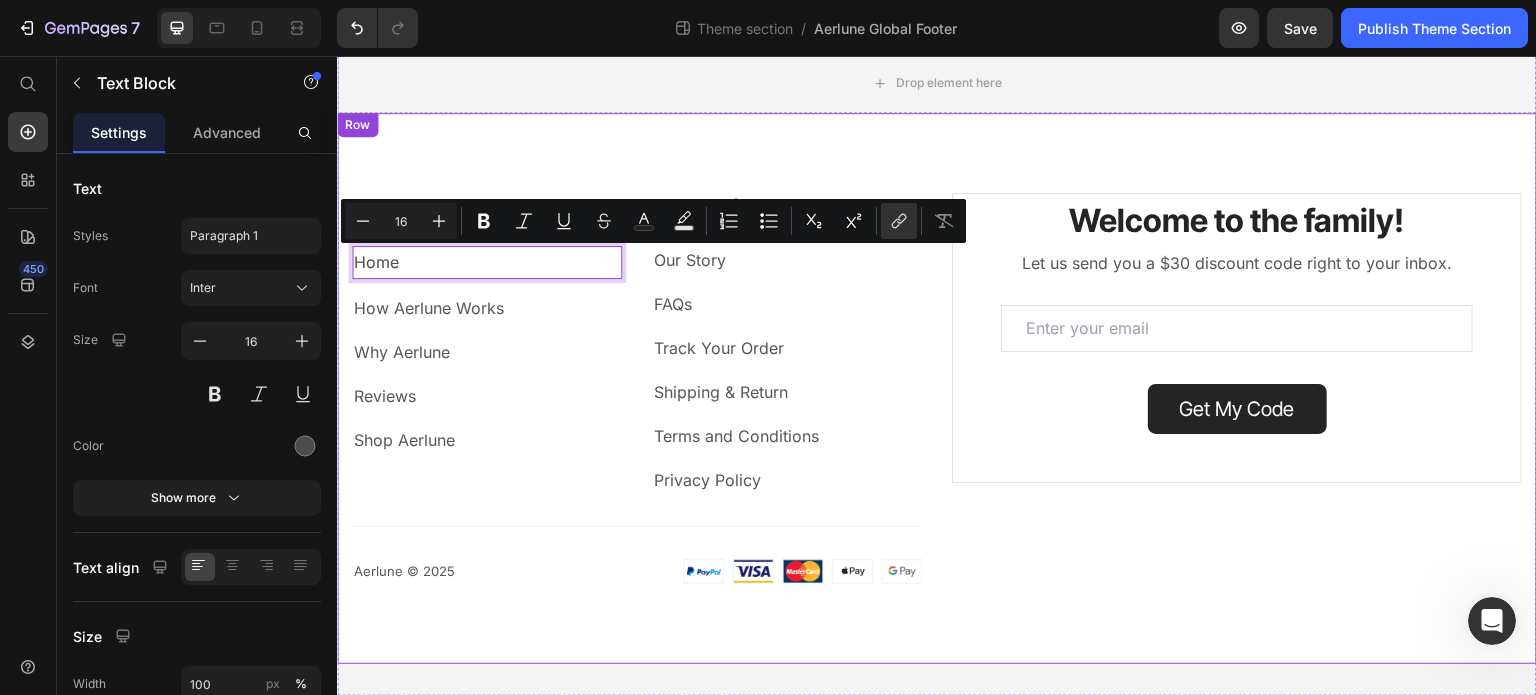 click on "Menu Heading Home Text Block   15 How Aerlune Works Text block Why Aerlune Text block Reviews Text block Shop Aerlune Text block Help & Info Heading Our Story Text block FAQs Text block Track Your Order Text block Shipping & Return Text block Terms and Conditions Text block Privacy Policy Text block Row Row Aerlune © 2025 Text block Image Row                Title Line Aerlune © 2025 Text block Image Row Welcome to the family! Heading Welcome to the family! Heading Welcome to the family! Heading Let us send you a $30 discount code right to your inbox.  Text block Let us send you a $30 discount code right to your inbox.  Text block Let us send you a $30 discount code right to your inbox.  Text block Email Field Row Get My Code Submit Button Contact Form Row Welcome to the family! Heading Welcome to the family! Heading Welcome to the family! Heading Let us send you a $30 discount code right to your inbox.  Text block Let us send you a $30 discount code right to your inbox.  Text block Text block Row Row" at bounding box center [937, 388] 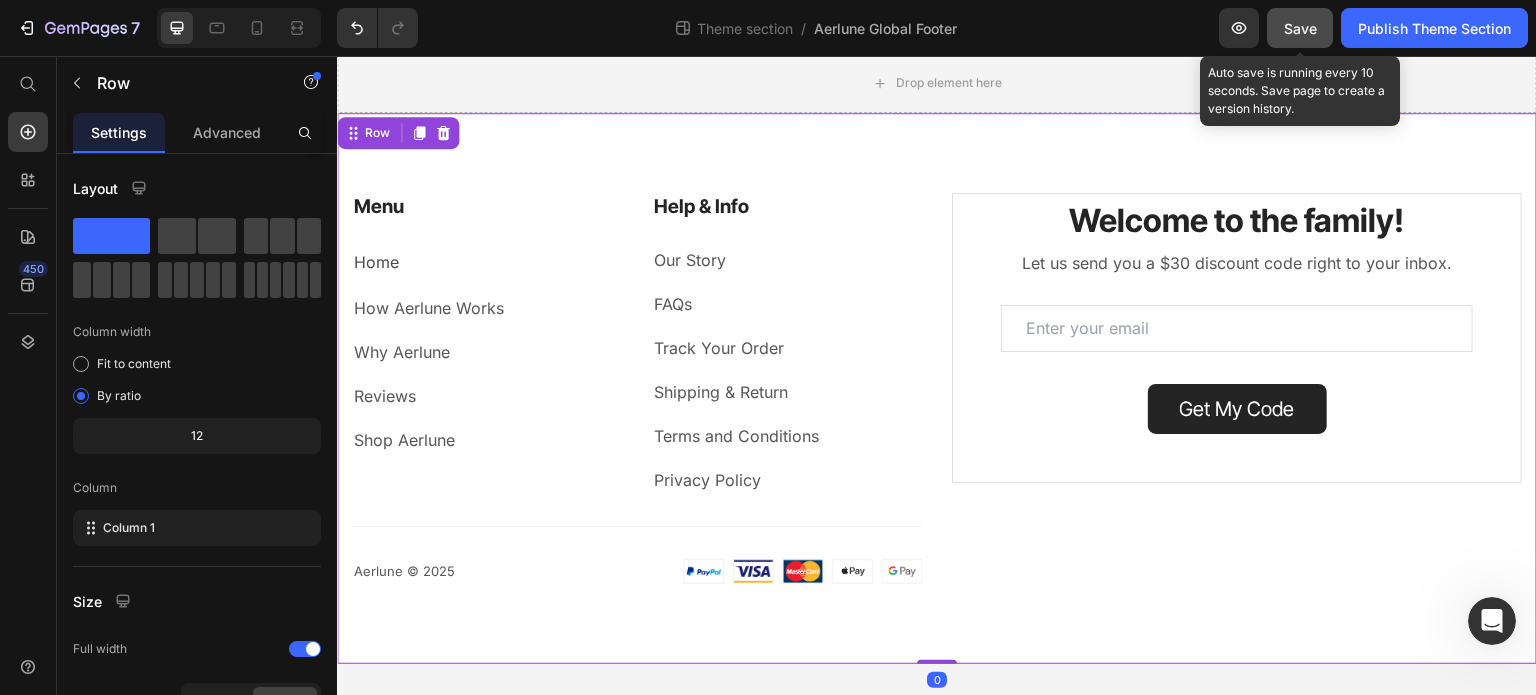 click on "Save" 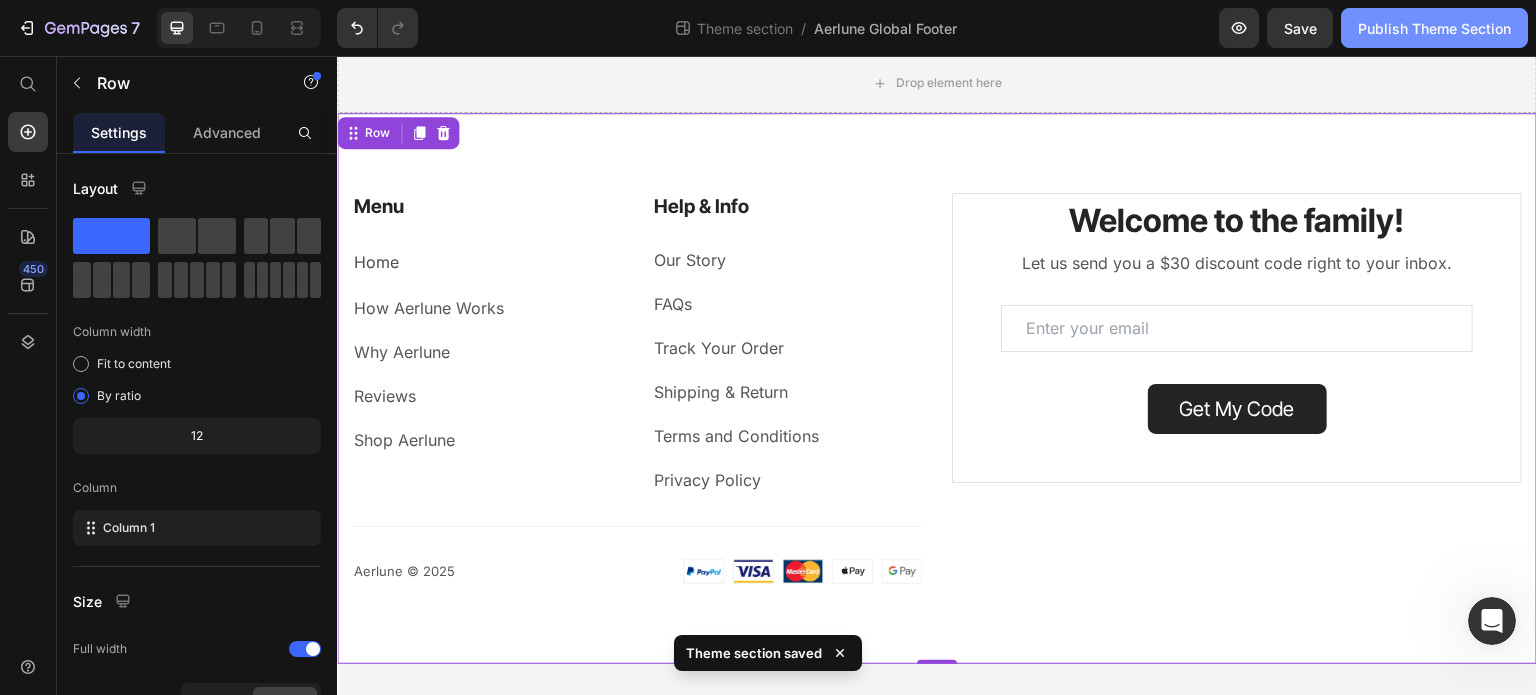 click on "Publish Theme Section" at bounding box center (1434, 28) 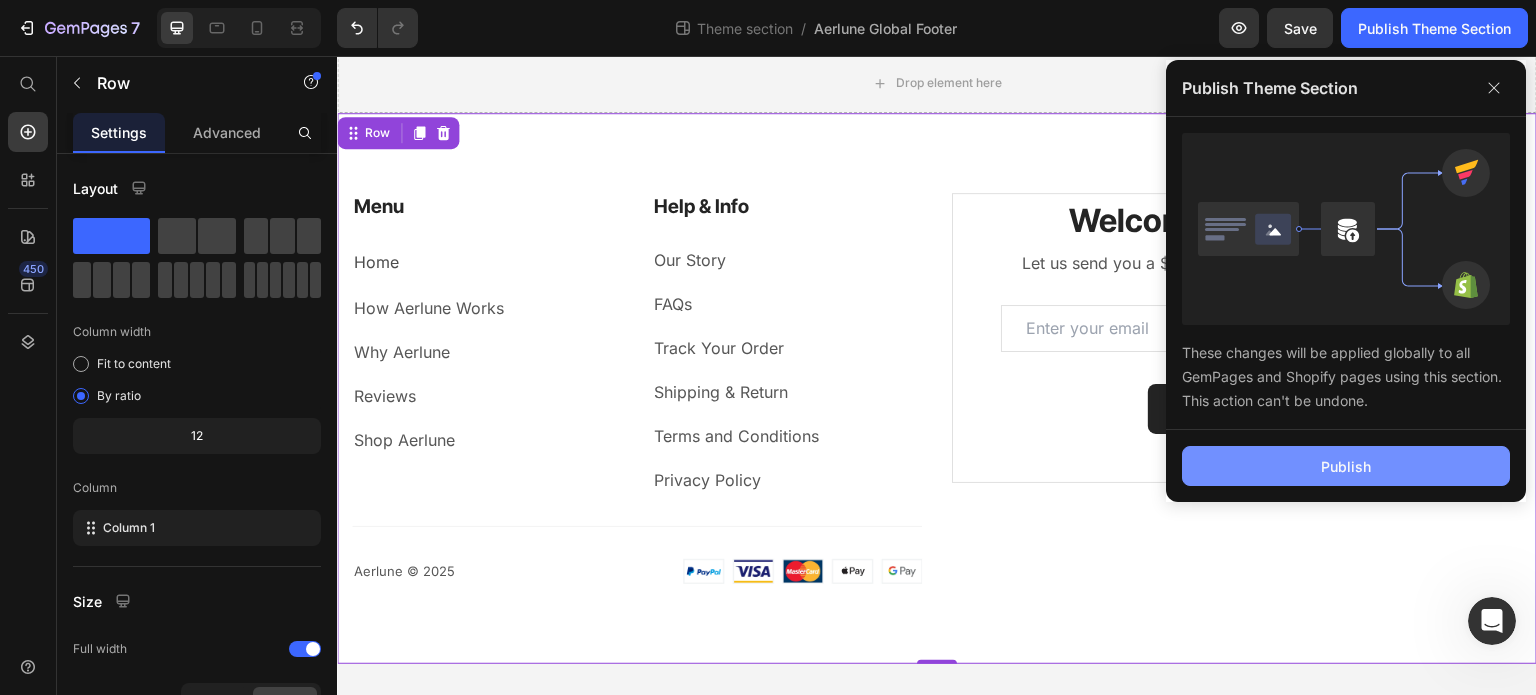click on "Publish" 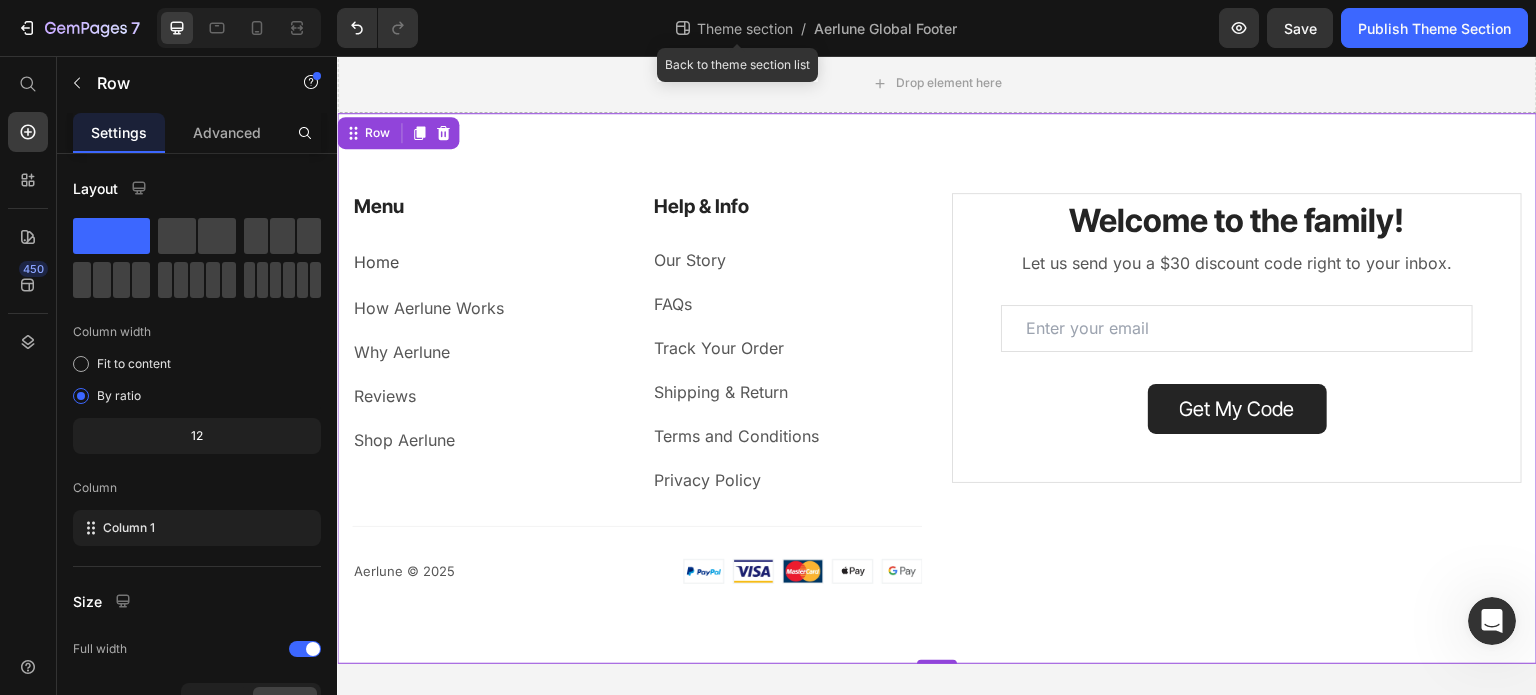 click on "Theme section" at bounding box center [745, 28] 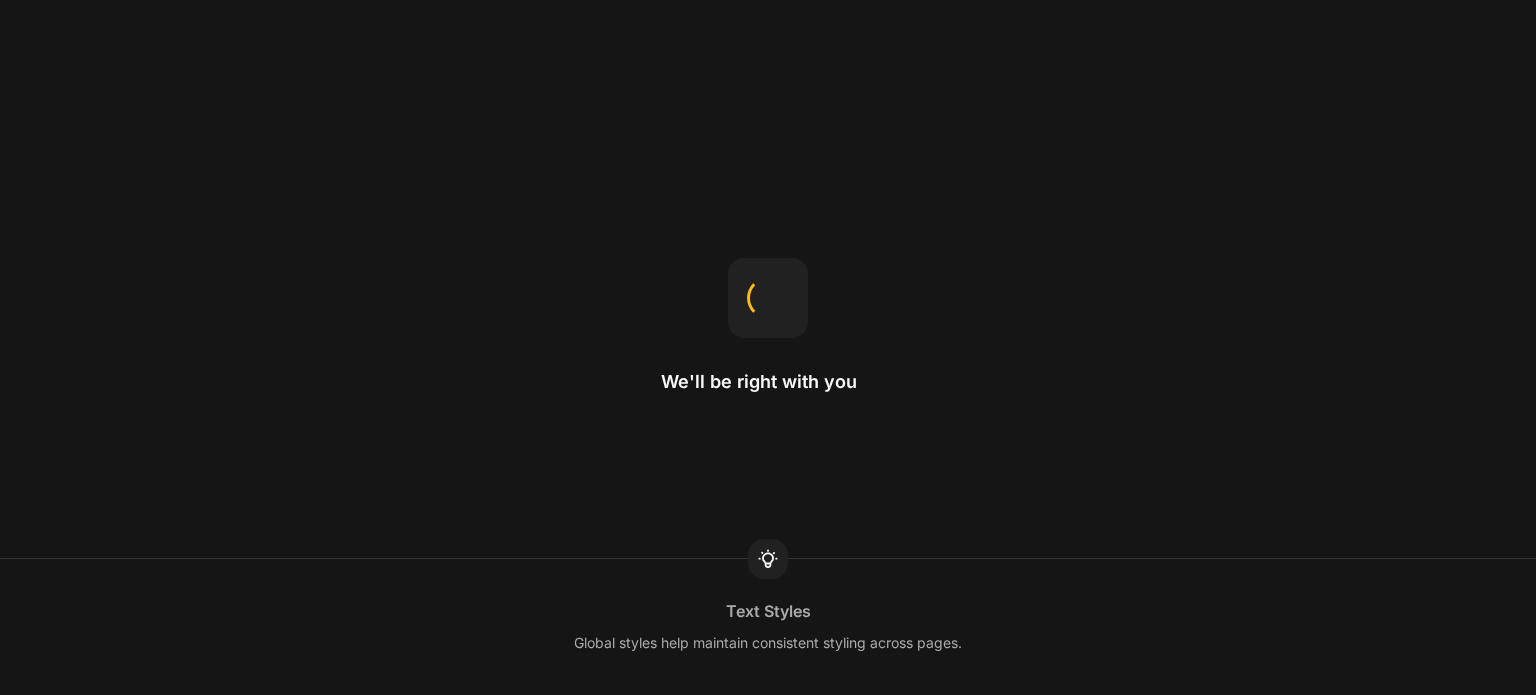 scroll, scrollTop: 0, scrollLeft: 0, axis: both 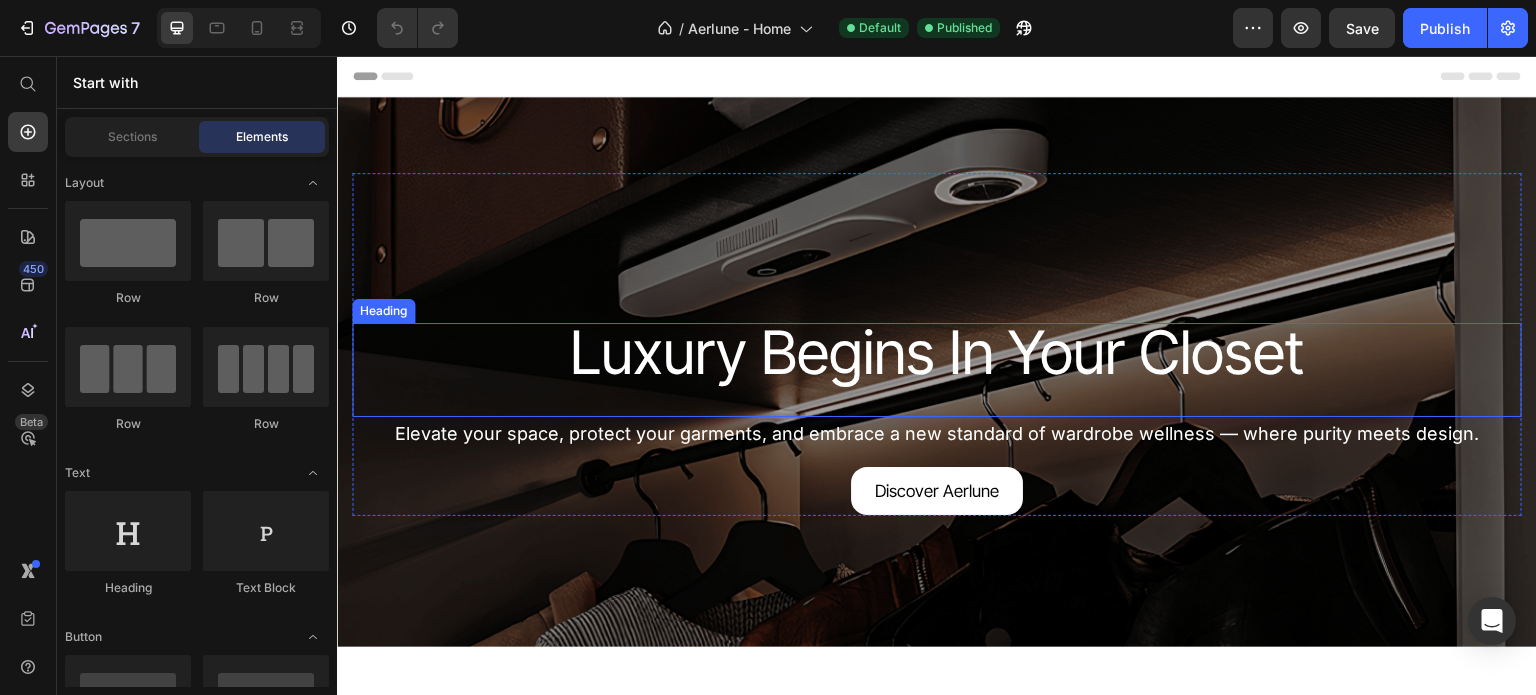 click on "Luxury Begins In Your Closet" at bounding box center (937, 352) 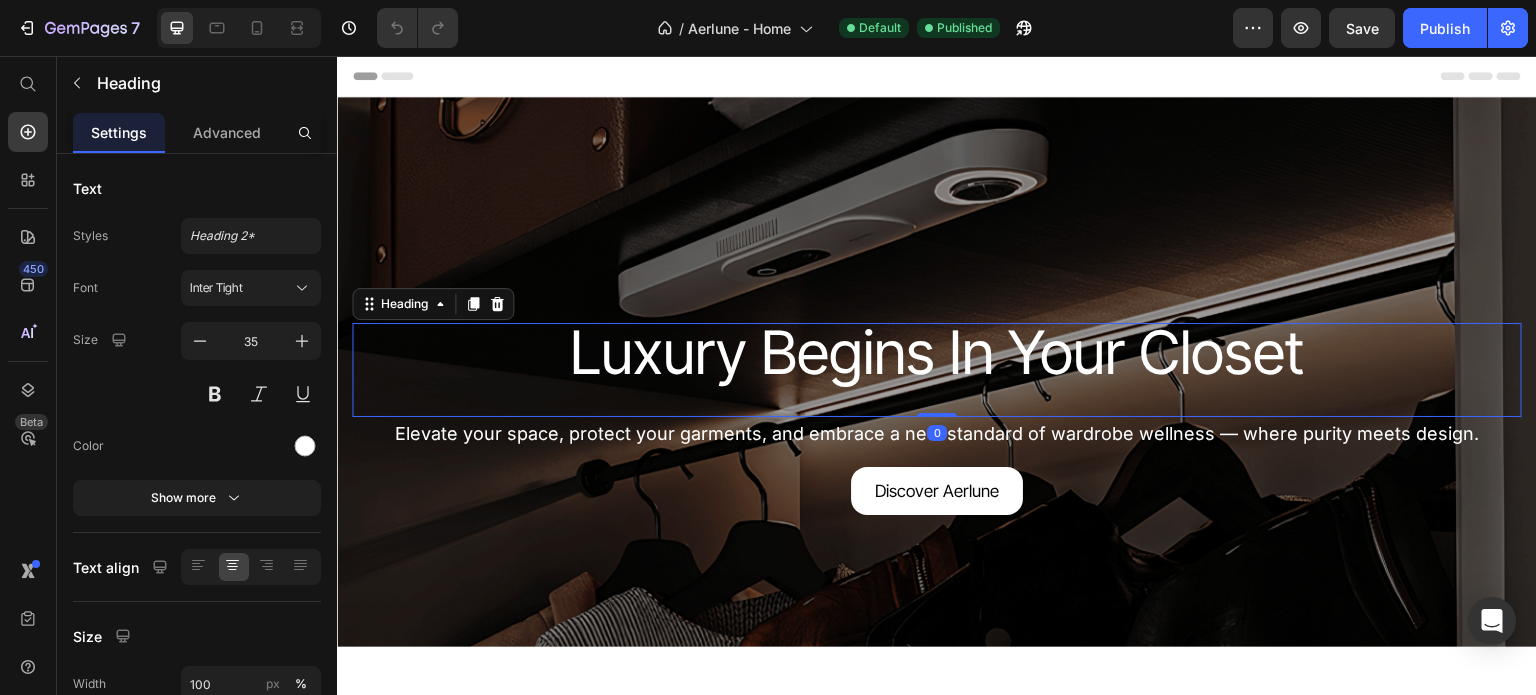 drag, startPoint x: 929, startPoint y: 414, endPoint x: 947, endPoint y: 340, distance: 76.15773 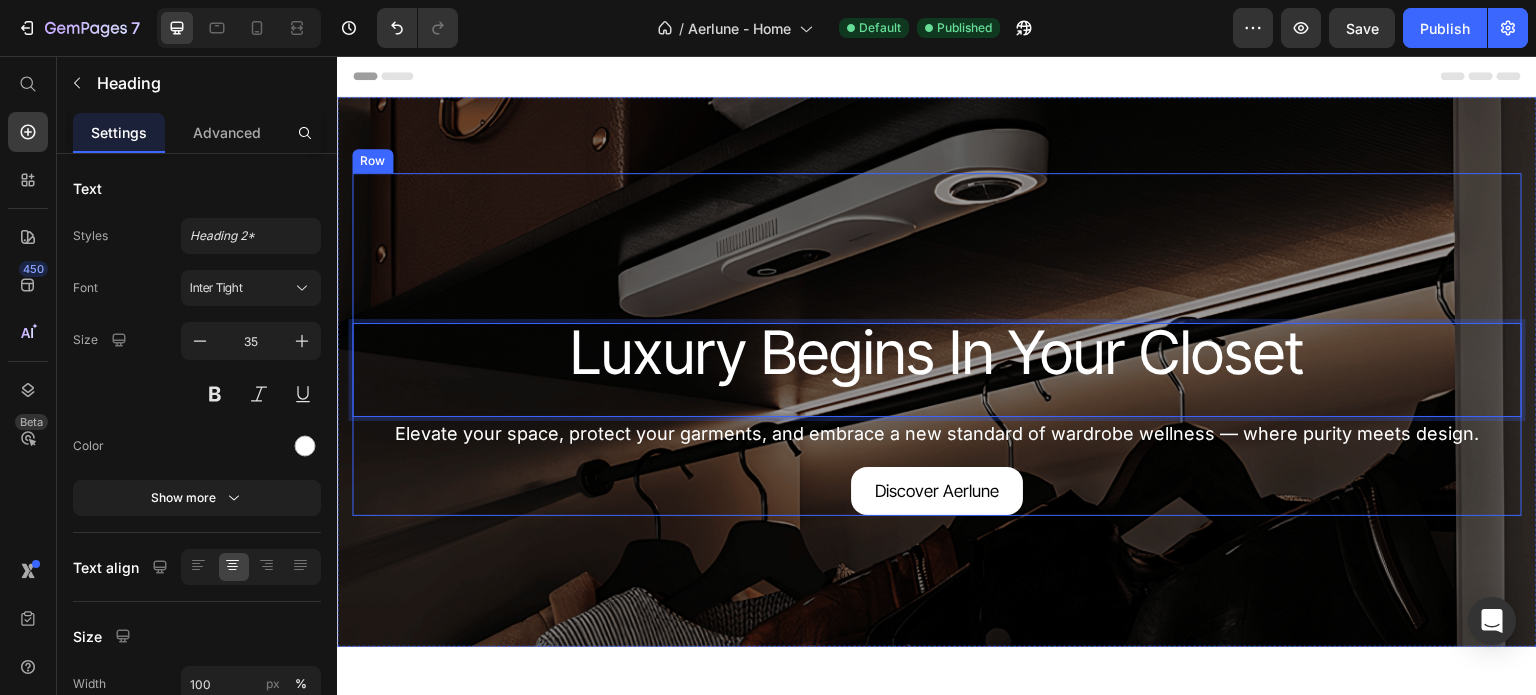 click on "Luxury Begins In Your Closet Heading Luxury Begins In Your Closet Heading   0 Luxury Begins In Your Closet Heading Elevate your space, protect your garments, and embrace a new standard of wardrobe wellness — where purity meets design. Text Block Elevate your space, protect your garments, and embrace a new standard of wardrobe wellness — where purity meets design. Text Block Elevate your space, protect your garments, and embrace a new standard of wardrobe wellness — where purity meets design. Text Block Discover Aerlune Button Discover Aerlune Button Discover Aerlune Button Row" at bounding box center (937, 372) 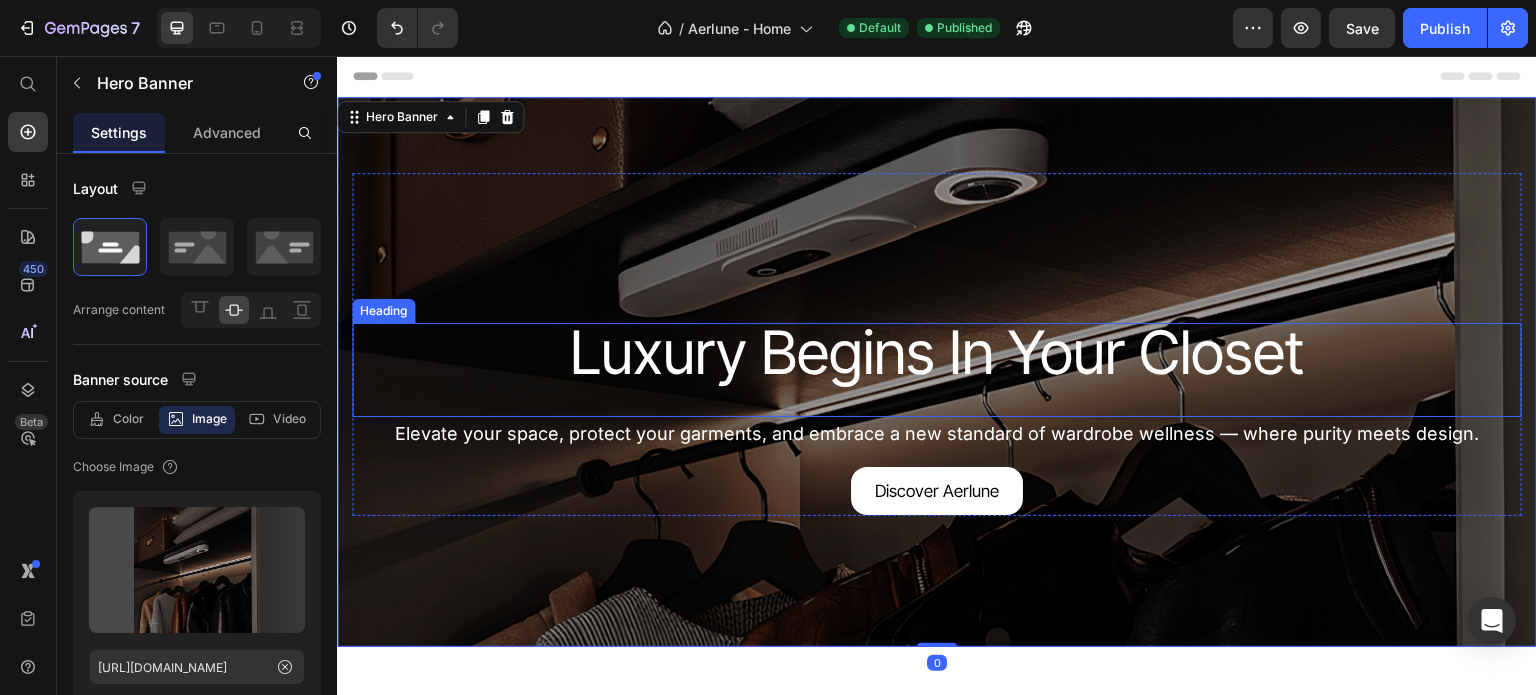 click on "Luxury Begins In Your Closet" at bounding box center (937, 352) 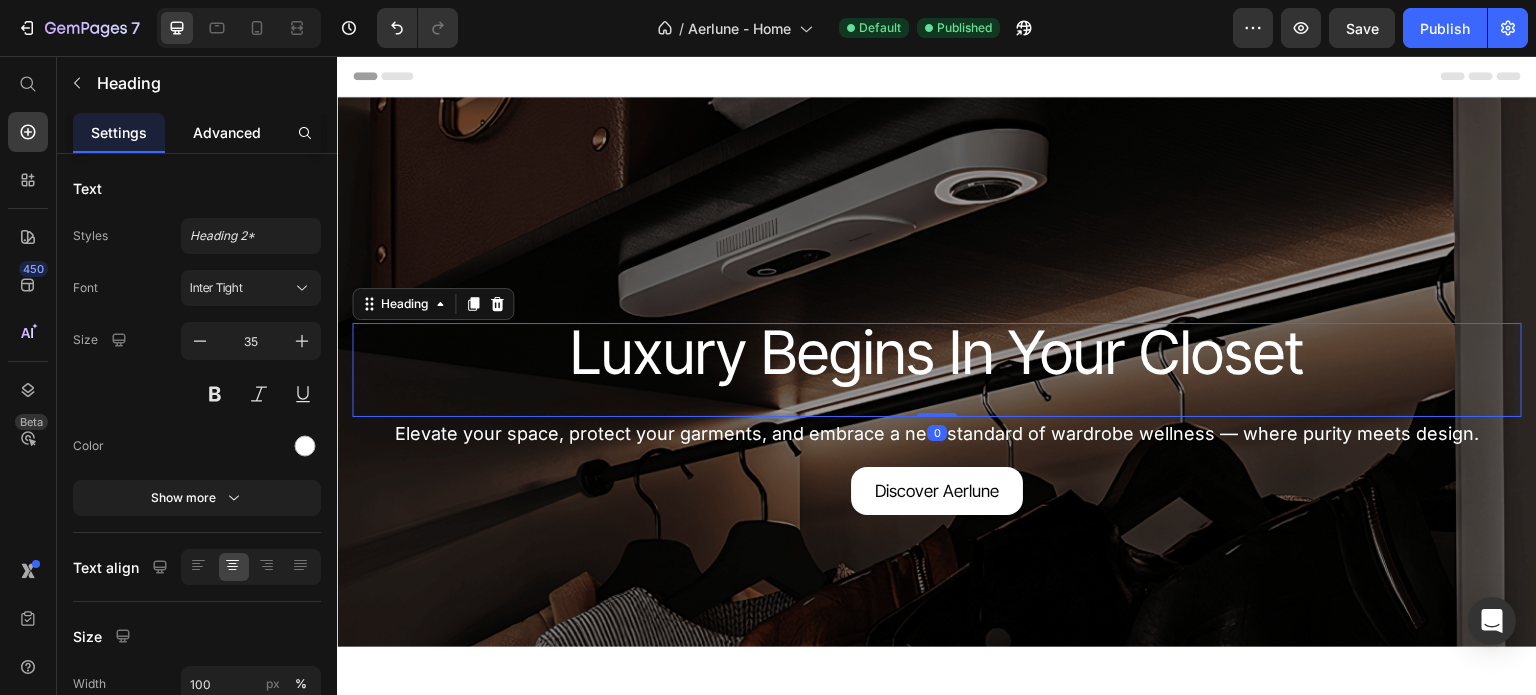 click on "Advanced" at bounding box center [227, 132] 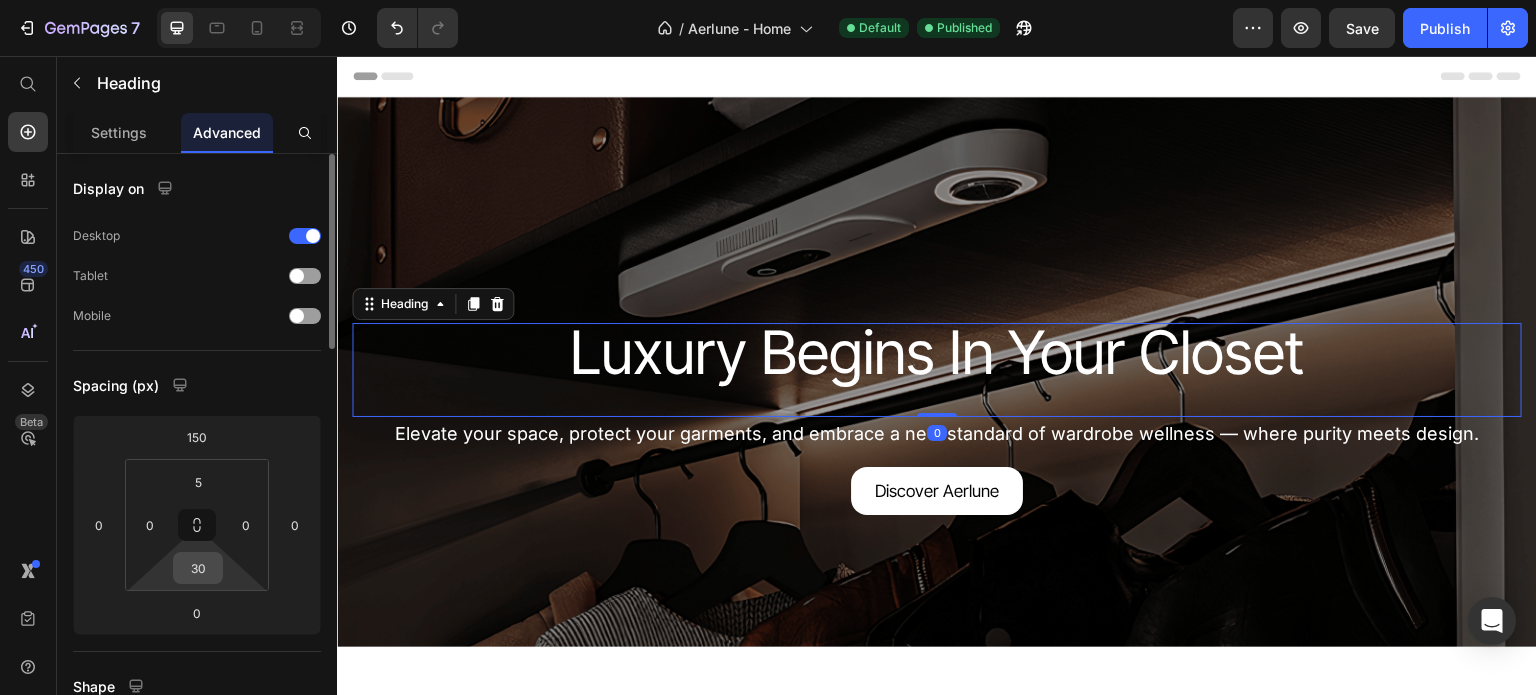 click on "30" at bounding box center (198, 568) 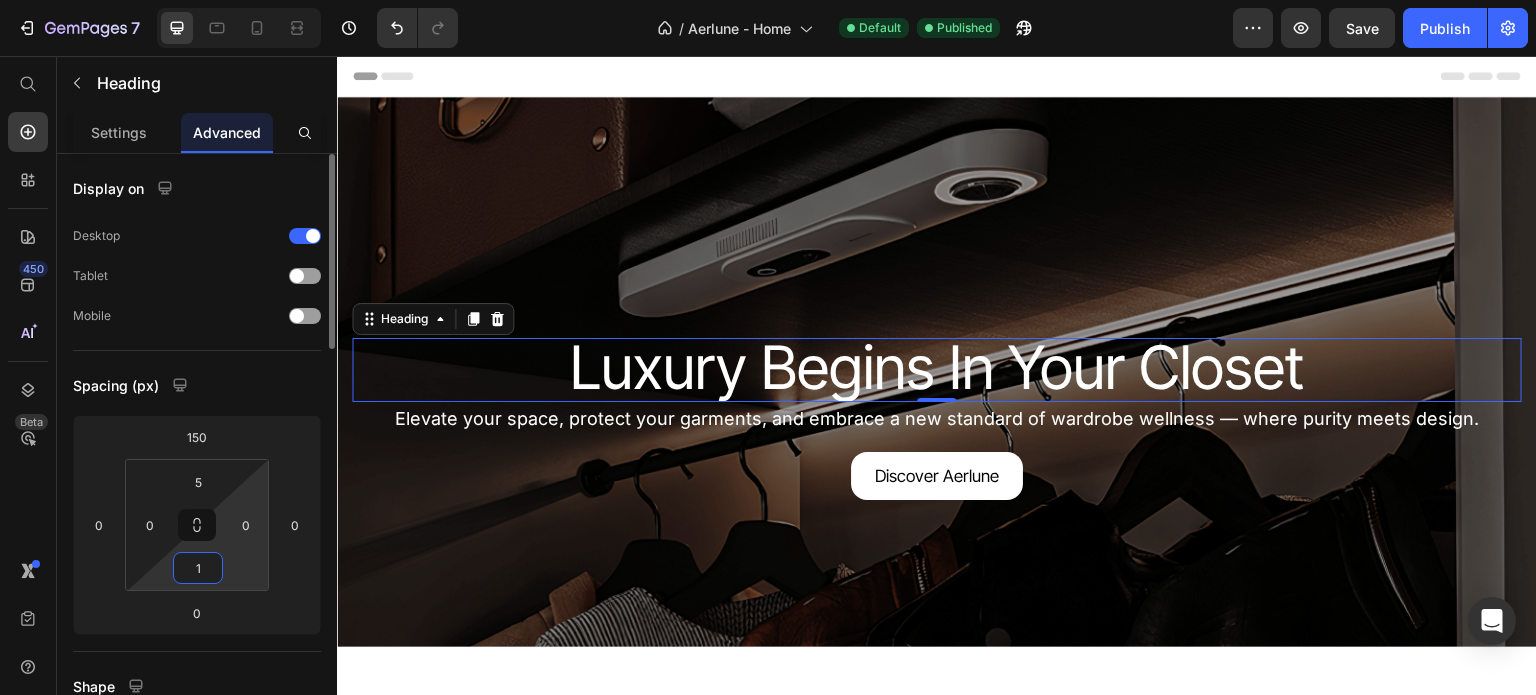 type on "10" 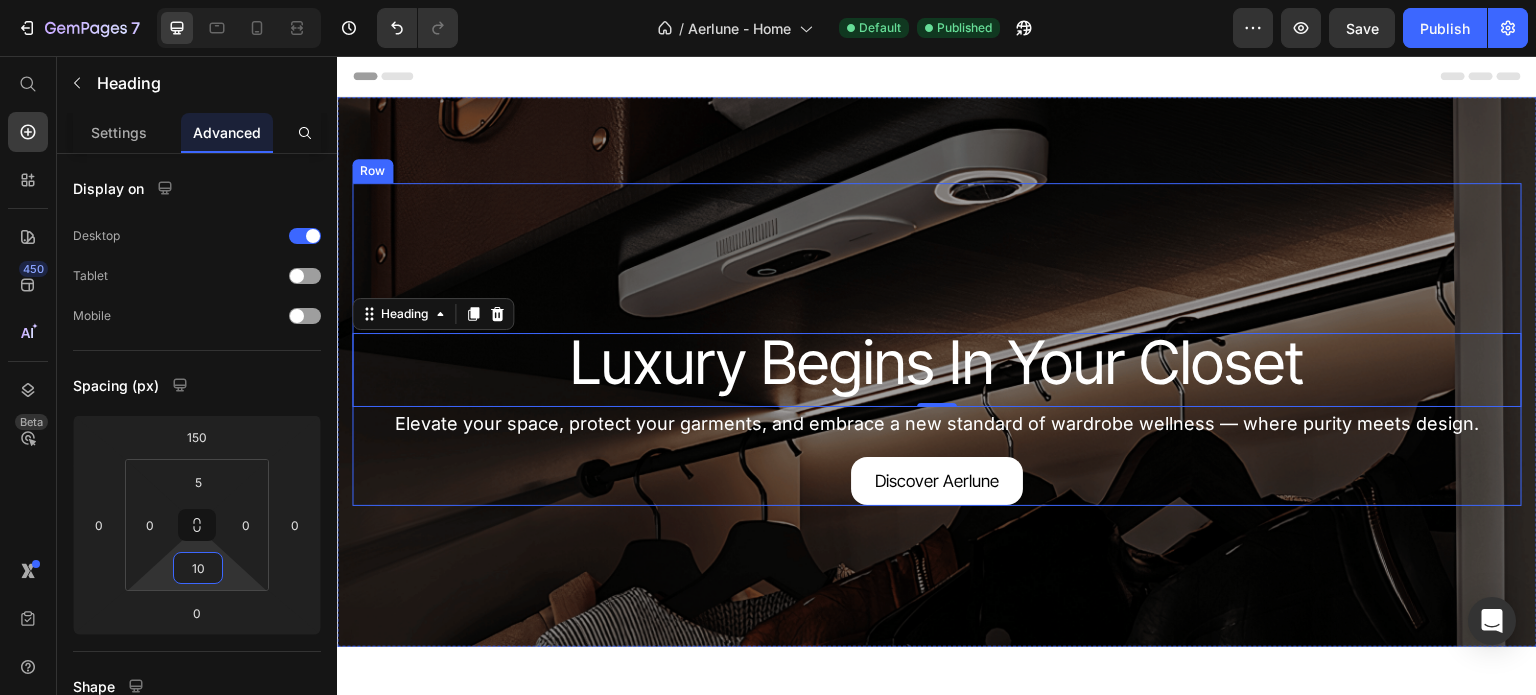 click on "Luxury Begins In Your Closet Heading ⁠⁠⁠⁠⁠⁠⁠ Luxury Begins In Your Closet Heading   0 Luxury Begins In Your Closet Heading Elevate your space, protect your garments, and embrace a new standard of wardrobe wellness — where purity meets design. Text Block Elevate your space, protect your garments, and embrace a new standard of wardrobe wellness — where purity meets design. Text Block Elevate your space, protect your garments, and embrace a new standard of wardrobe wellness — where purity meets design. Text Block Discover Aerlune Button Discover Aerlune Button Discover Aerlune Button" at bounding box center [937, 344] 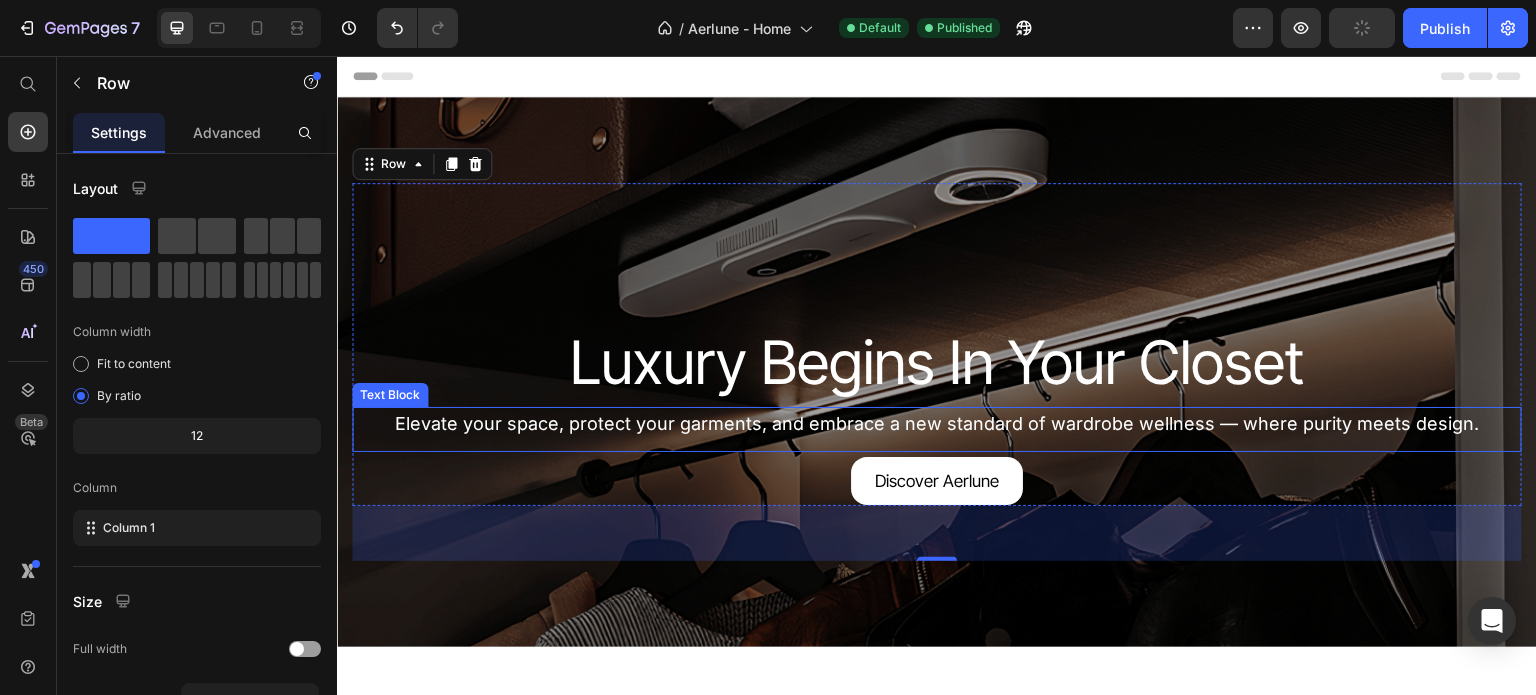 click on "Elevate your space, protect your garments, and embrace a new standard of wardrobe wellness — where purity meets design." at bounding box center [937, 424] 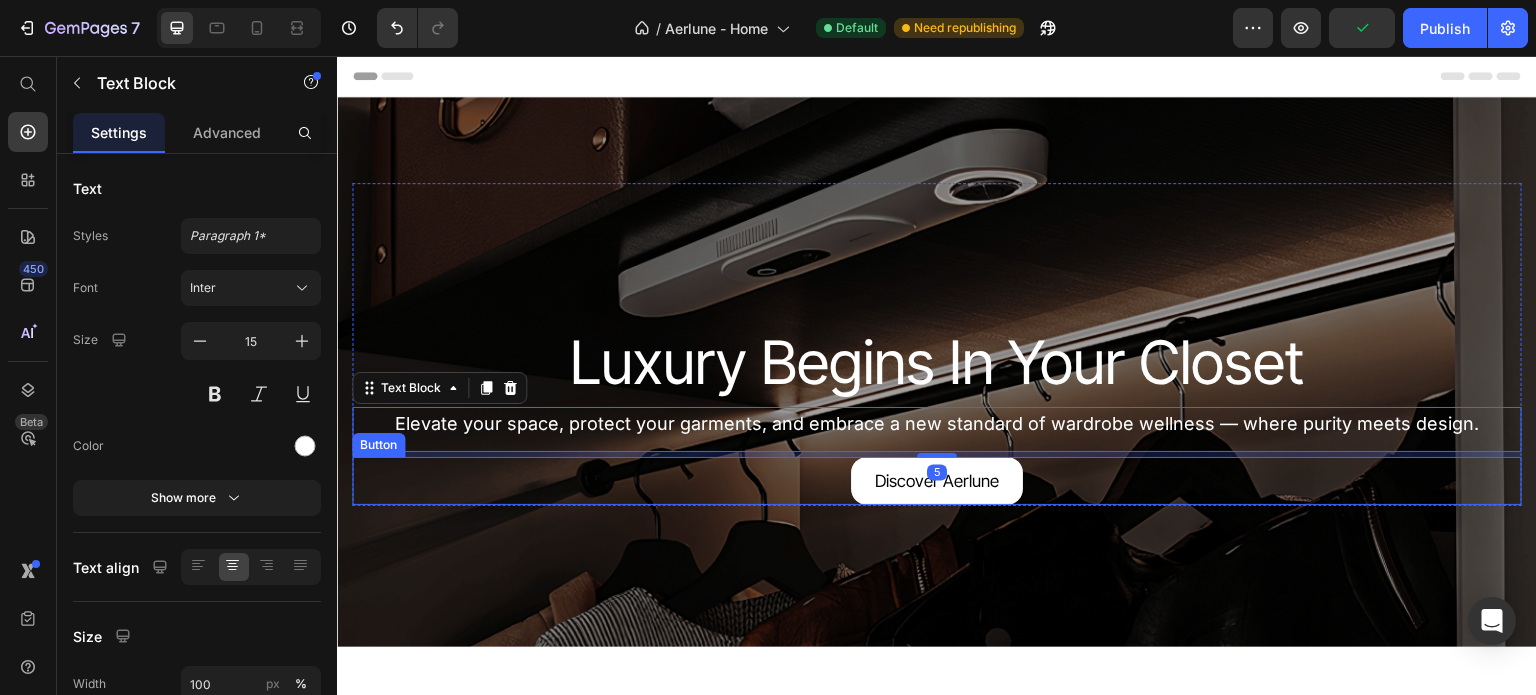 drag, startPoint x: 1063, startPoint y: 482, endPoint x: 1033, endPoint y: 474, distance: 31.04835 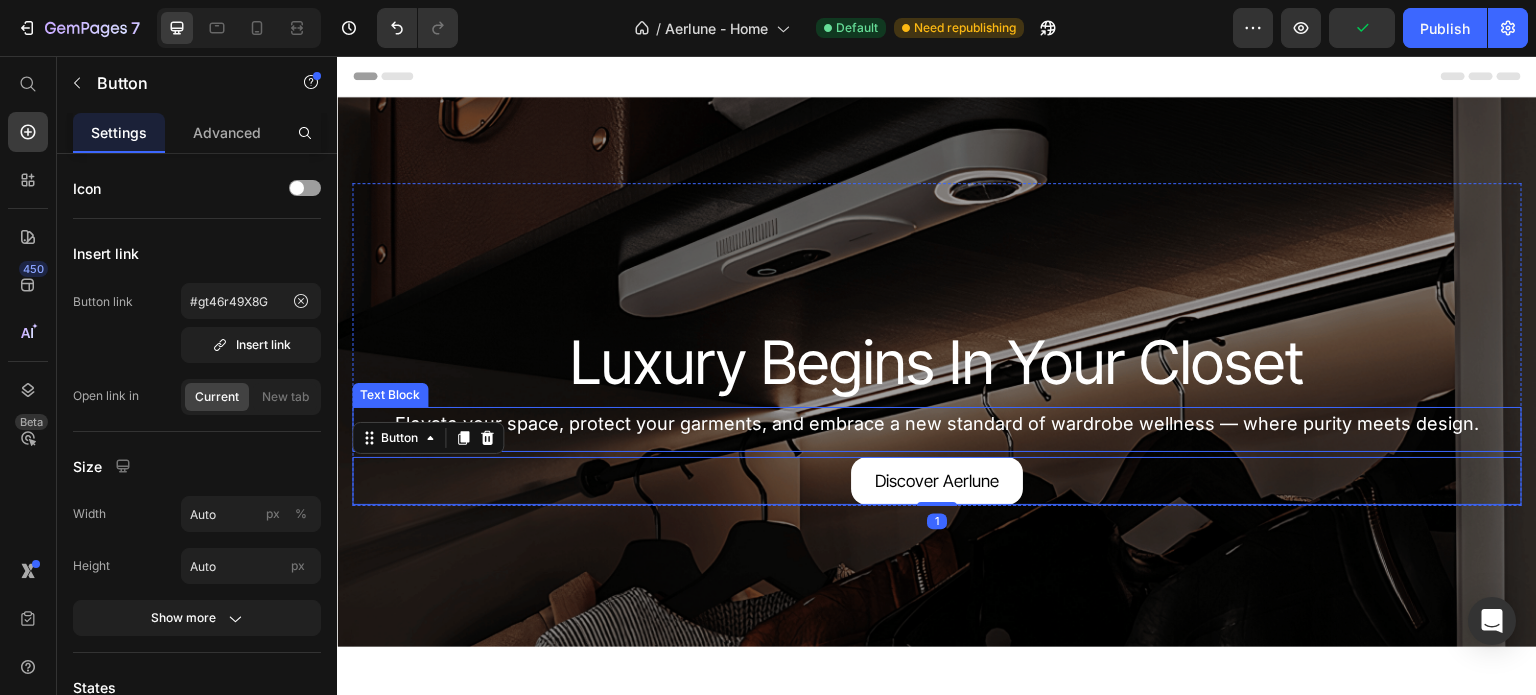 click on "Elevate your space, protect your garments, and embrace a new standard of wardrobe wellness — where purity meets design." at bounding box center [937, 423] 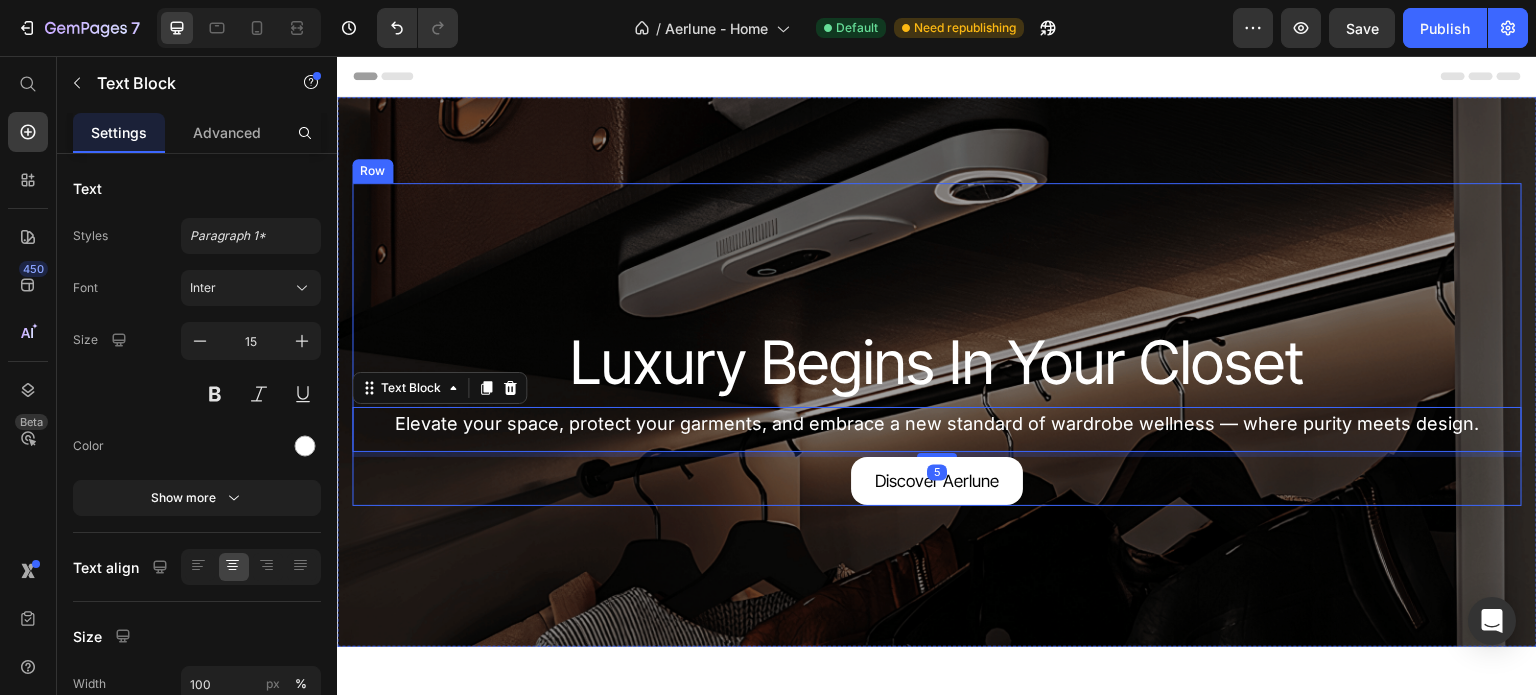 click on "Luxury Begins In Your Closet Heading ⁠⁠⁠⁠⁠⁠⁠ Luxury Begins In Your Closet Heading Luxury Begins In Your Closet Heading Elevate your space, protect your garments, and embrace a new standard of wardrobe wellness — where purity meets design. Text Block Elevate your space, protect your garments, and embrace a new standard of wardrobe wellness — where purity meets design. Text Block Elevate your space, protect your garments, and embrace a new standard of wardrobe wellness — where purity meets design. Text Block   5 Discover Aerlune Button Discover Aerlune Button Discover Aerlune Button" at bounding box center (937, 344) 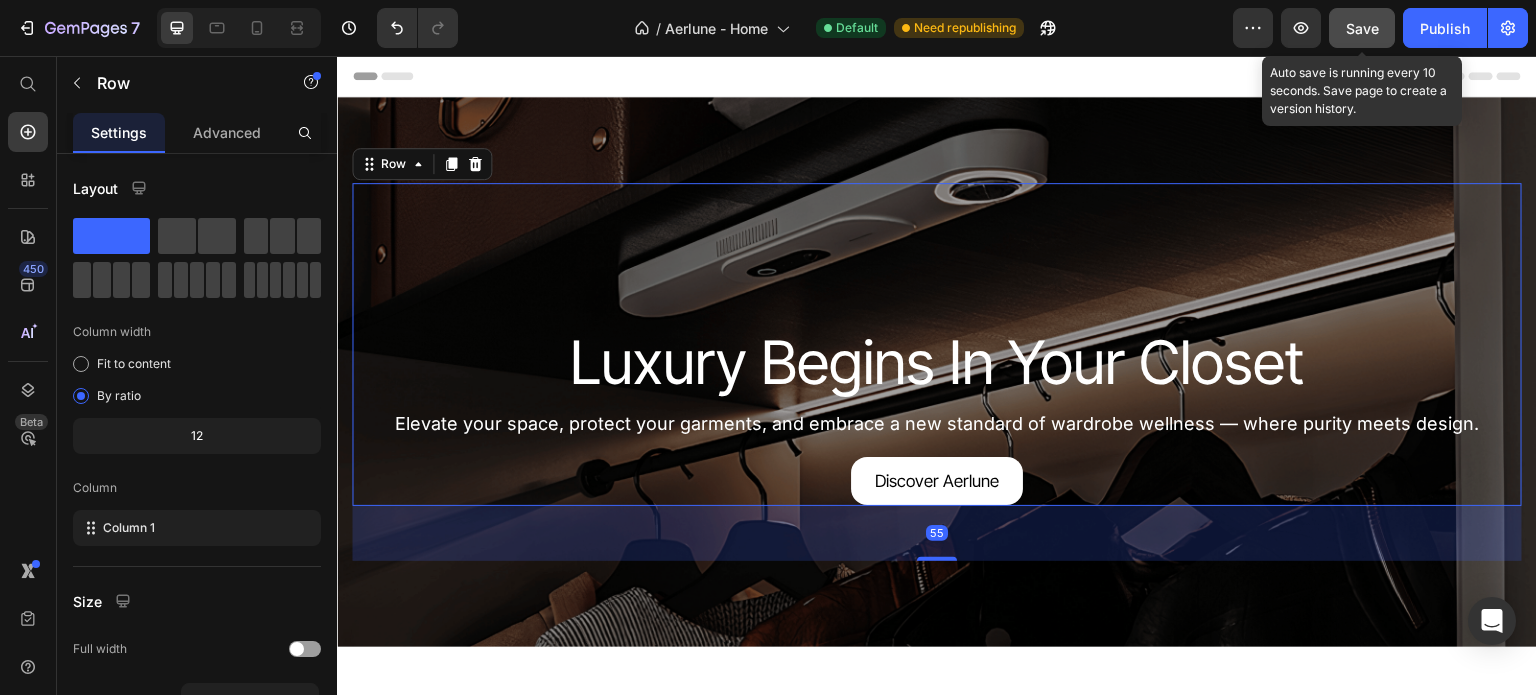 click on "Save" at bounding box center [1362, 28] 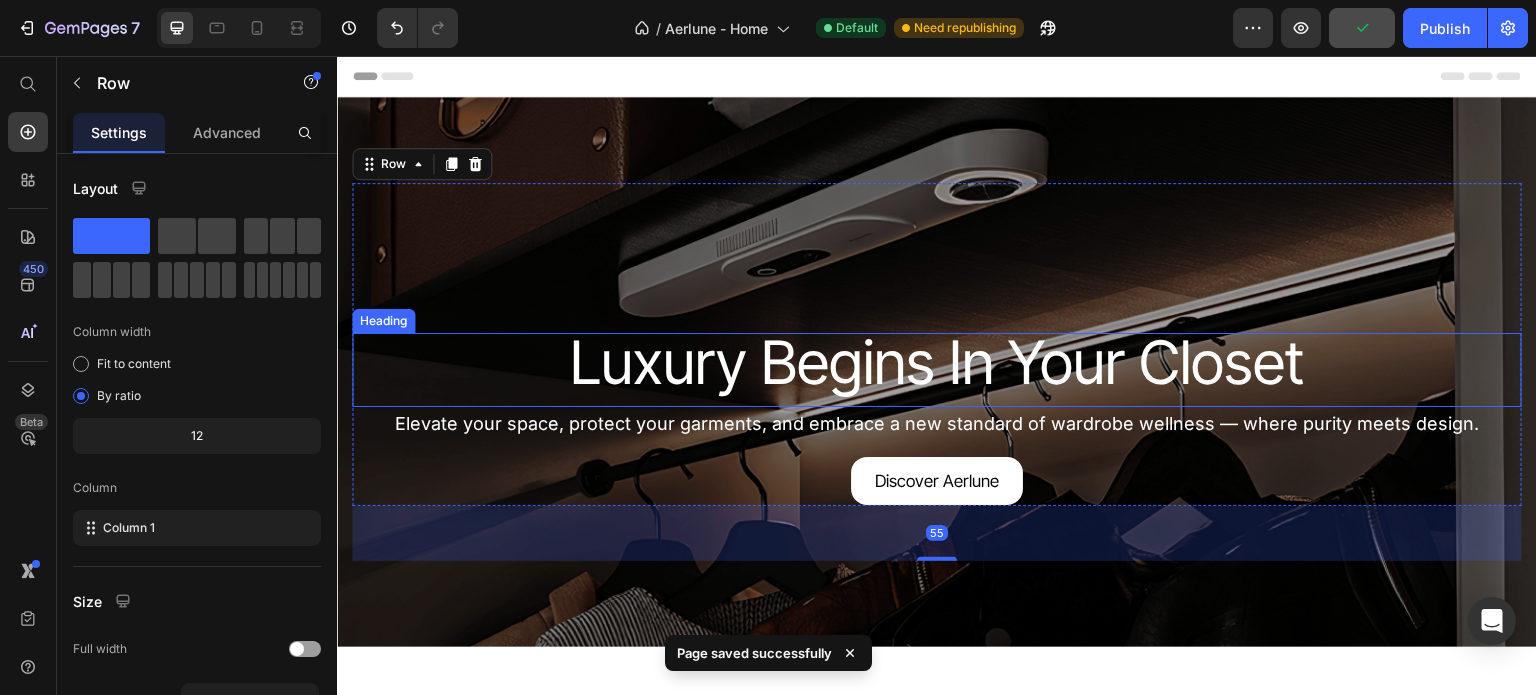 click on "Luxury Begins In Your Closet" at bounding box center [937, 362] 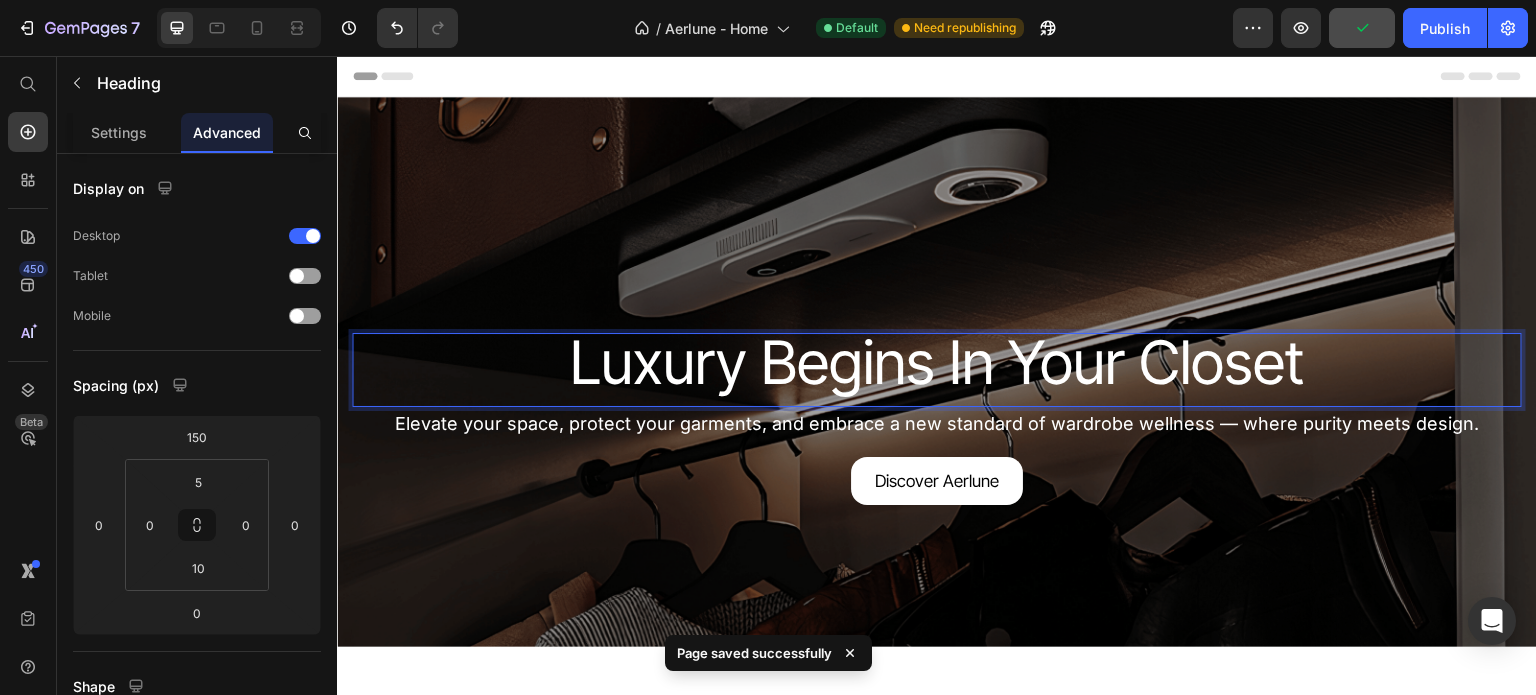 click on "Luxury Begins In Your Closet" at bounding box center (937, 362) 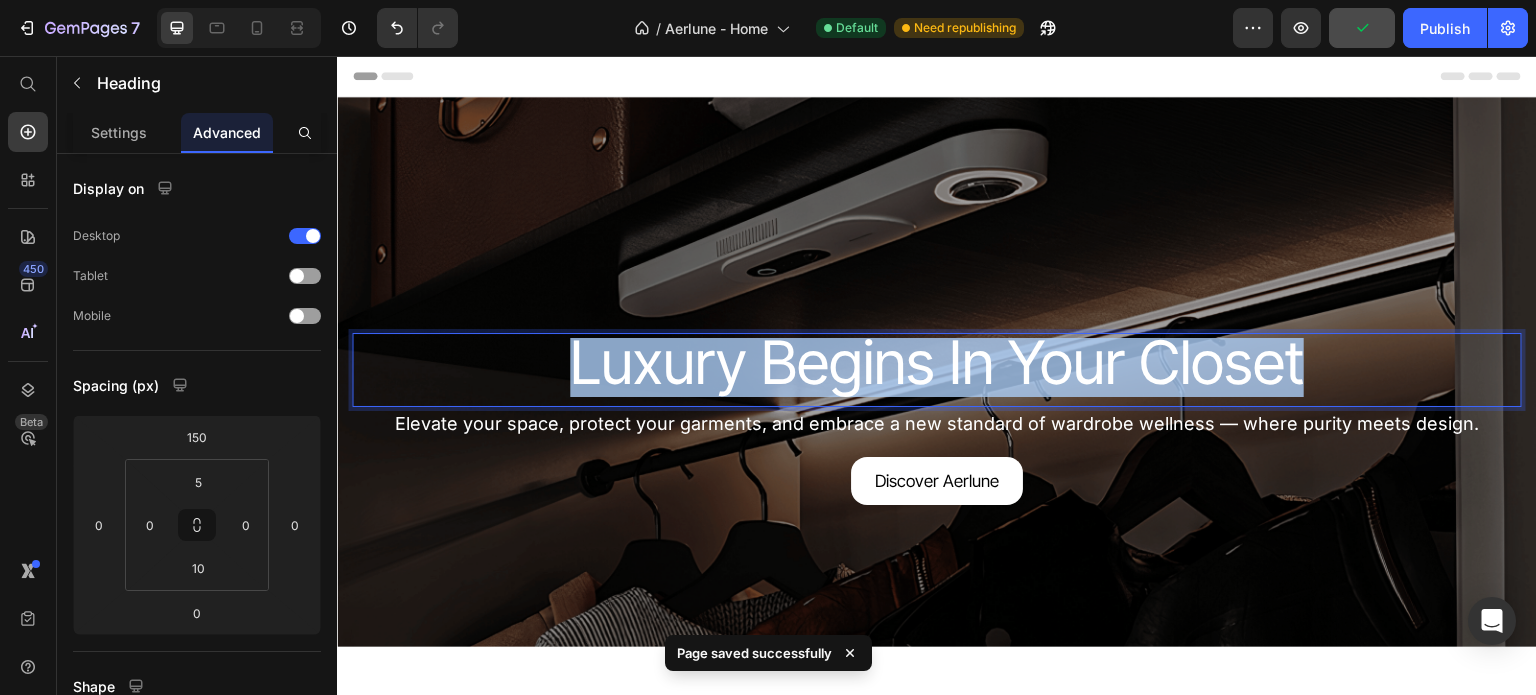 click on "Luxury Begins In Your Closet" at bounding box center (937, 362) 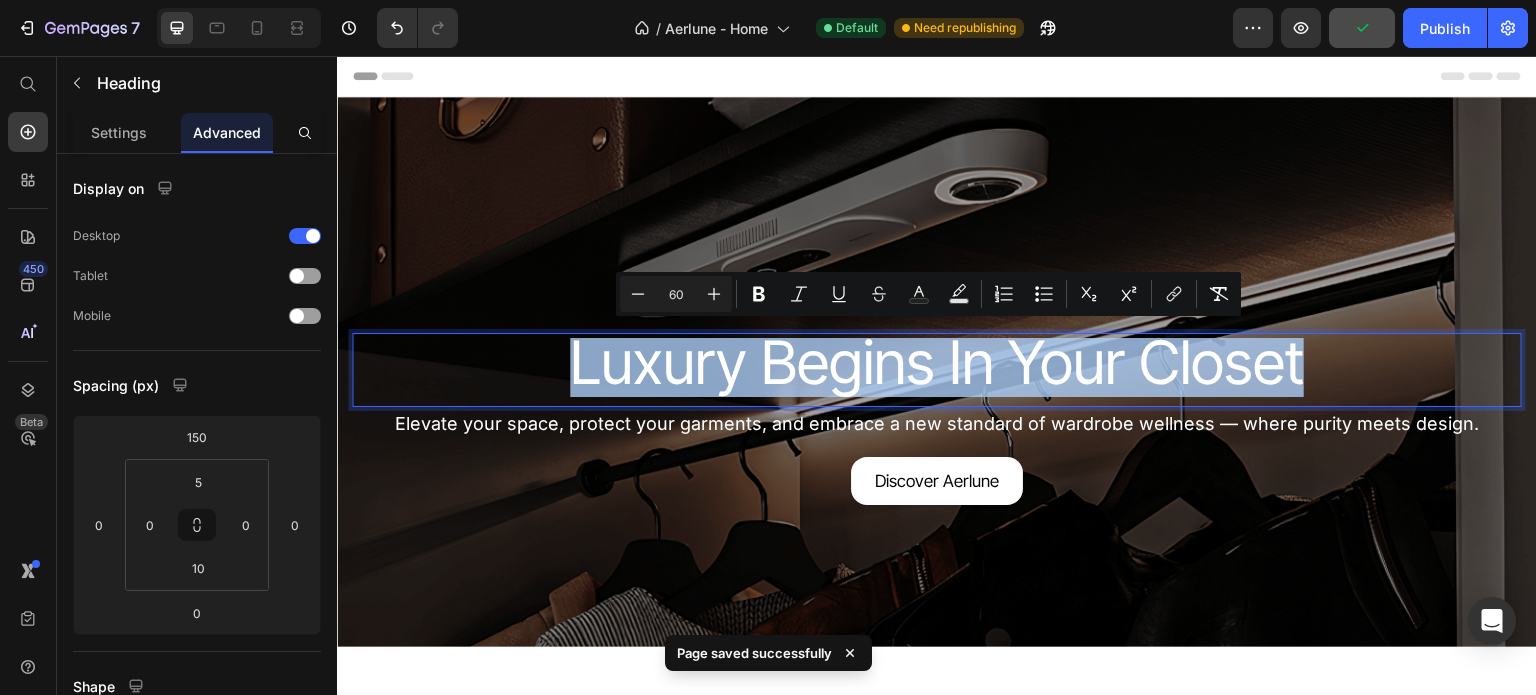copy on "Luxury Begins In Your Closet" 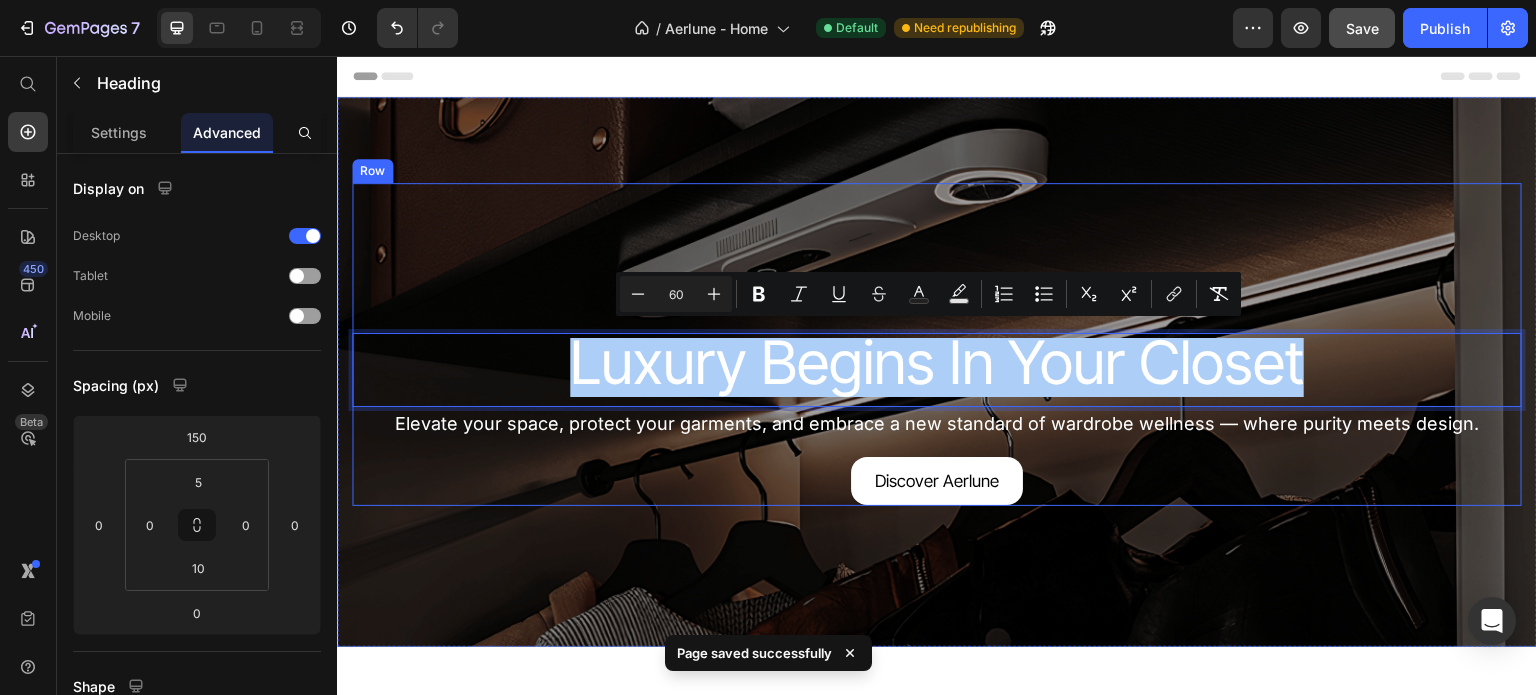 click on "Luxury Begins In Your Closet Heading Luxury Begins In Your Closet Heading   0 Luxury Begins In Your Closet Heading Elevate your space, protect your garments, and embrace a new standard of wardrobe wellness — where purity meets design. Text Block Elevate your space, protect your garments, and embrace a new standard of wardrobe wellness — where purity meets design. Text Block Elevate your space, protect your garments, and embrace a new standard of wardrobe wellness — where purity meets design. Text Block Discover Aerlune Button Discover Aerlune Button Discover Aerlune Button" at bounding box center (937, 344) 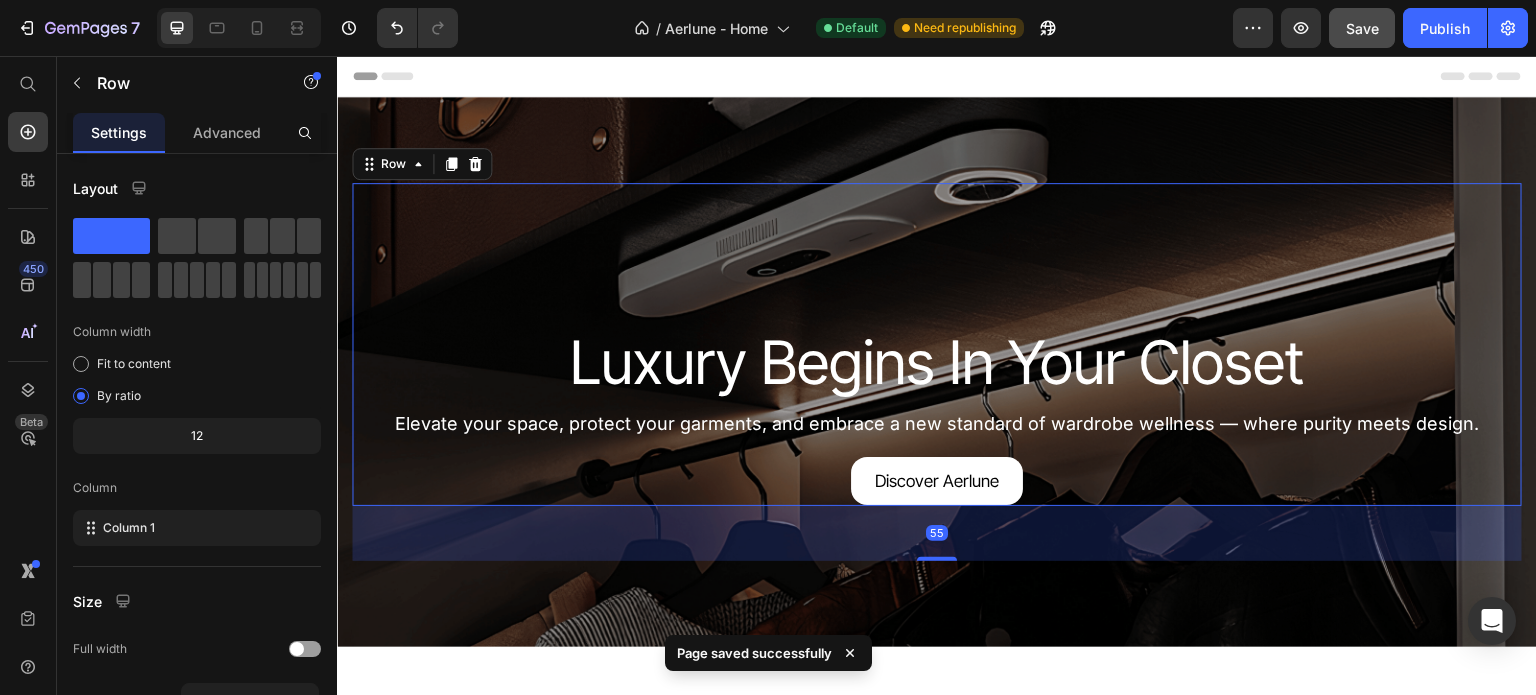 click on "Luxury Begins In Your Closet" at bounding box center (937, 362) 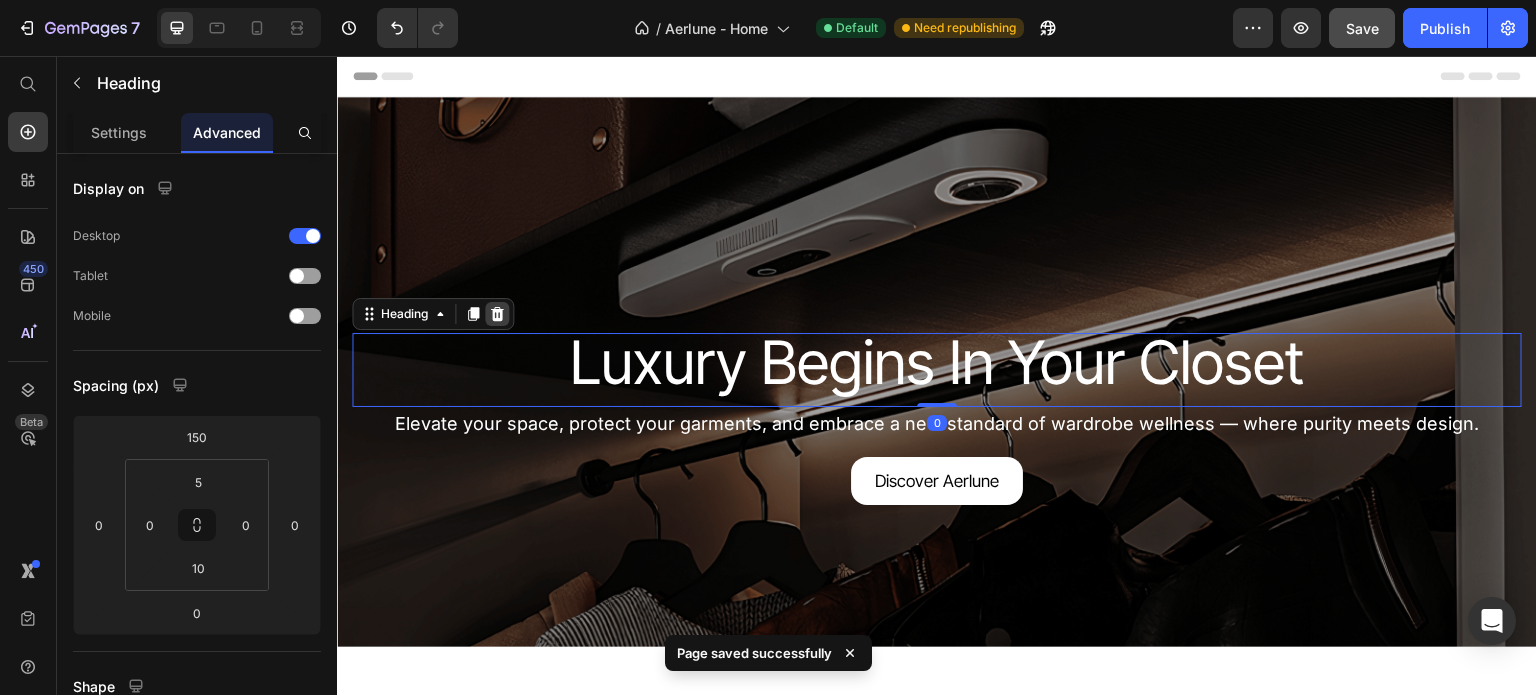 click 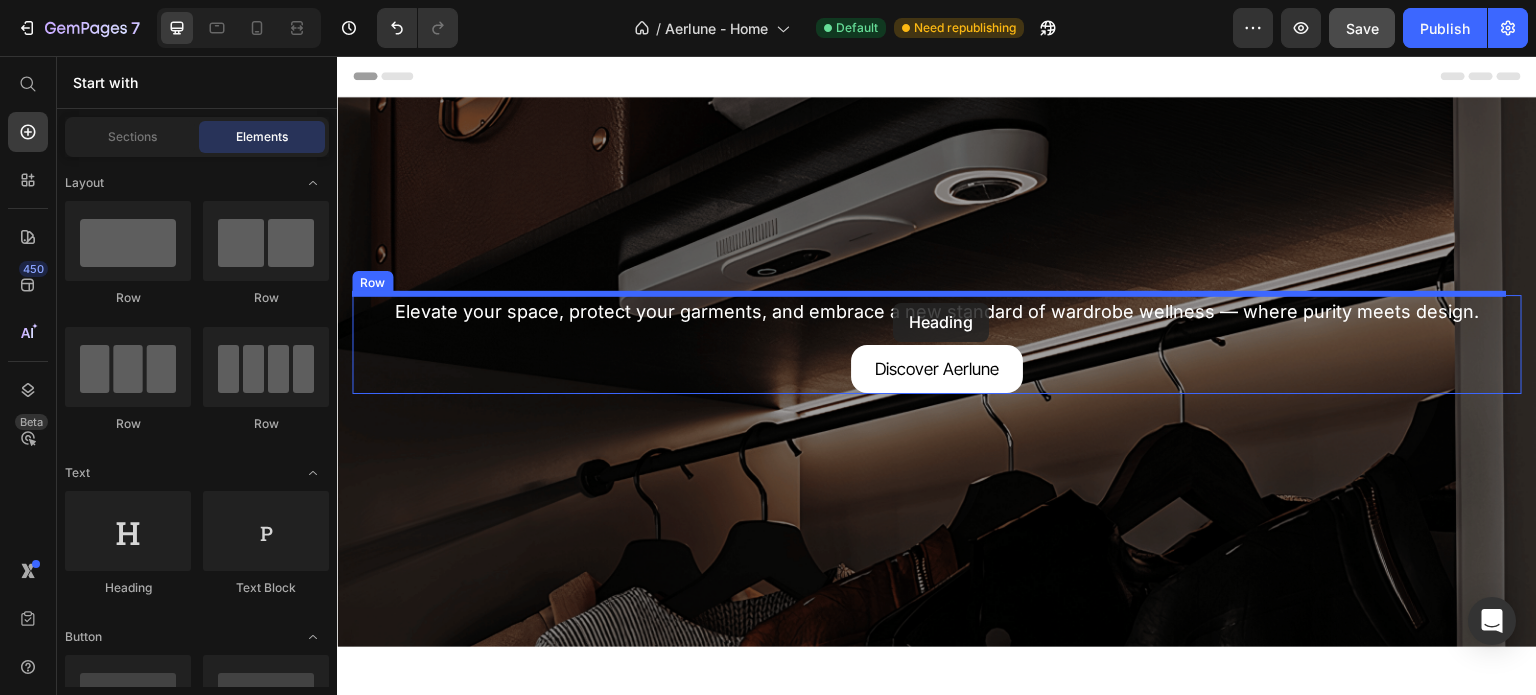 drag, startPoint x: 475, startPoint y: 604, endPoint x: 894, endPoint y: 301, distance: 517.0783 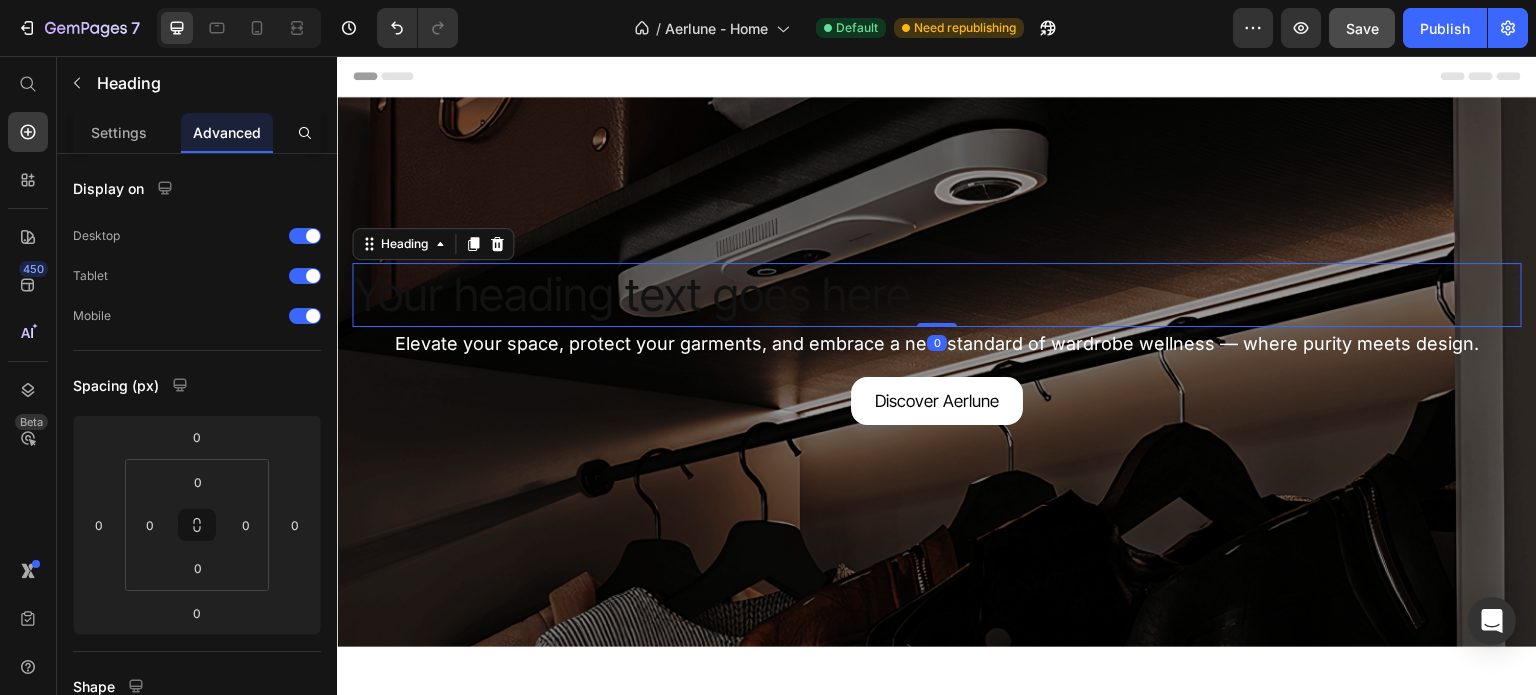 click on "Your heading text goes here" at bounding box center [937, 295] 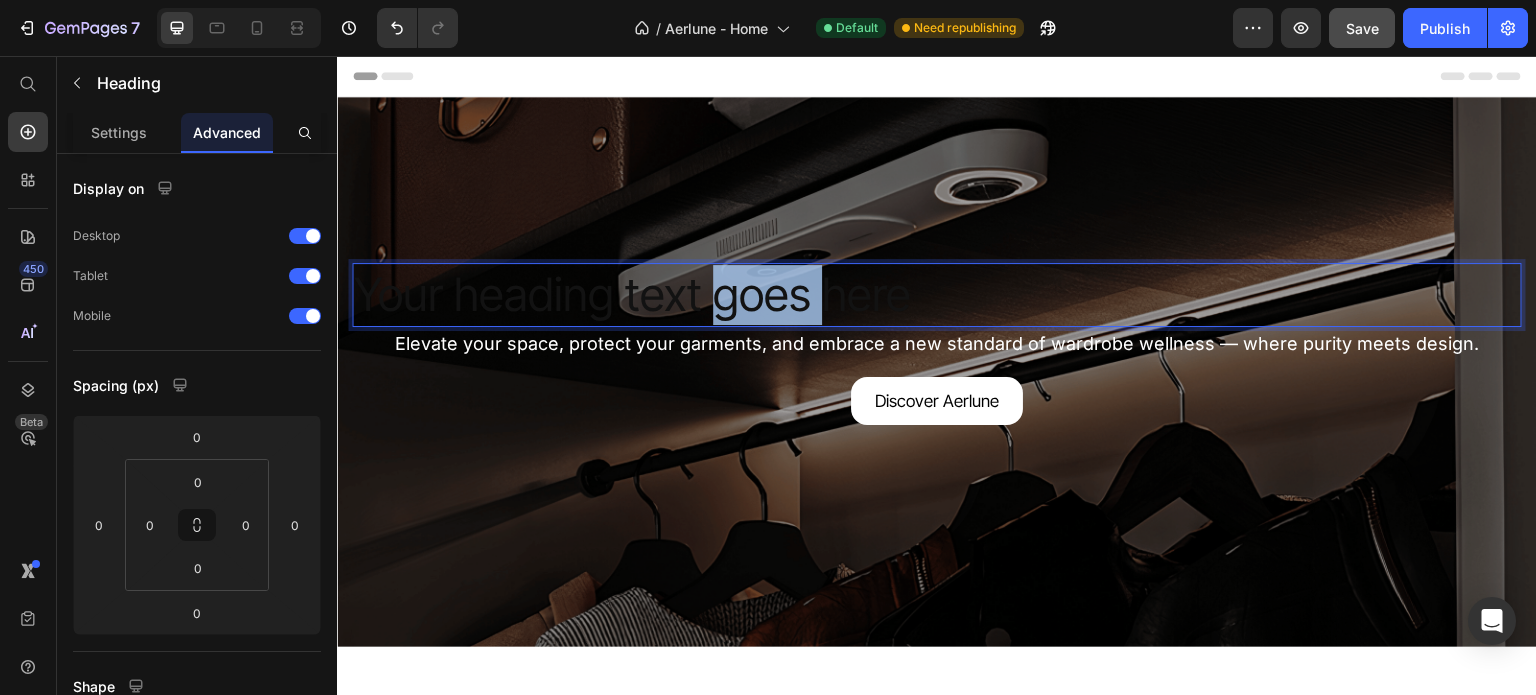 click on "Your heading text goes here" at bounding box center [937, 295] 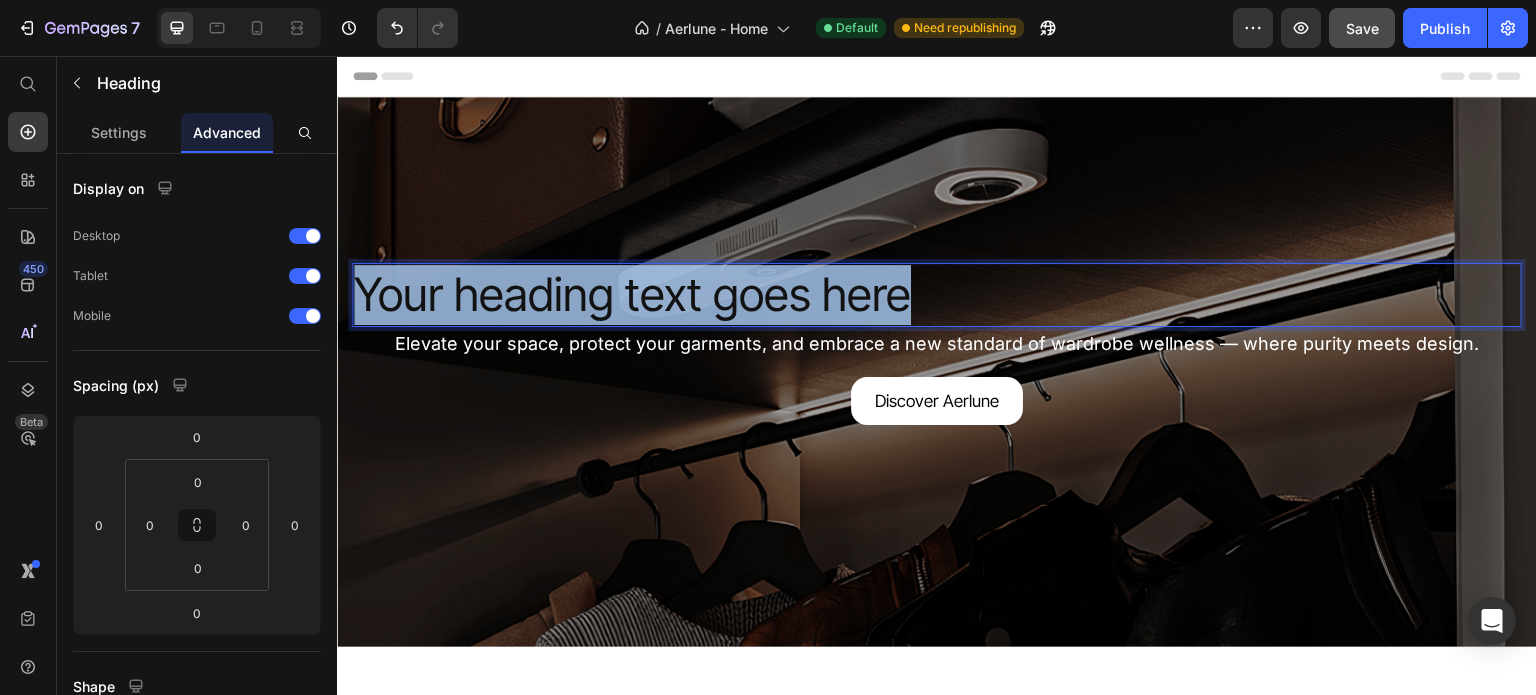 click on "Your heading text goes here" at bounding box center [937, 295] 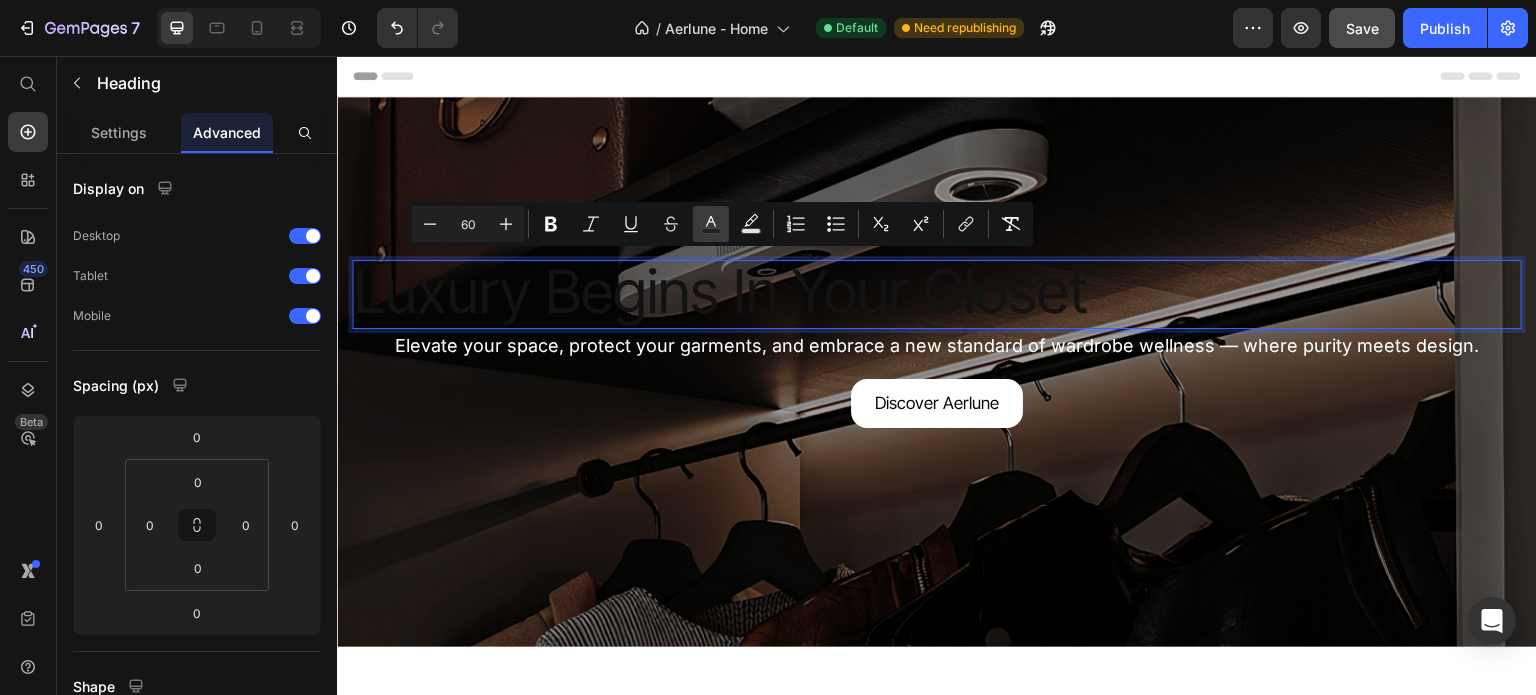 click 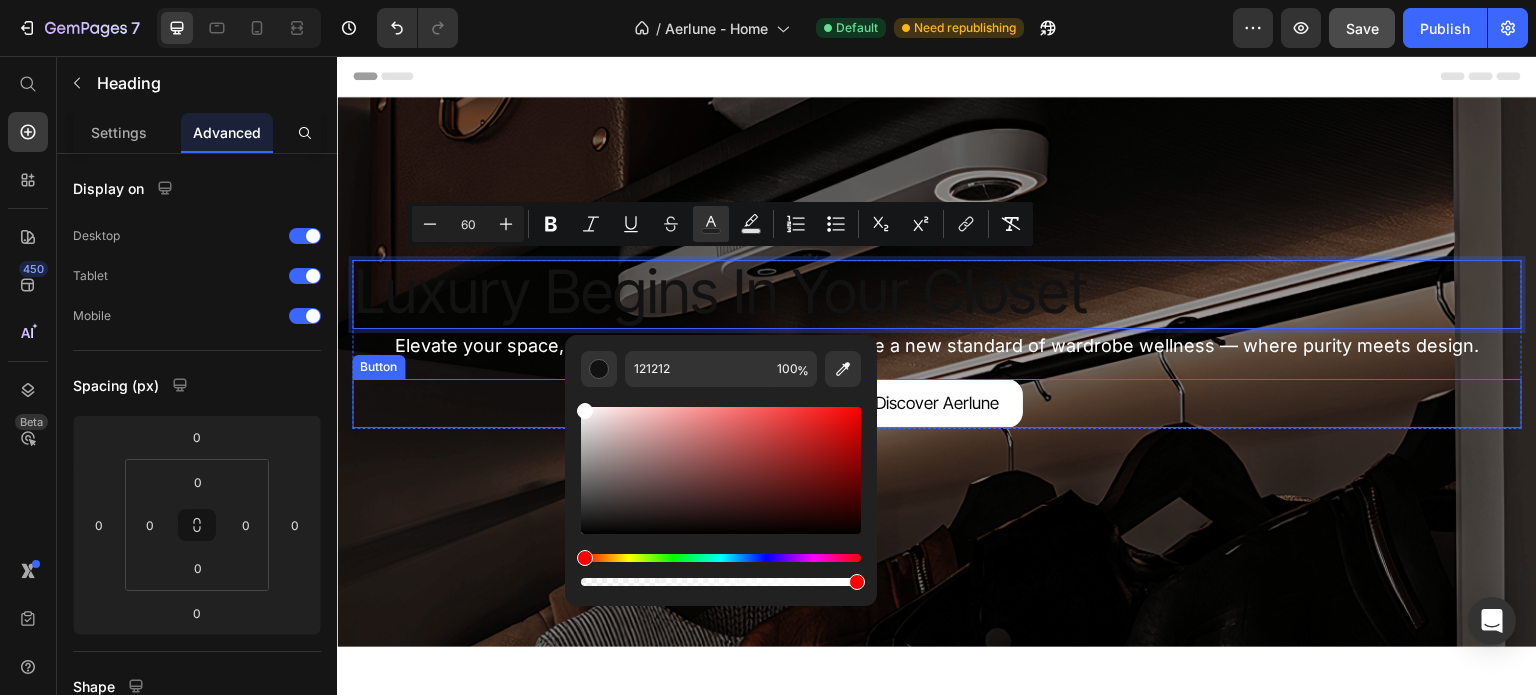 type on "FFFFFF" 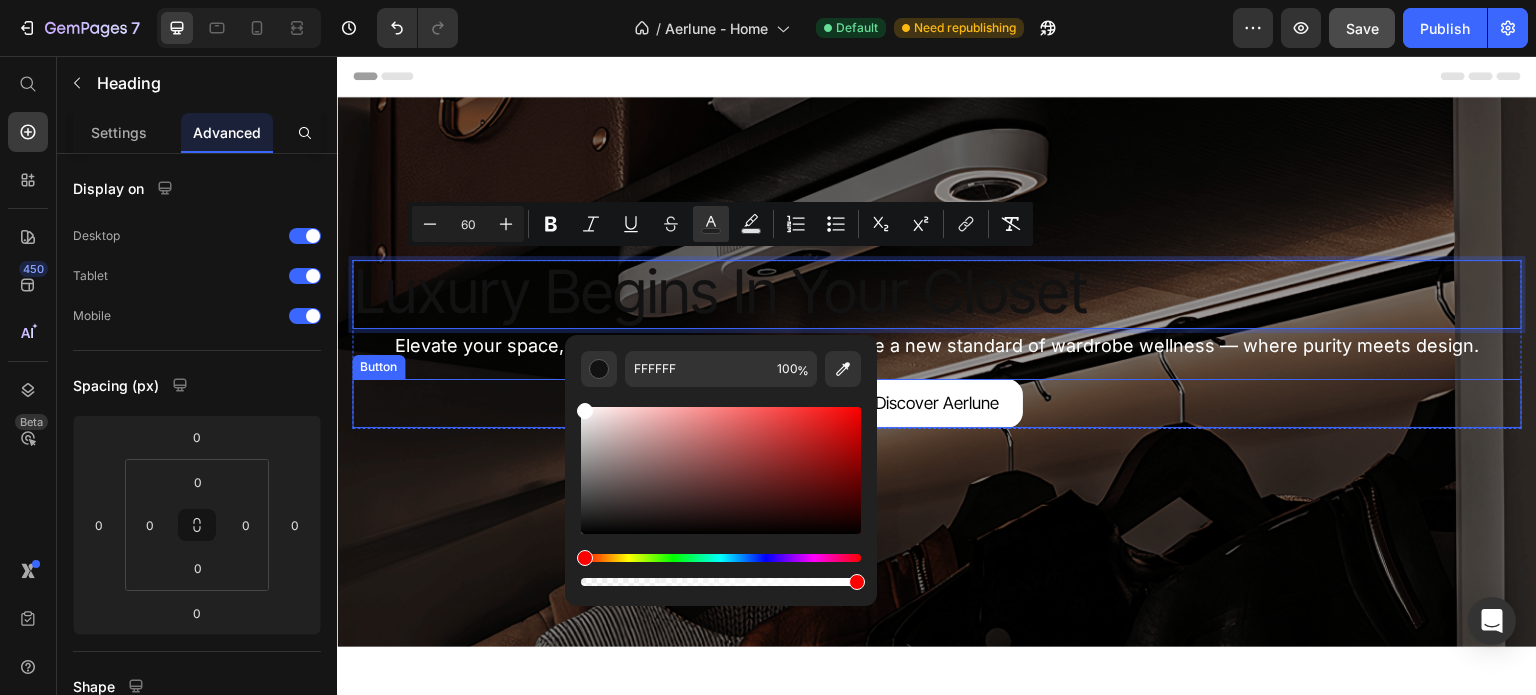 drag, startPoint x: 924, startPoint y: 465, endPoint x: 901, endPoint y: 466, distance: 23.021729 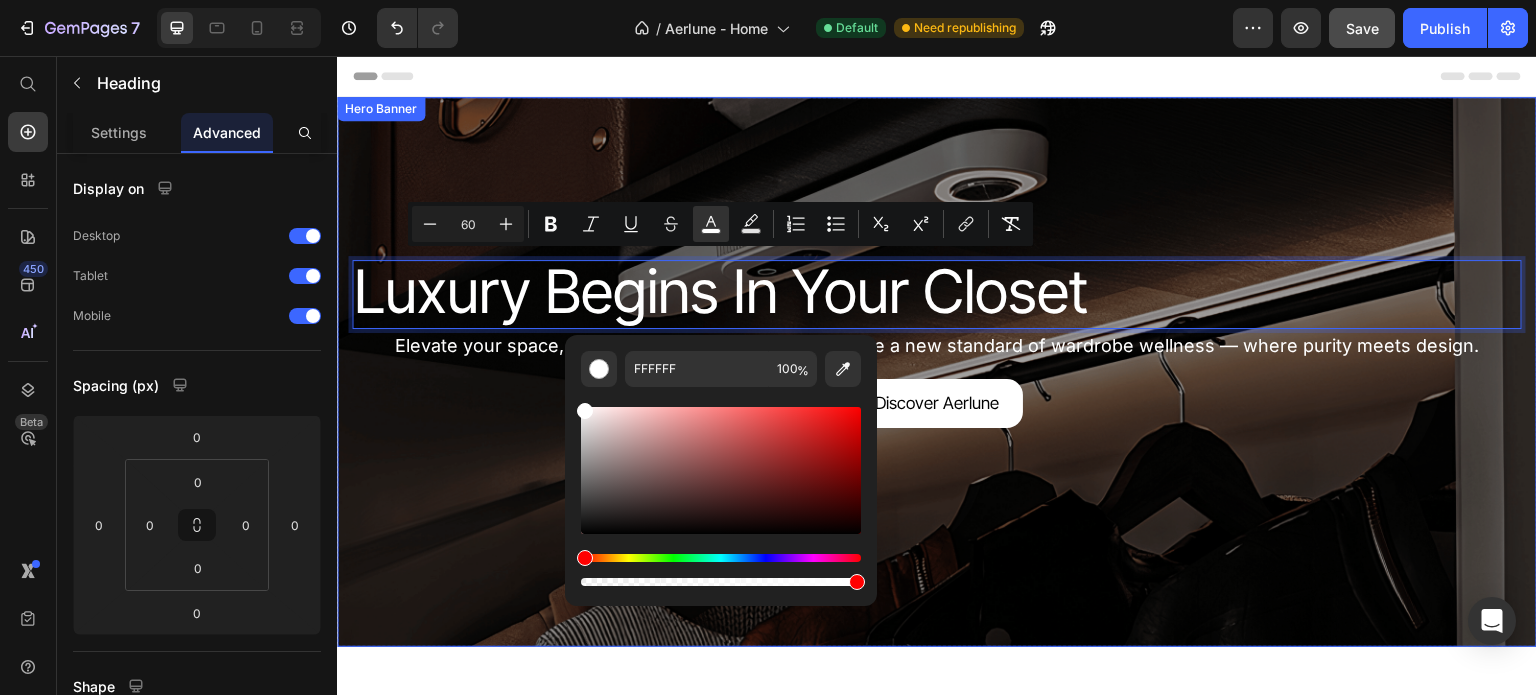 click at bounding box center [937, 372] 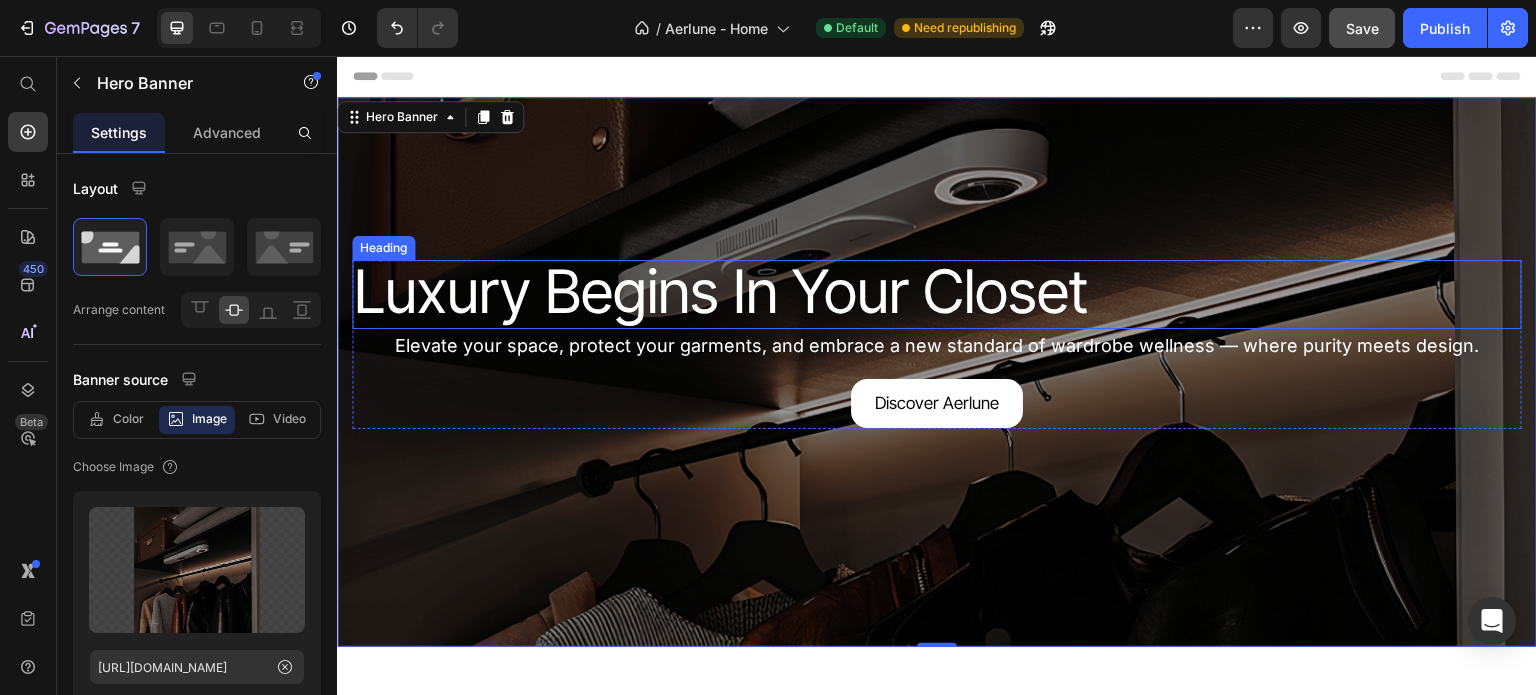 click on "Luxury Begins In Your Closet" at bounding box center [721, 291] 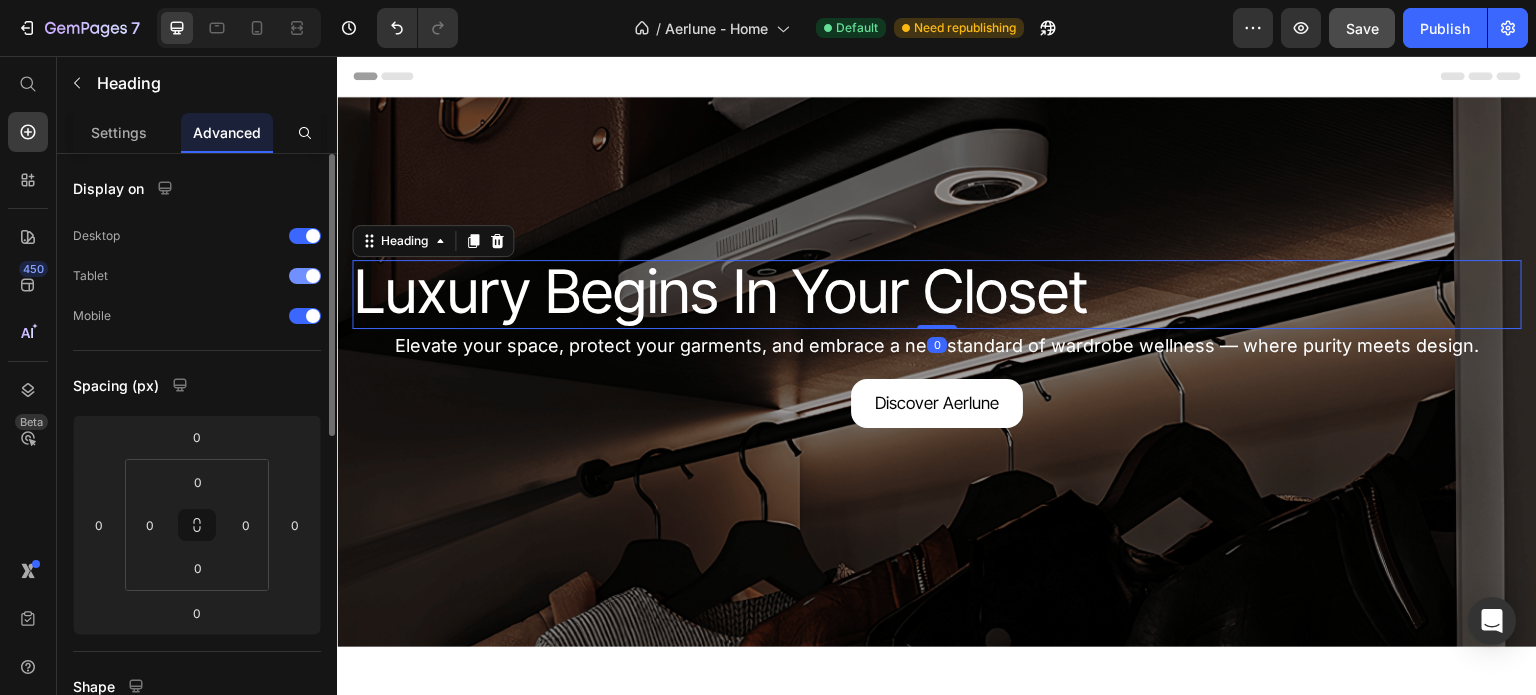click on "Tablet" at bounding box center [197, 276] 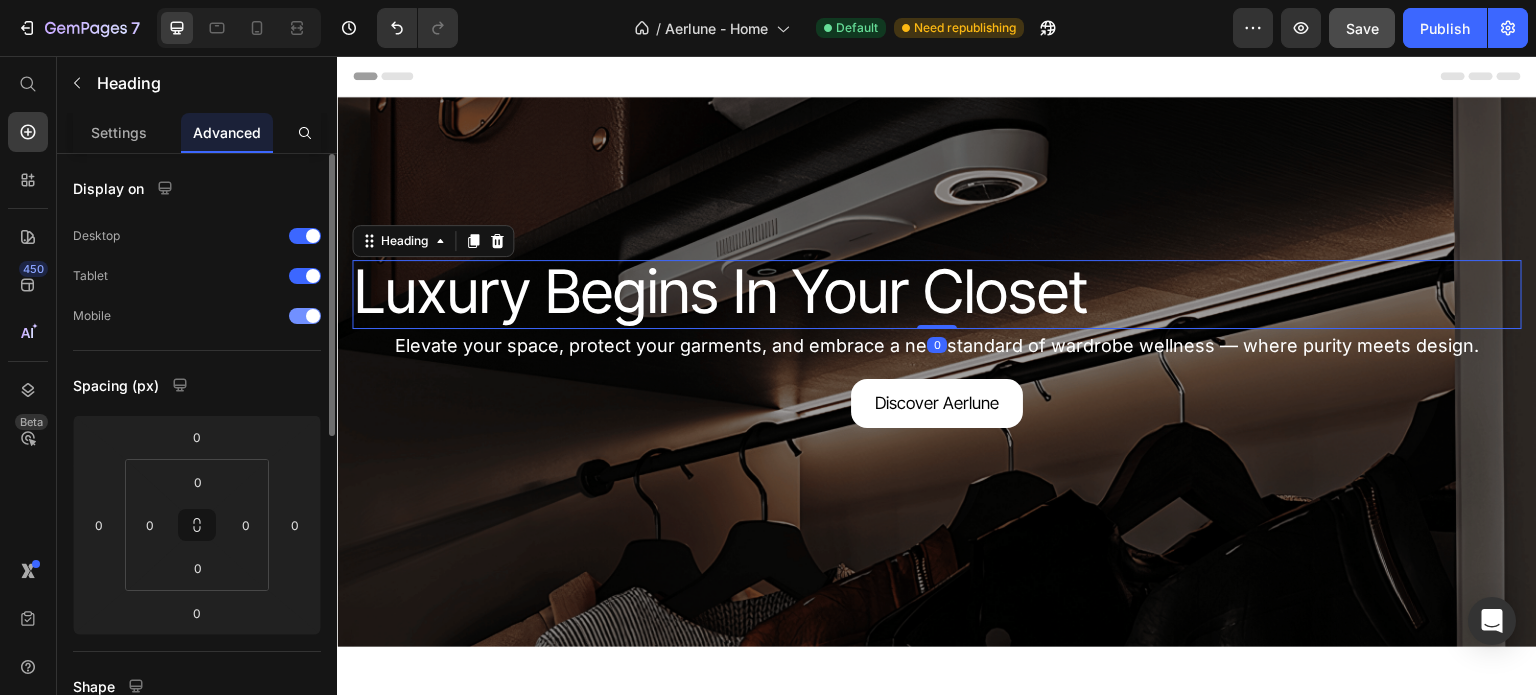 click at bounding box center [305, 316] 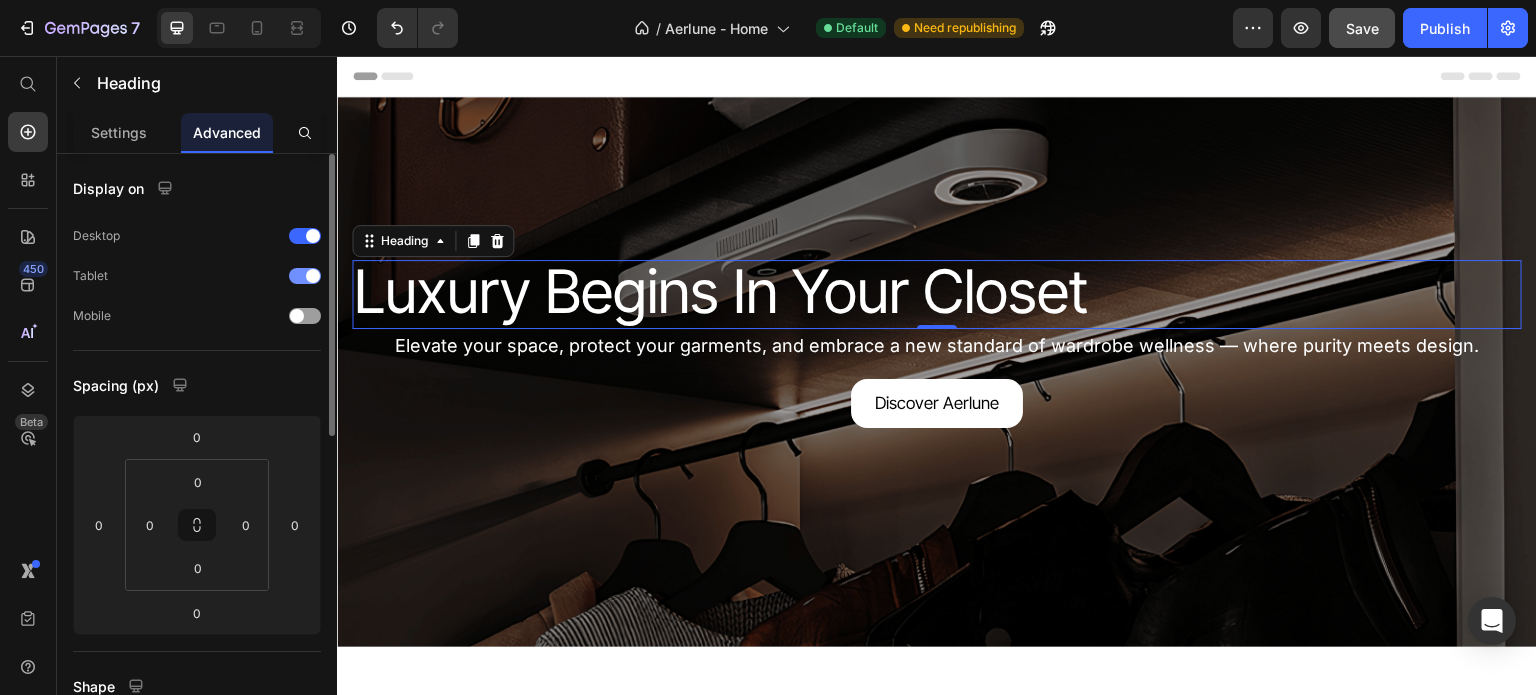 click at bounding box center [305, 276] 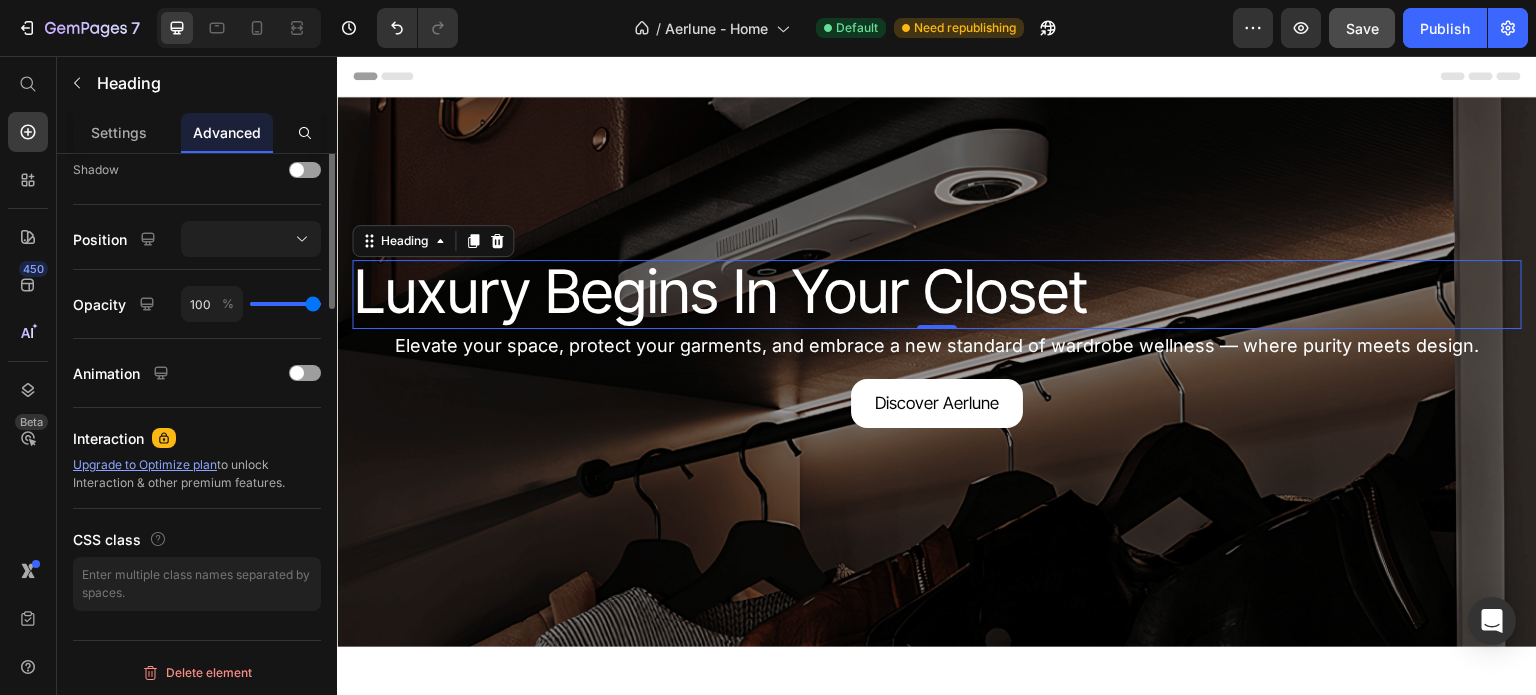 scroll, scrollTop: 368, scrollLeft: 0, axis: vertical 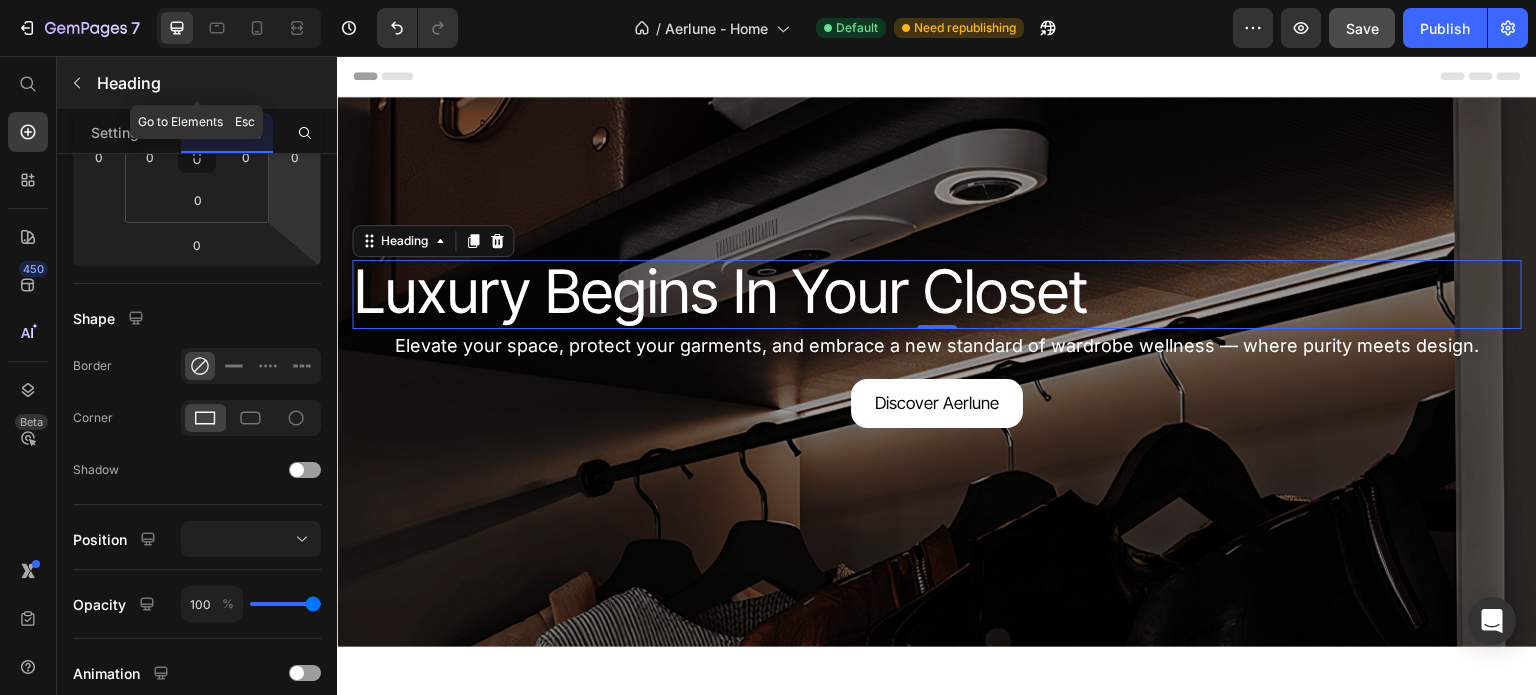 click at bounding box center [77, 83] 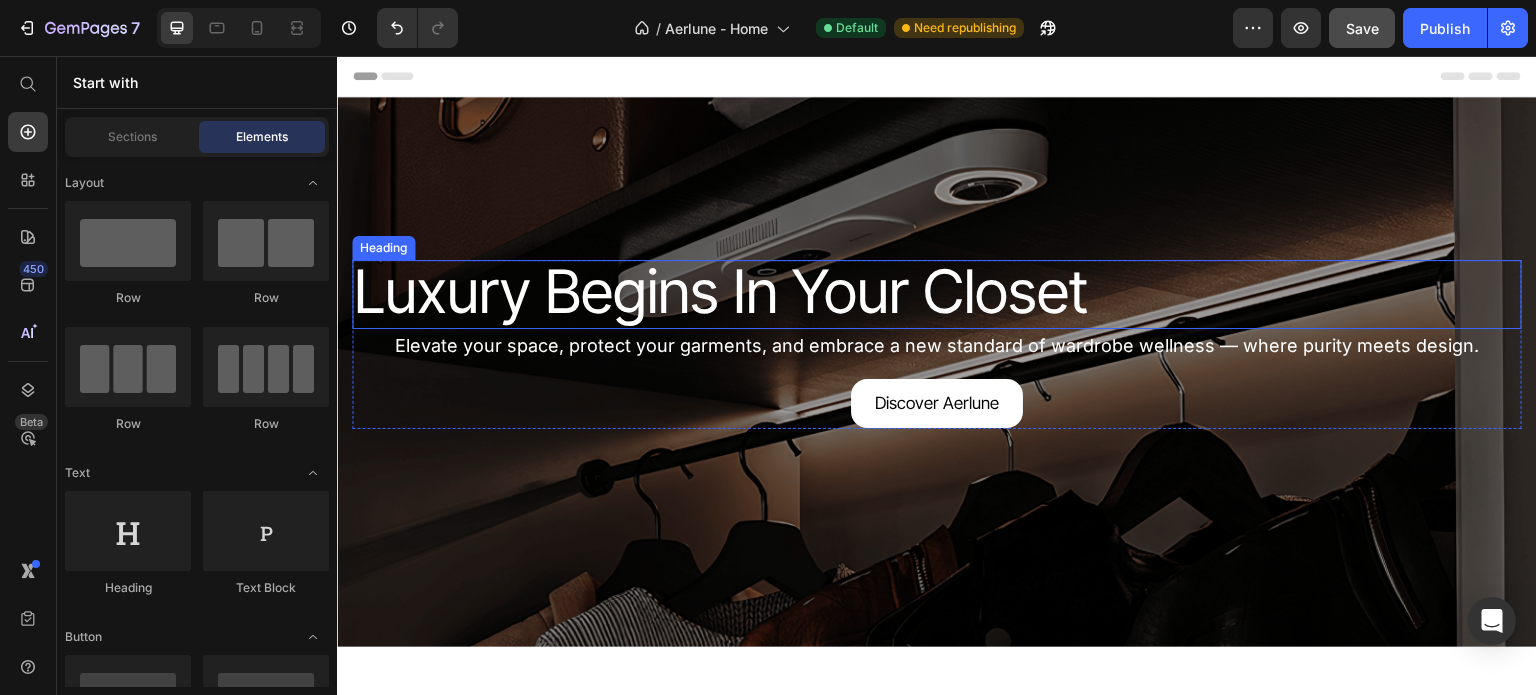 click on "Luxury Begins In Your Closet" at bounding box center [721, 291] 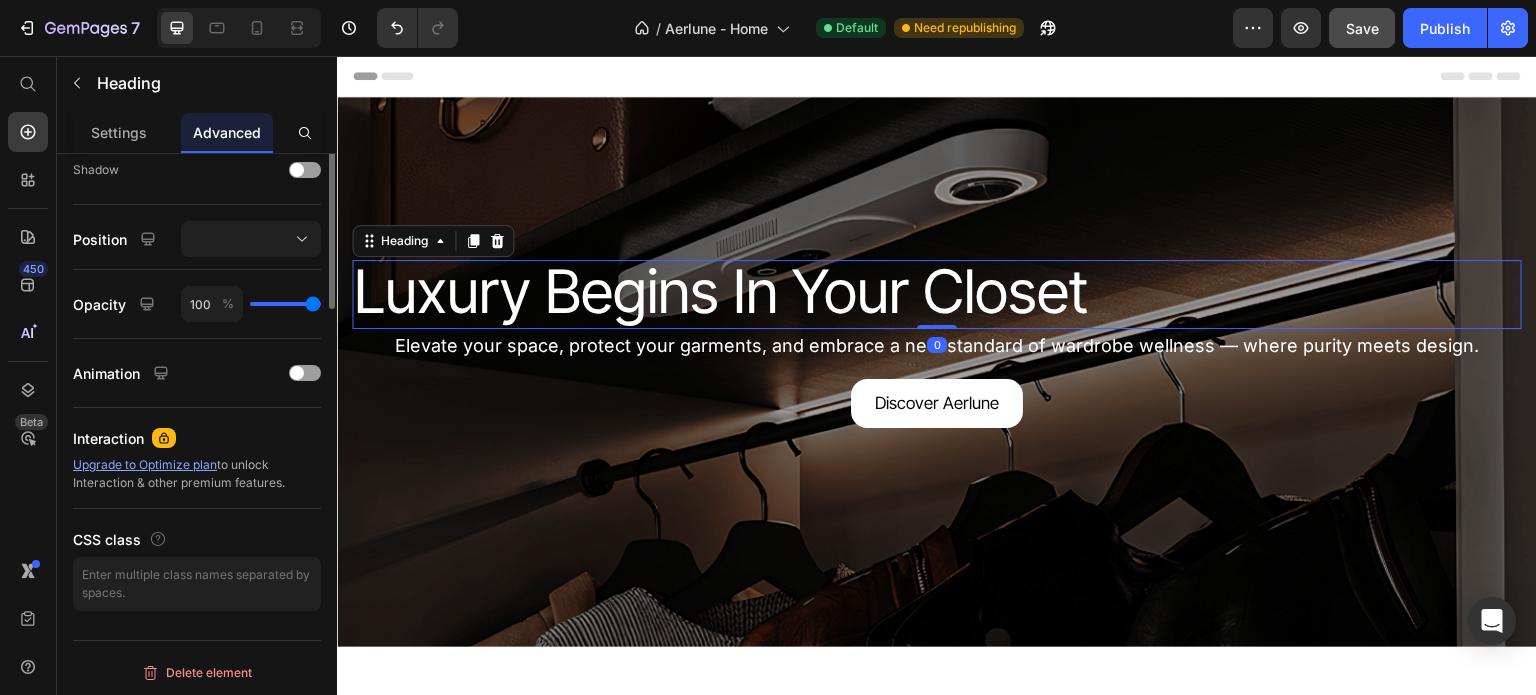 scroll, scrollTop: 368, scrollLeft: 0, axis: vertical 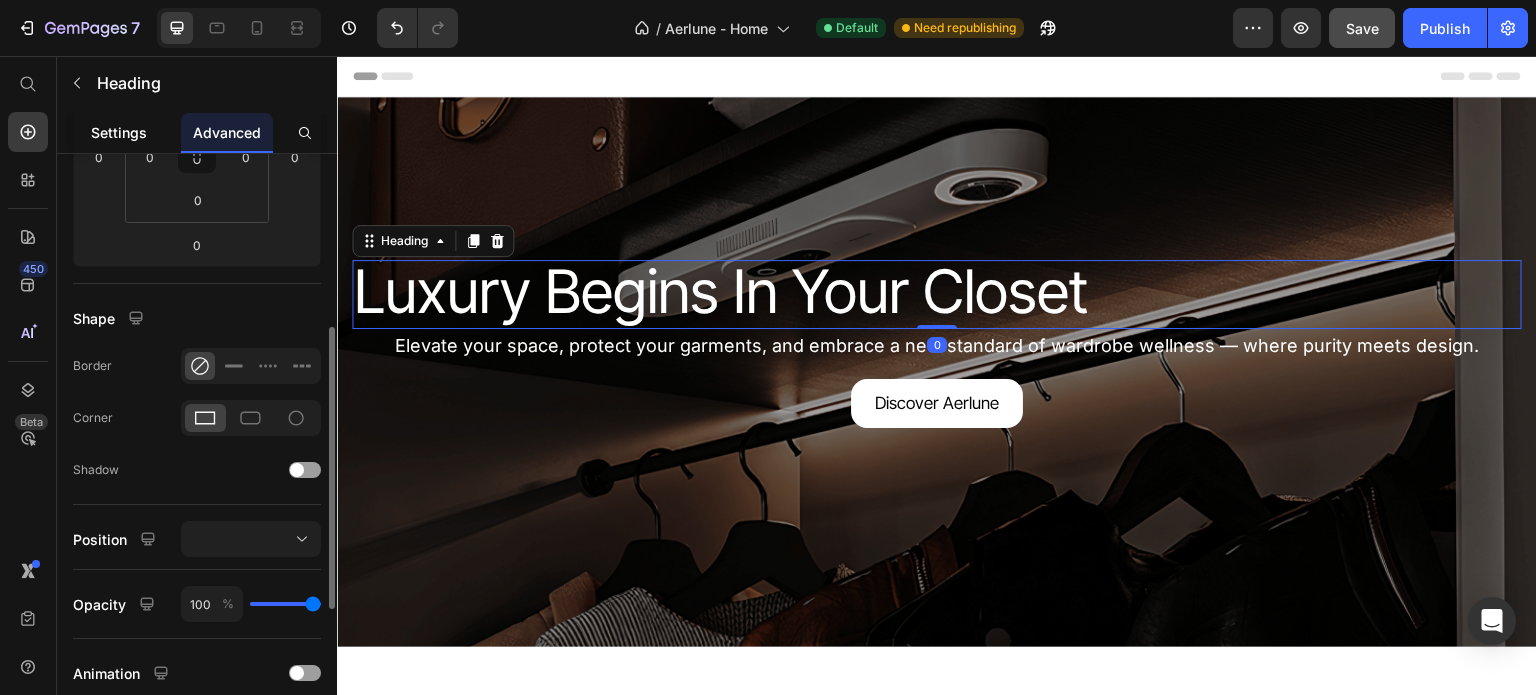 click on "Settings" 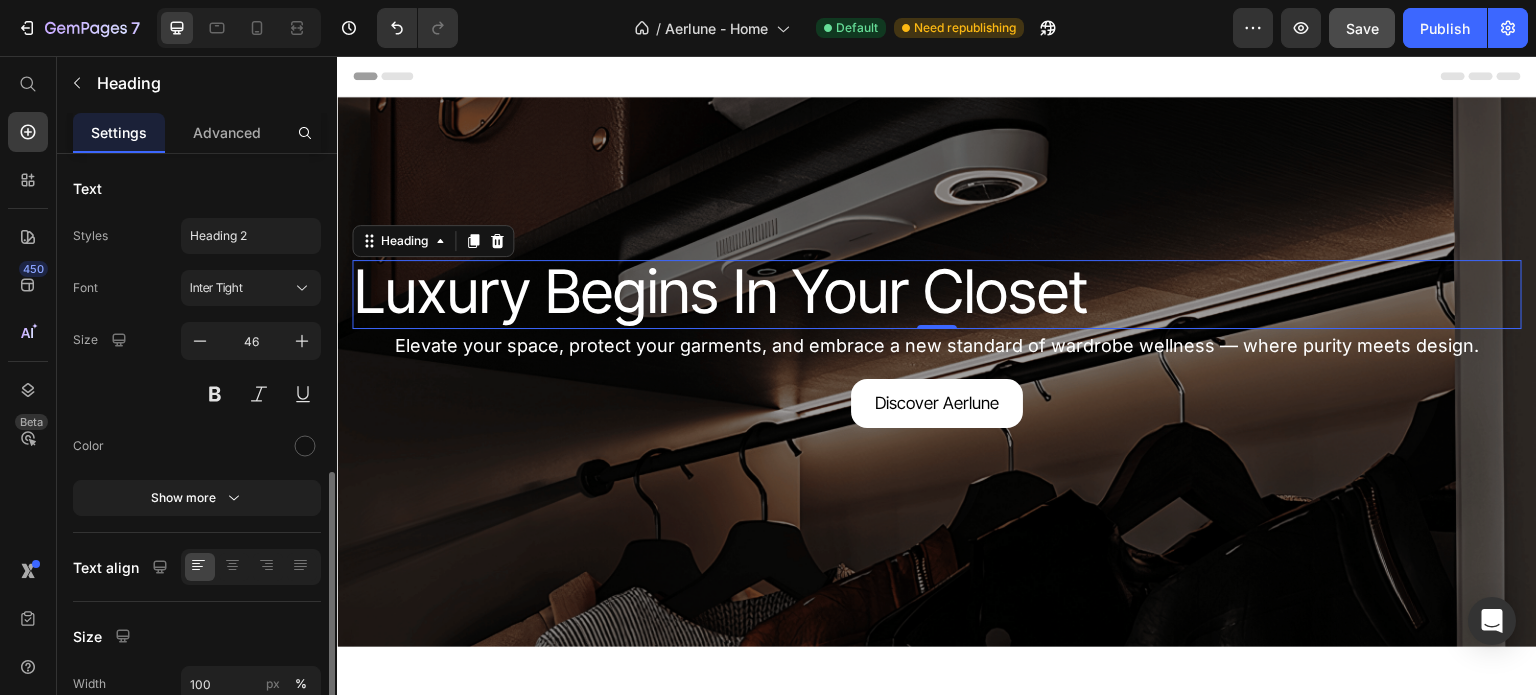 scroll, scrollTop: 300, scrollLeft: 0, axis: vertical 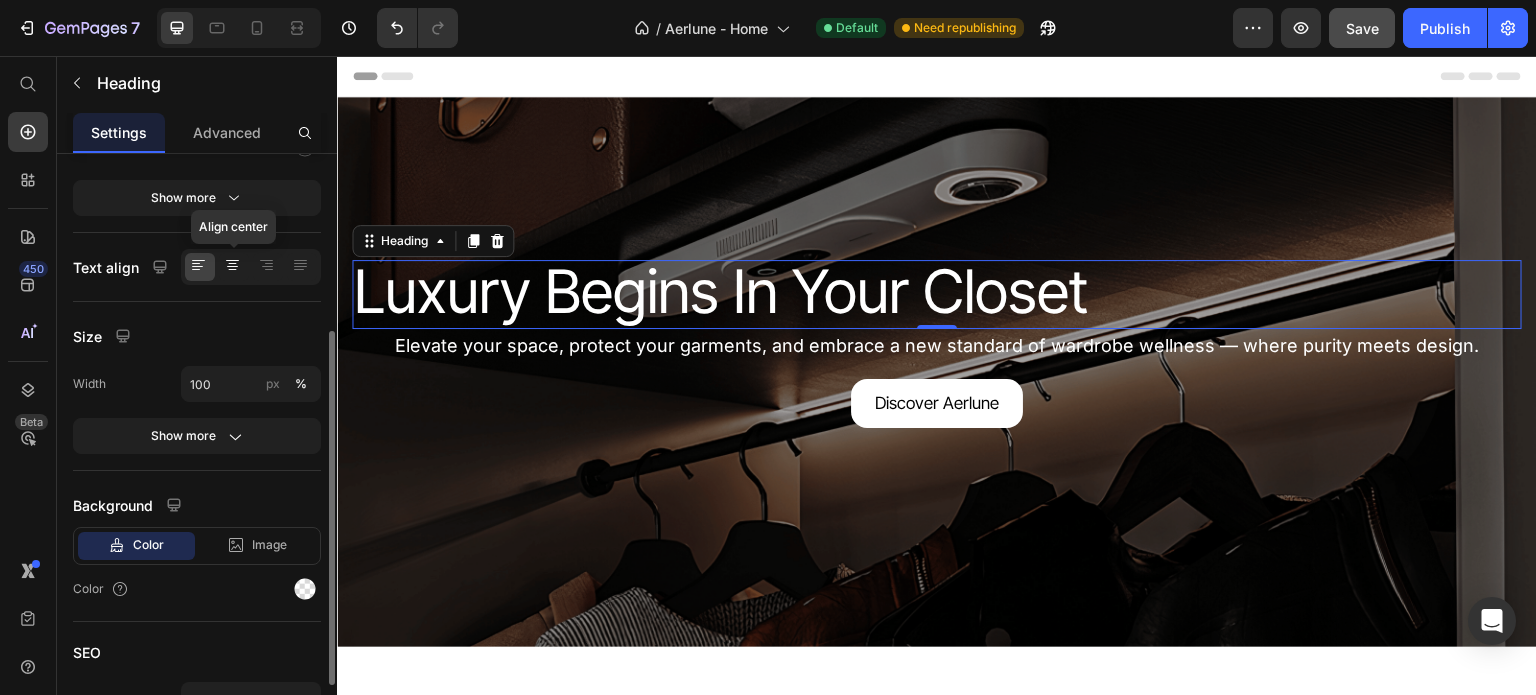 click 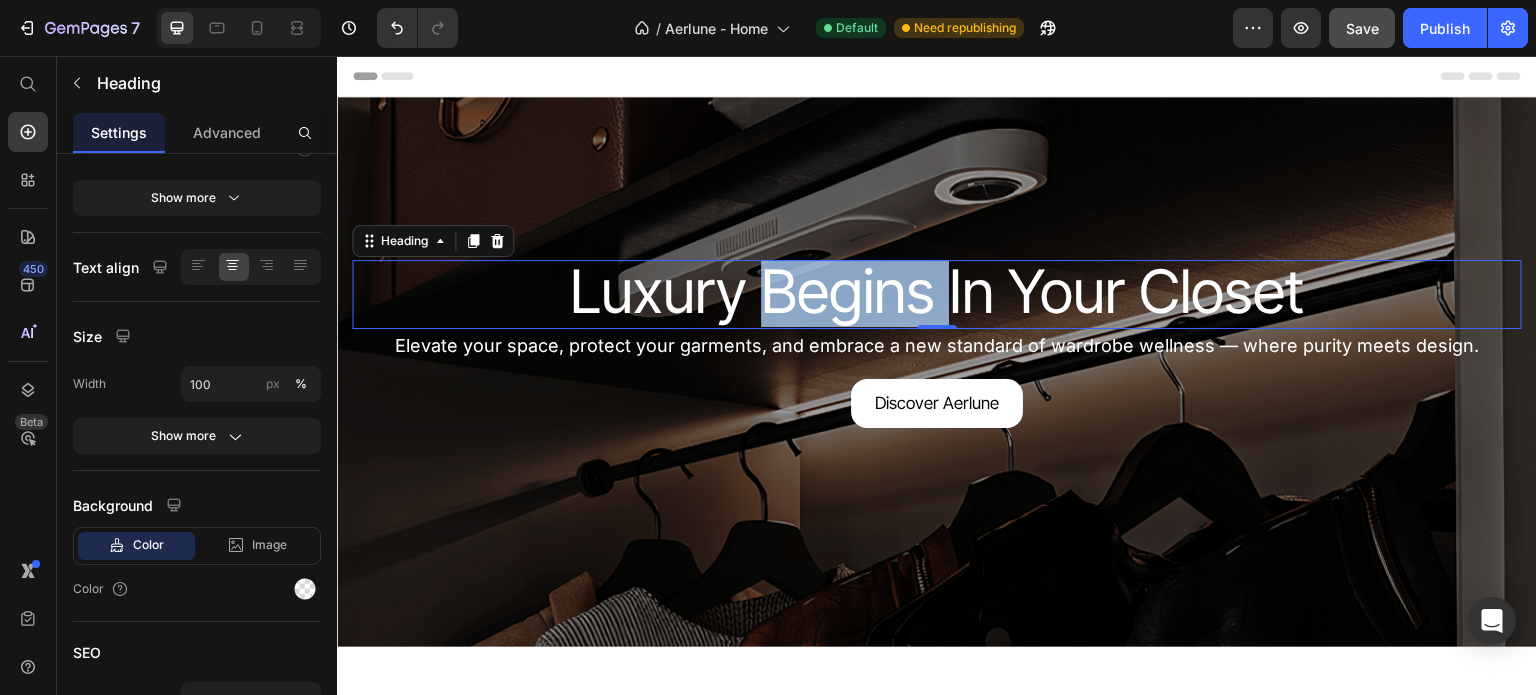 click on "Luxury Begins In Your Closet" at bounding box center (937, 291) 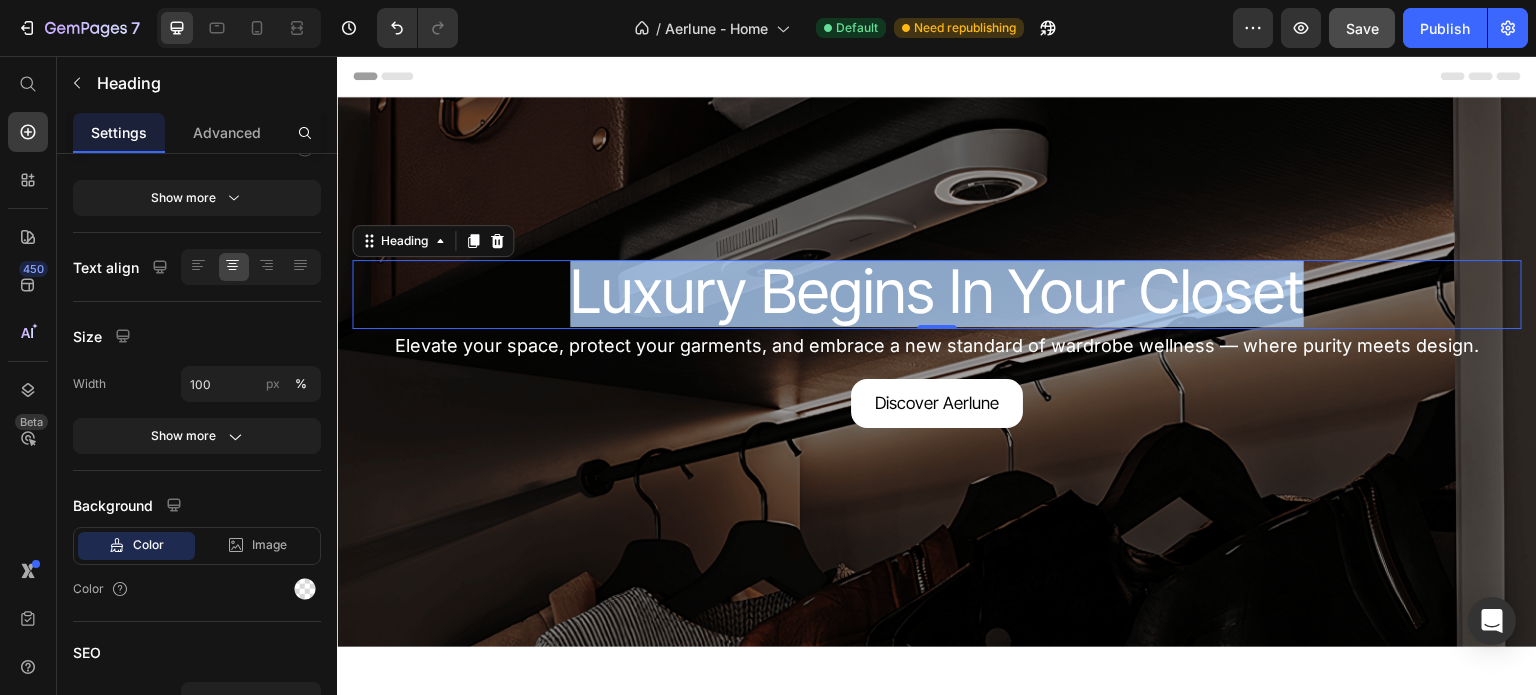 click on "Luxury Begins In Your Closet" at bounding box center [937, 291] 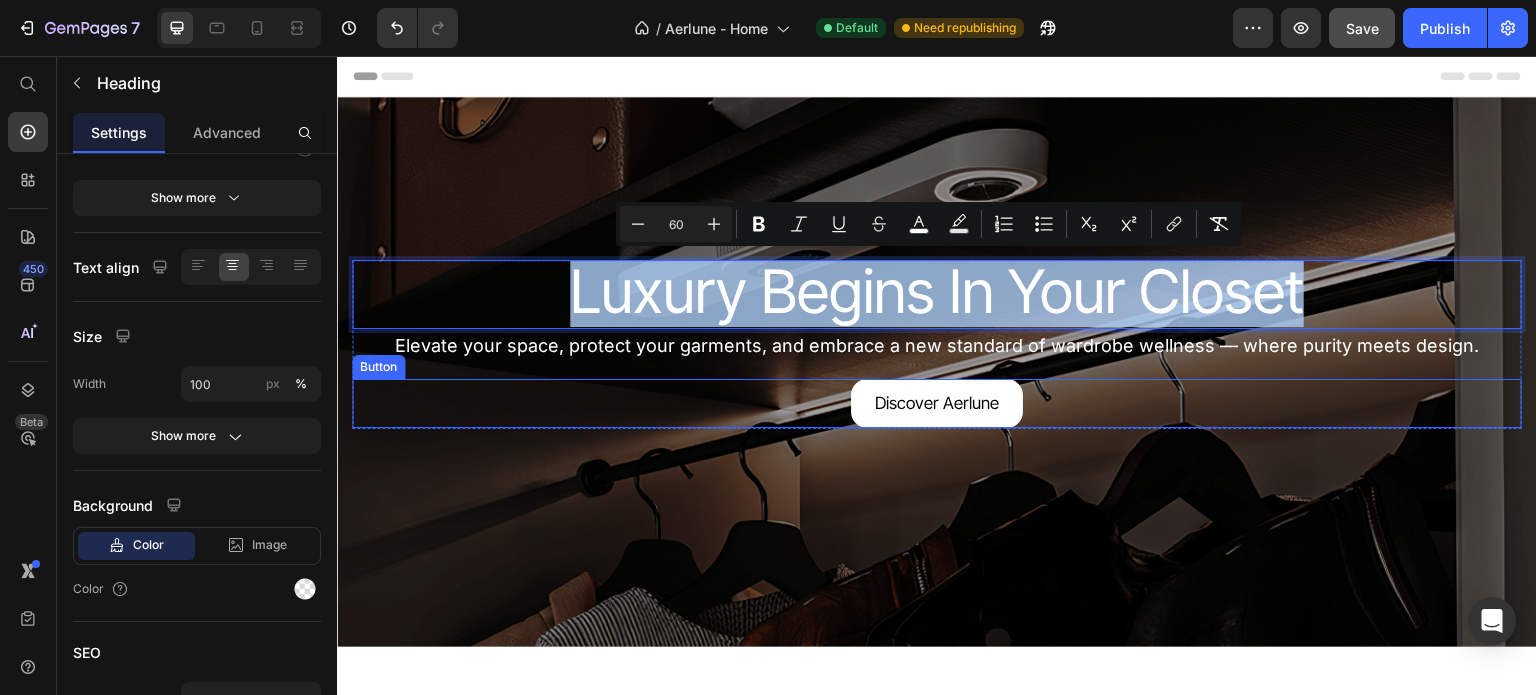 click on "Luxury Begins In Your Closet Heading Luxury Begins In Your Closet Heading Elevate your space, protect your garments, and embrace a new standard of wardrobe wellness — where purity meets design. Text Block Elevate your space, protect your garments, and embrace a new standard of wardrobe wellness — where purity meets design. Text Block Luxury Begins In Your Closet Heading   0 Elevate your space, protect your garments, and embrace a new standard of wardrobe wellness — where purity meets design. Text Block Discover Aerlune Button Discover Aerlune Button Discover Aerlune Button Row" at bounding box center [937, 371] 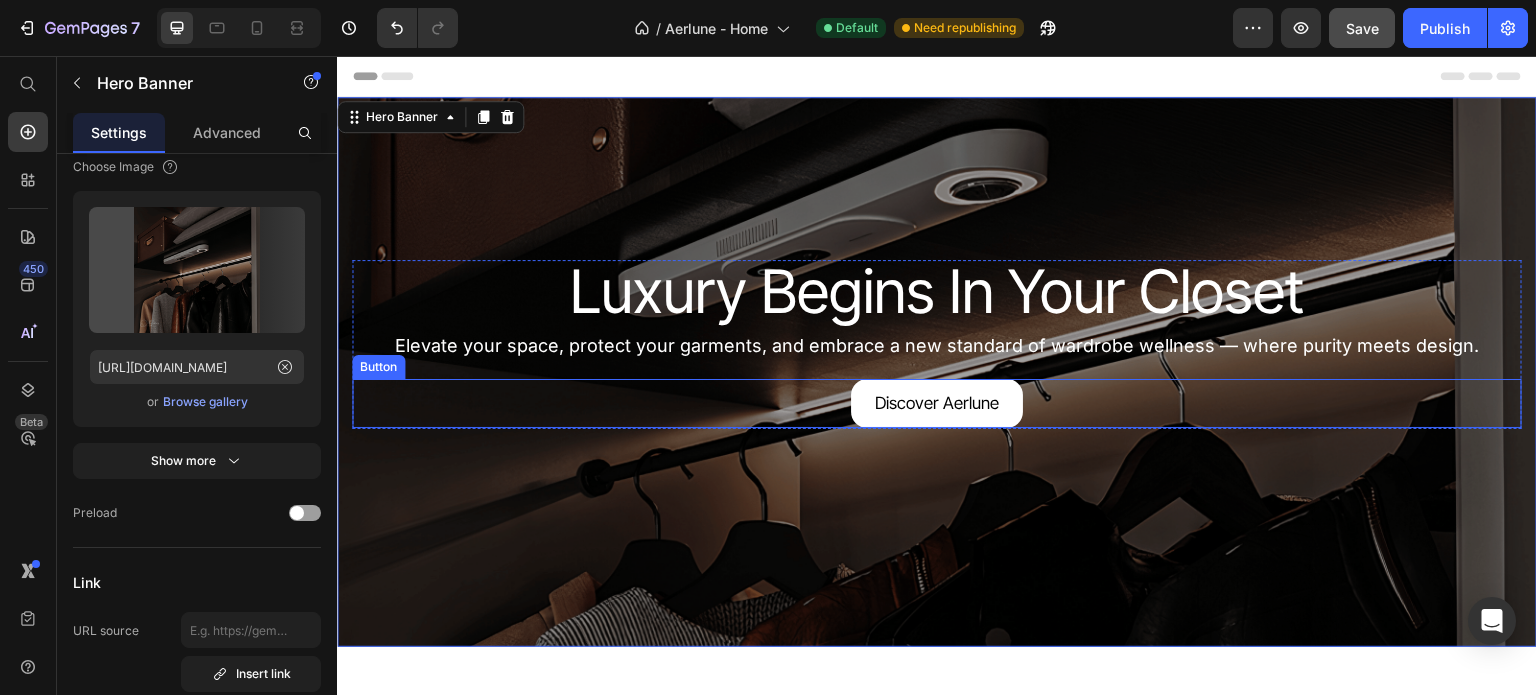 scroll, scrollTop: 0, scrollLeft: 0, axis: both 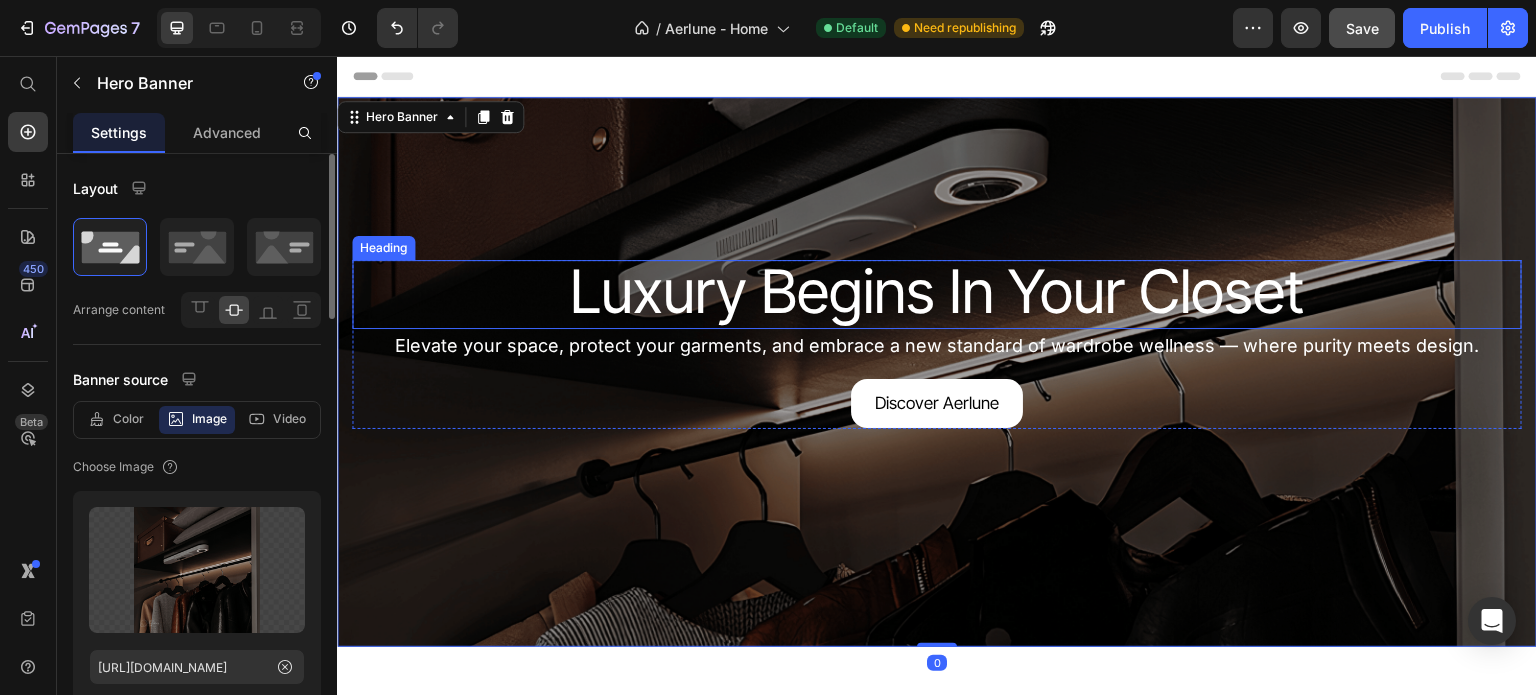 click on "Luxury Begins In Your Closet" at bounding box center [937, 291] 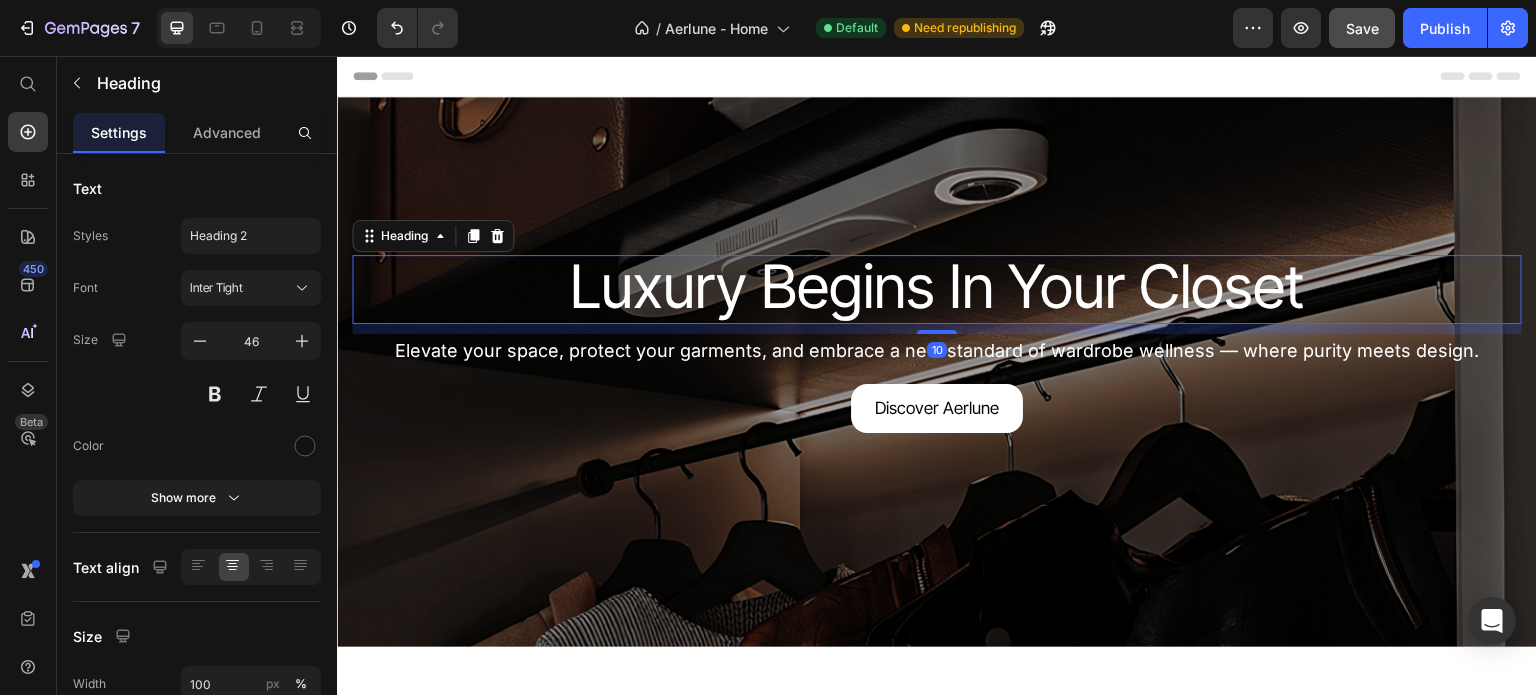 drag, startPoint x: 930, startPoint y: 326, endPoint x: 934, endPoint y: 336, distance: 10.770329 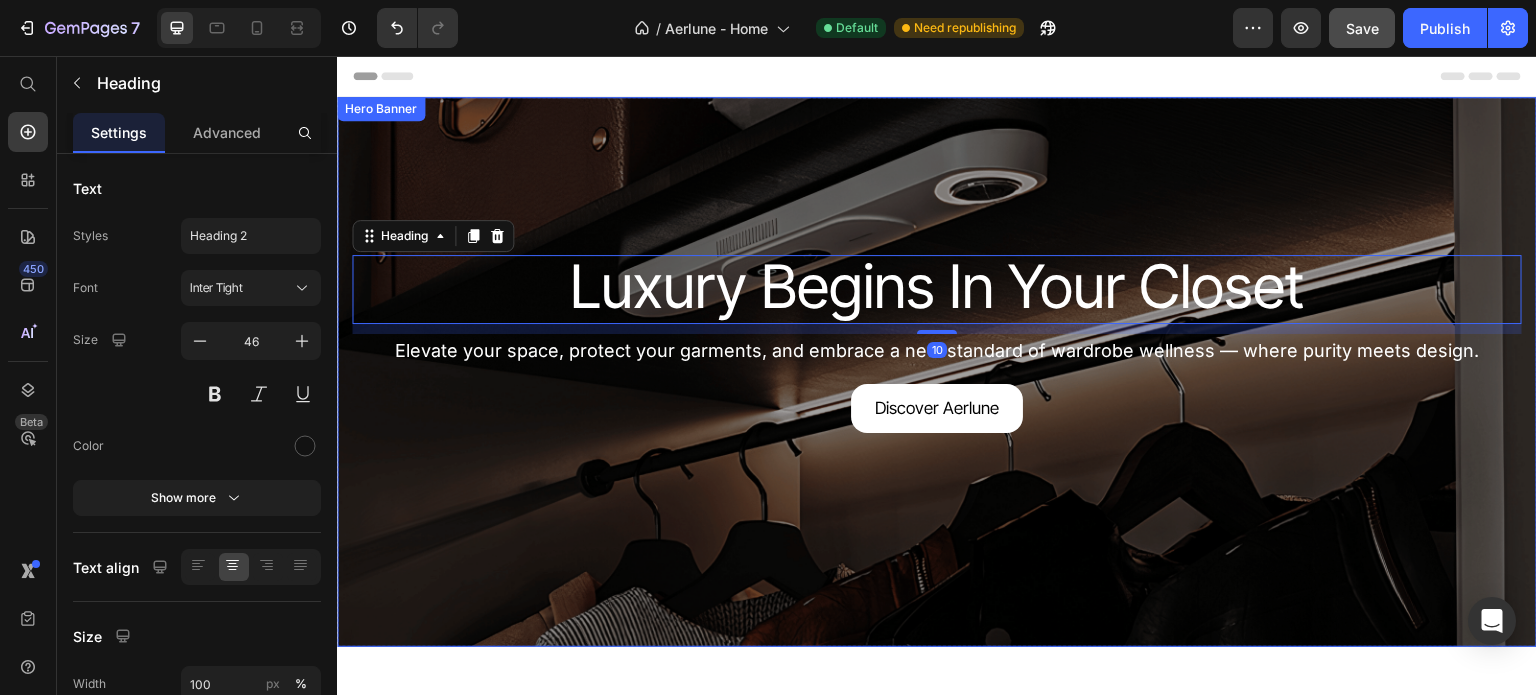 click at bounding box center [937, 372] 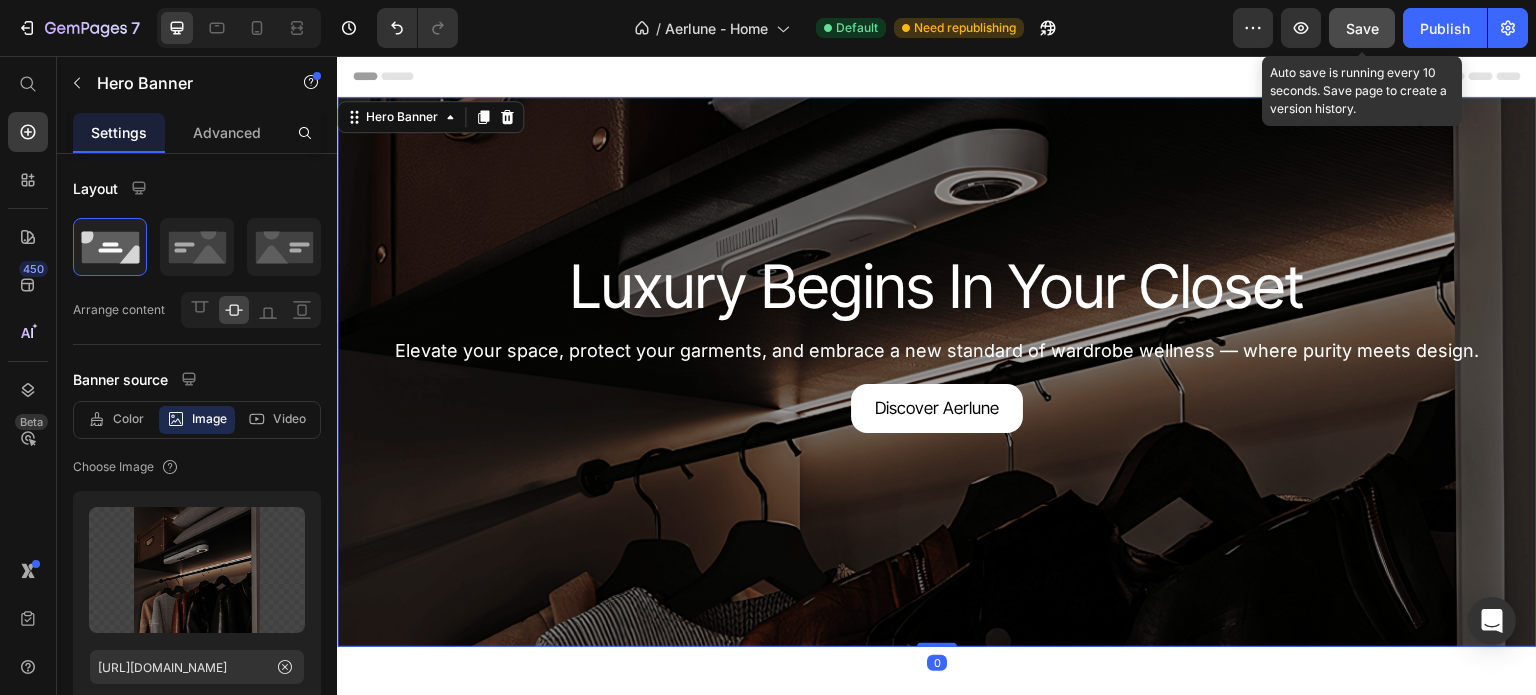 click on "Save" at bounding box center [1362, 28] 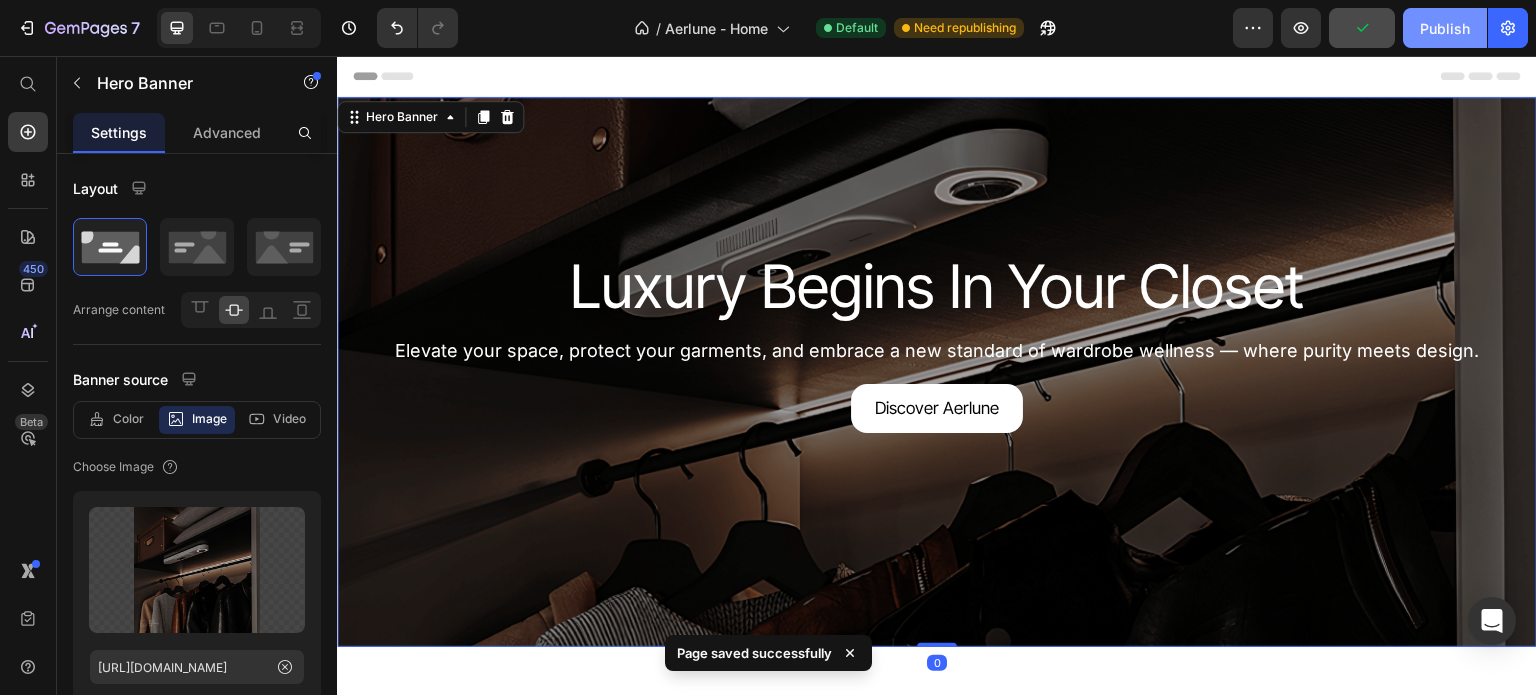 click on "Publish" at bounding box center [1445, 28] 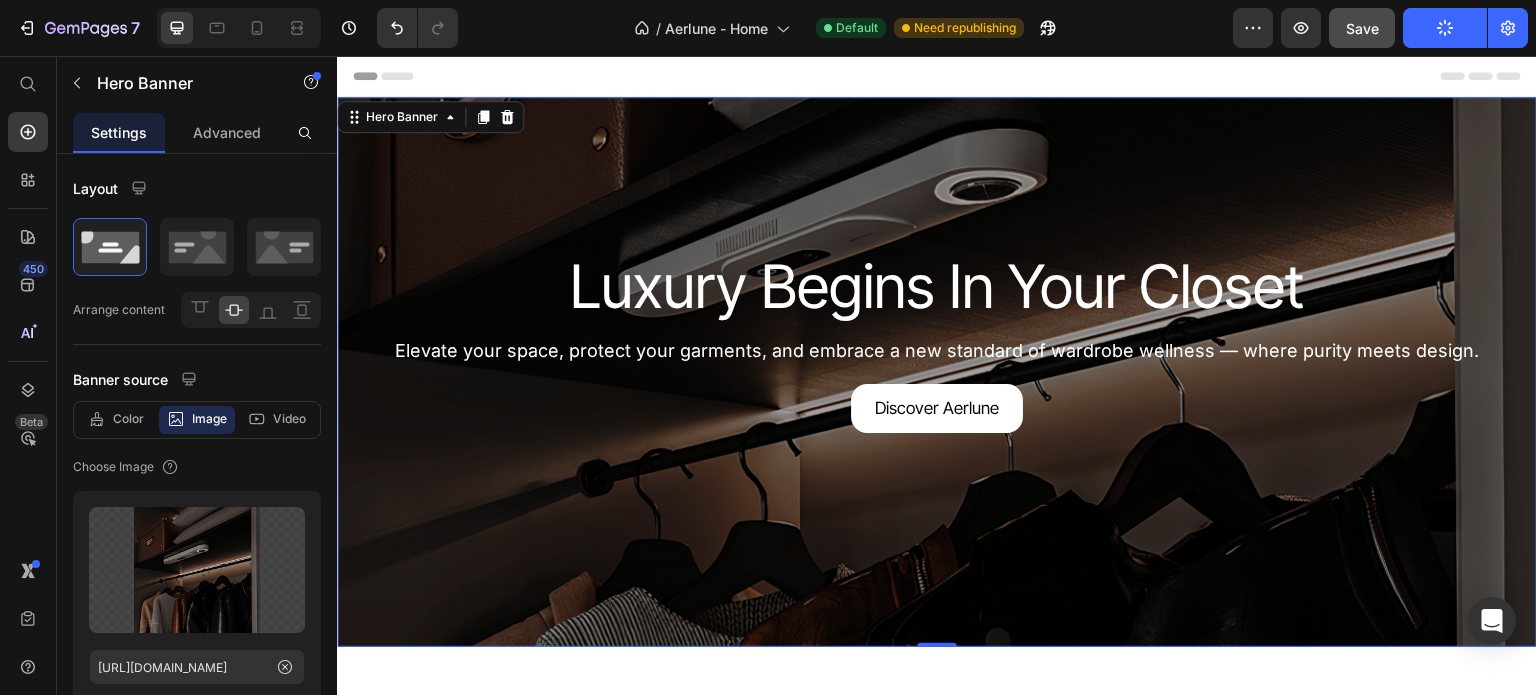 type 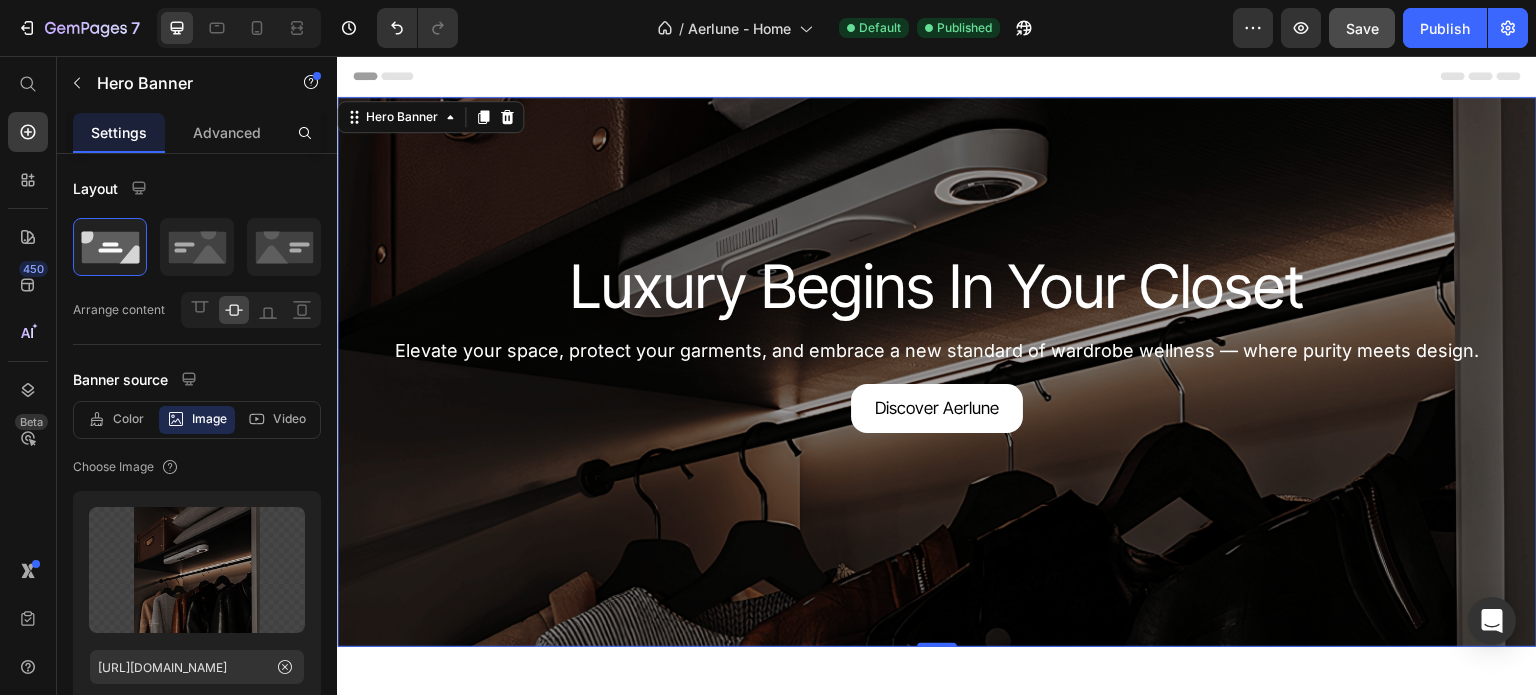 click on "Luxury Begins In Your Closet Heading Luxury Begins In Your Closet Heading Elevate your space, protect your garments, and embrace a new standard of wardrobe wellness — where purity meets design. Text Block Elevate your space, protect your garments, and embrace a new standard of wardrobe wellness — where purity meets design. Text Block ⁠⁠⁠⁠⁠⁠⁠ Luxury Begins In Your Closet Heading Elevate your space, protect your garments, and embrace a new standard of wardrobe wellness — where purity meets design. Text Block Discover Aerlune Button Discover Aerlune Button Discover Aerlune Button Row" at bounding box center [937, 371] 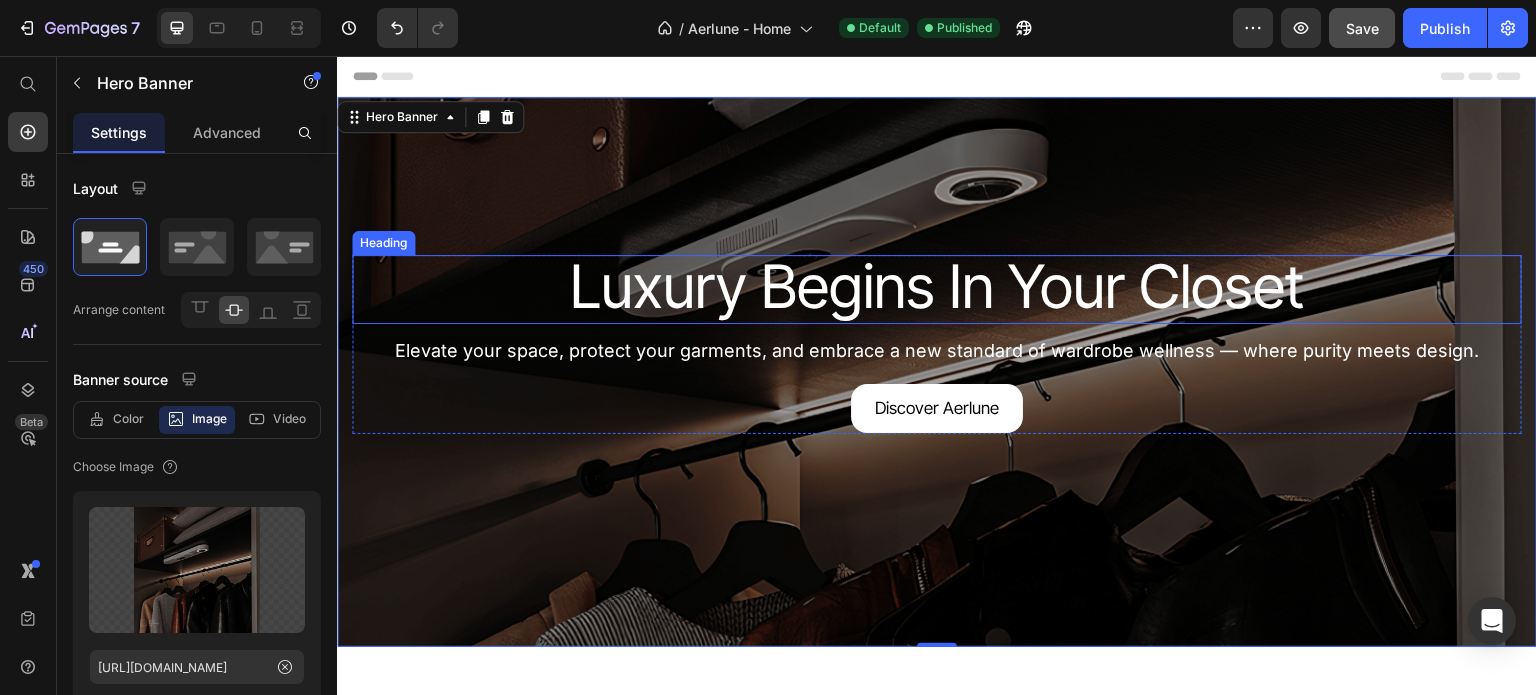 click on "⁠⁠⁠⁠⁠⁠⁠ Luxury Begins In Your Closet" at bounding box center (937, 289) 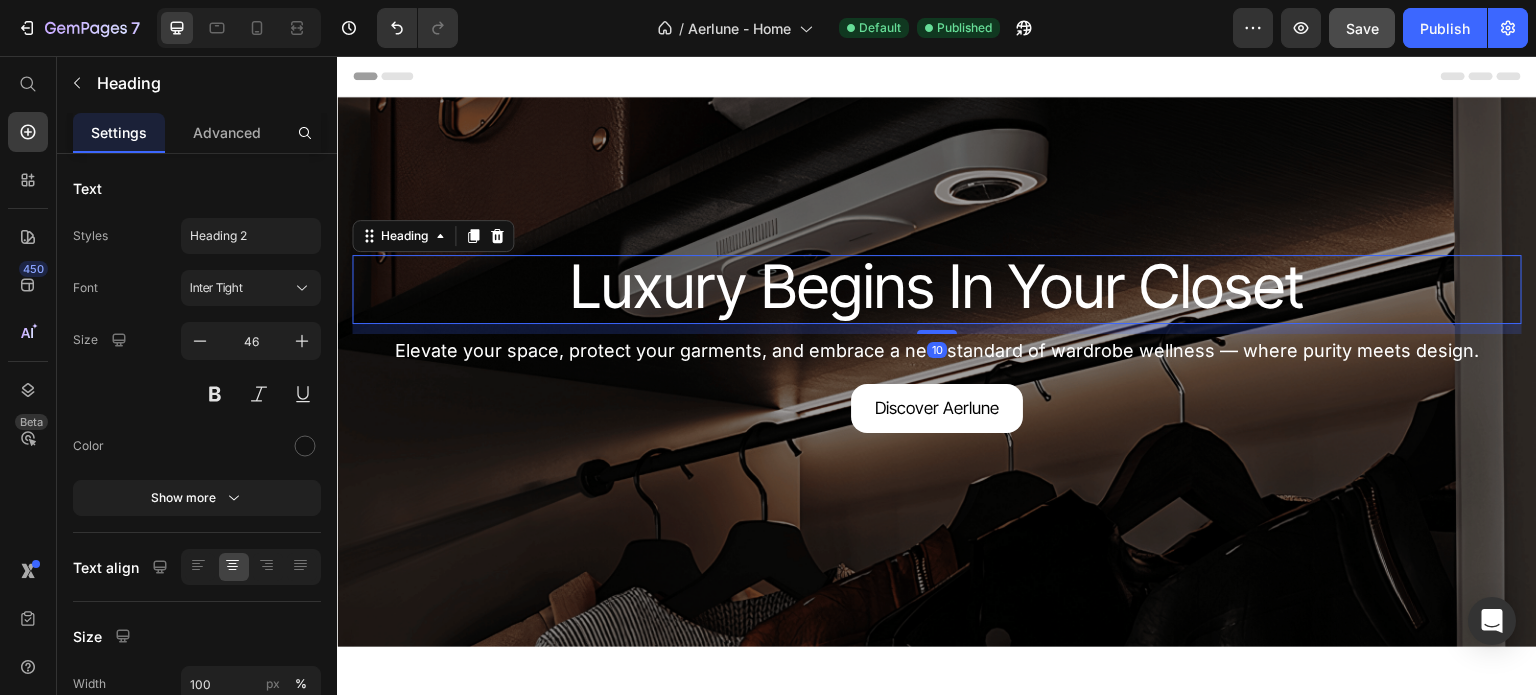 click on "Heading" 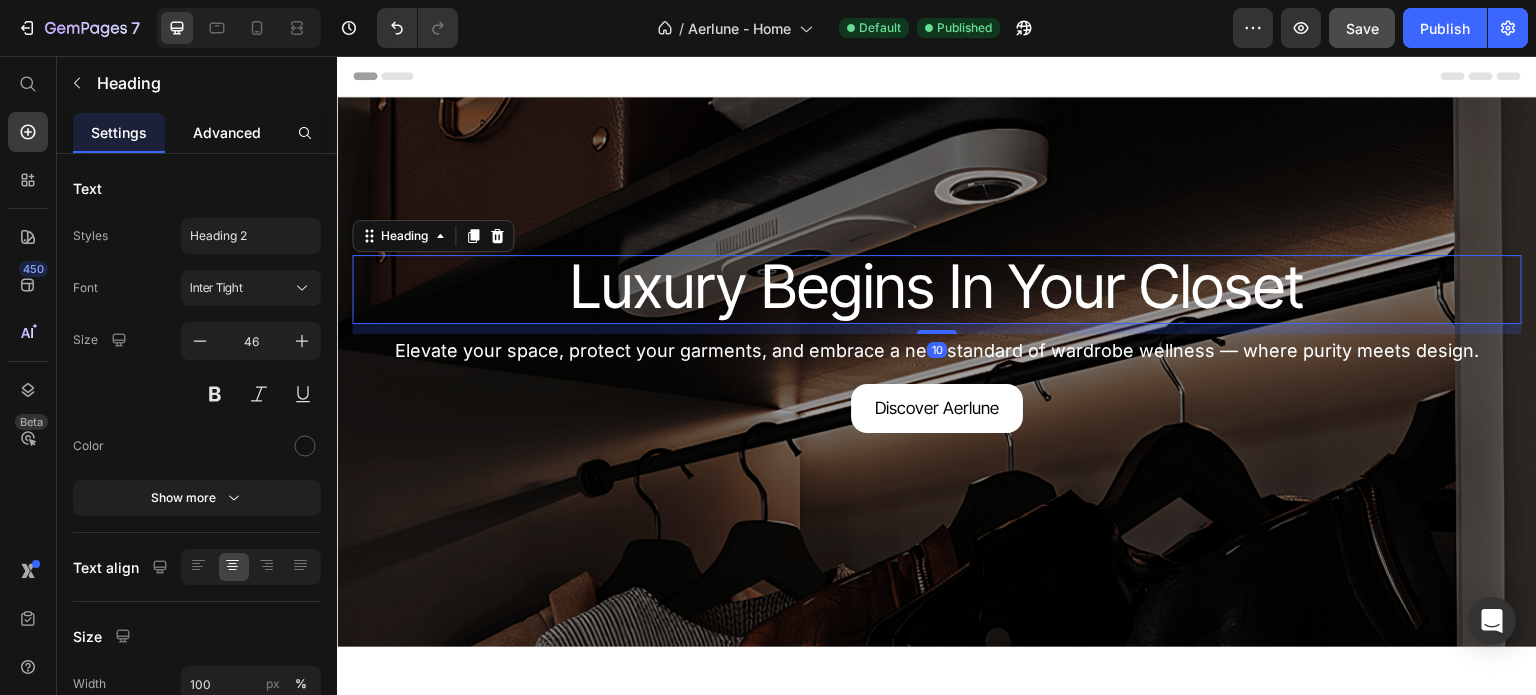click on "Advanced" at bounding box center [227, 132] 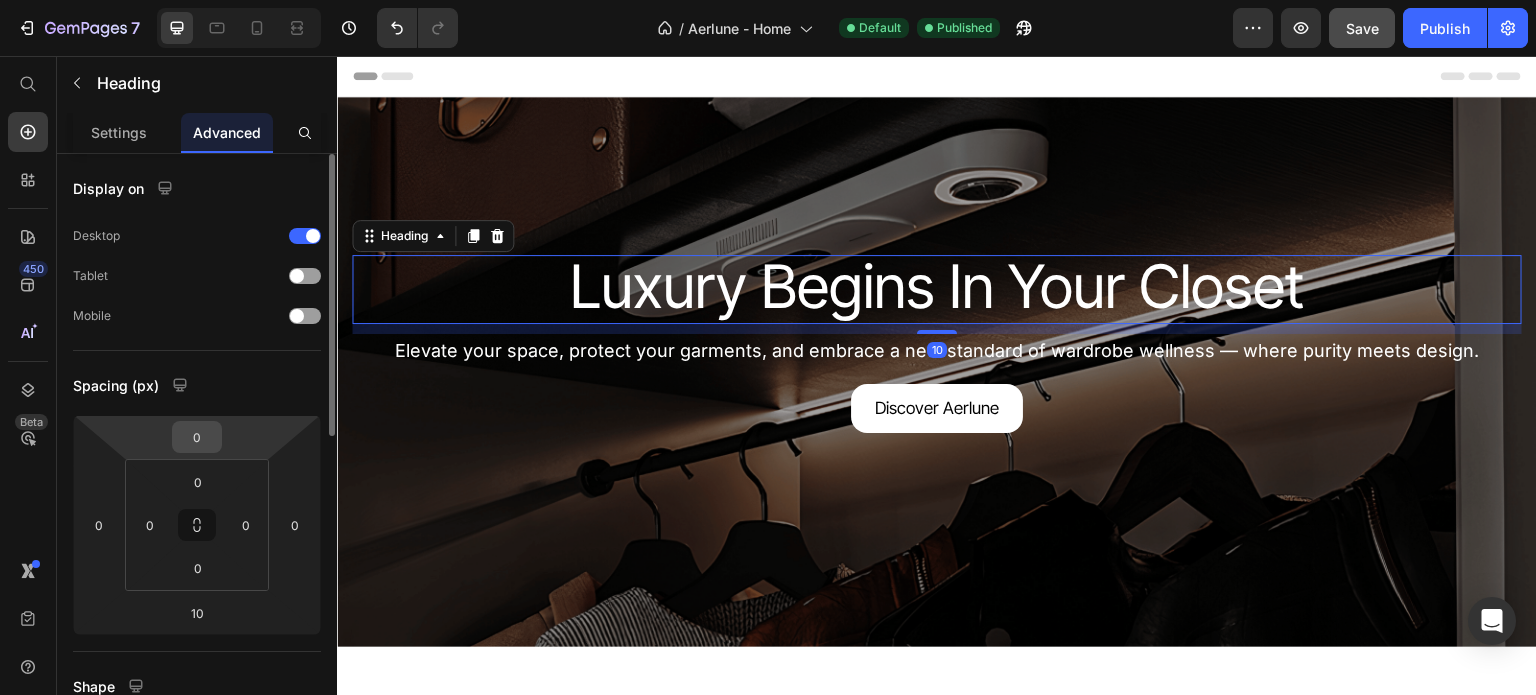click on "0" at bounding box center (197, 437) 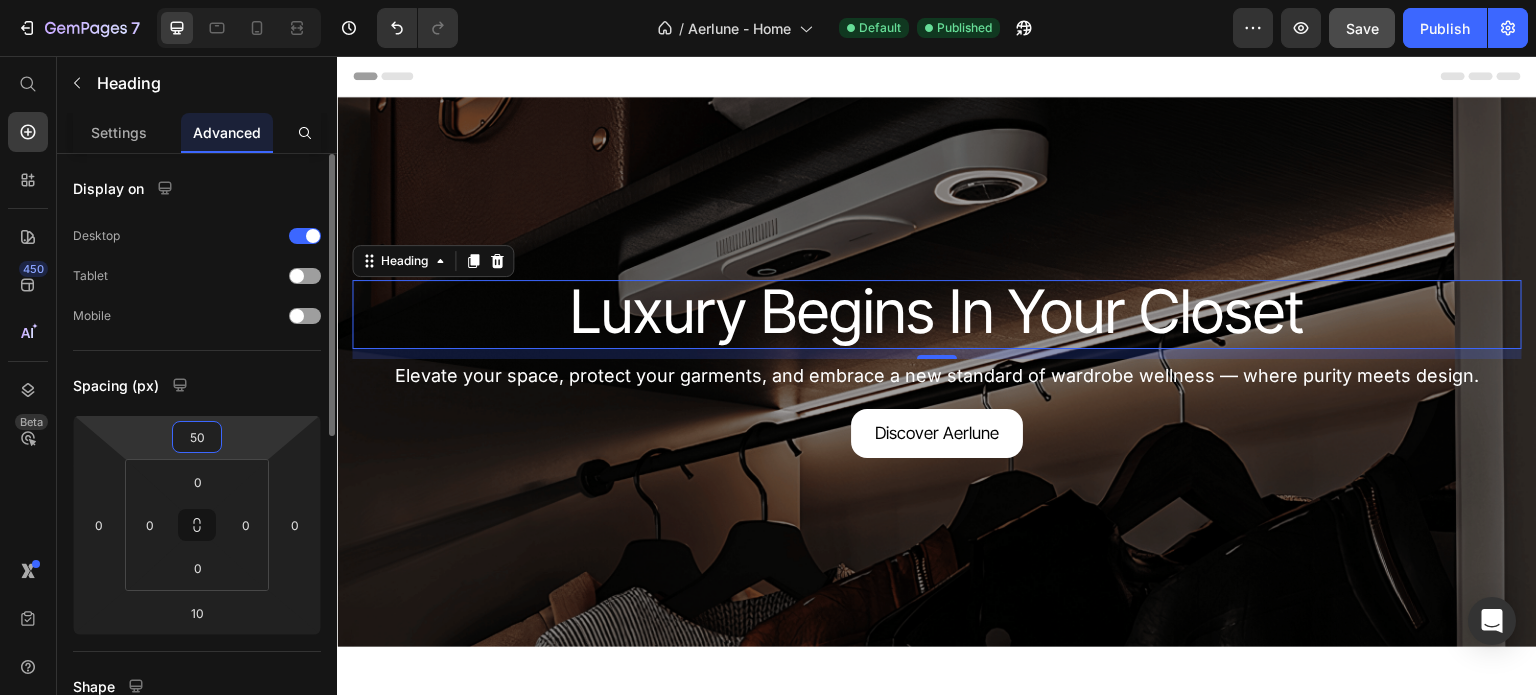 type on "5" 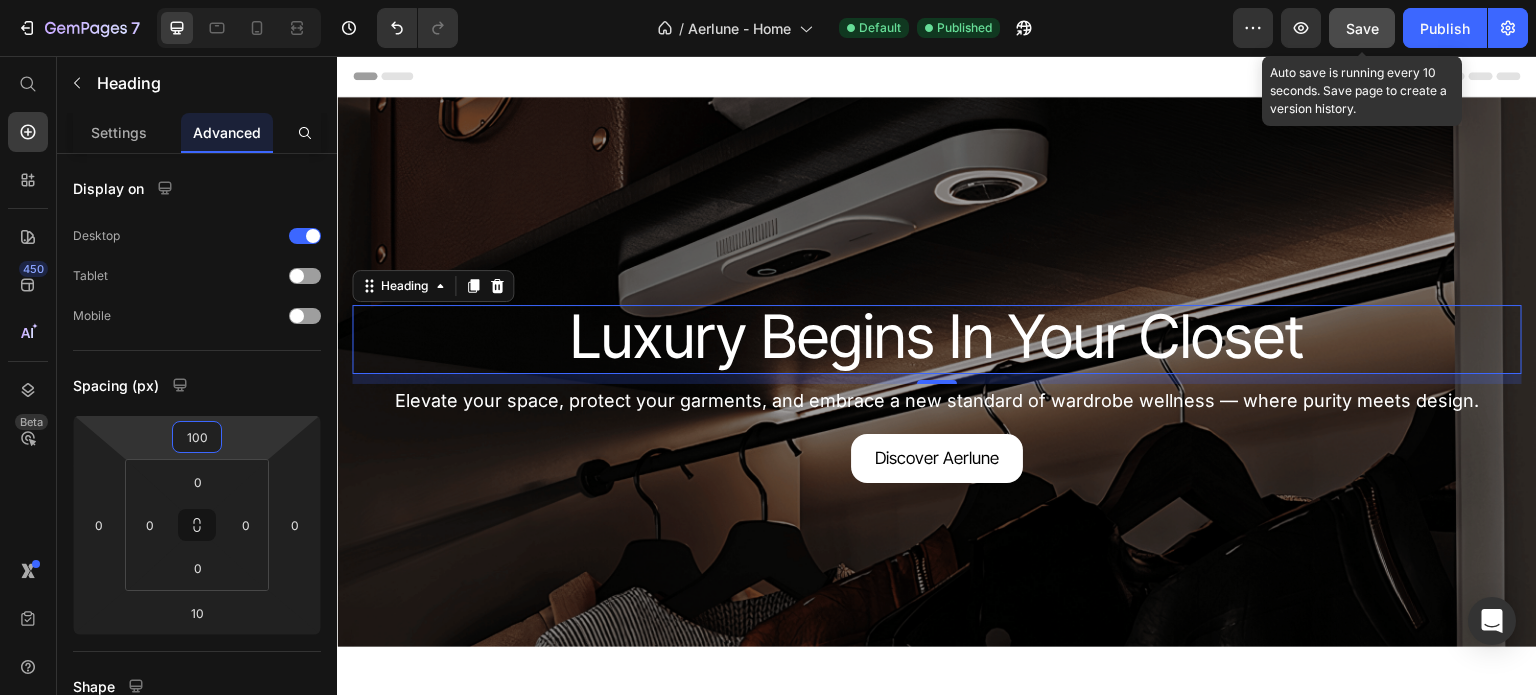 type on "100" 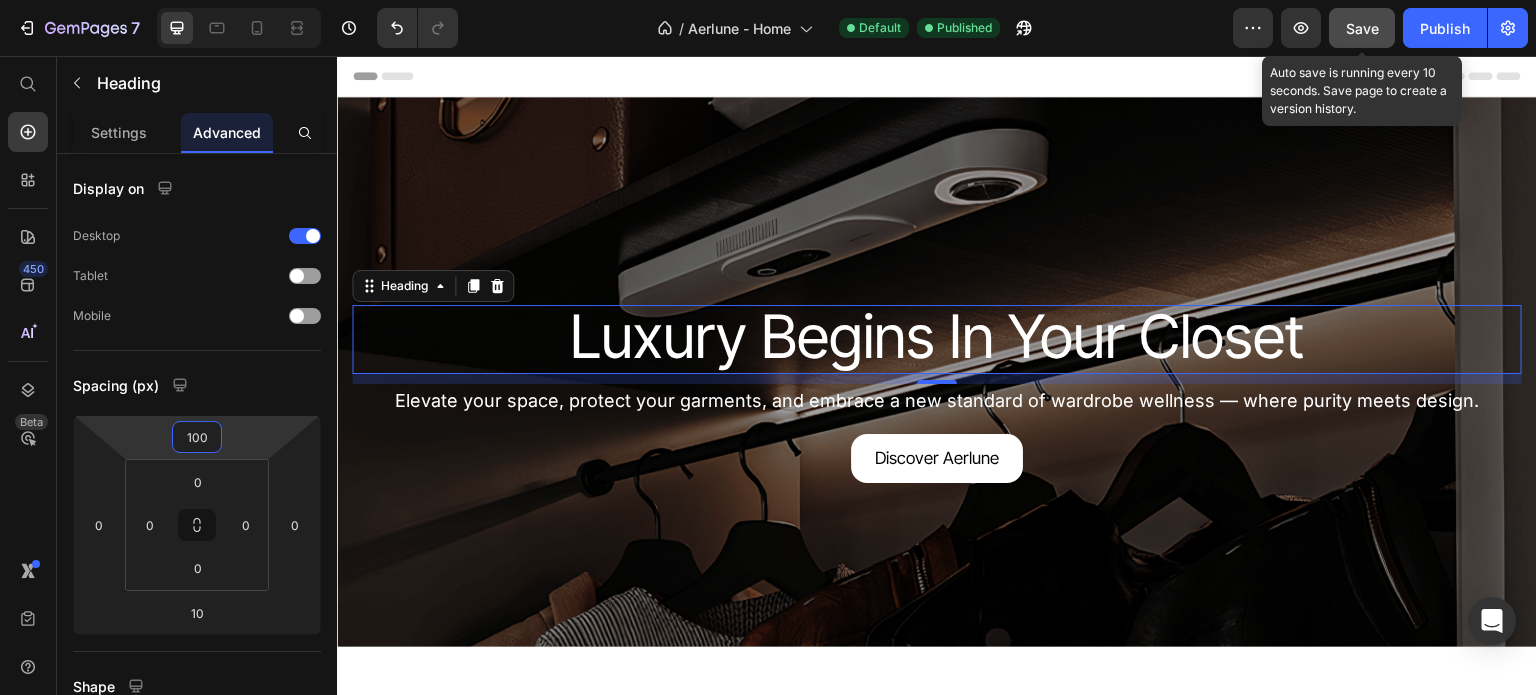click on "Save" at bounding box center [1362, 28] 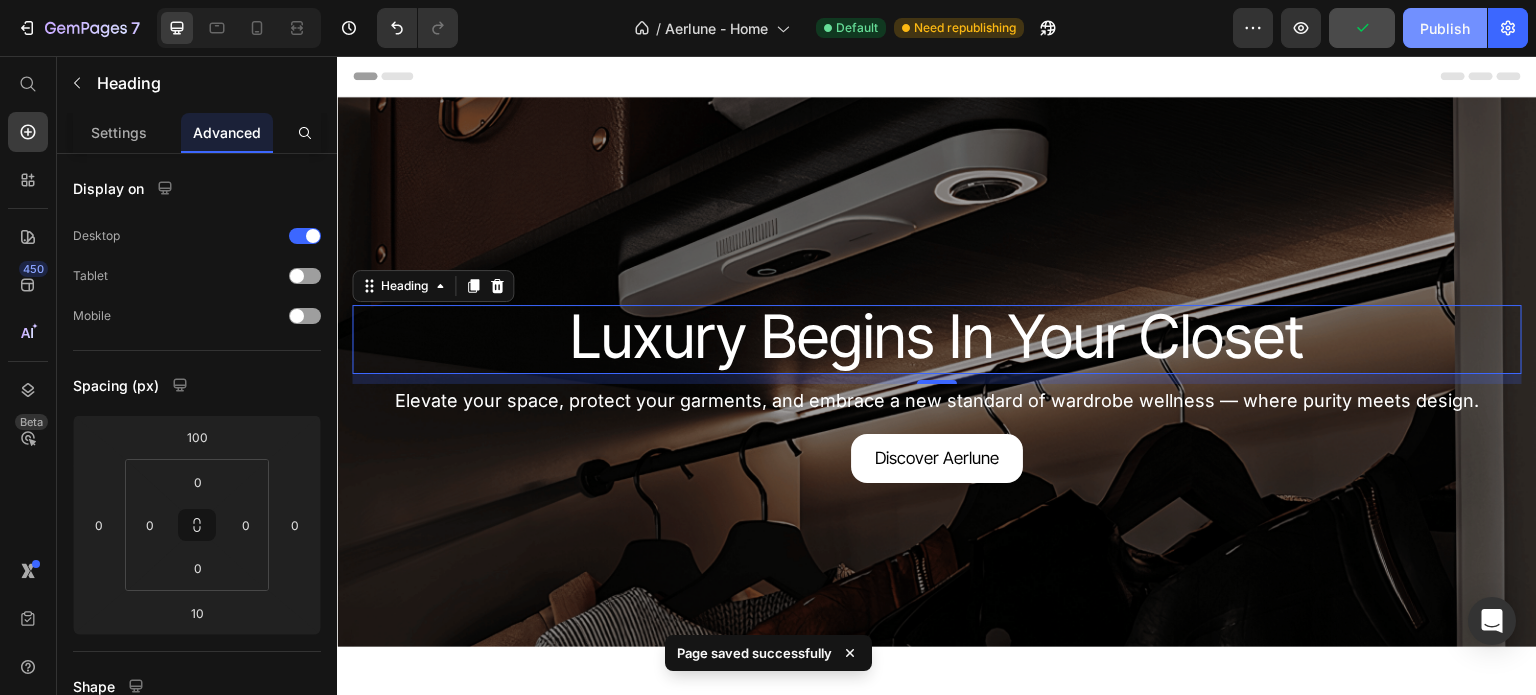 click on "Publish" at bounding box center [1445, 28] 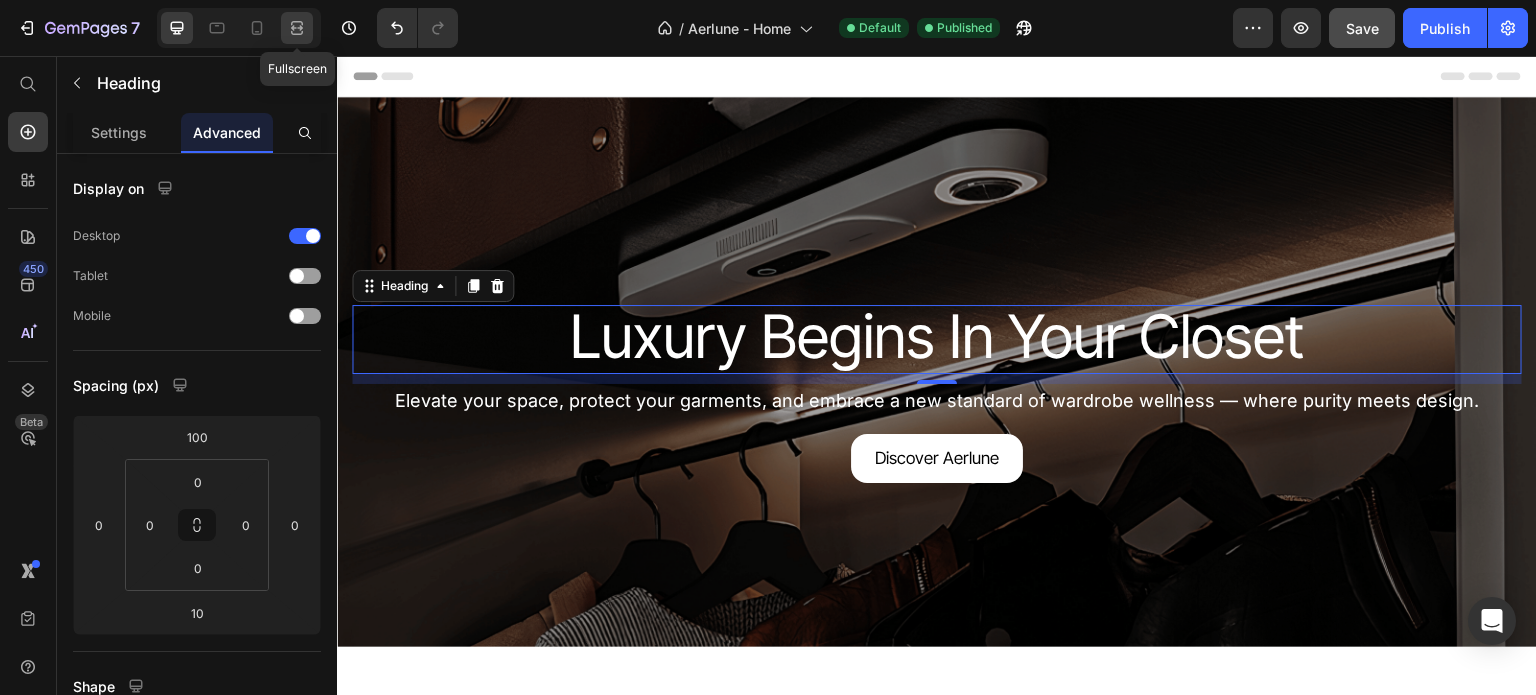 click 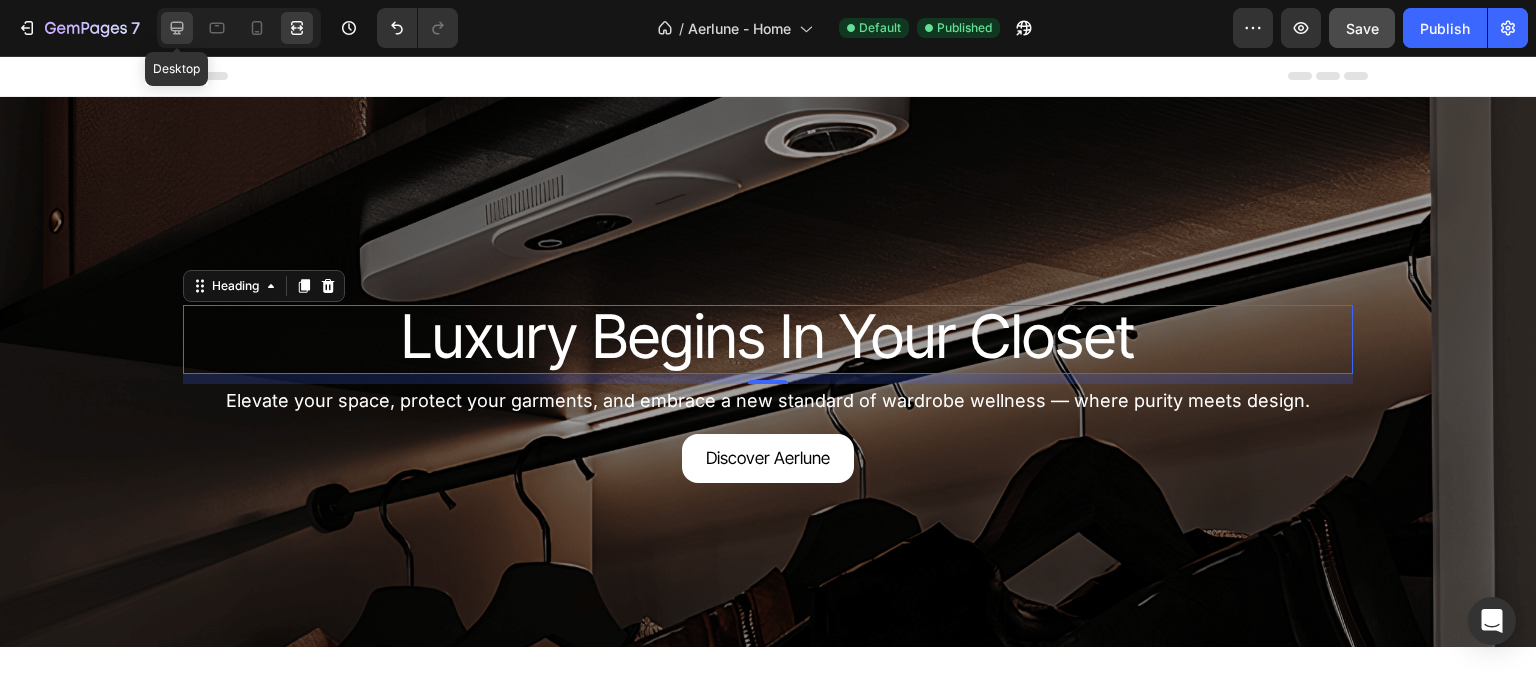 click 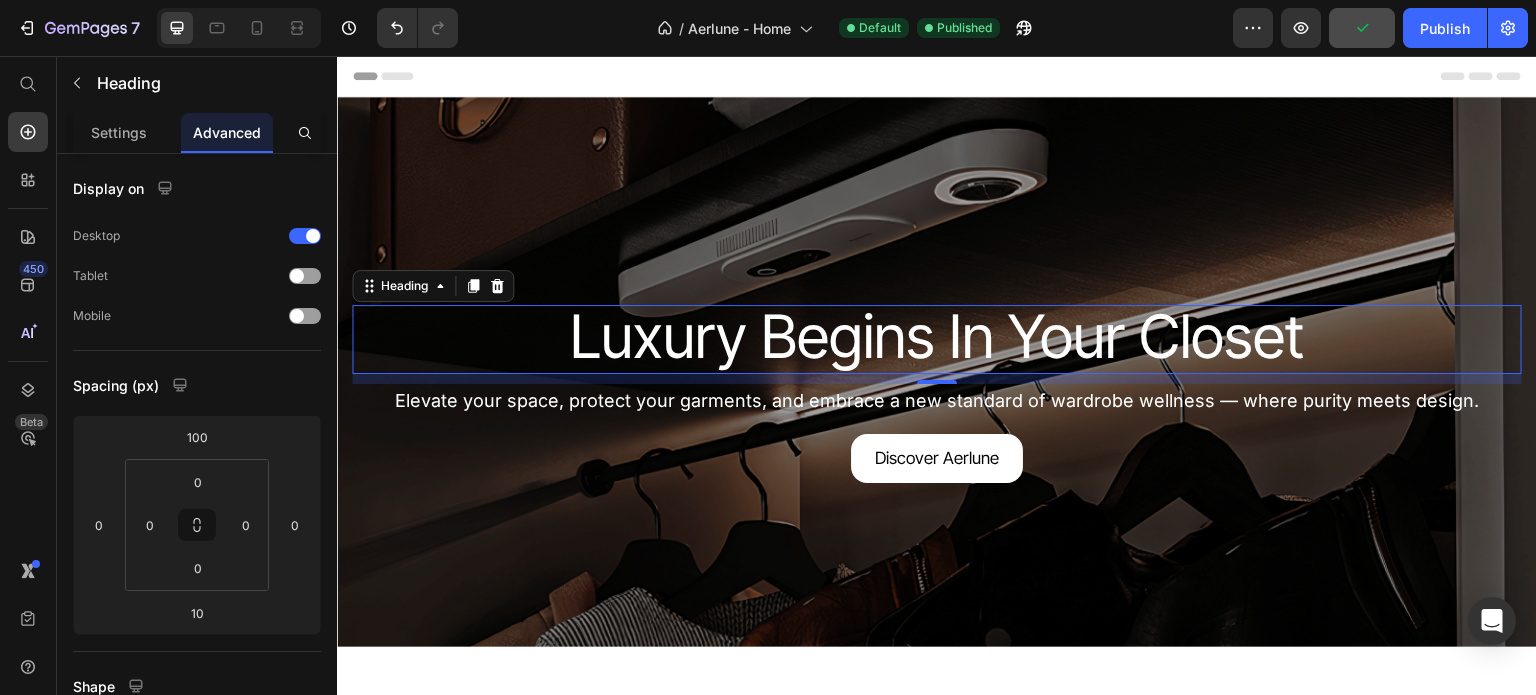 click on "Elevate your space, protect your garments, and embrace a new standard of wardrobe wellness — where purity meets design." at bounding box center [937, 400] 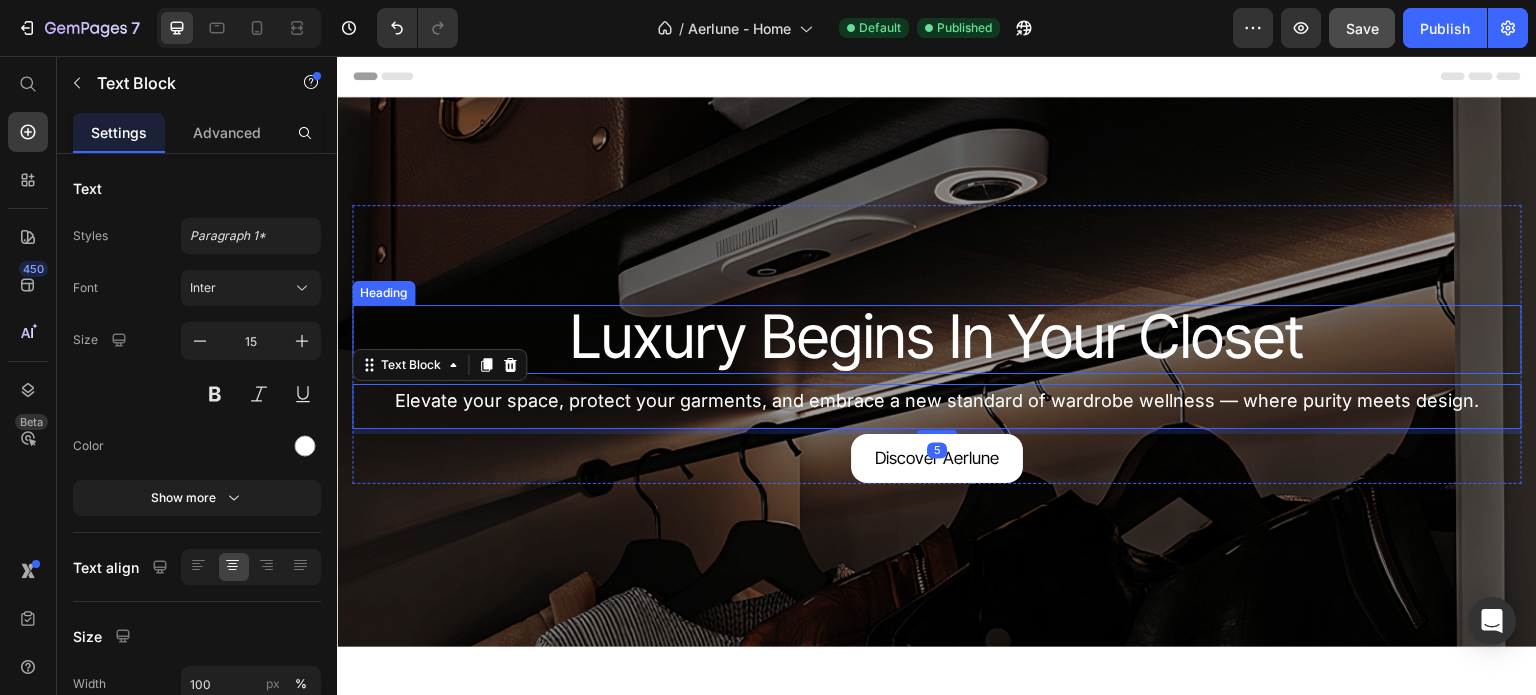 click on "Luxury Begins In Your Closet" at bounding box center (937, 336) 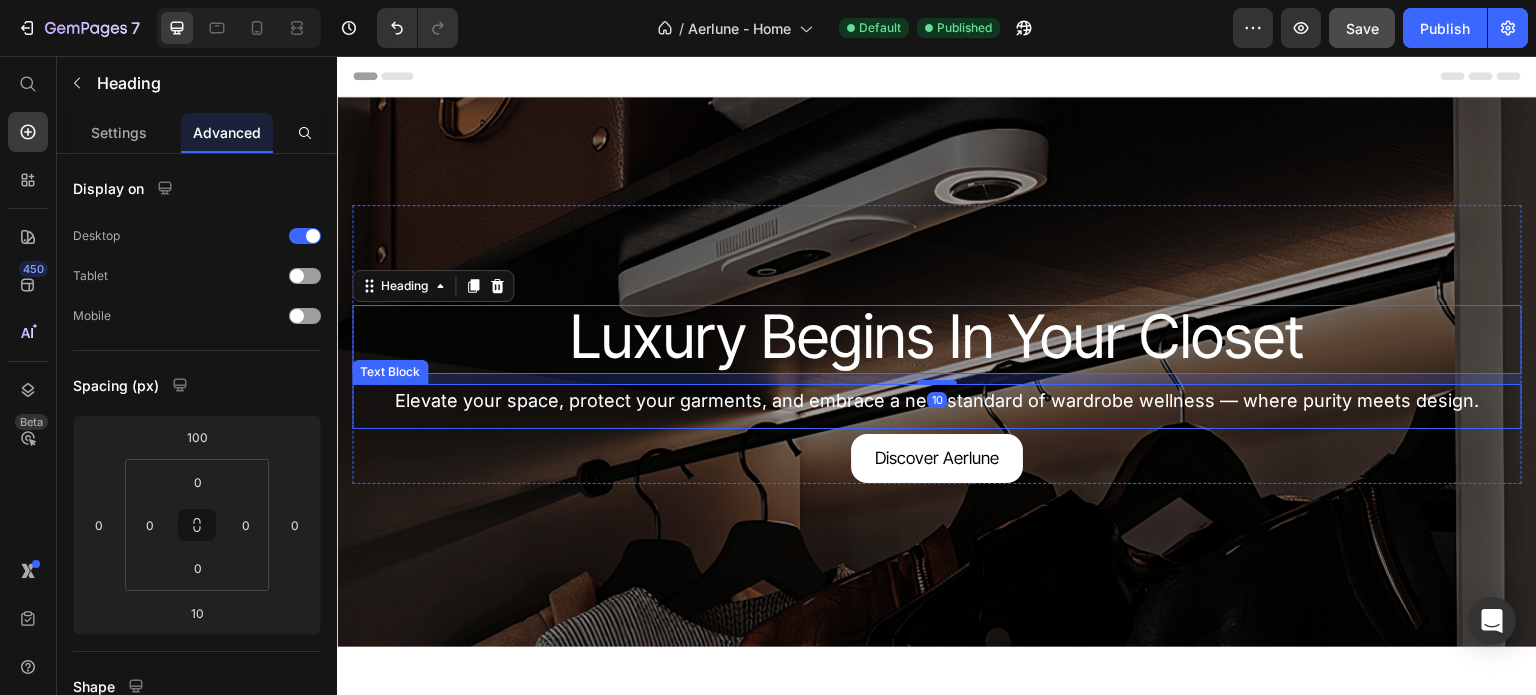 click on "Elevate your space, protect your garments, and embrace a new standard of wardrobe wellness — where purity meets design." at bounding box center (937, 401) 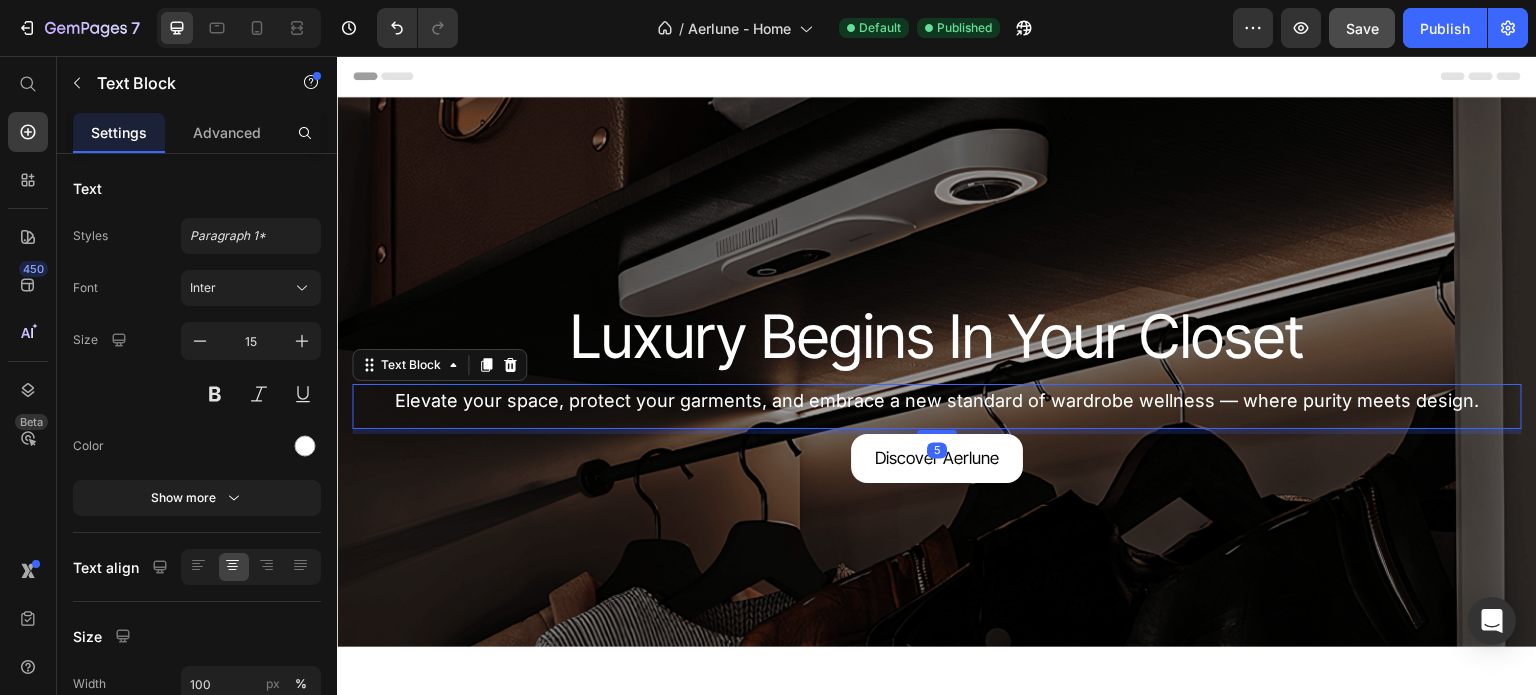 click on "Elevate your space, protect your garments, and embrace a new standard of wardrobe wellness — where purity meets design." at bounding box center (937, 400) 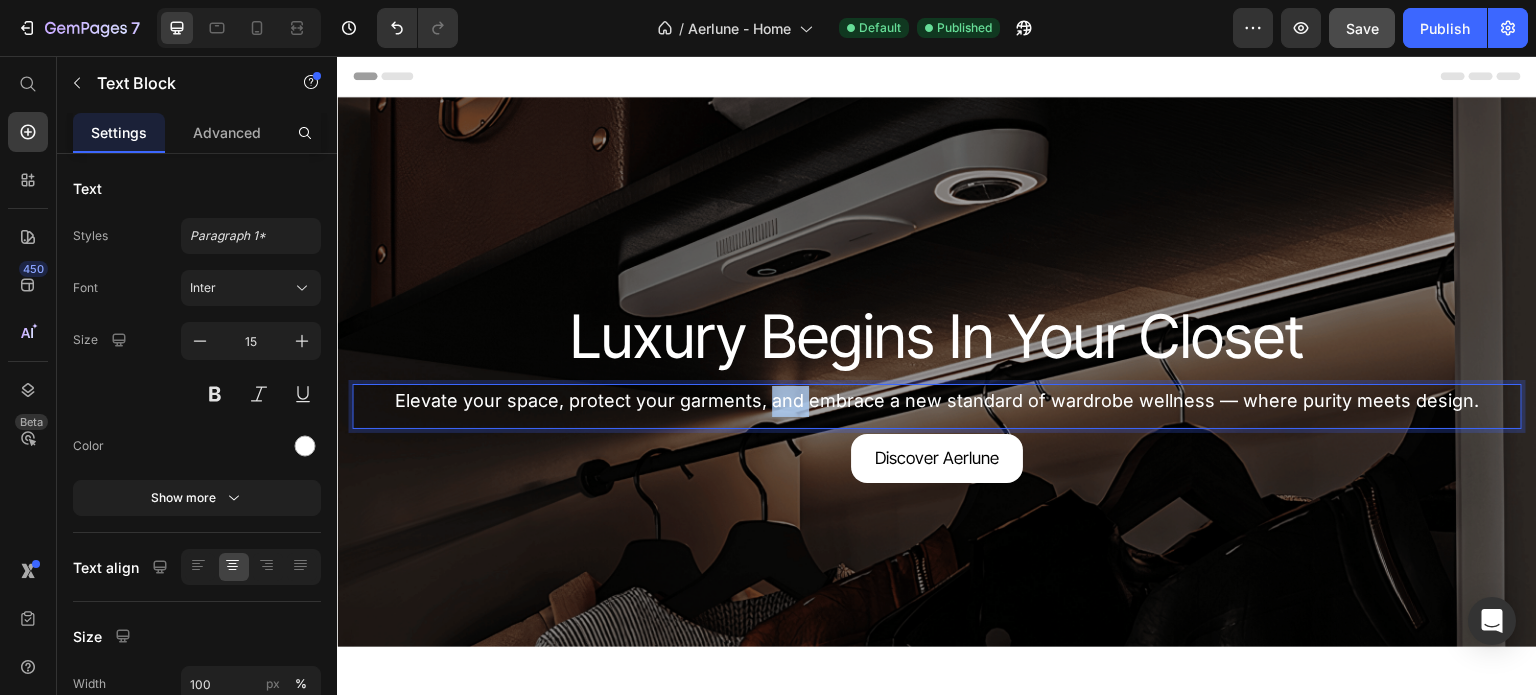 click on "Elevate your space, protect your garments, and embrace a new standard of wardrobe wellness — where purity meets design." at bounding box center (937, 400) 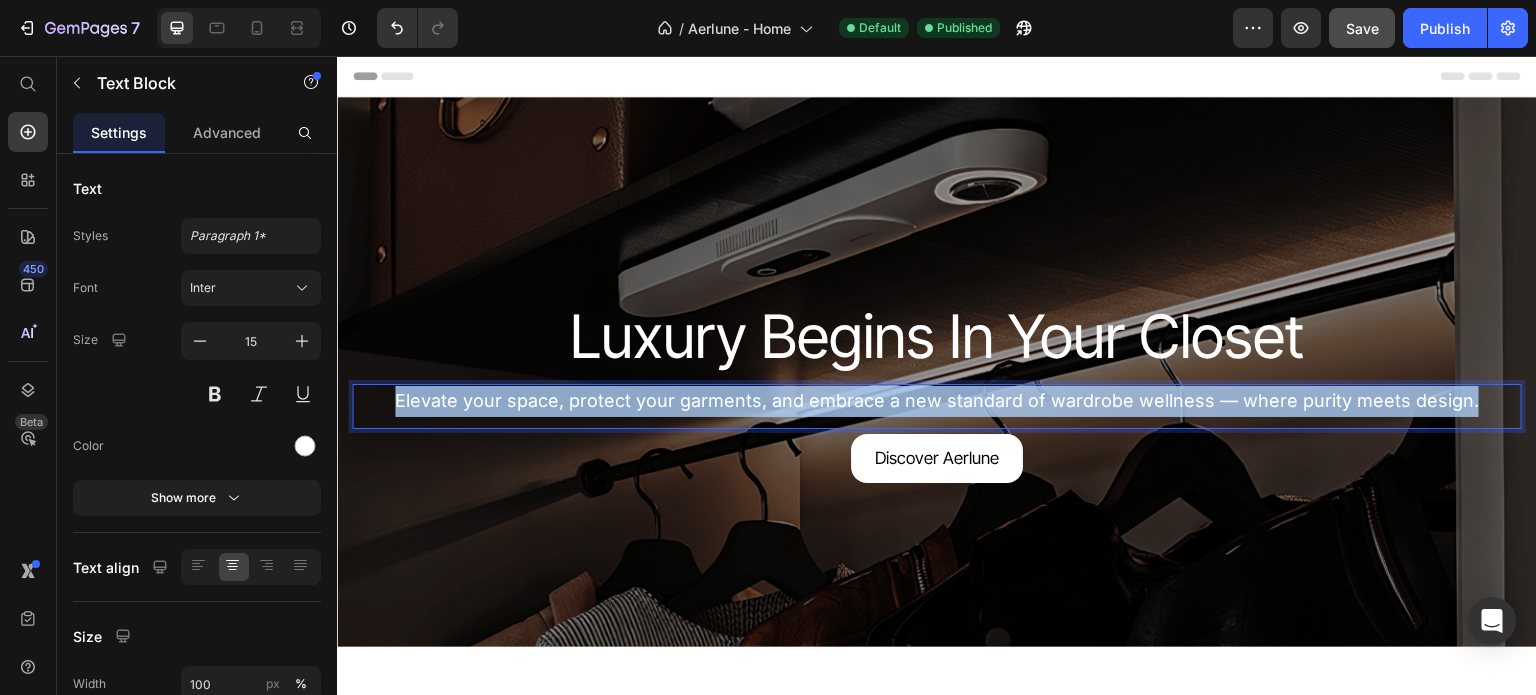 click on "Elevate your space, protect your garments, and embrace a new standard of wardrobe wellness — where purity meets design." at bounding box center [937, 400] 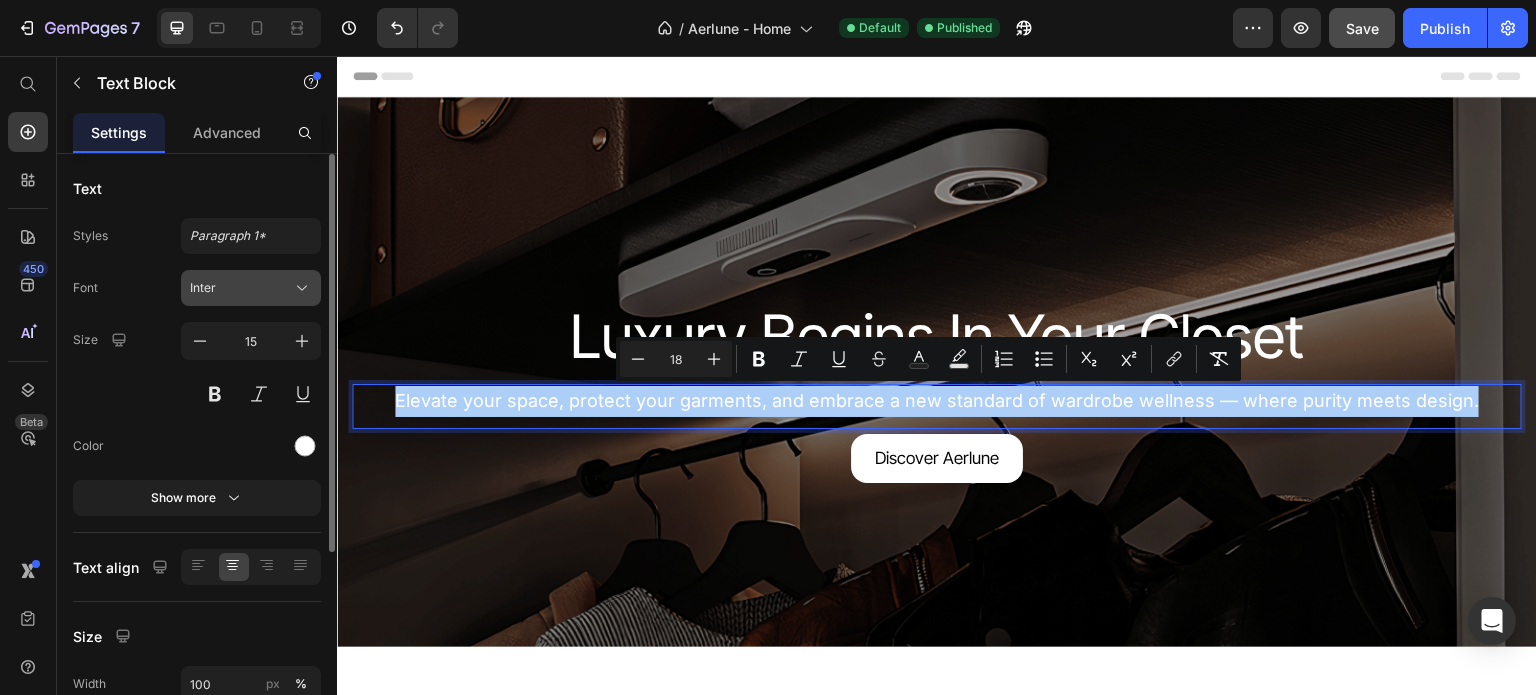click on "Inter" at bounding box center [241, 288] 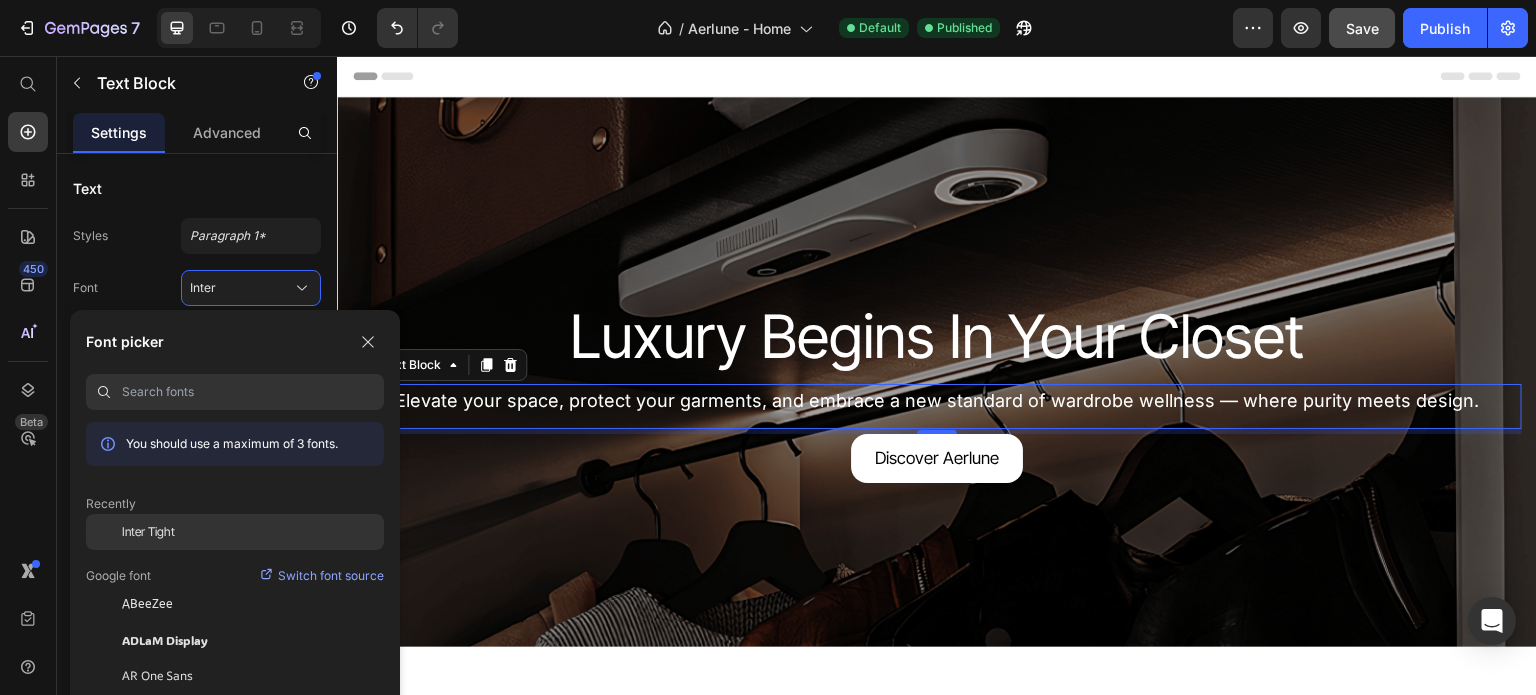 click on "Inter Tight" 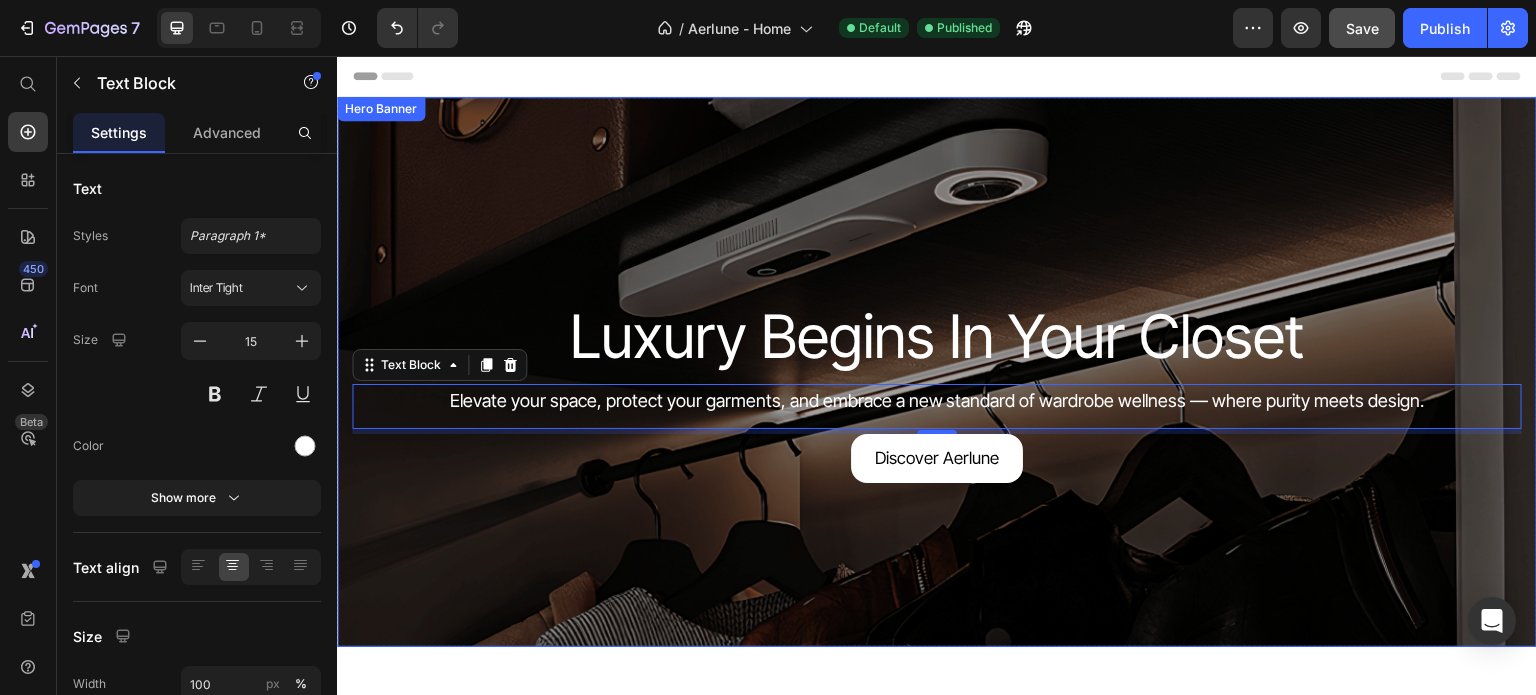click on "Luxury Begins In Your Closet Heading Luxury Begins In Your Closet Heading Elevate your space, protect your garments, and embrace a new standard of wardrobe wellness — where purity meets design. Text Block Elevate your space, protect your garments, and embrace a new standard of wardrobe wellness — where purity meets design. Text Block ⁠⁠⁠⁠⁠⁠⁠ Luxury Begins In Your Closet Heading Elevate your space, protect your garments, and embrace a new standard of wardrobe wellness — where purity meets design. Text Block   5 Discover Aerlune Button Discover Aerlune Button Discover Aerlune Button Row" at bounding box center [937, 371] 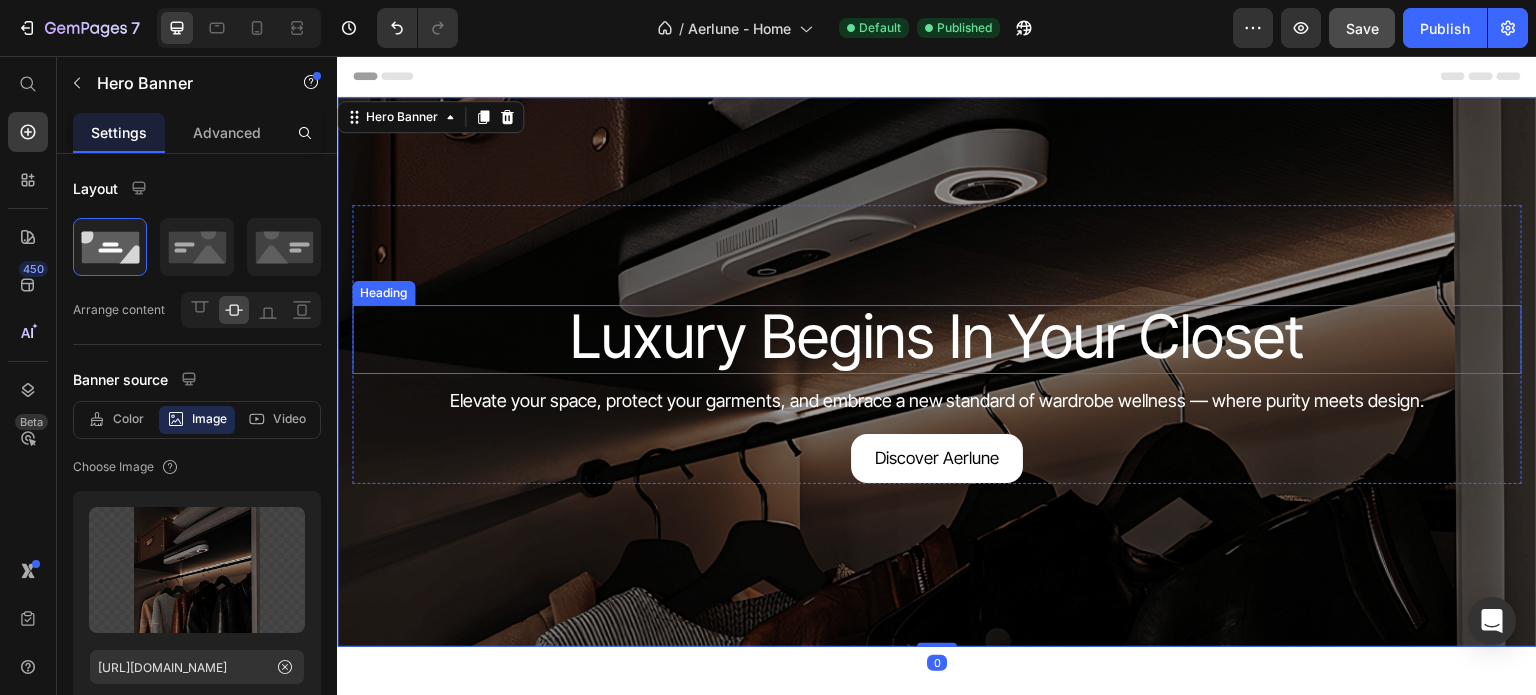 click on "Luxury Begins In Your Closet" at bounding box center (937, 336) 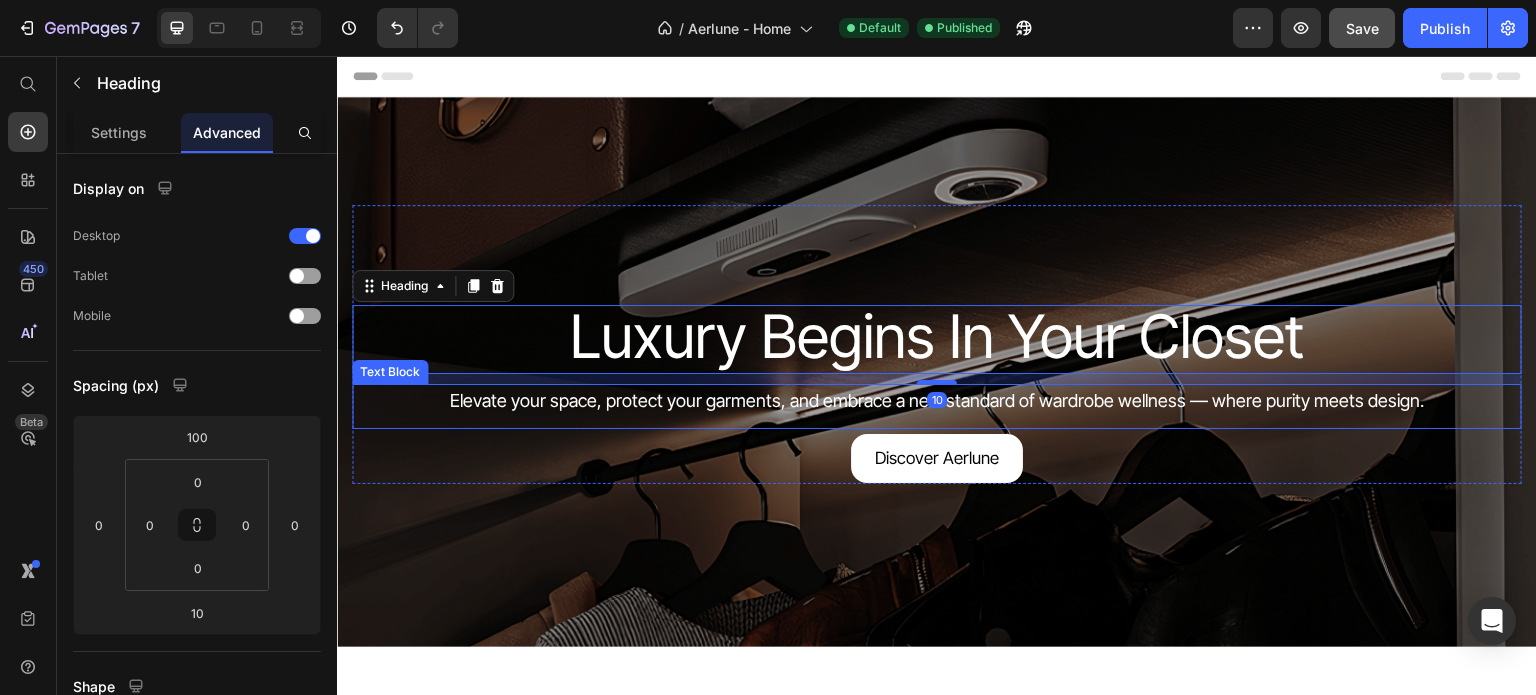 click on "Elevate your space, protect your garments, and embrace a new standard of wardrobe wellness — where purity meets design." at bounding box center (937, 400) 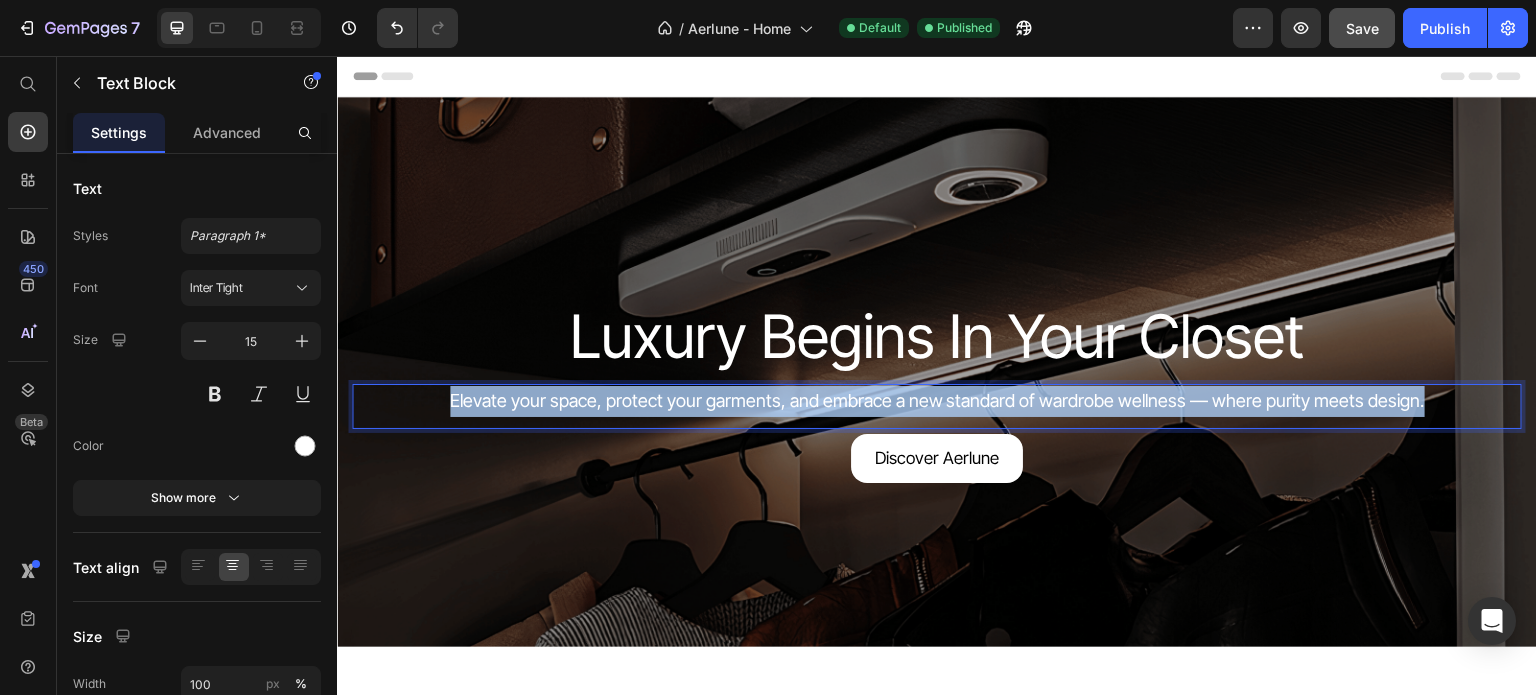 click on "Elevate your space, protect your garments, and embrace a new standard of wardrobe wellness — where purity meets design." at bounding box center (937, 400) 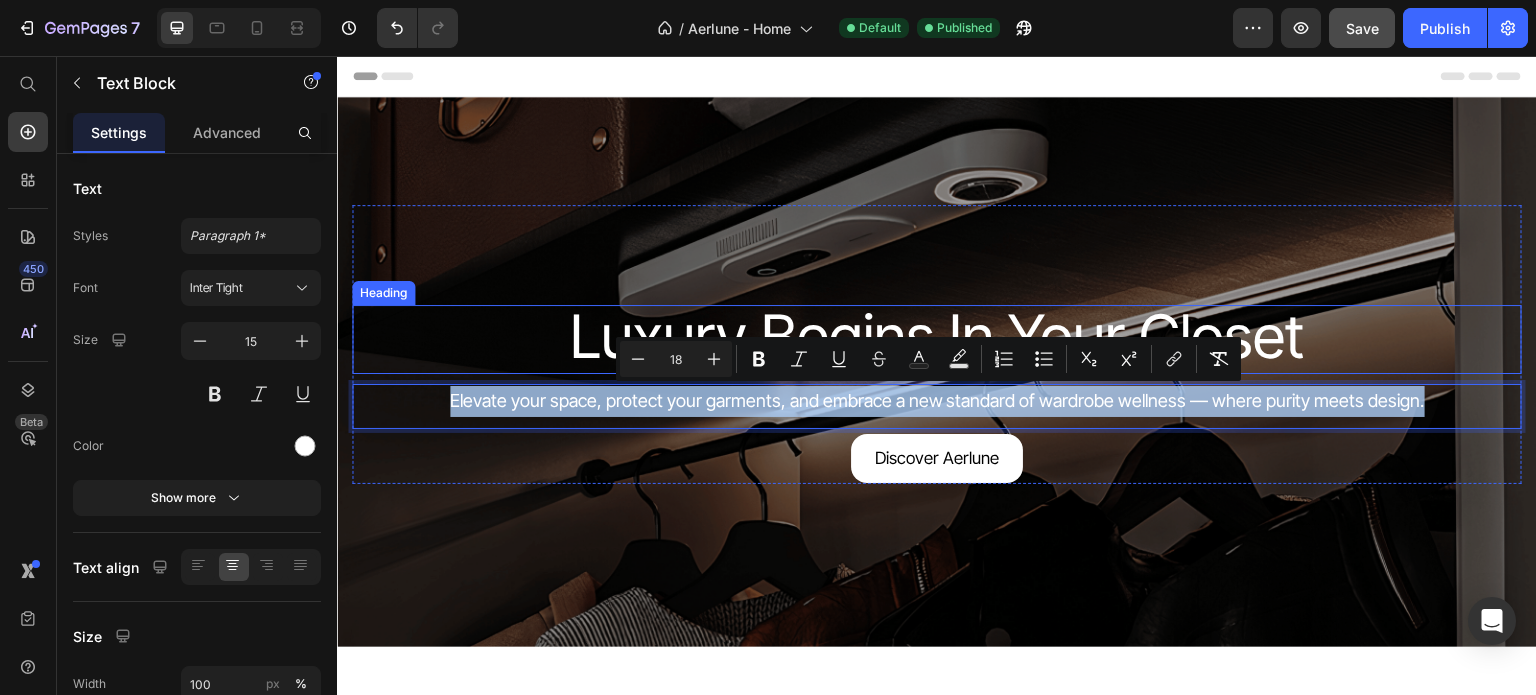 click on "Luxury Begins In Your Closet" at bounding box center [937, 336] 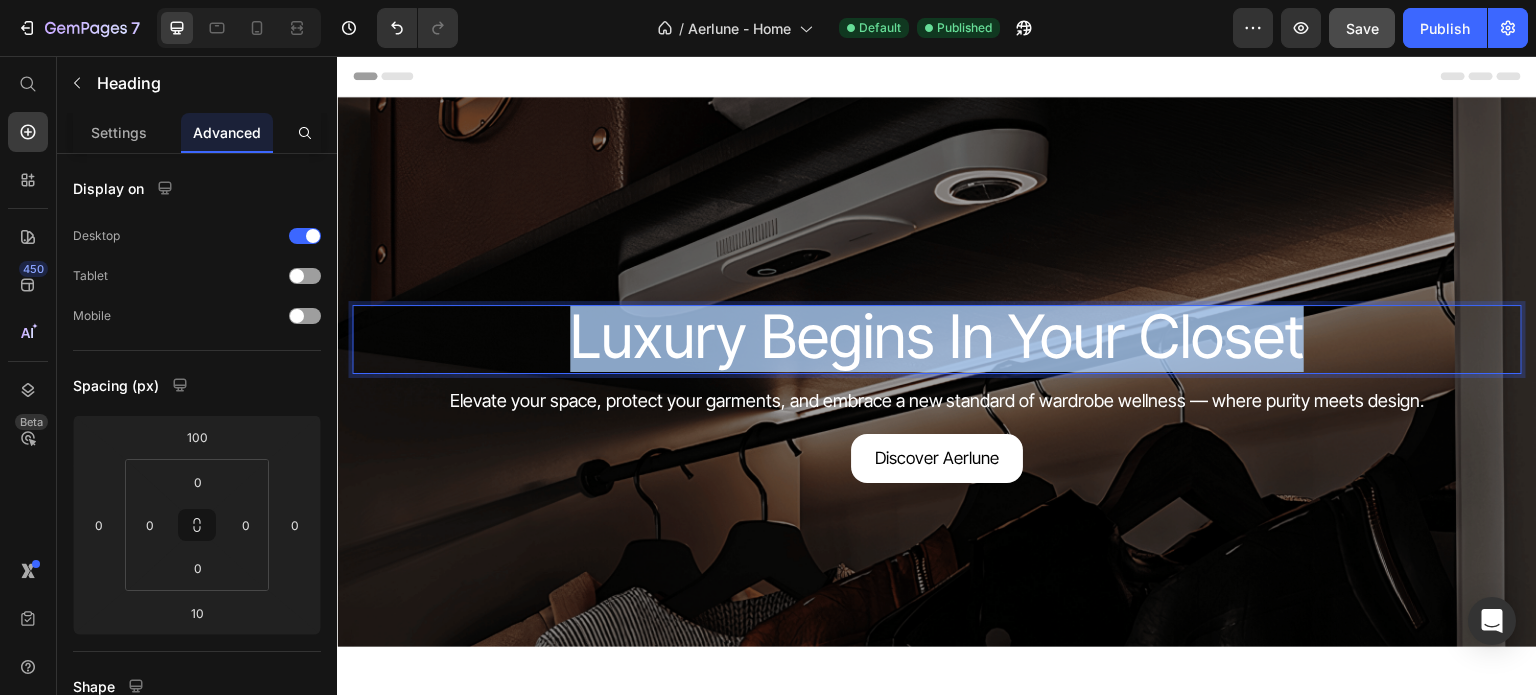 click on "Luxury Begins In Your Closet" at bounding box center (937, 336) 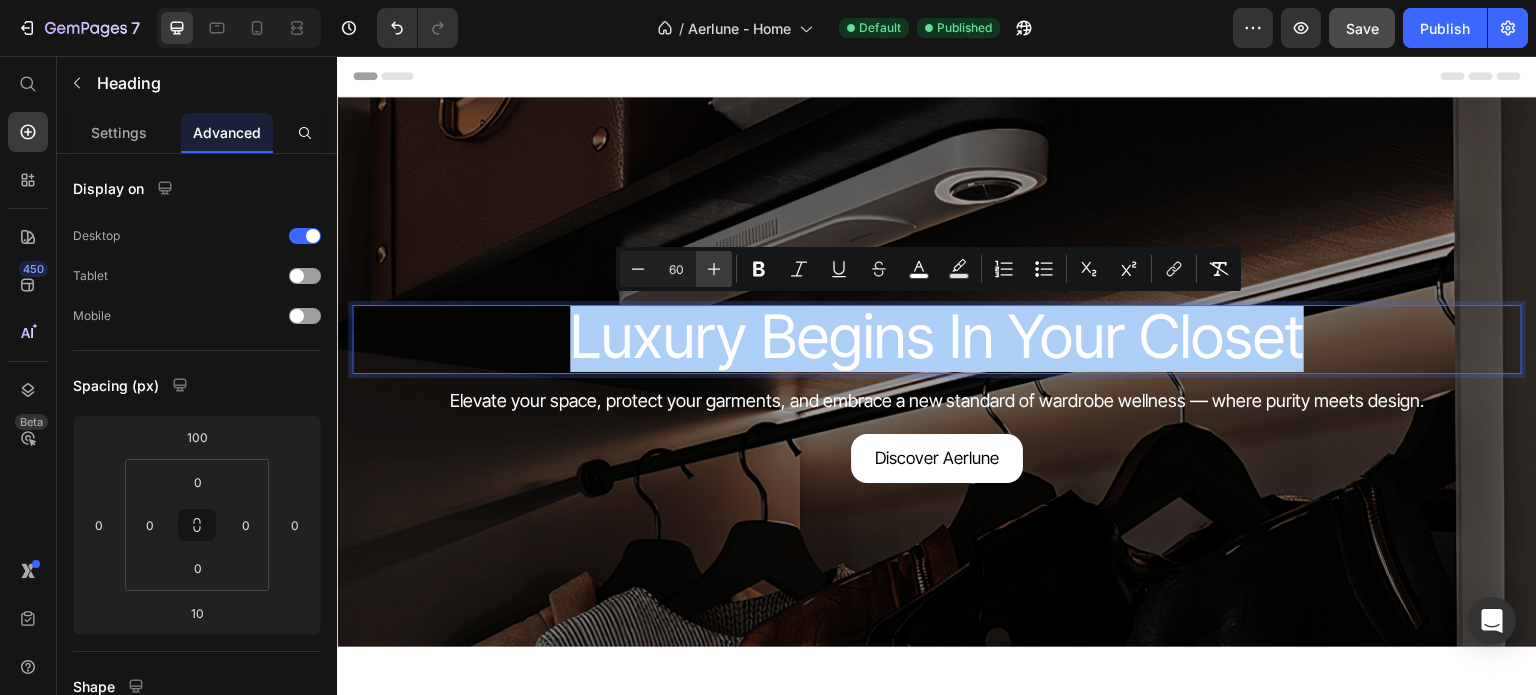 click on "Plus" at bounding box center (714, 269) 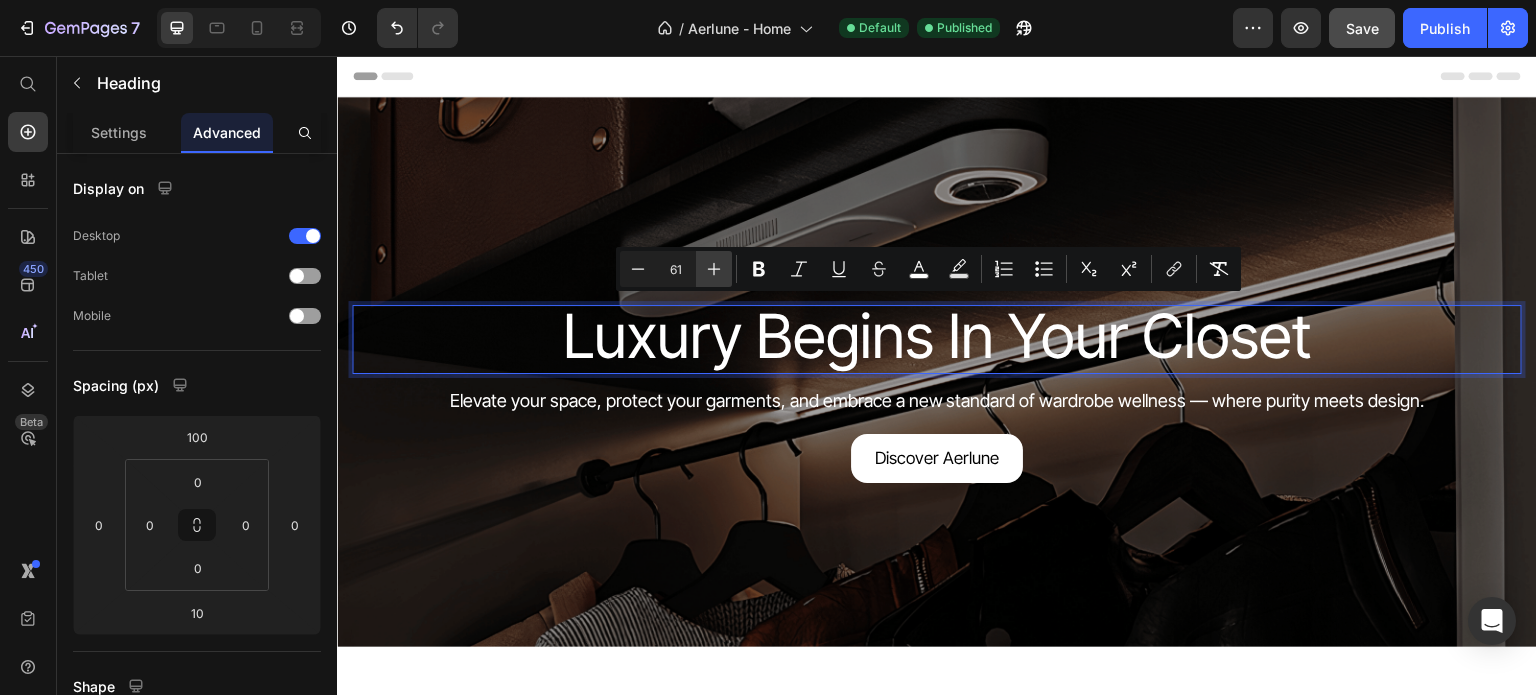 click on "Plus" at bounding box center [714, 269] 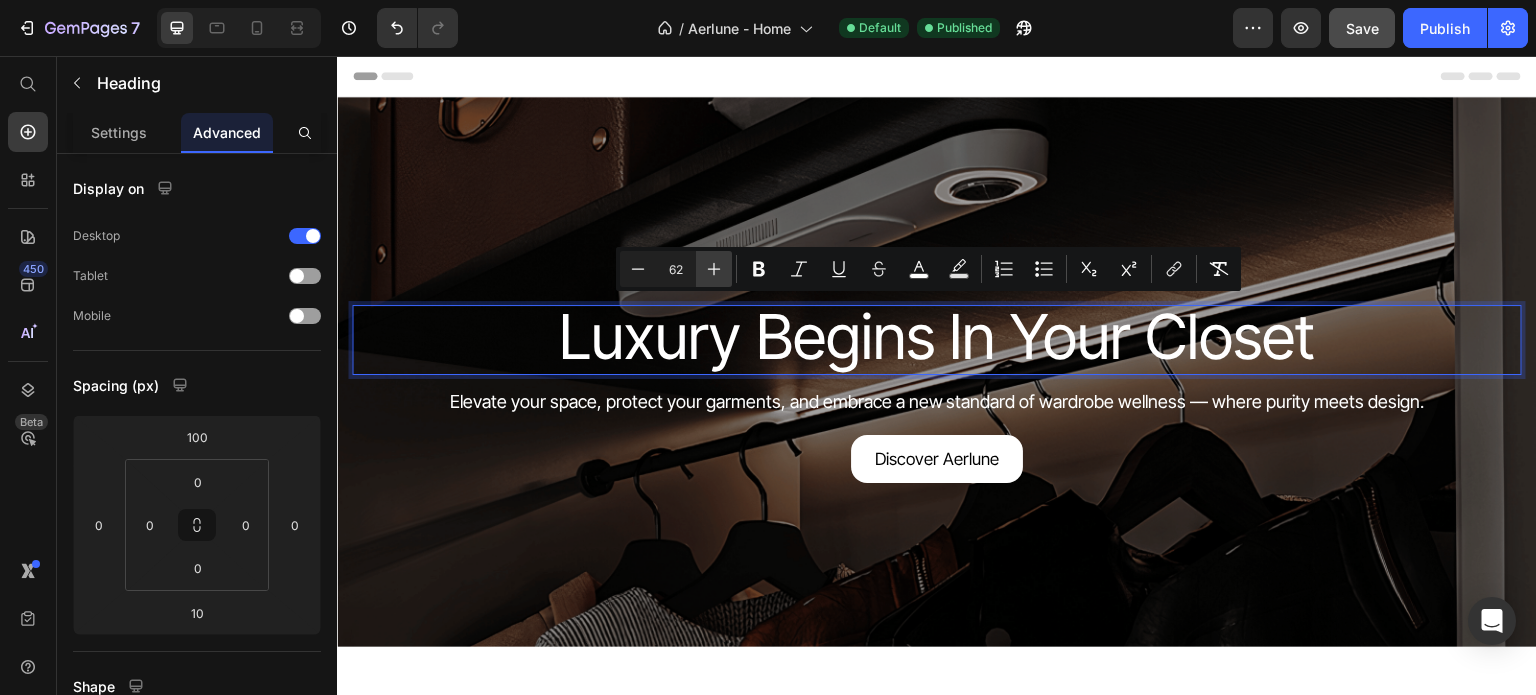 click on "Plus" at bounding box center (714, 269) 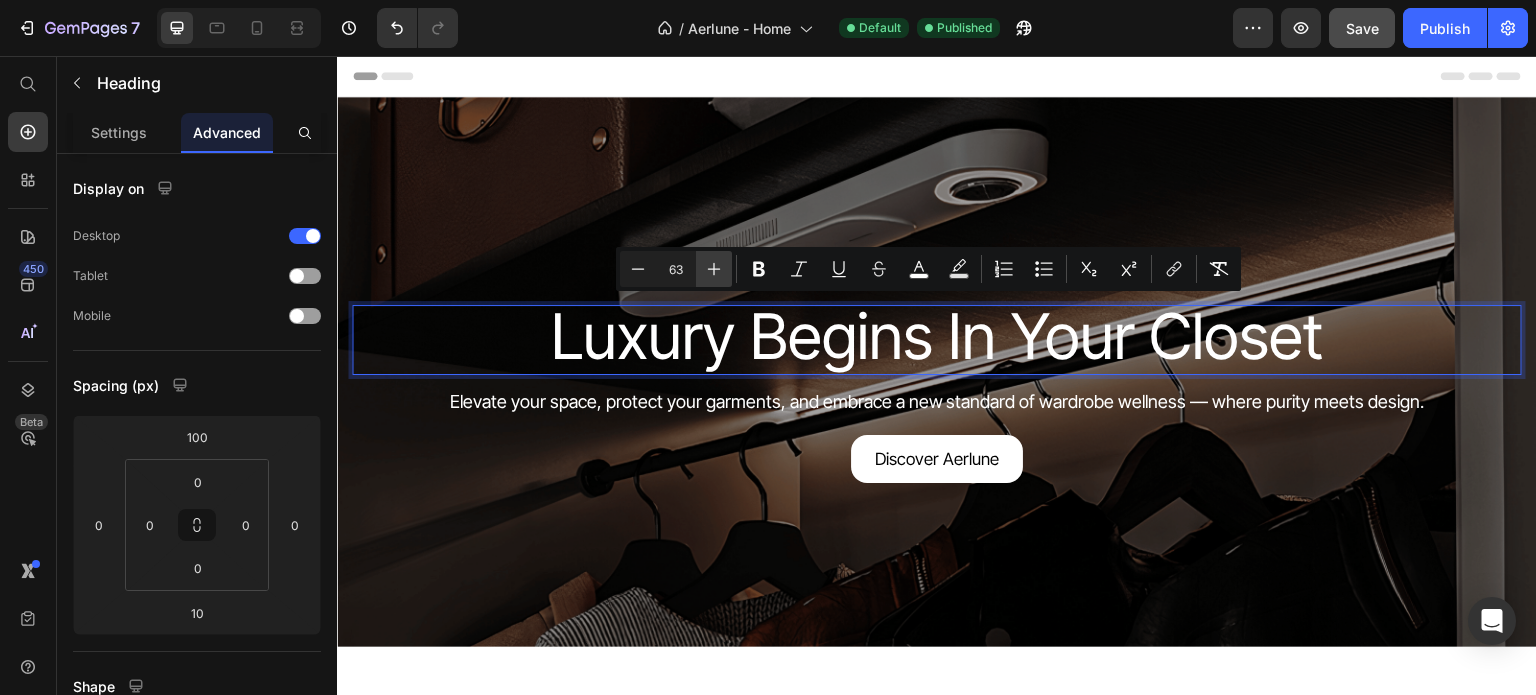 click 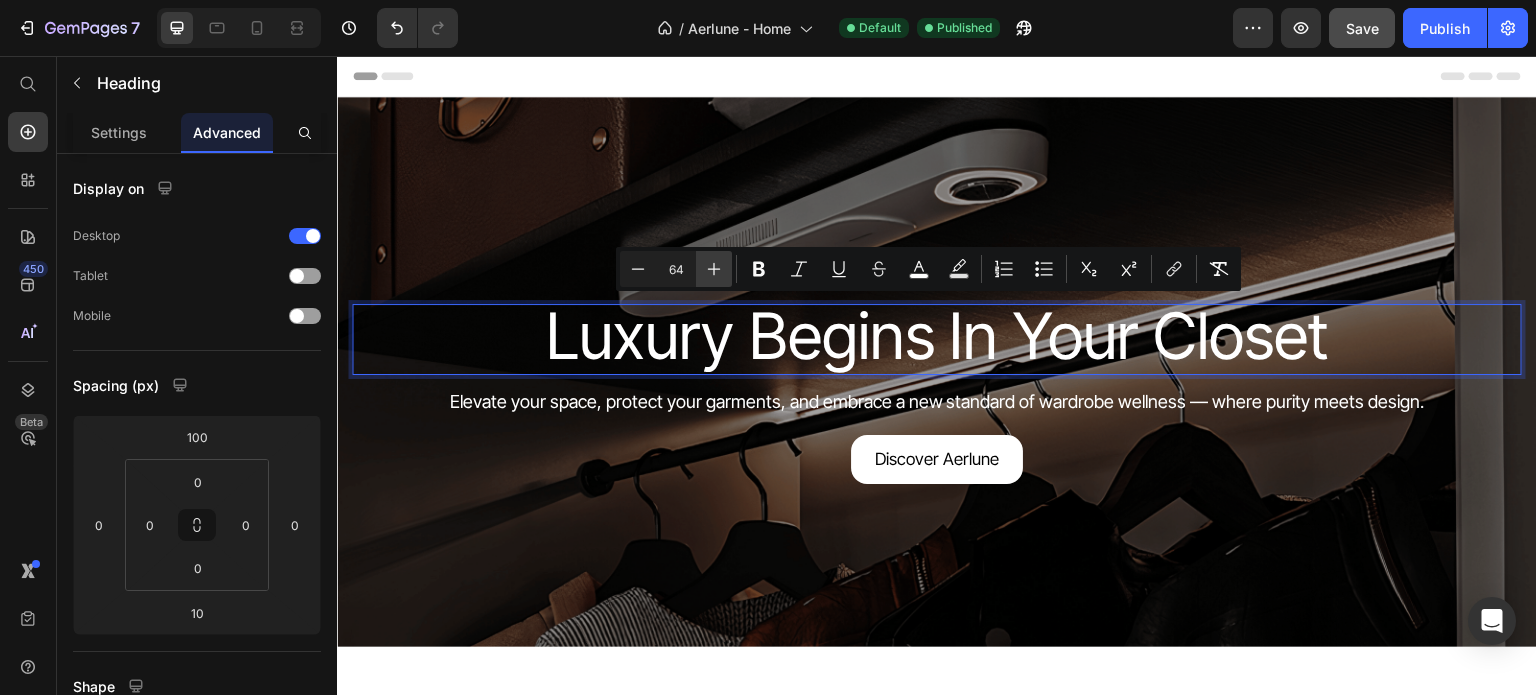 click 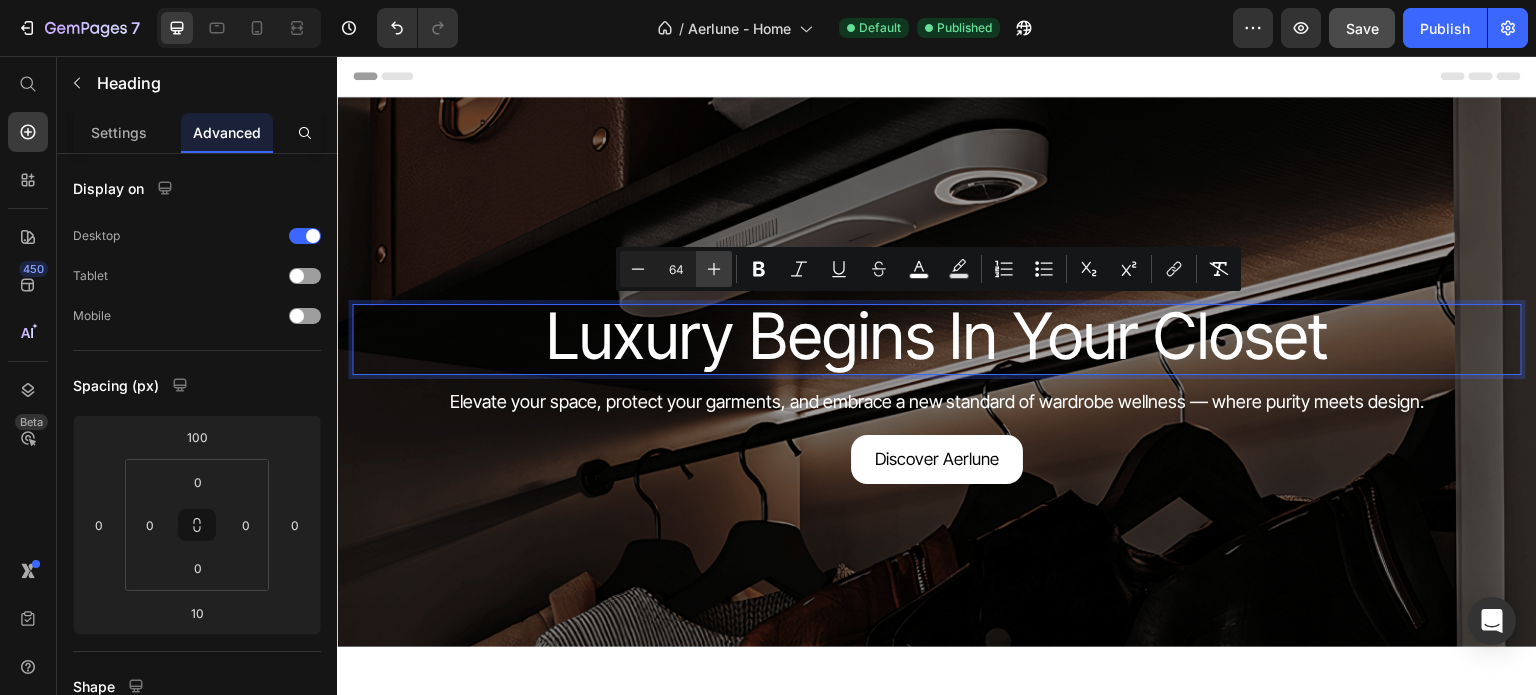 type on "65" 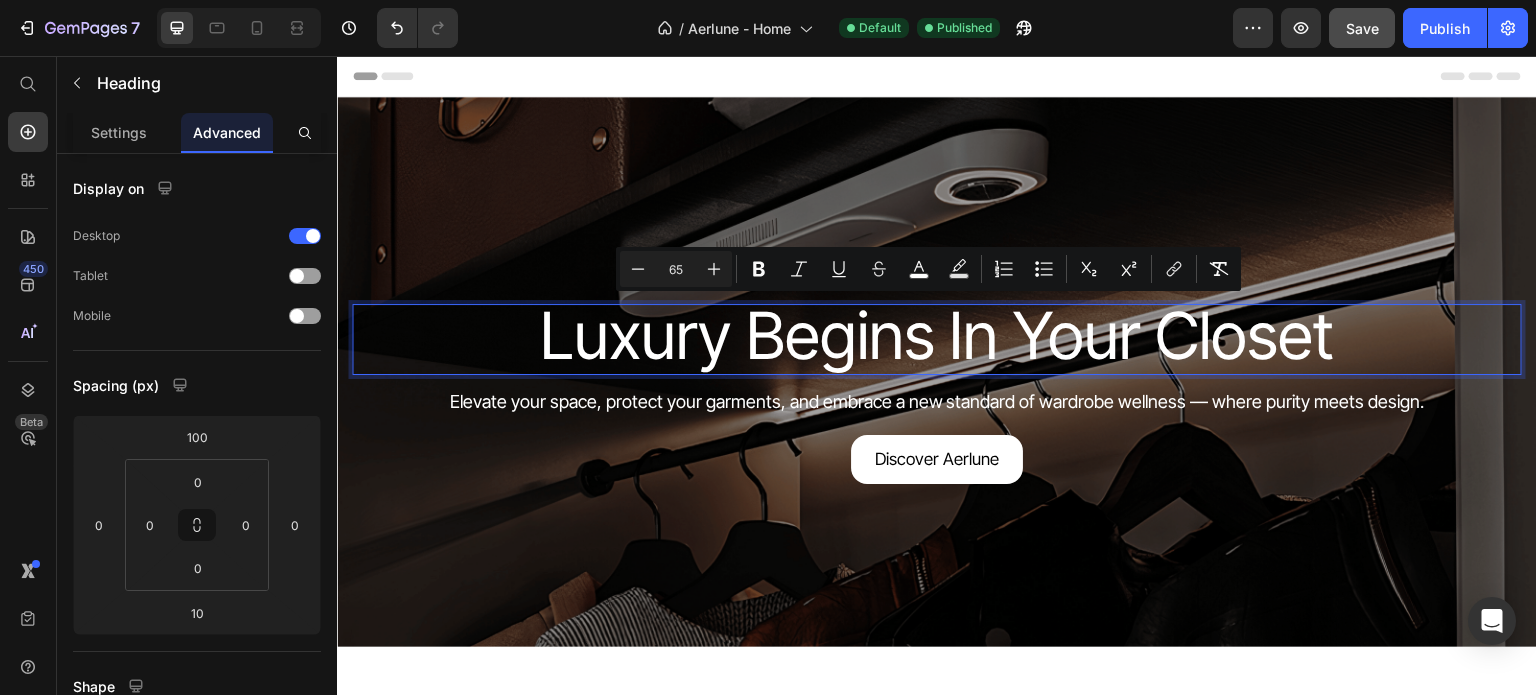 click on "Luxury Begins In Your Closet Heading Luxury Begins In Your Closet Heading Elevate your space, protect your garments, and embrace a new standard of wardrobe wellness — where purity meets design. Text Block Elevate your space, protect your garments, and embrace a new standard of wardrobe wellness — where purity meets design. Text Block Luxury Begins In Your Closet Heading   10 Elevate your space, protect your garments, and embrace a new standard of wardrobe wellness — where purity meets design. Text Block Discover Aerlune Button Discover Aerlune Button Discover Aerlune Button Row" at bounding box center [937, 371] 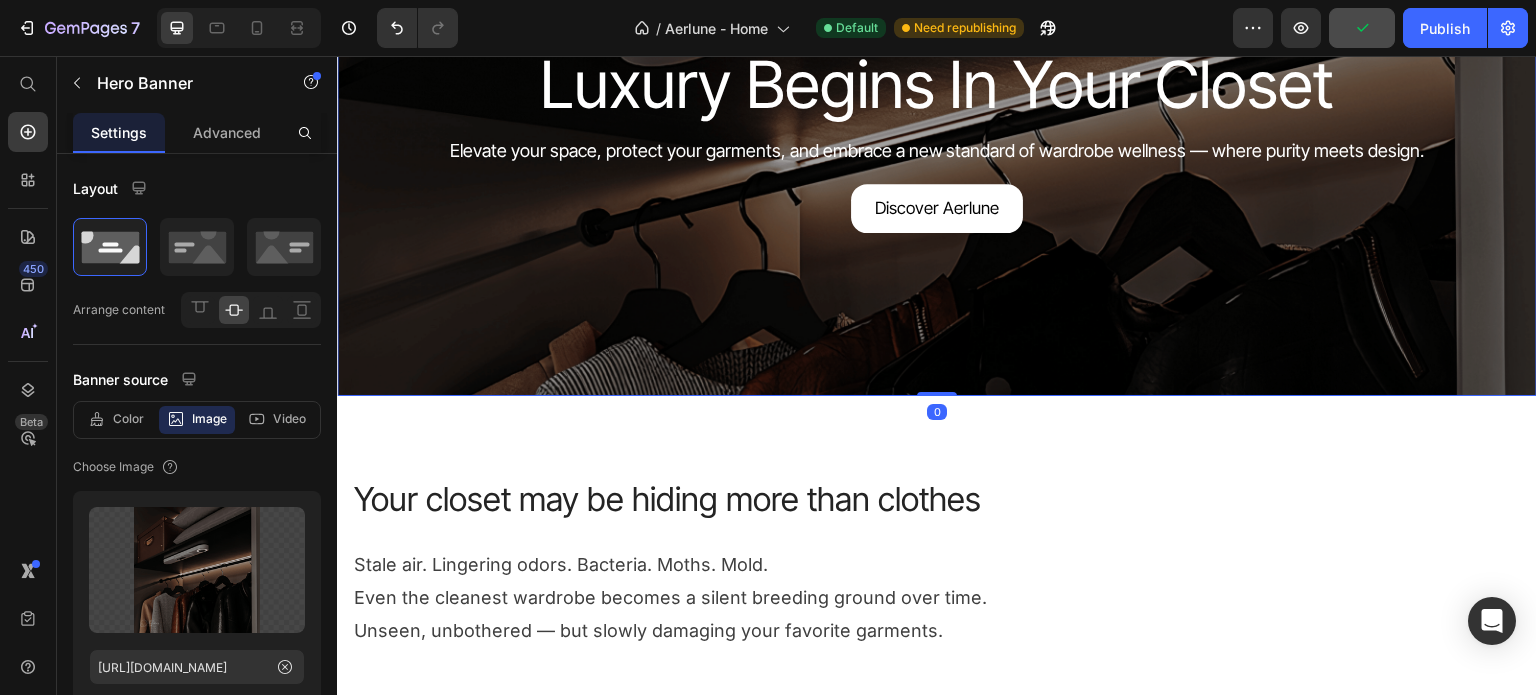 scroll, scrollTop: 0, scrollLeft: 0, axis: both 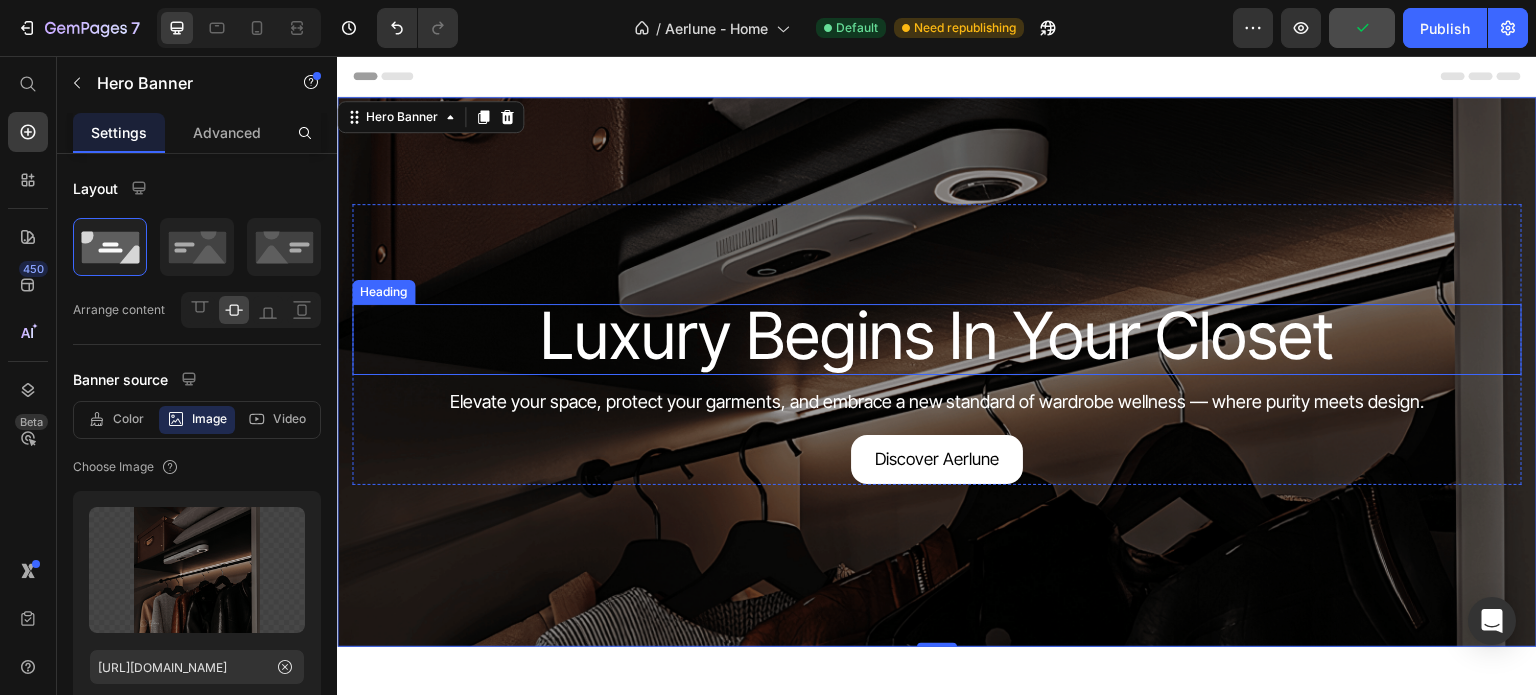 click on "Luxury Begins In Your Closet" at bounding box center (937, 335) 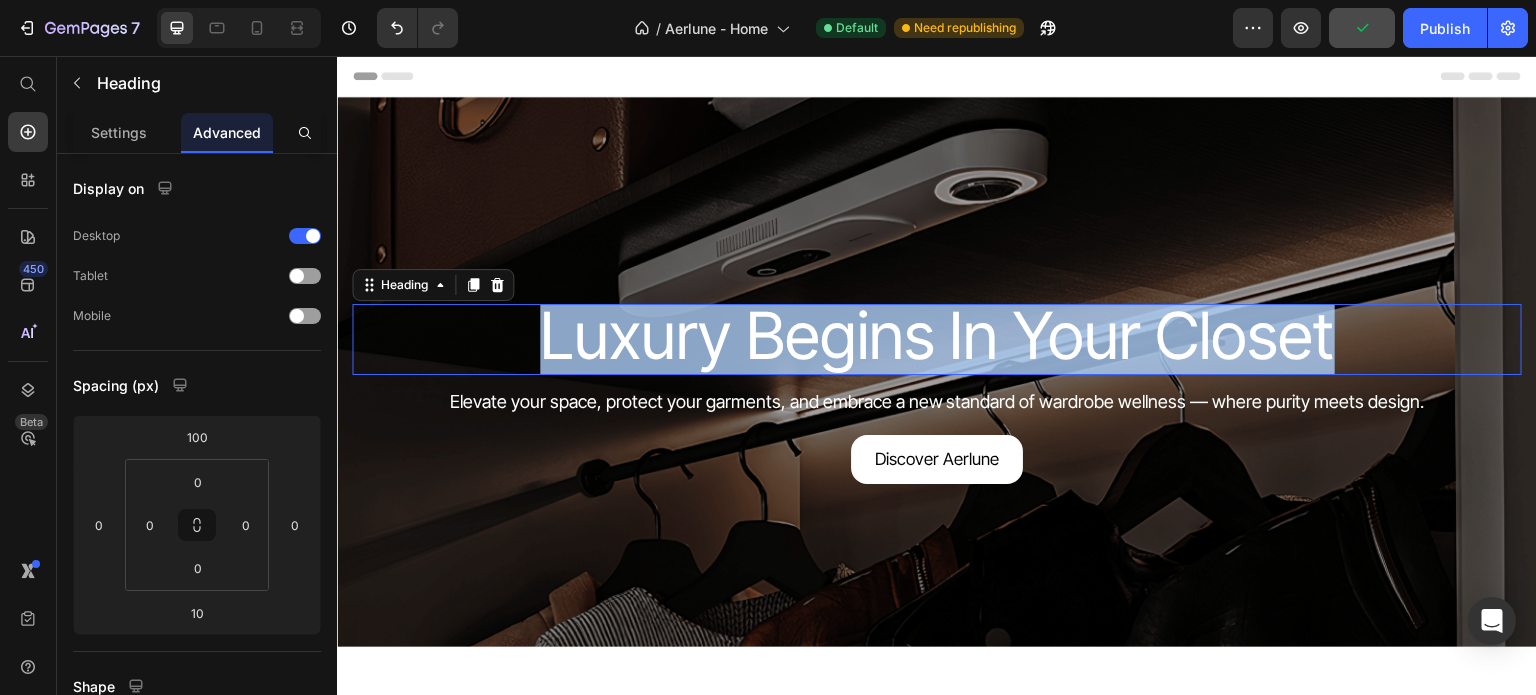 click on "Luxury Begins In Your Closet" at bounding box center (937, 335) 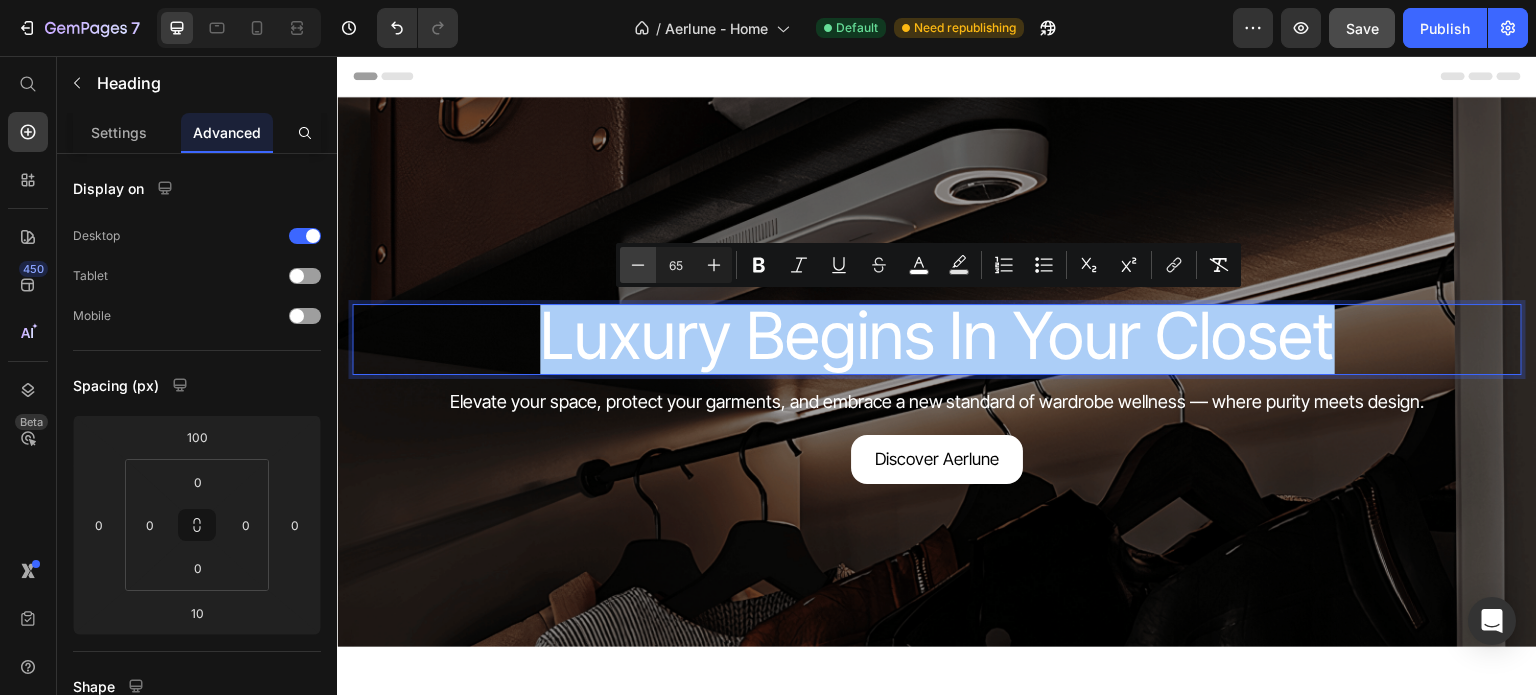 click 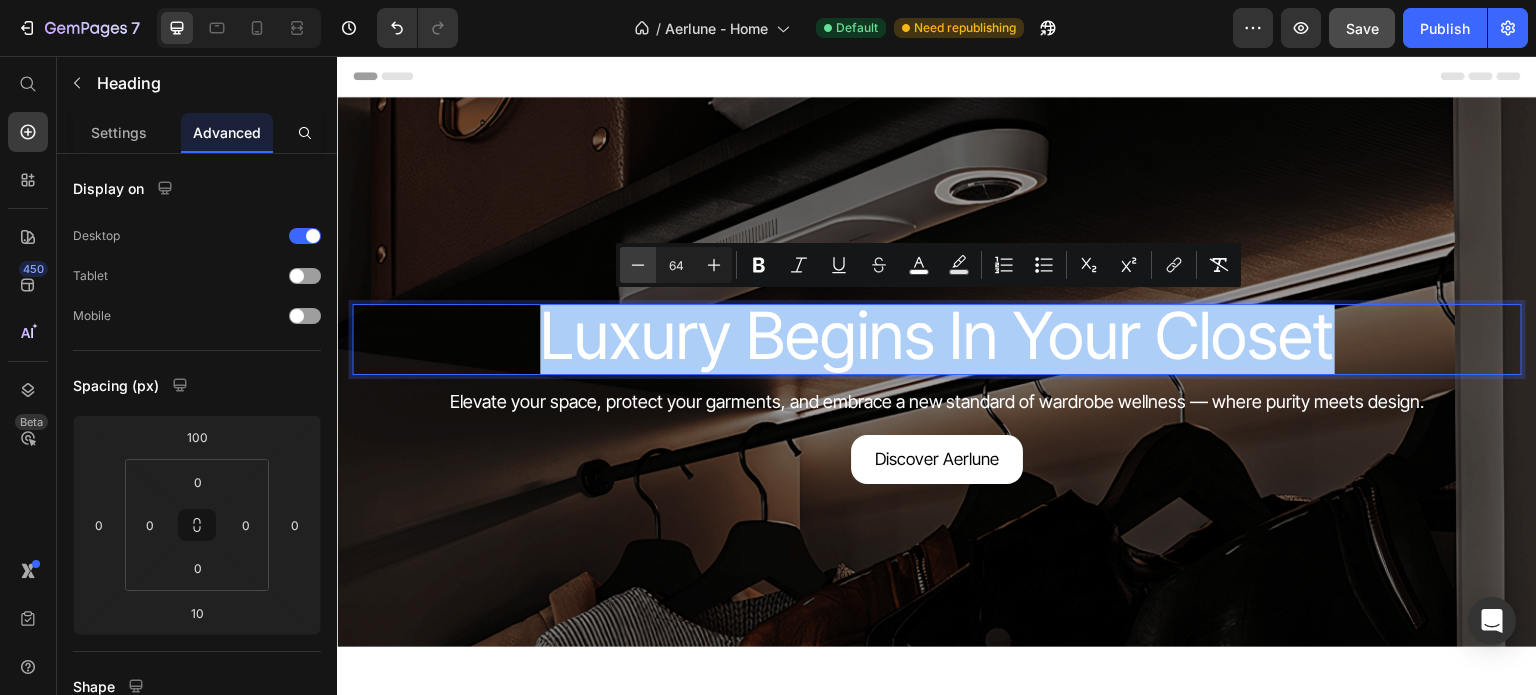 click 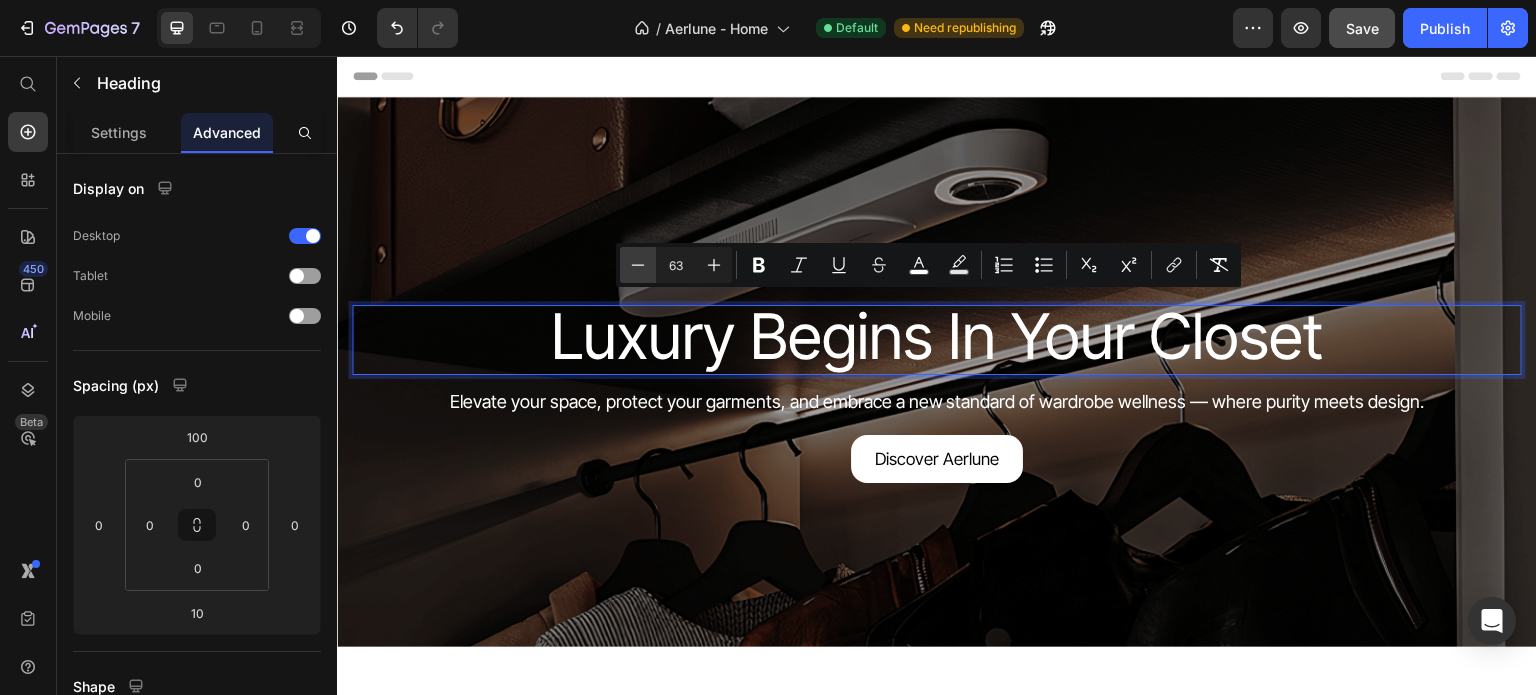 click 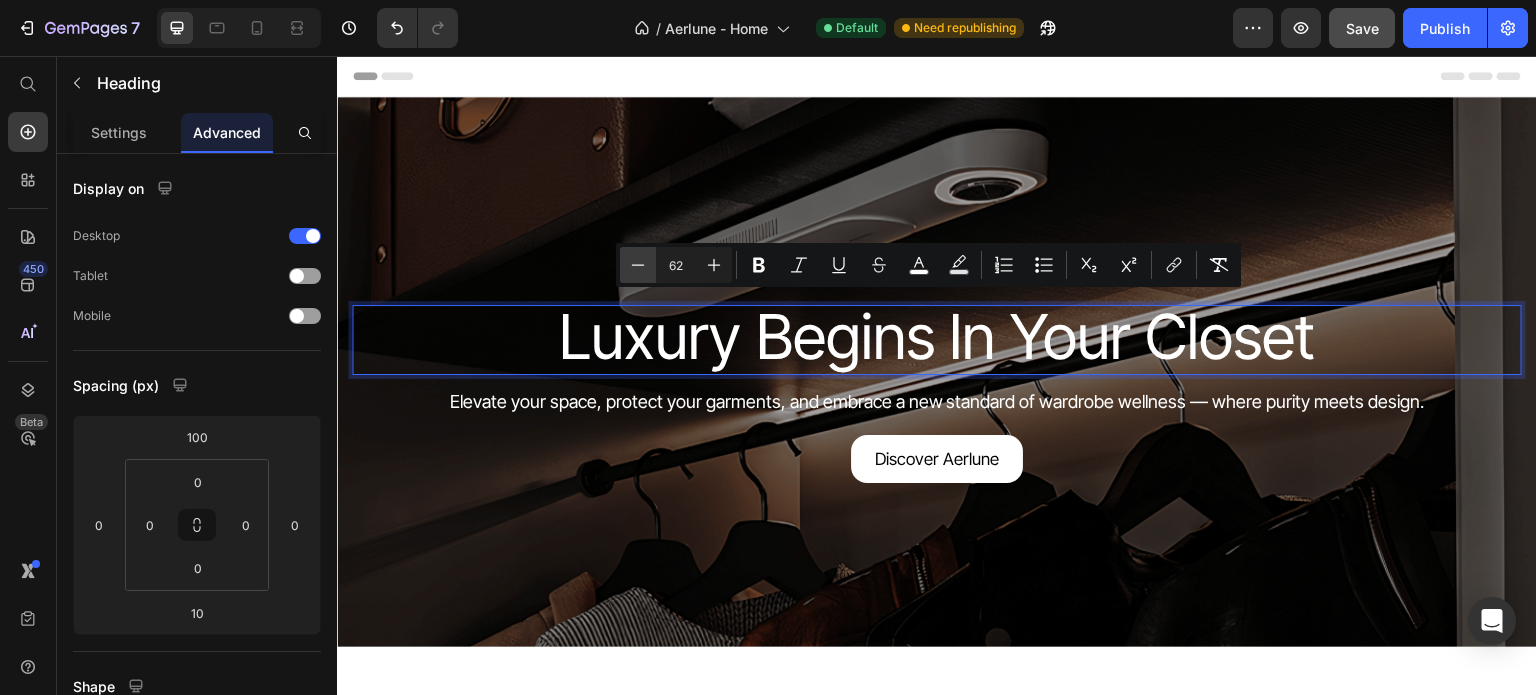 click 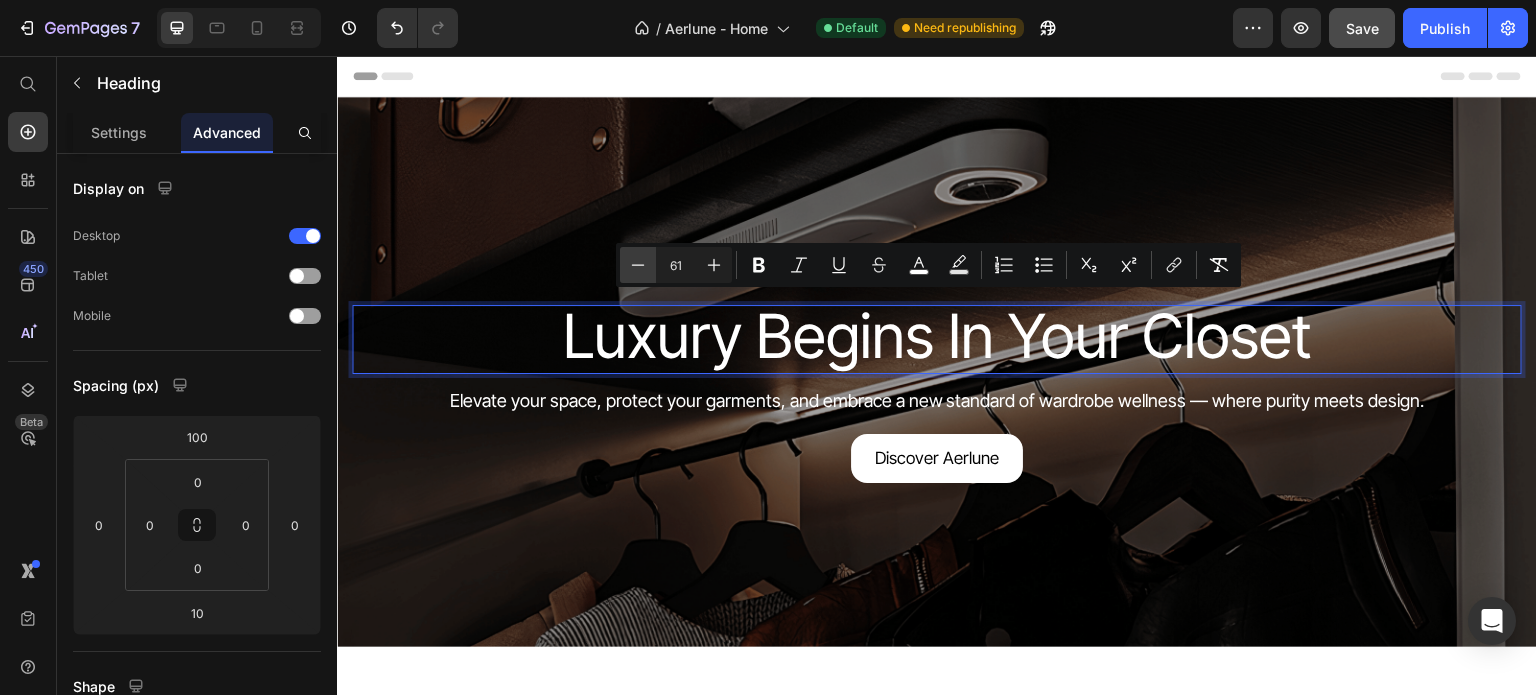 drag, startPoint x: 646, startPoint y: 259, endPoint x: 638, endPoint y: 279, distance: 21.540659 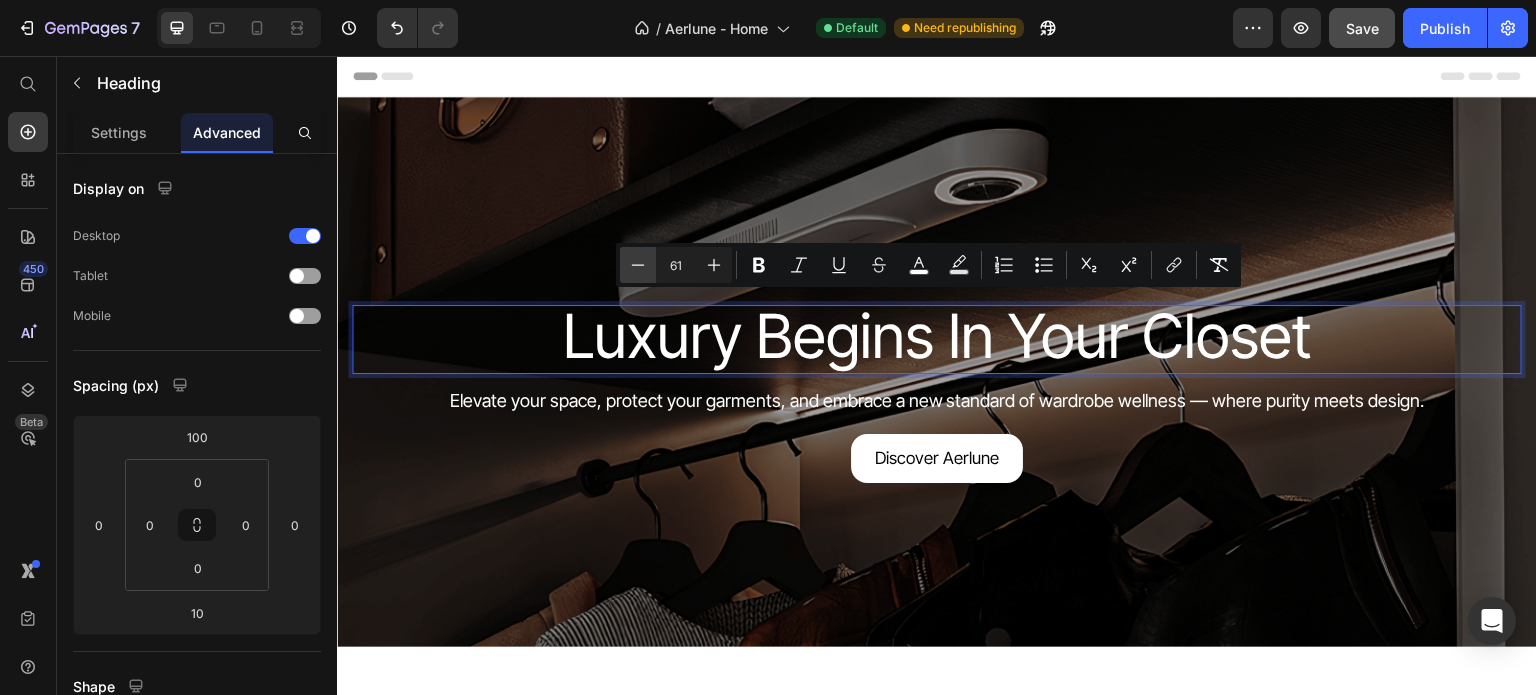 type on "60" 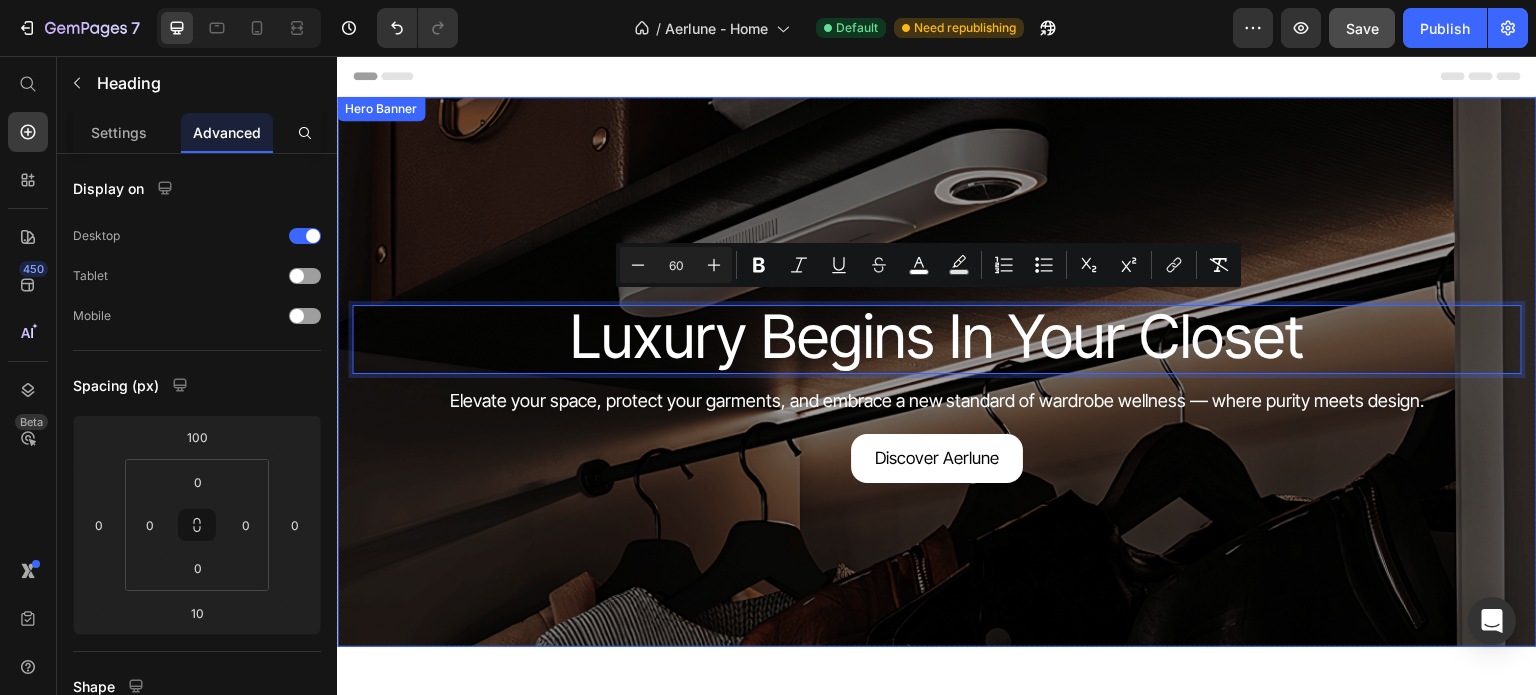 click at bounding box center (937, 372) 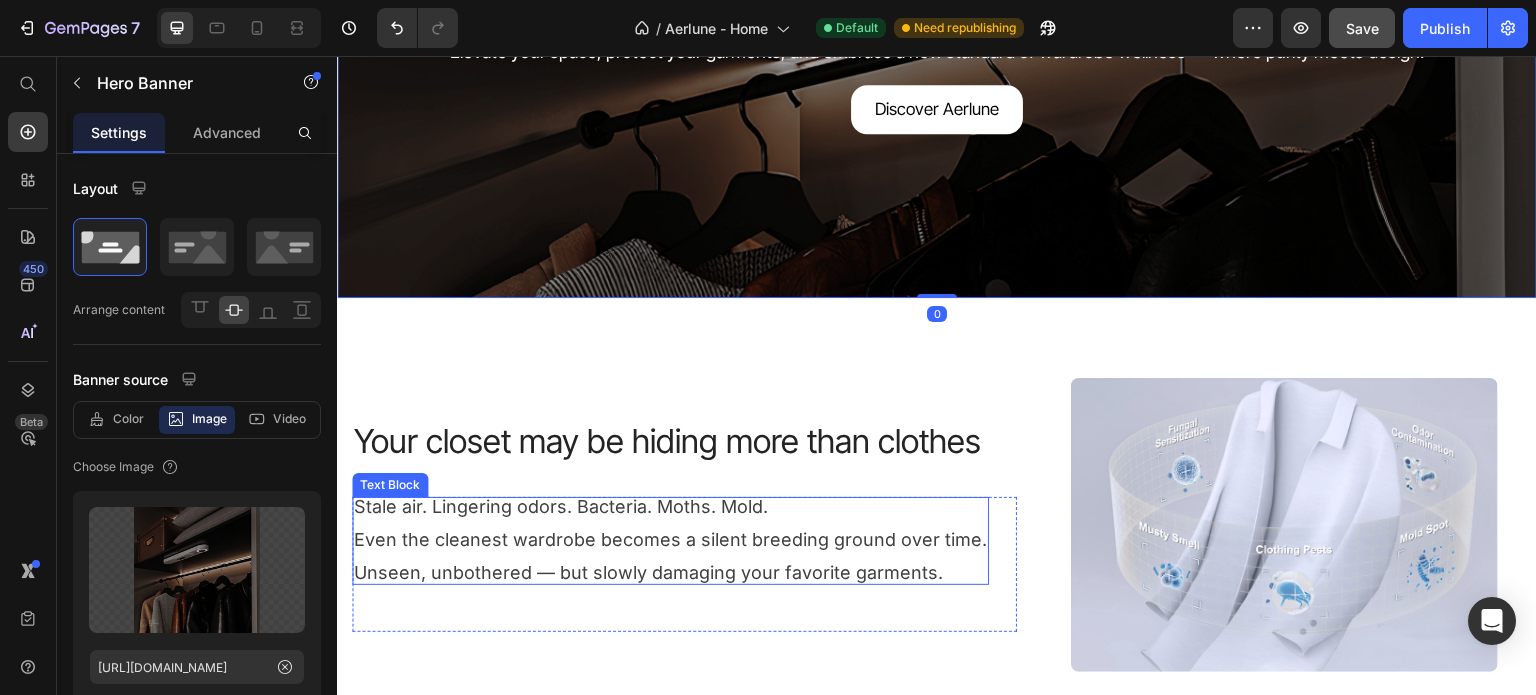 scroll, scrollTop: 0, scrollLeft: 0, axis: both 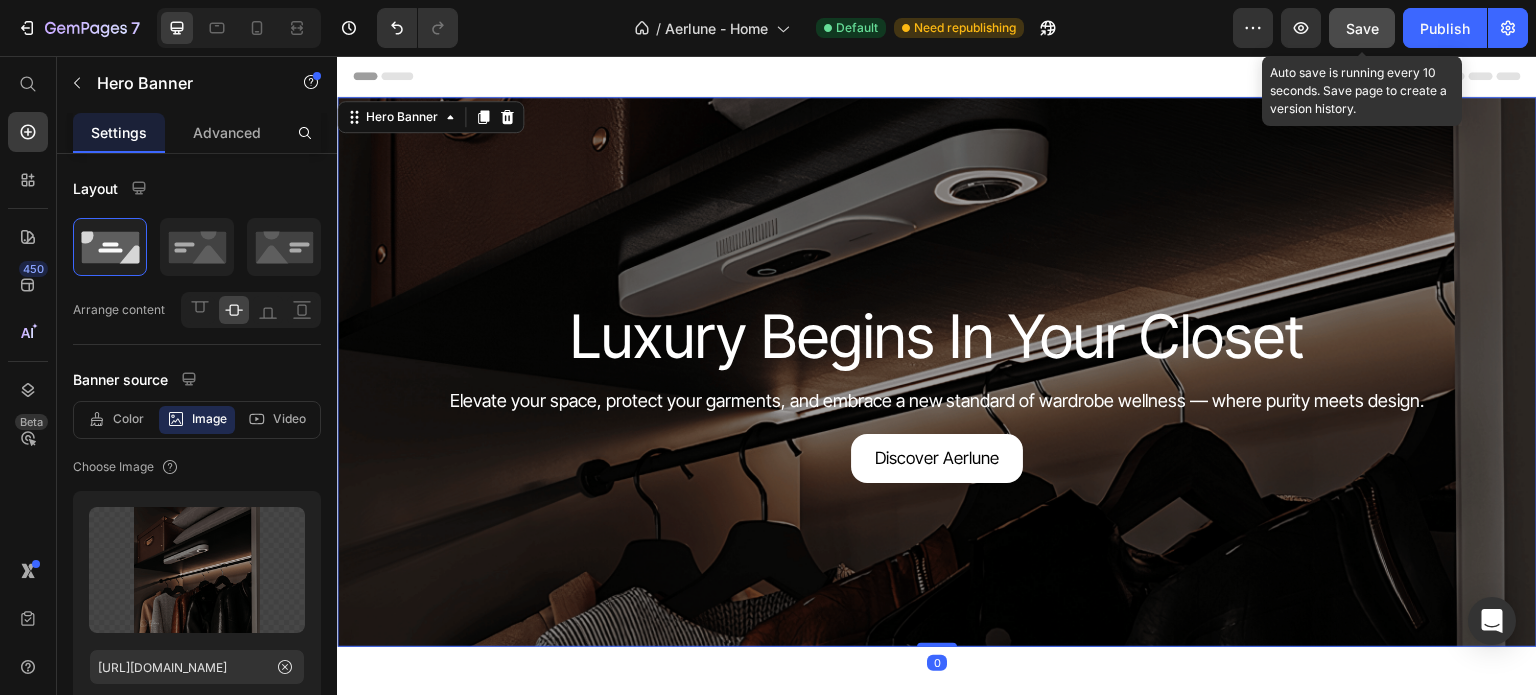 click on "Save" at bounding box center (1362, 28) 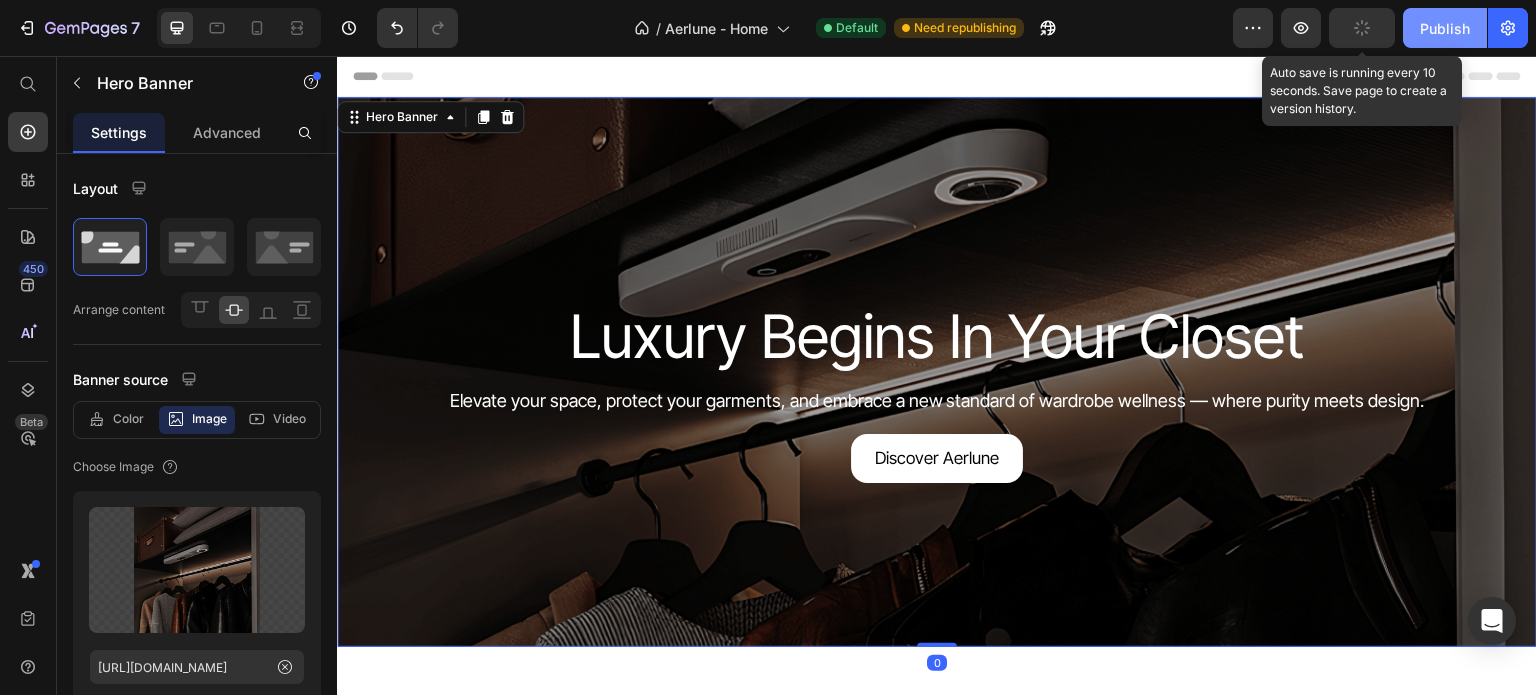 click on "Publish" at bounding box center [1445, 28] 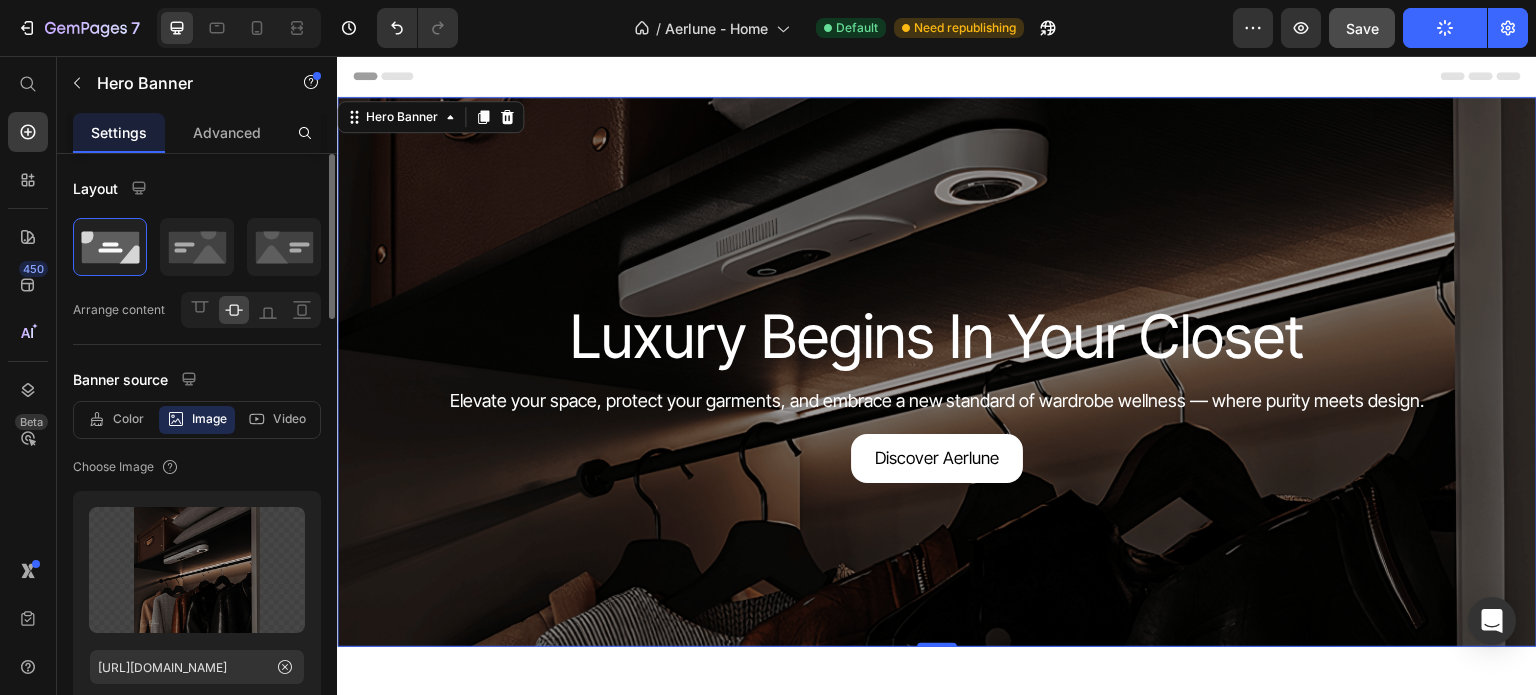 scroll, scrollTop: 100, scrollLeft: 0, axis: vertical 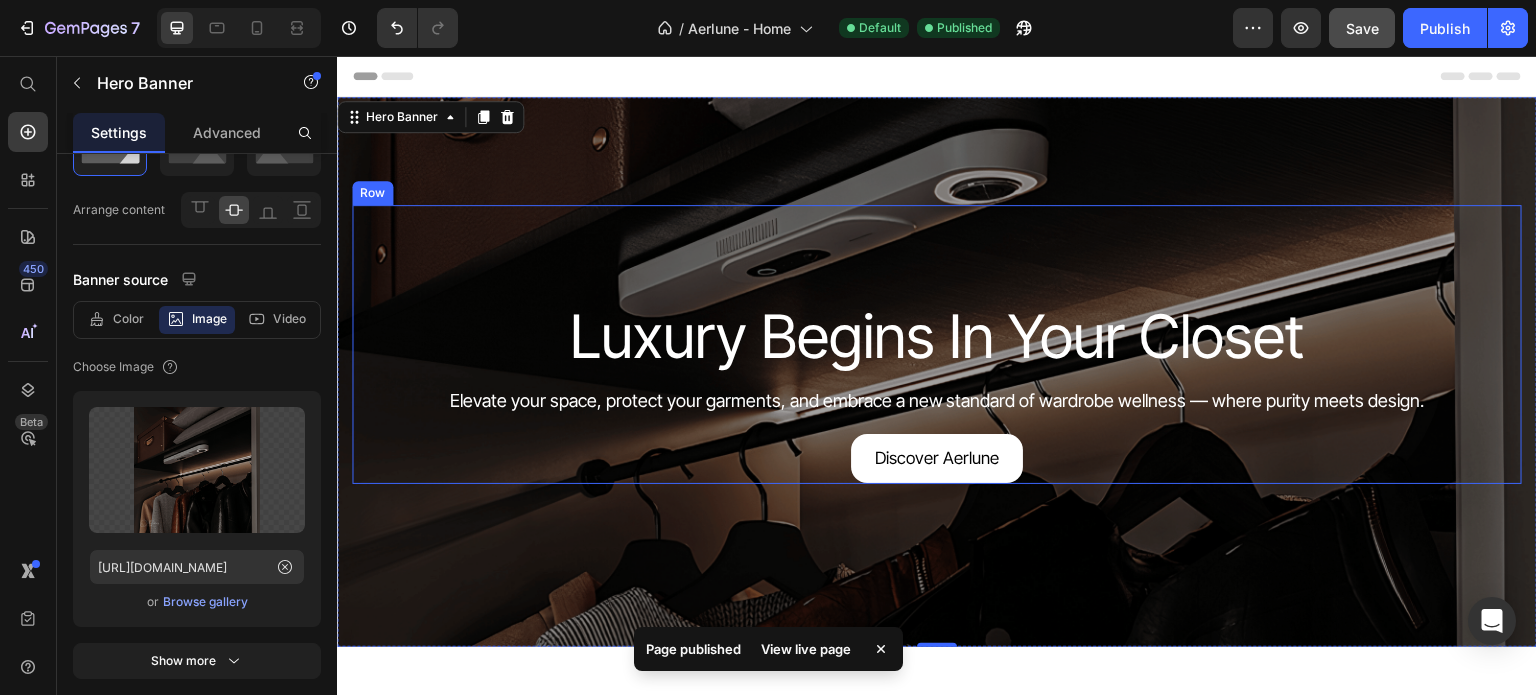 click on "Luxury Begins In Your Closet" at bounding box center (937, 336) 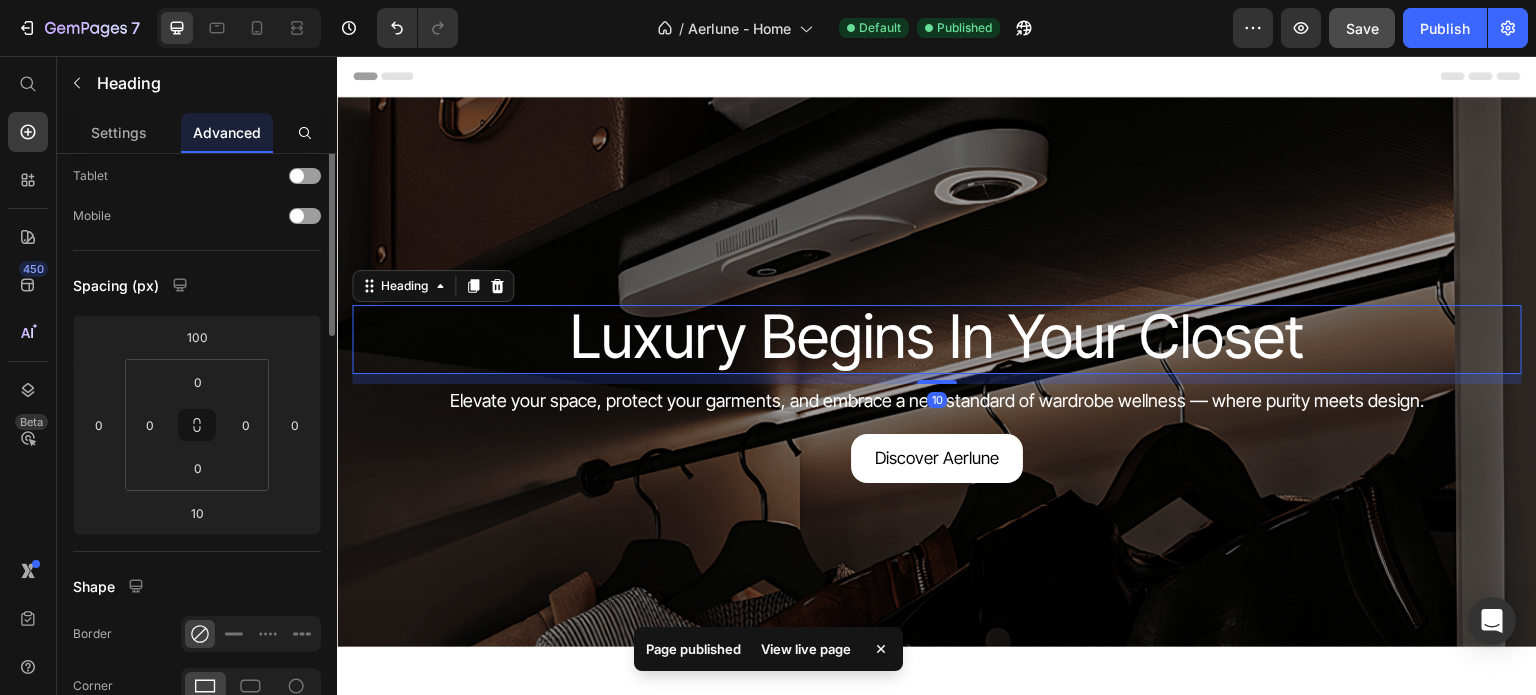 scroll, scrollTop: 0, scrollLeft: 0, axis: both 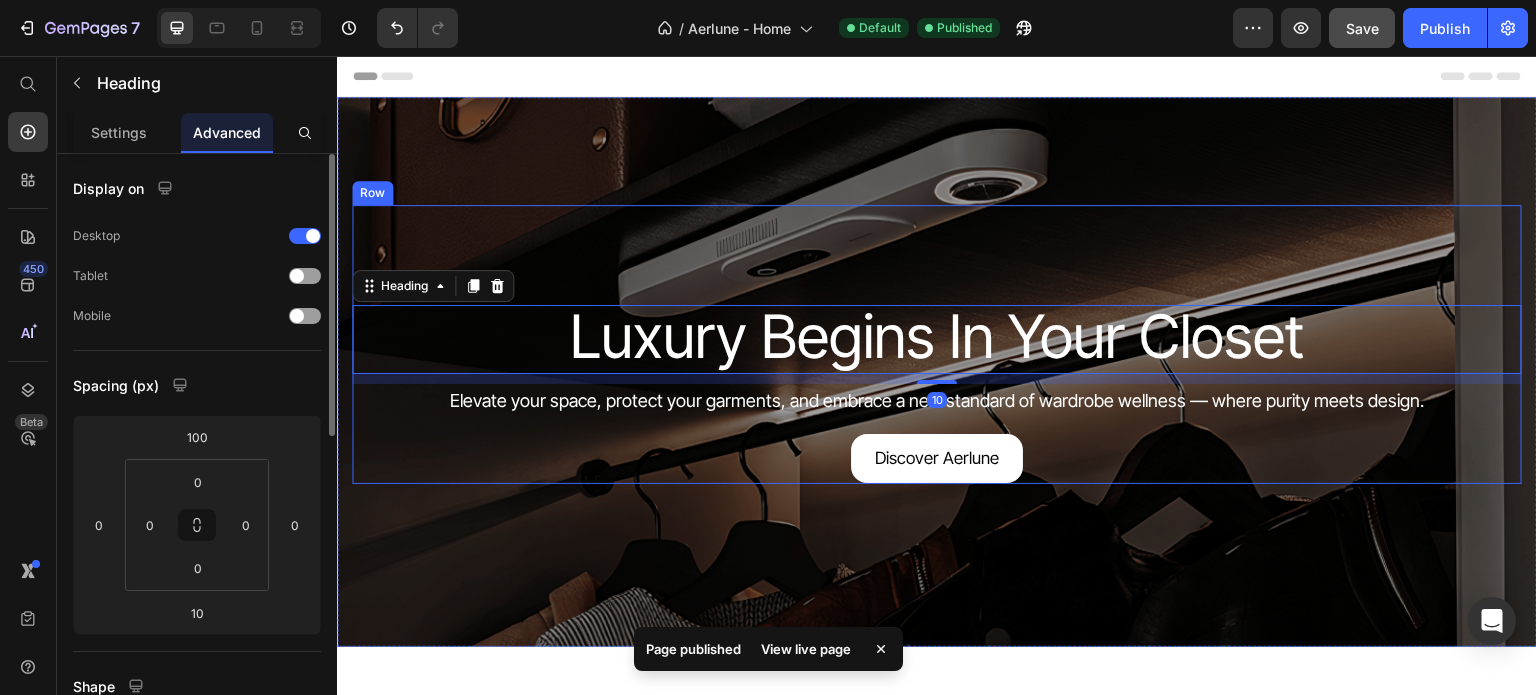click on "Luxury Begins In Your Closet Heading Luxury Begins In Your Closet Heading Elevate your space, protect your garments, and embrace a new standard of wardrobe wellness — where purity meets design. Text Block Elevate your space, protect your garments, and embrace a new standard of wardrobe wellness — where purity meets design. Text Block ⁠⁠⁠⁠⁠⁠⁠ Luxury Begins In Your Closet Heading   10 Elevate your space, protect your garments, and embrace a new standard of wardrobe wellness — where purity meets design. Text Block Discover Aerlune Button Discover Aerlune Button Discover Aerlune Button" at bounding box center (937, 344) 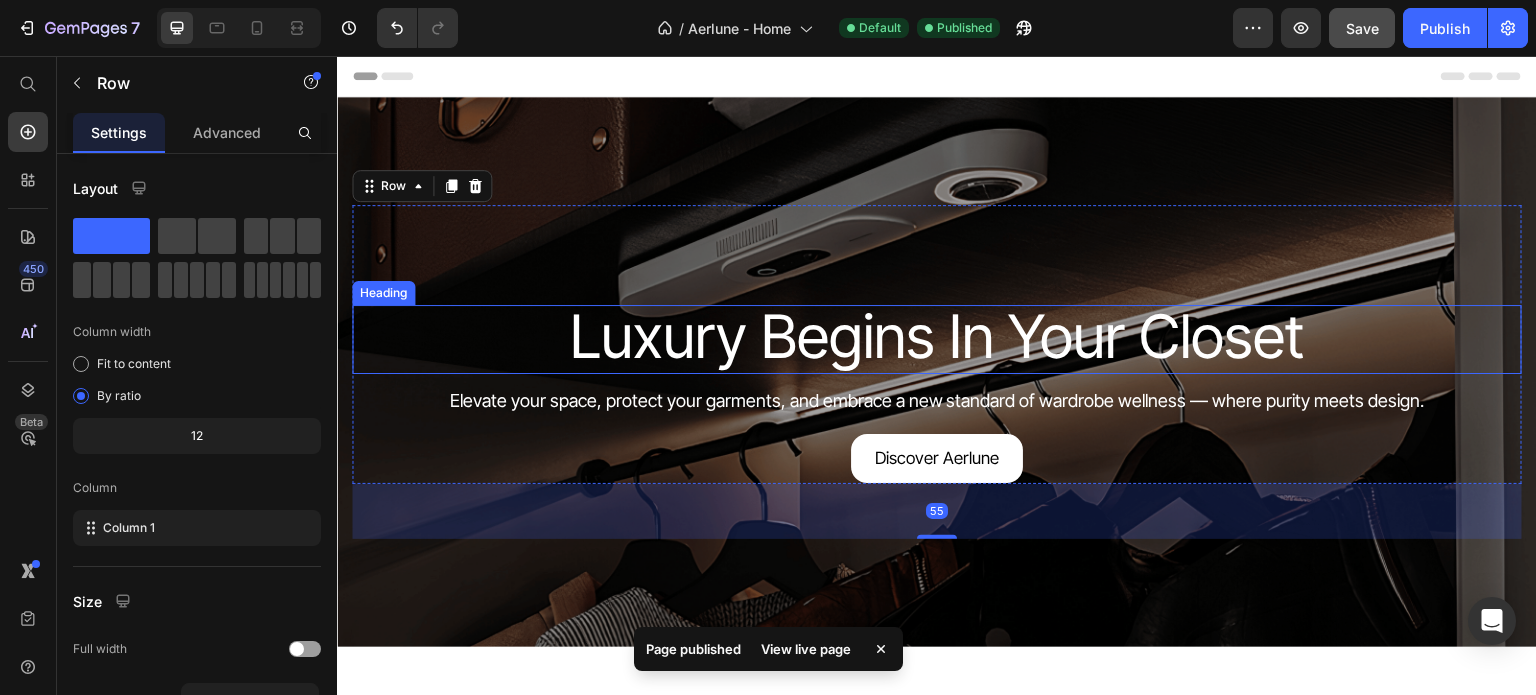 click on "Luxury Begins In Your Closet" at bounding box center (937, 336) 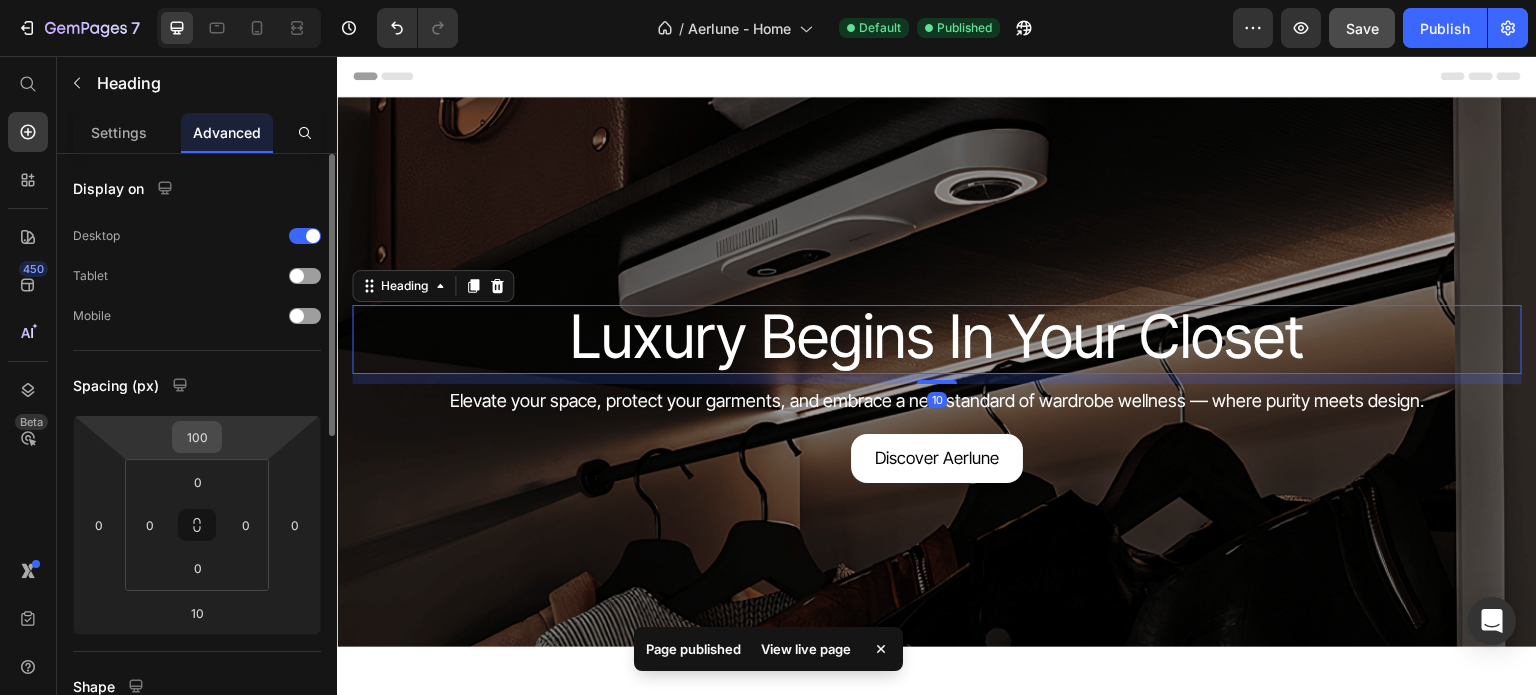 click on "100" at bounding box center [197, 437] 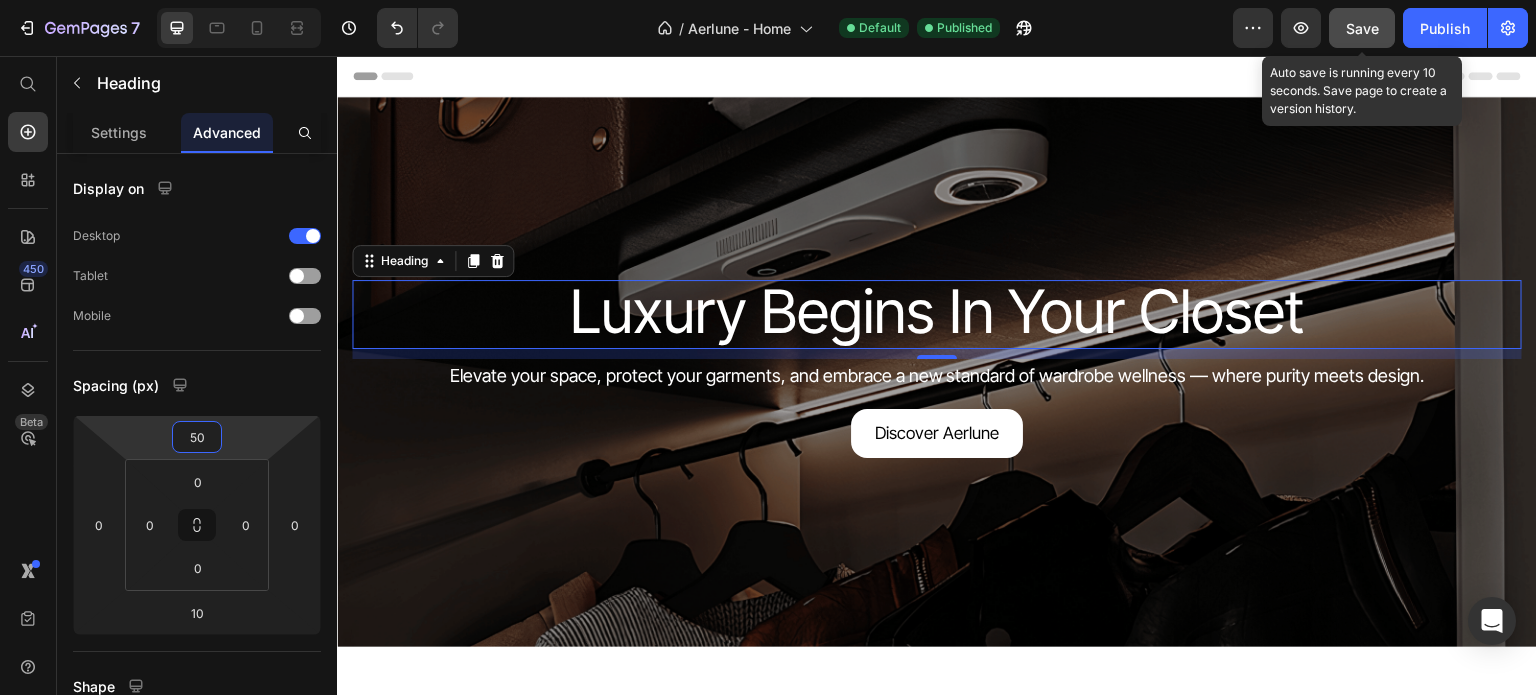 type on "50" 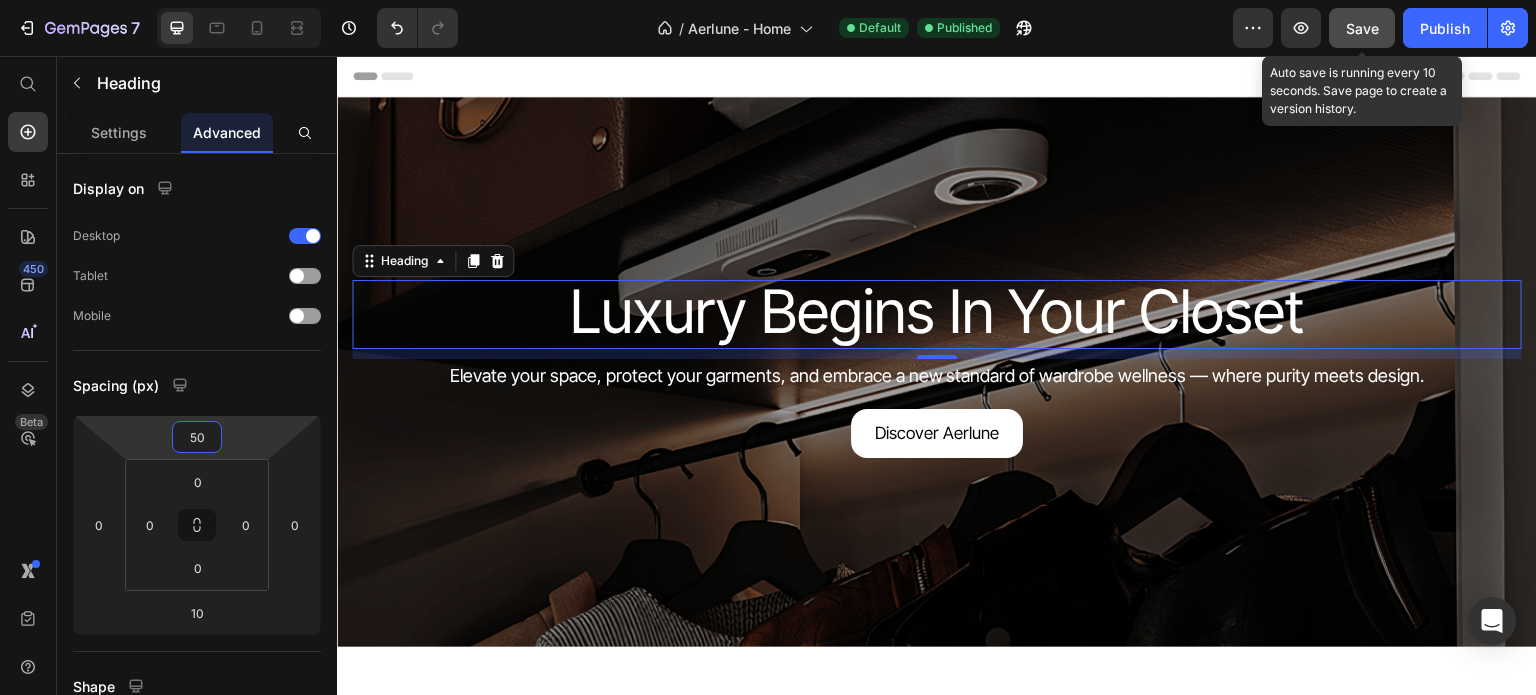 click on "Save" 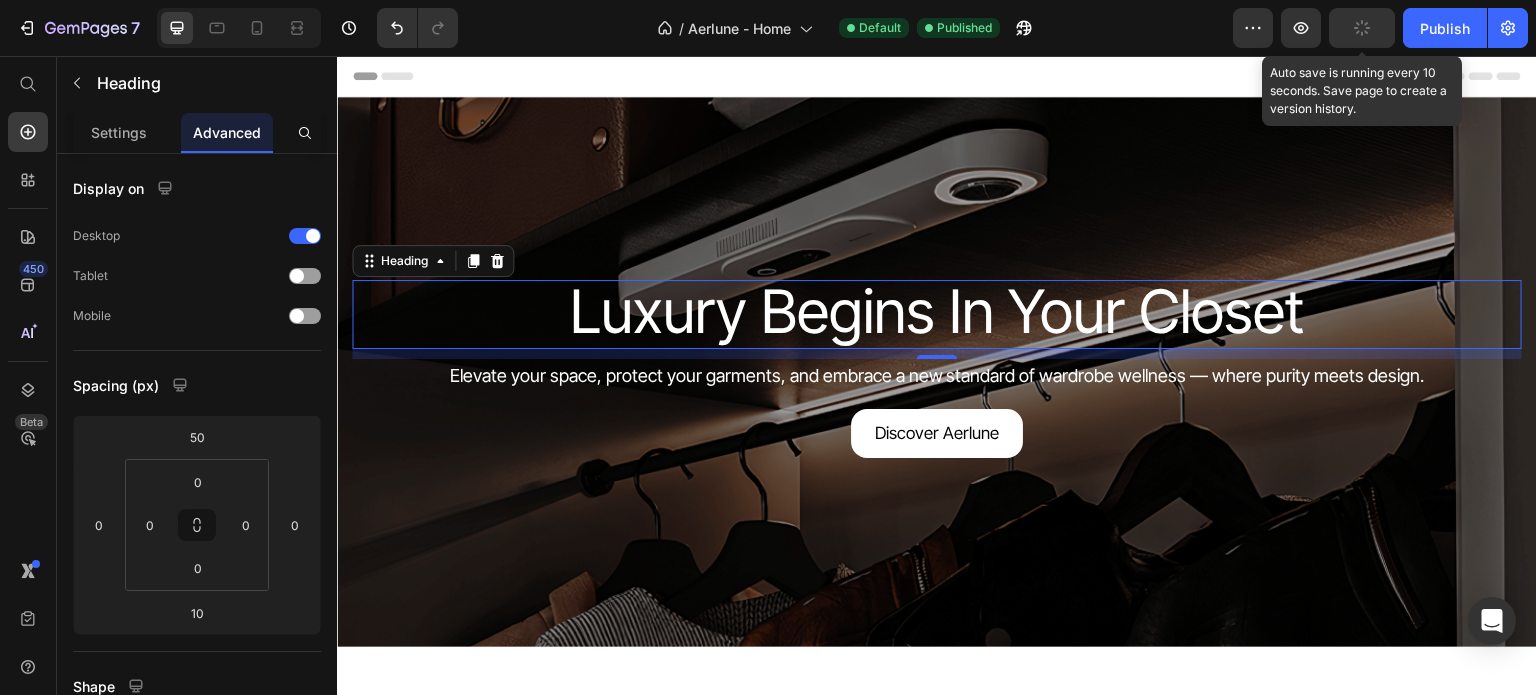 type 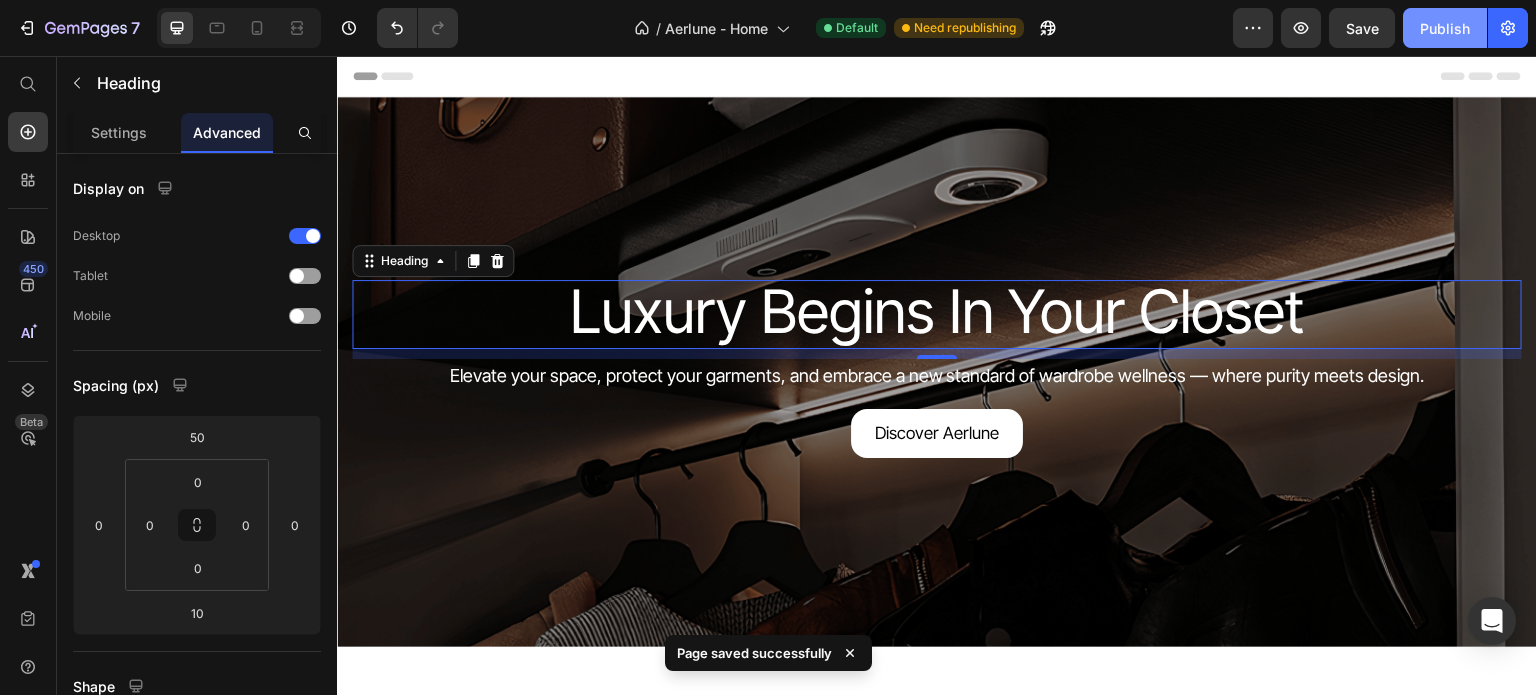 click on "Publish" at bounding box center [1445, 28] 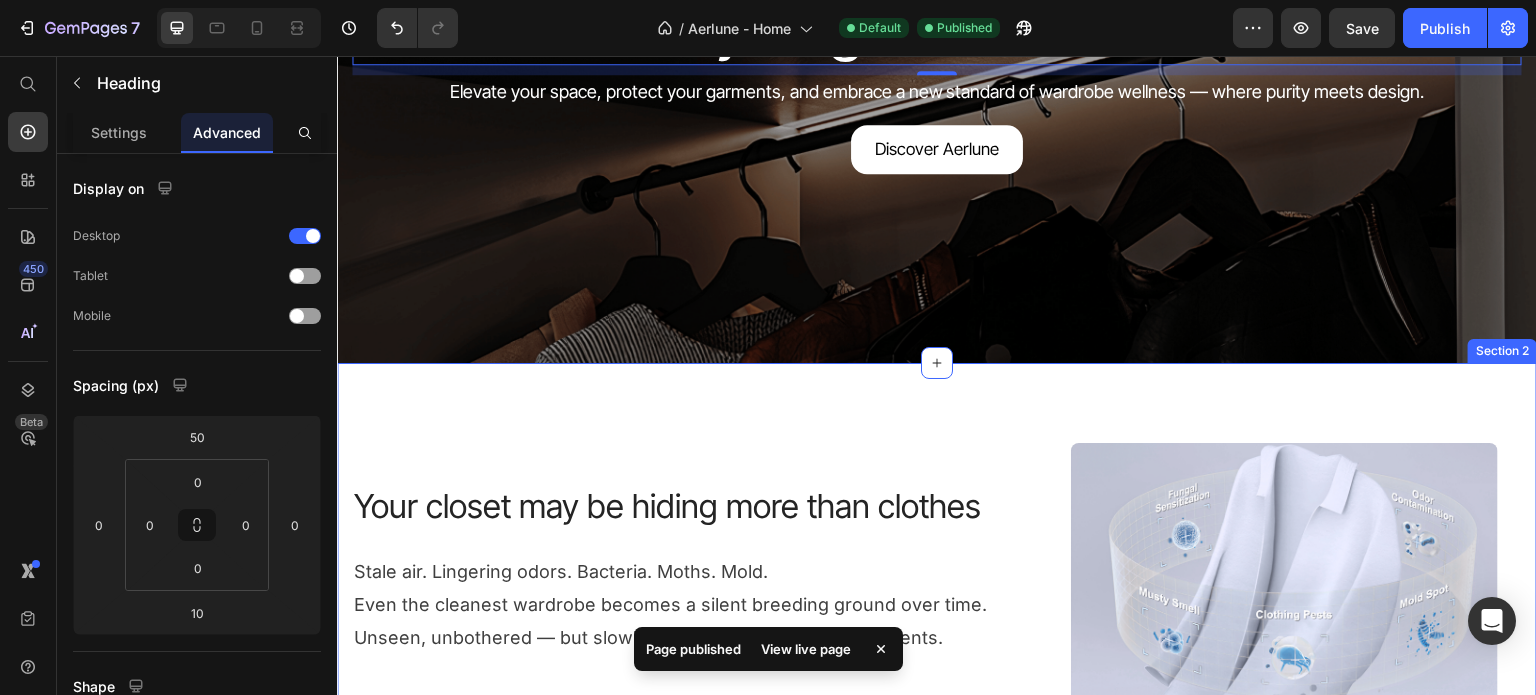 scroll, scrollTop: 400, scrollLeft: 0, axis: vertical 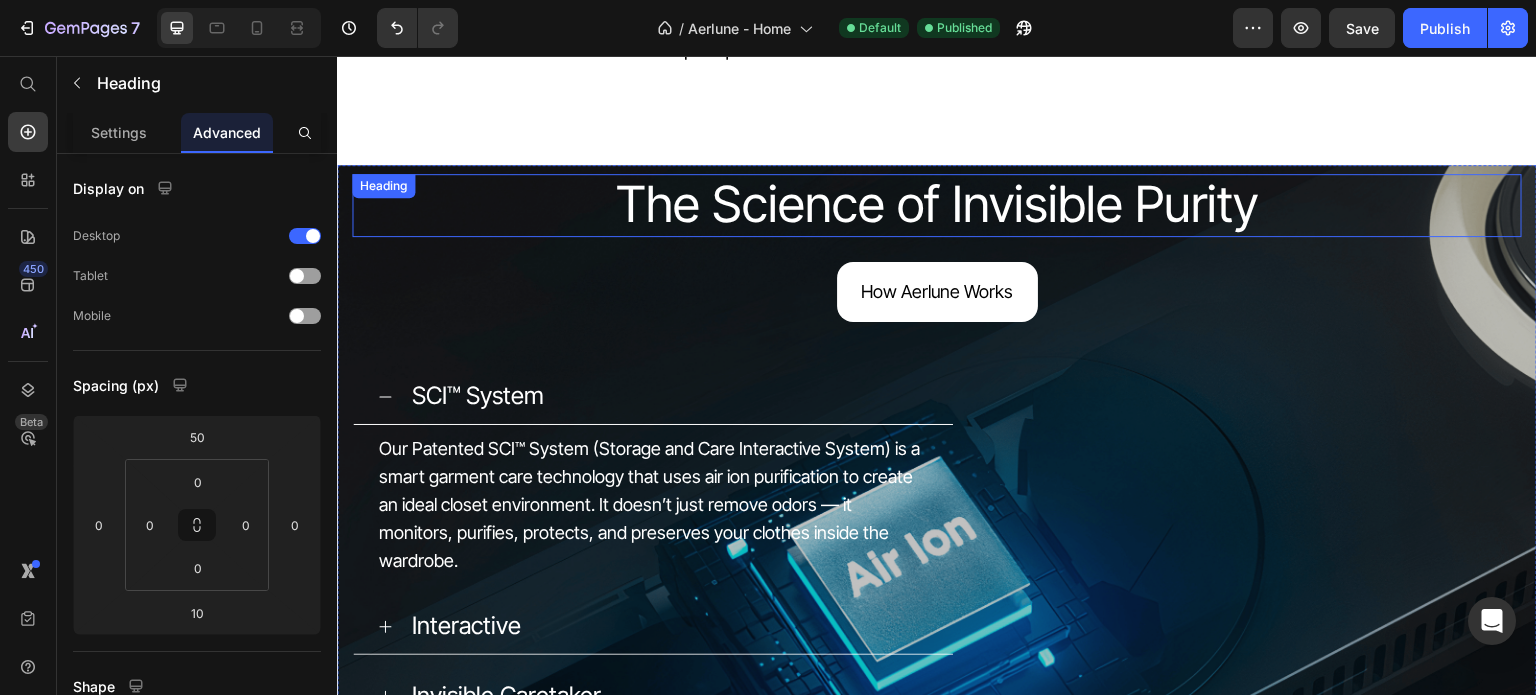 click on "The Science of Invisible Purity" at bounding box center [937, 205] 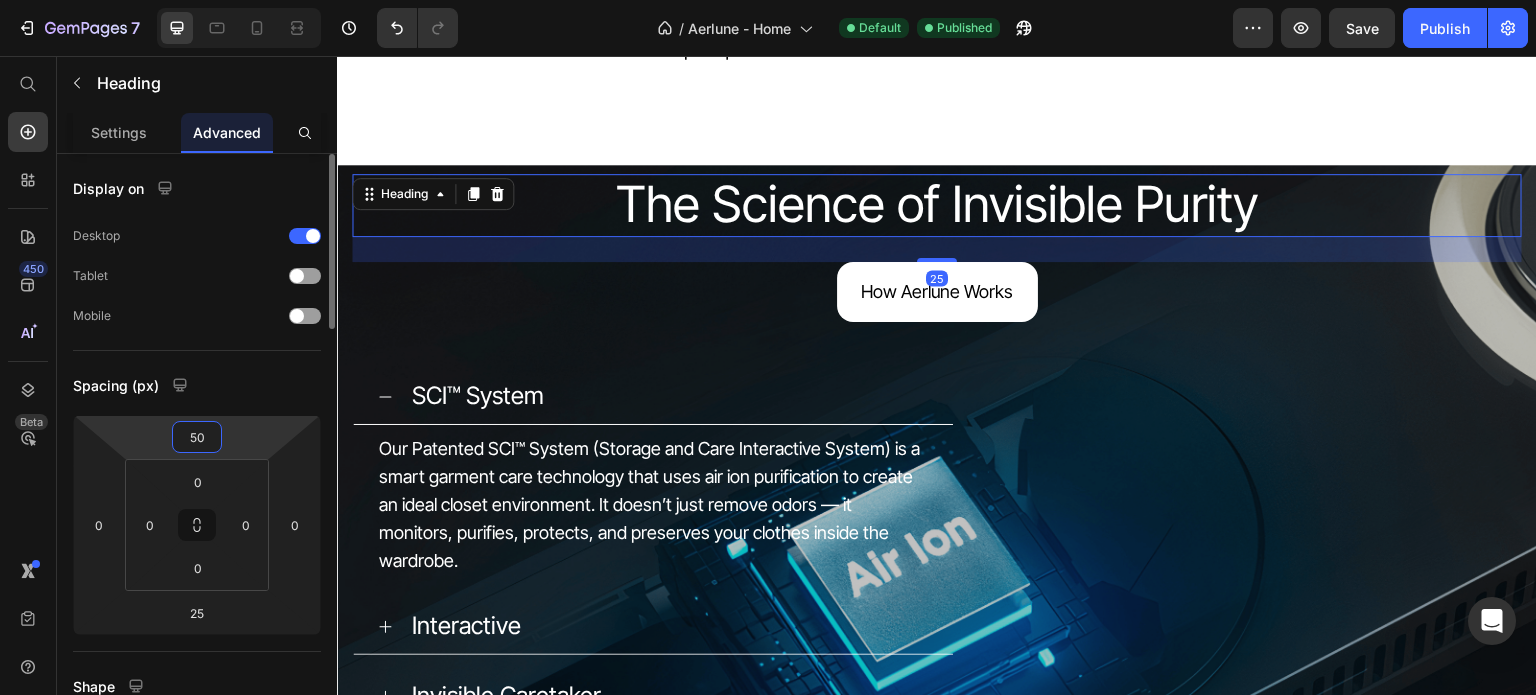 click on "50" at bounding box center (197, 437) 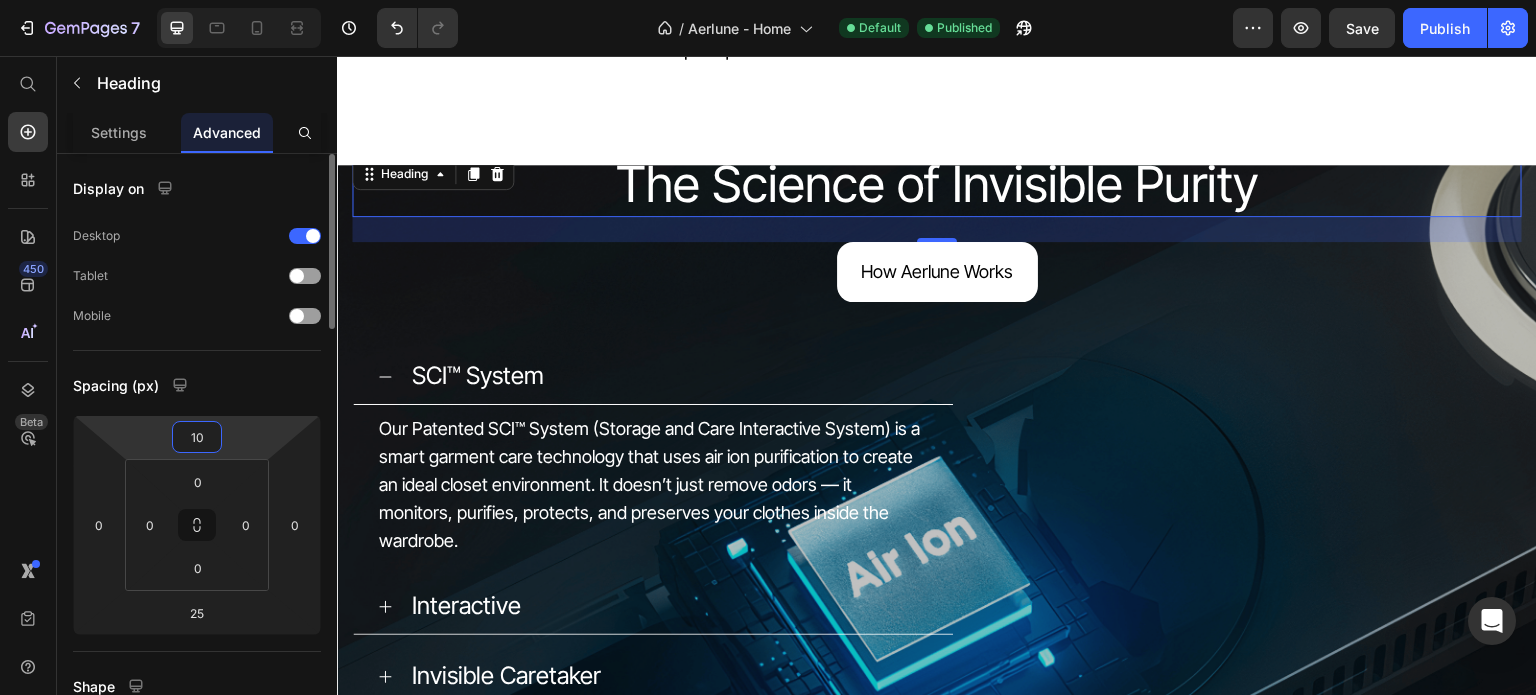 type on "1" 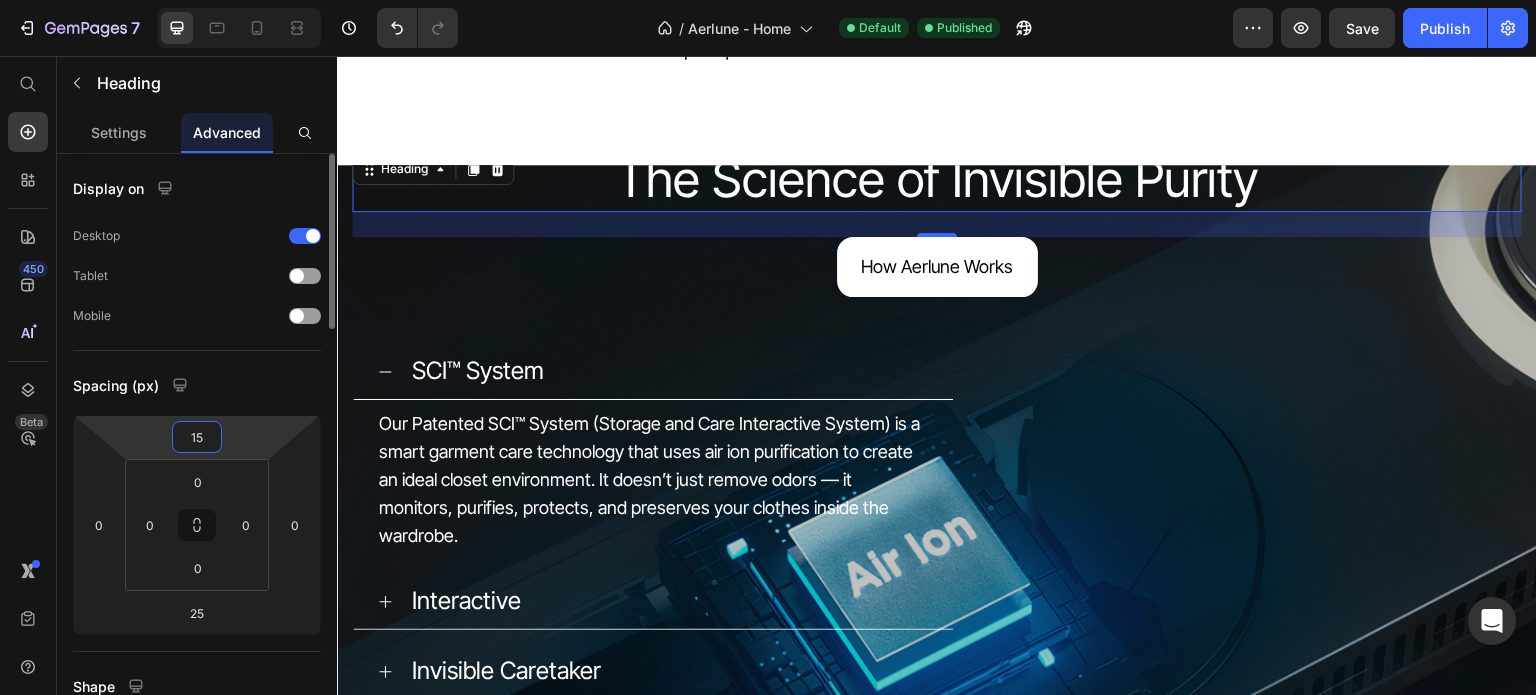 type on "150" 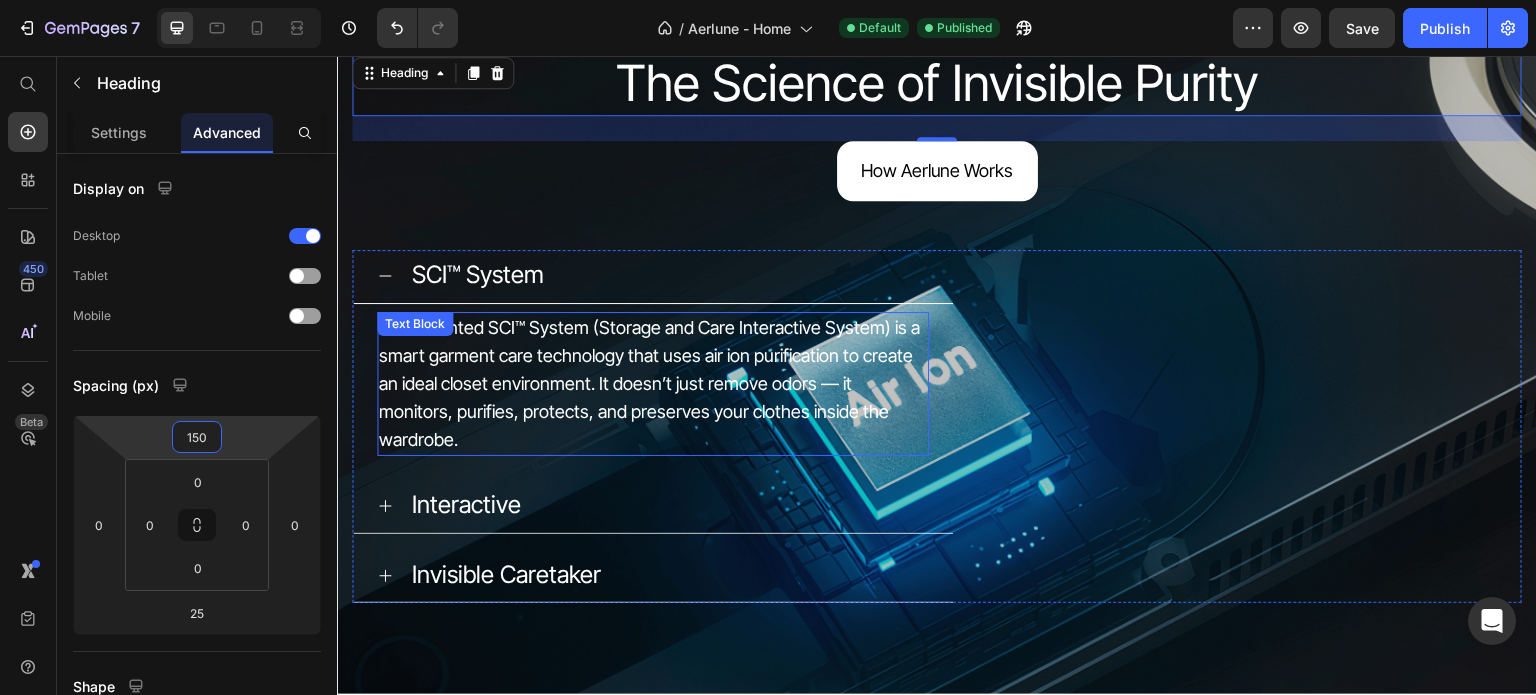 scroll, scrollTop: 2200, scrollLeft: 0, axis: vertical 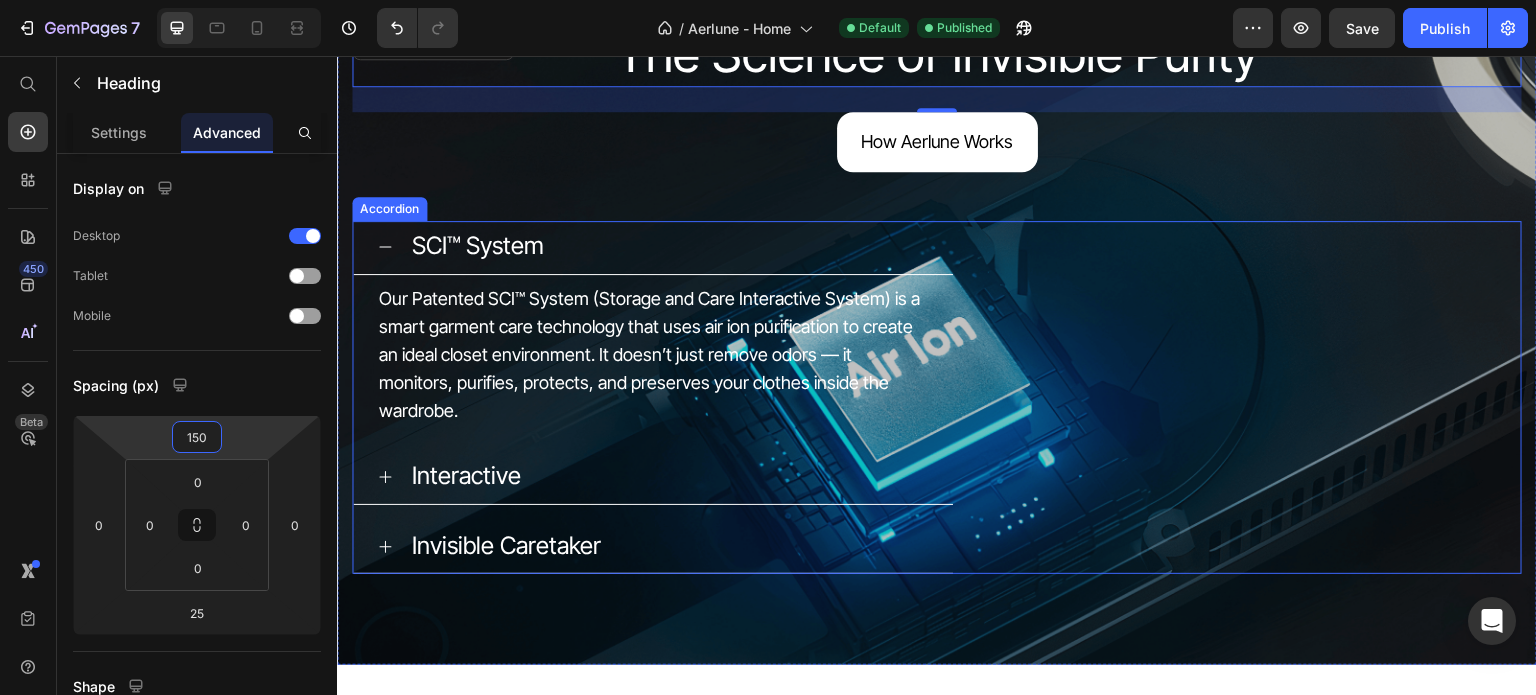 click 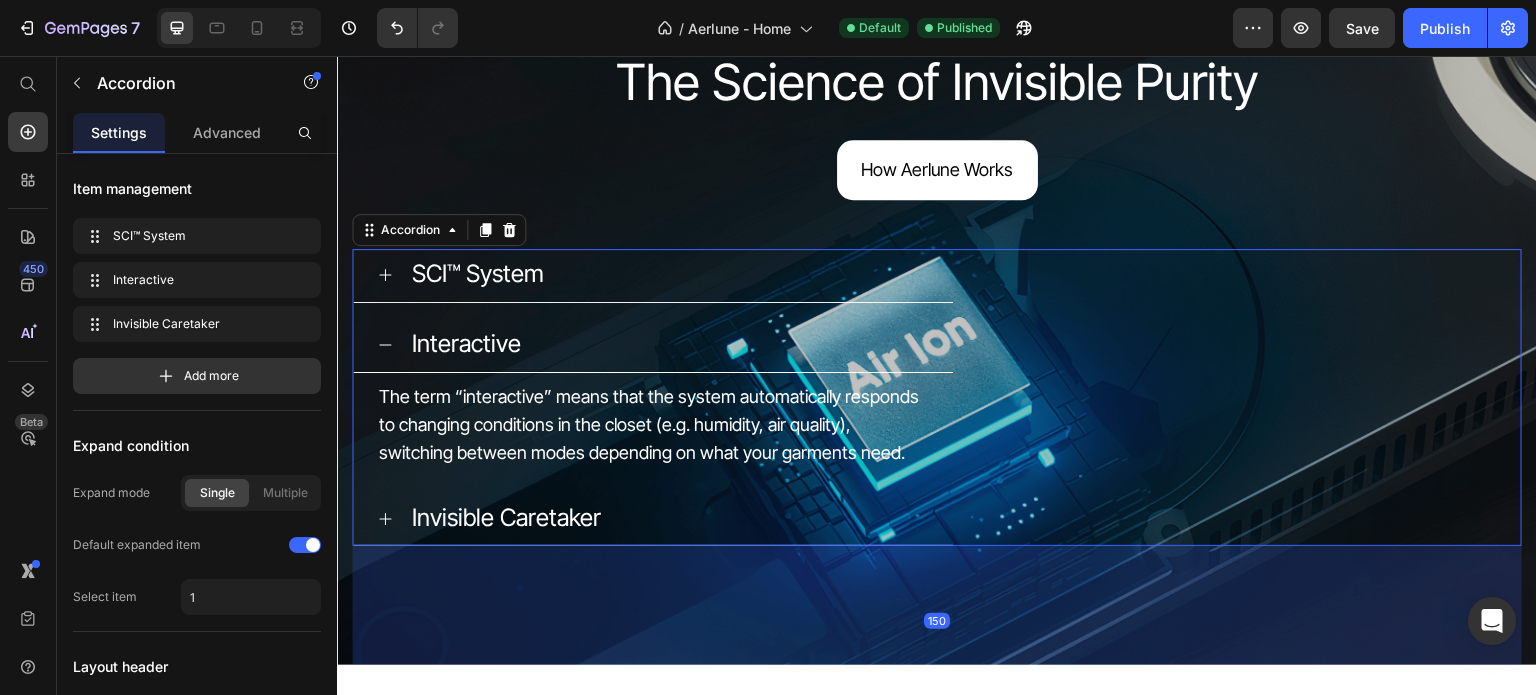 click on "Invisible Caretaker" at bounding box center (653, 520) 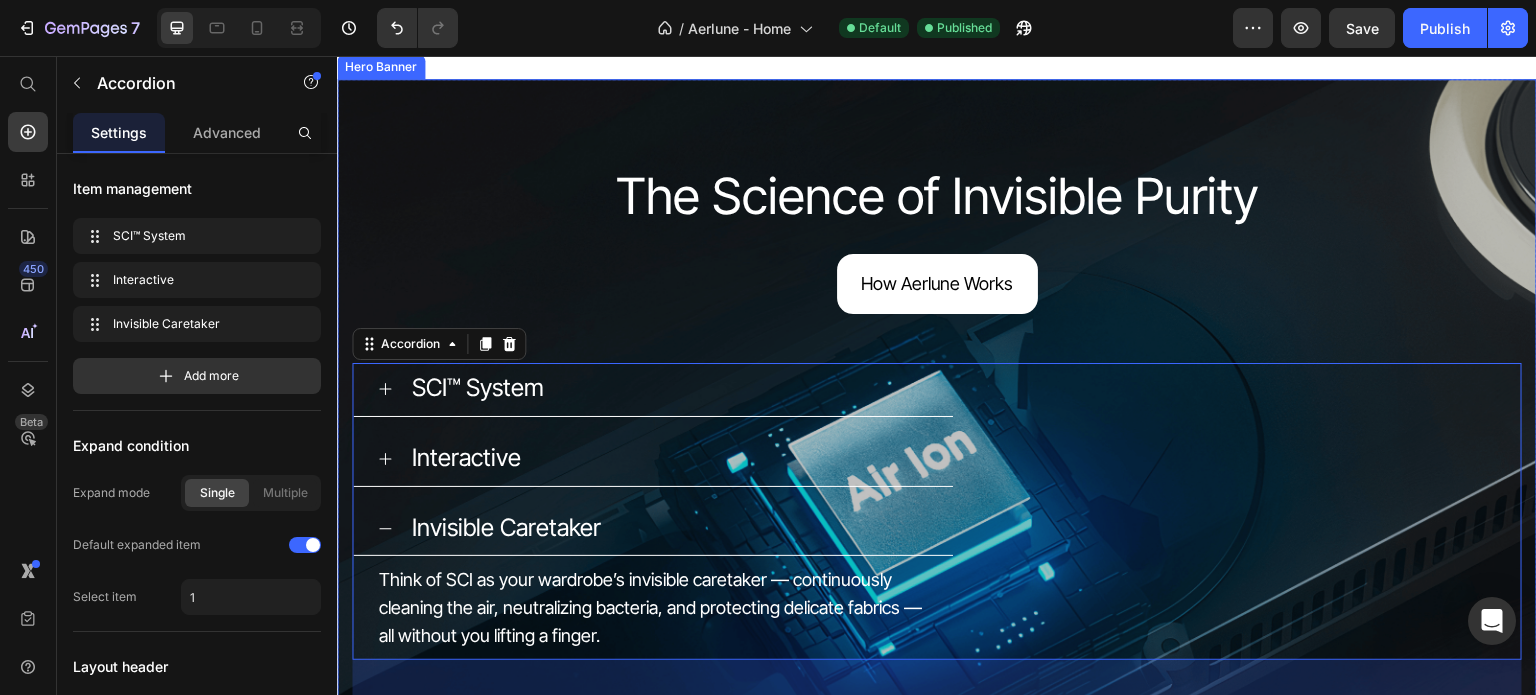 scroll, scrollTop: 2000, scrollLeft: 0, axis: vertical 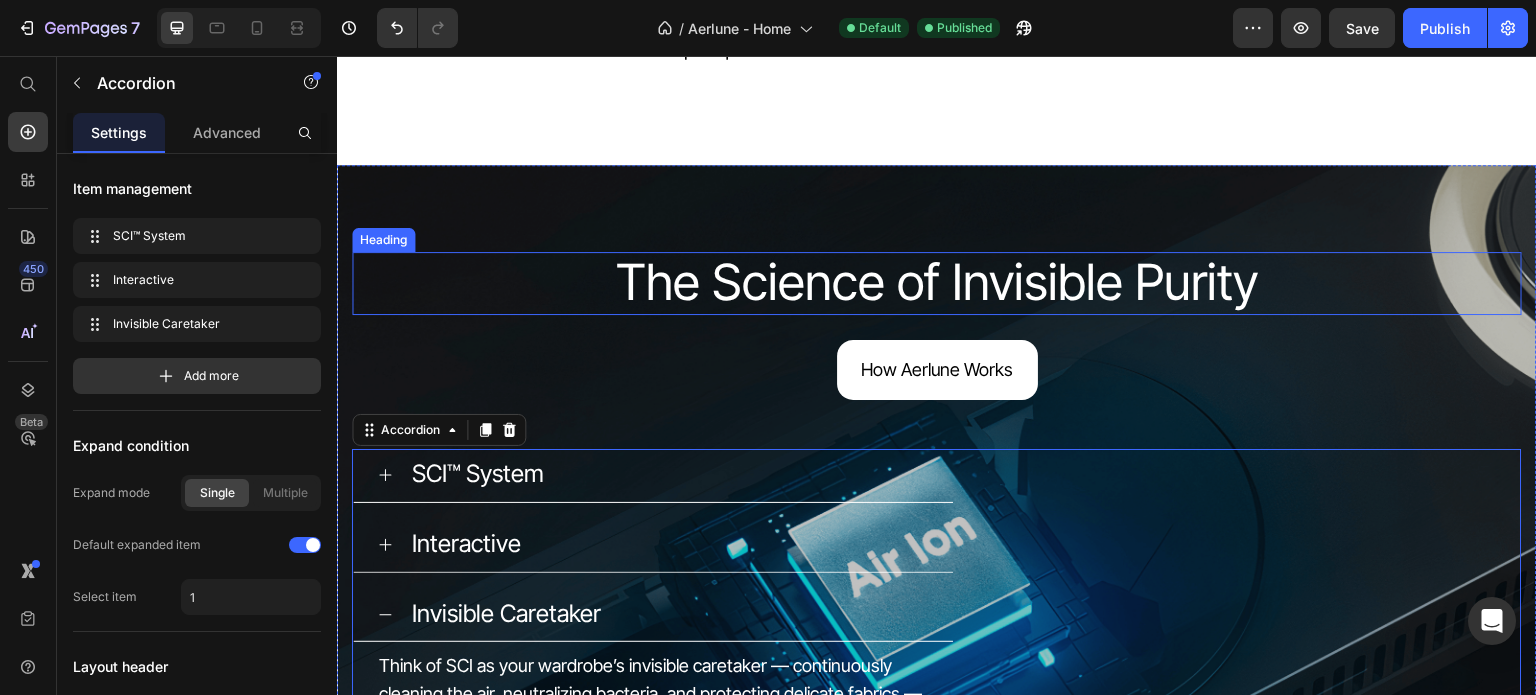 click on "The Science of Invisible Purity" at bounding box center (937, 282) 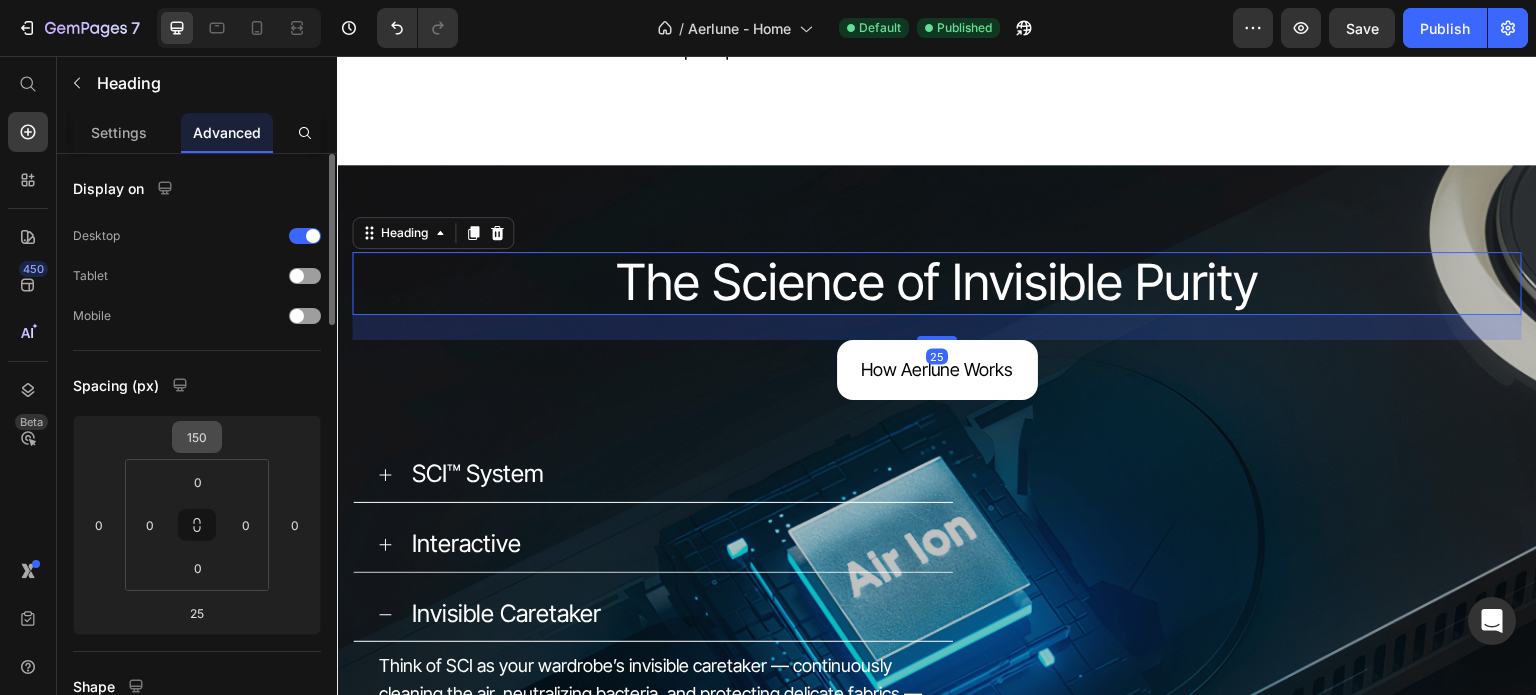 click on "150" at bounding box center (197, 437) 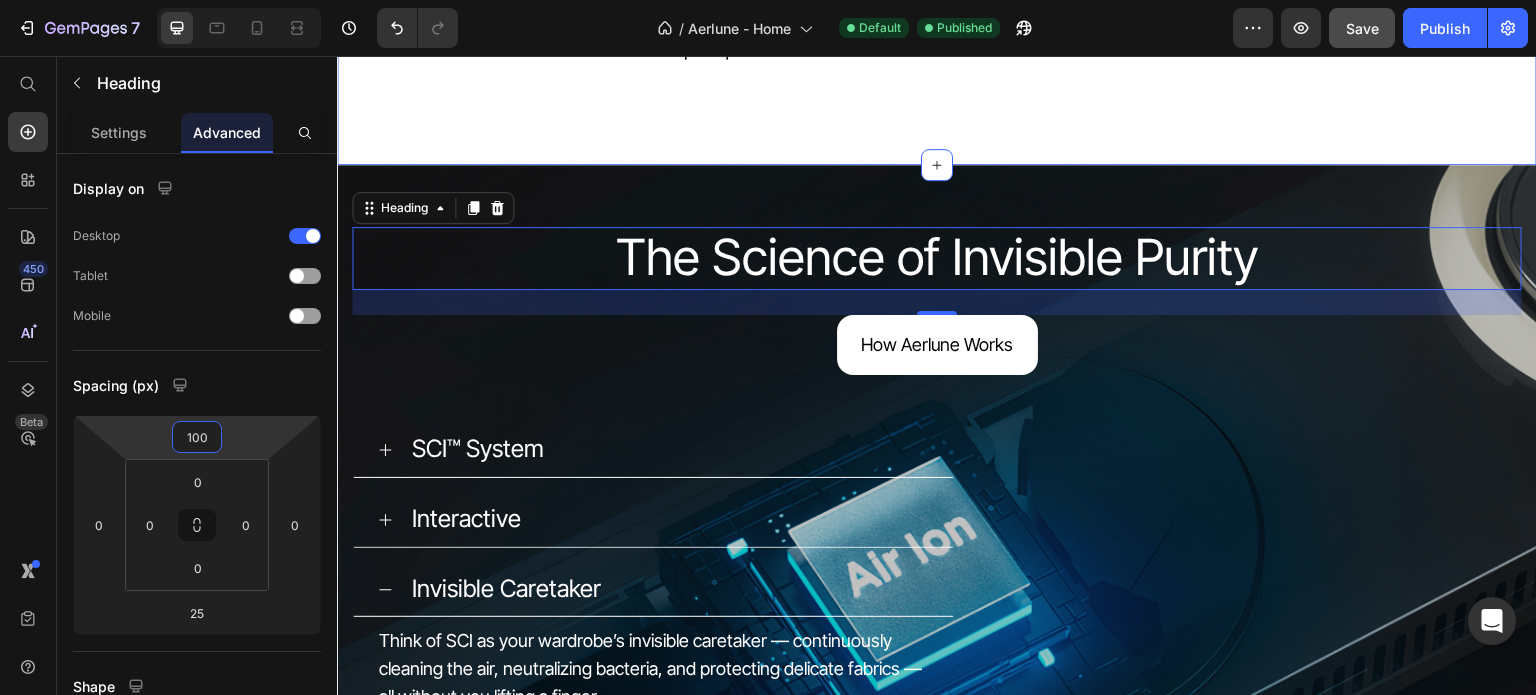 type on "100" 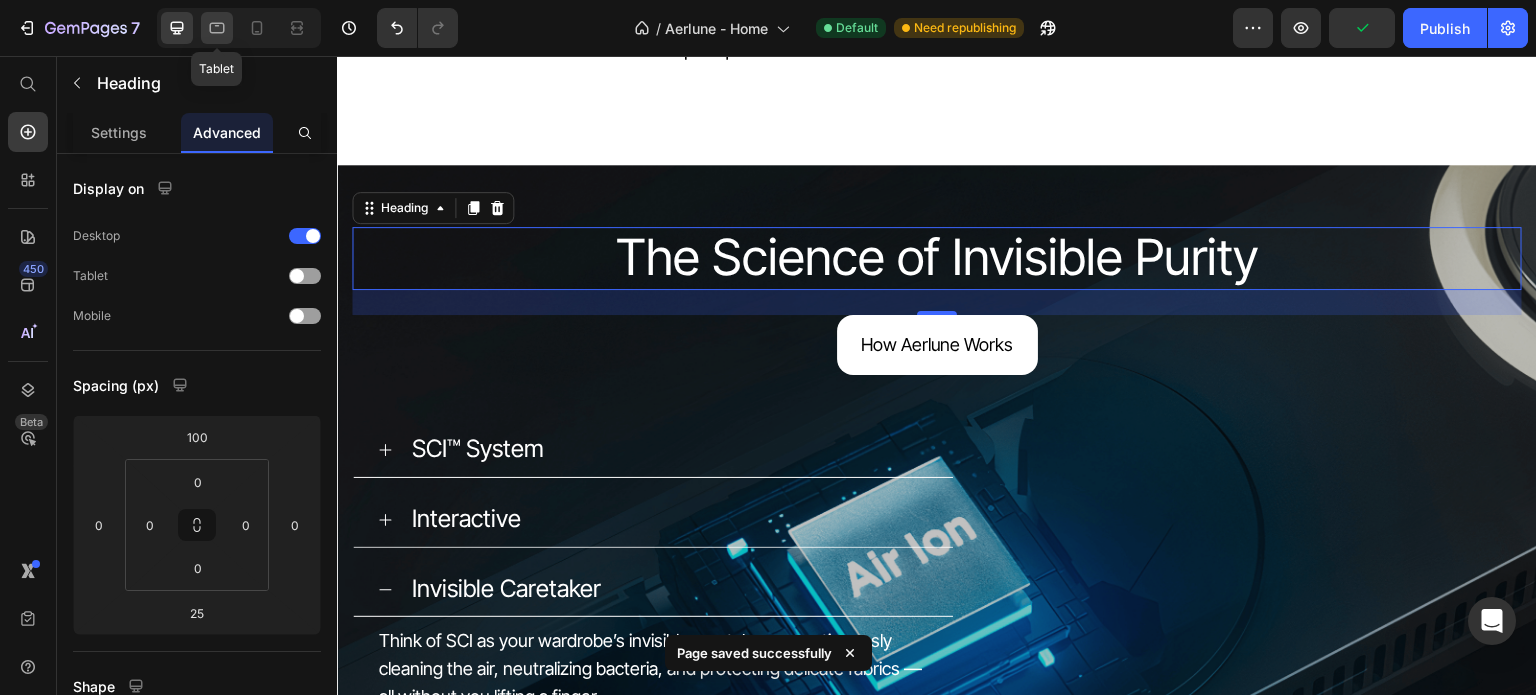 click 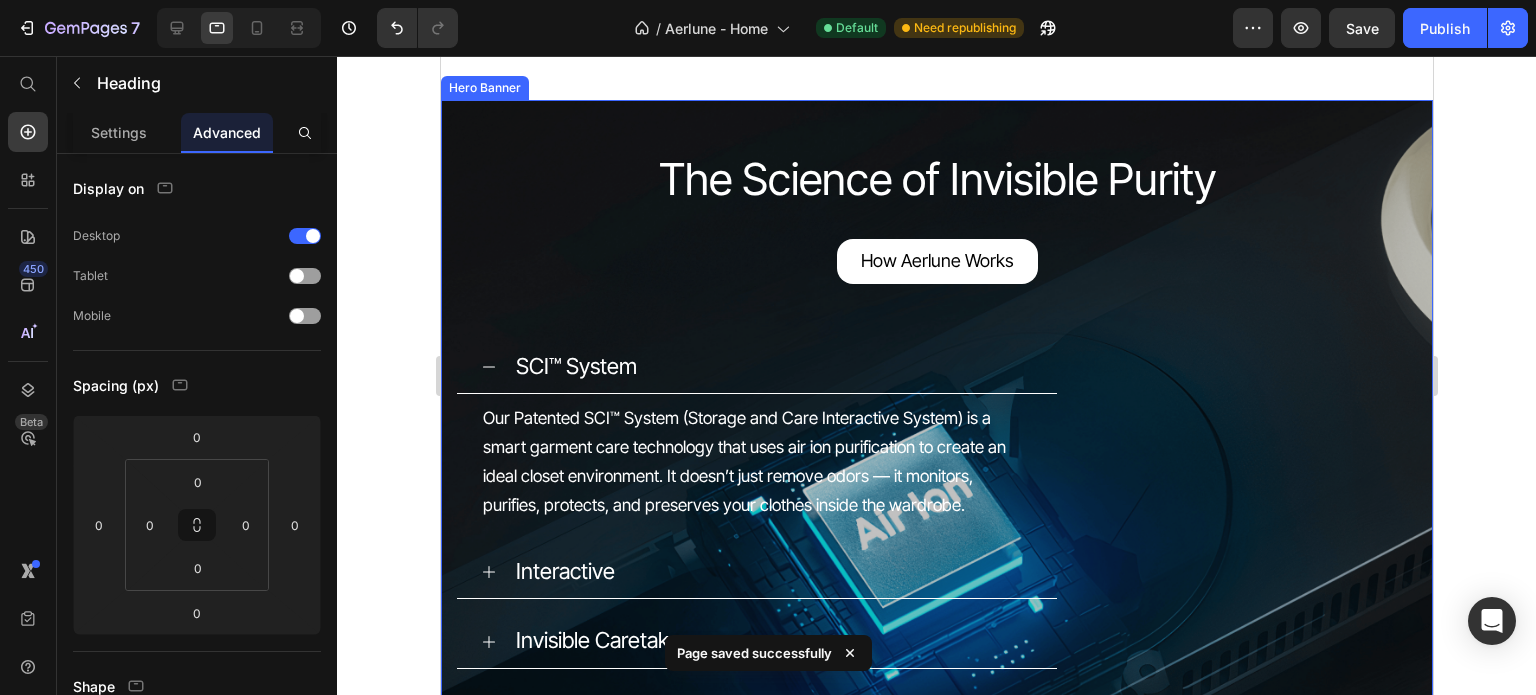 scroll, scrollTop: 1830, scrollLeft: 0, axis: vertical 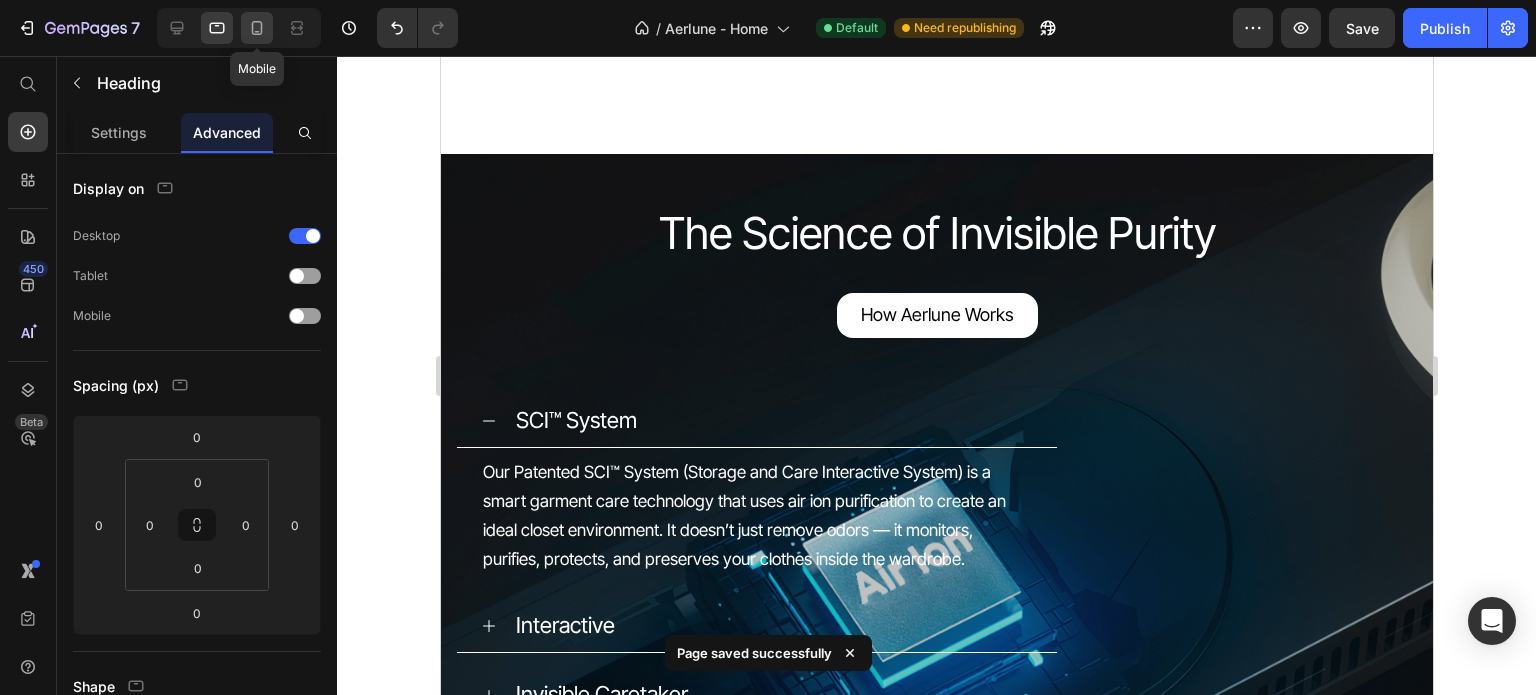 click 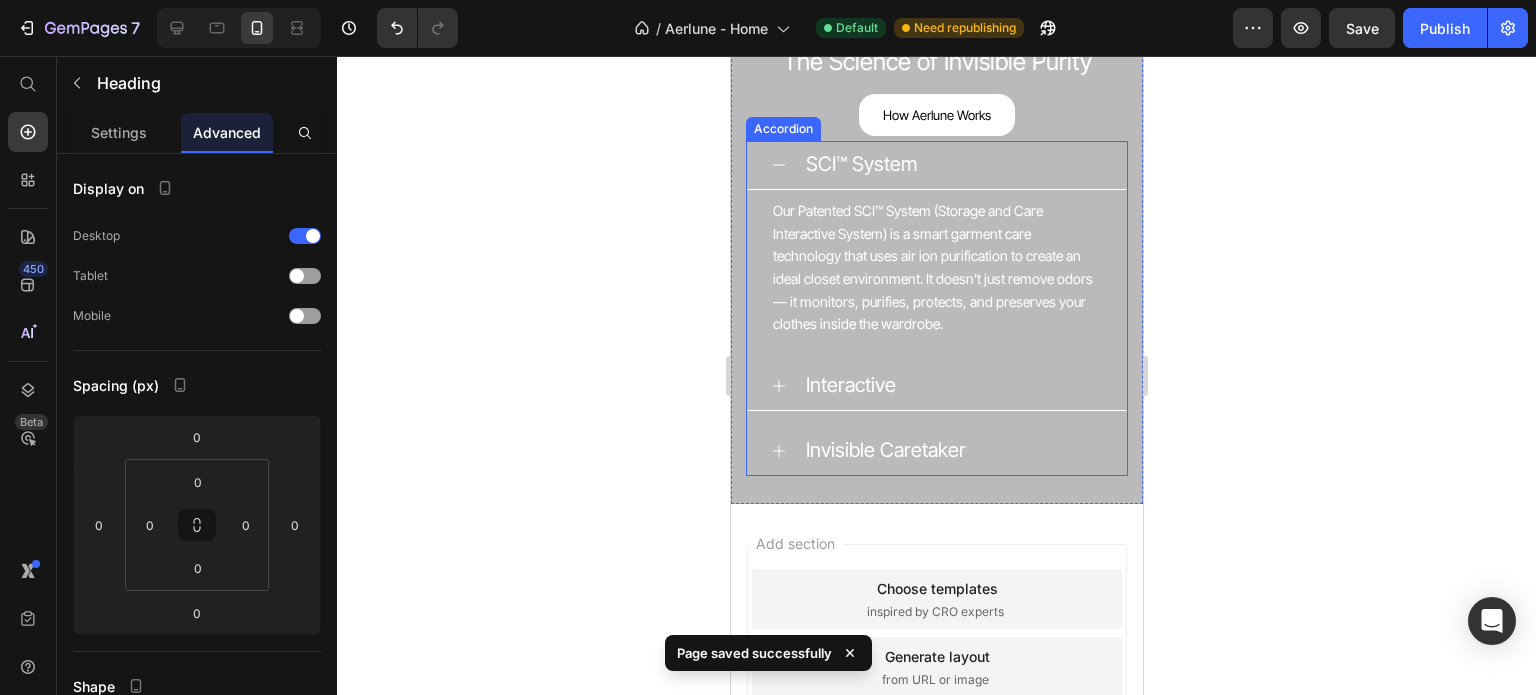 scroll, scrollTop: 1759, scrollLeft: 0, axis: vertical 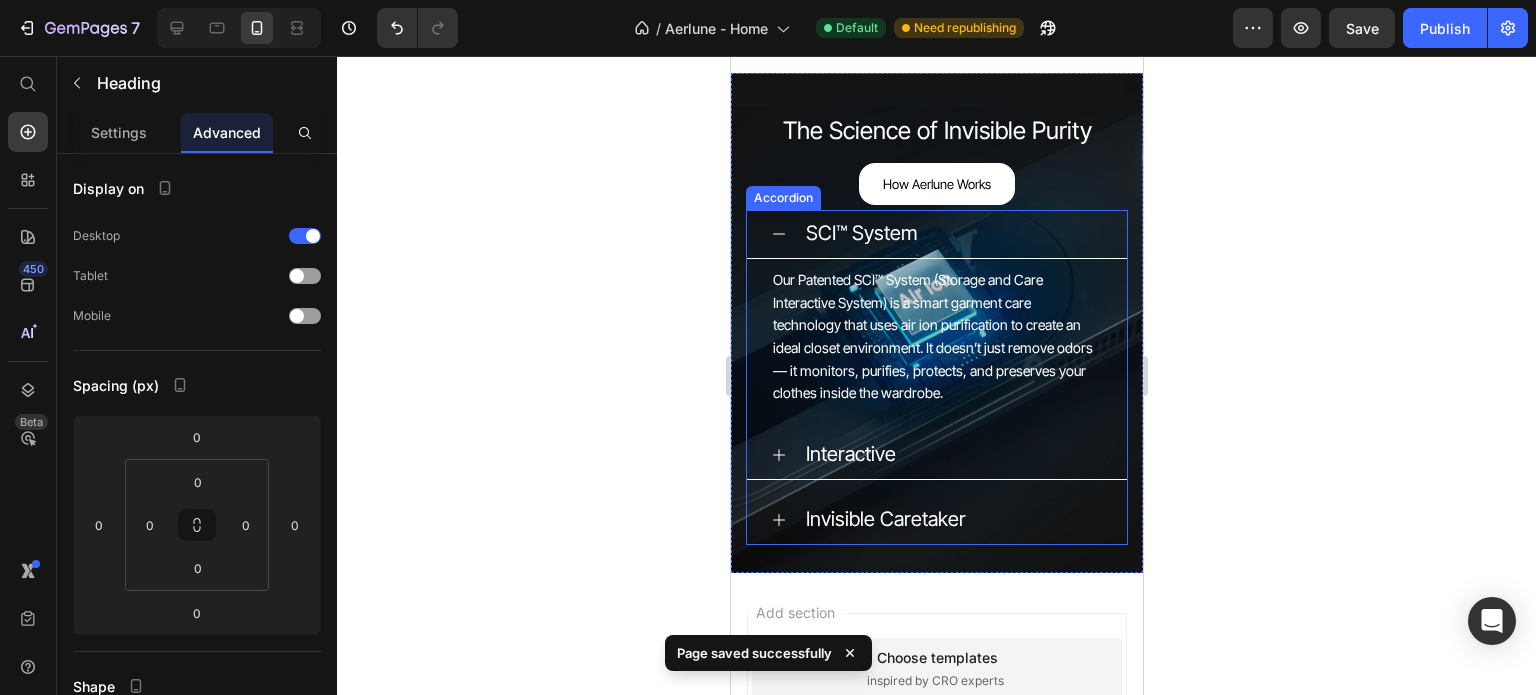 click on "SCI™ System" at bounding box center [936, 234] 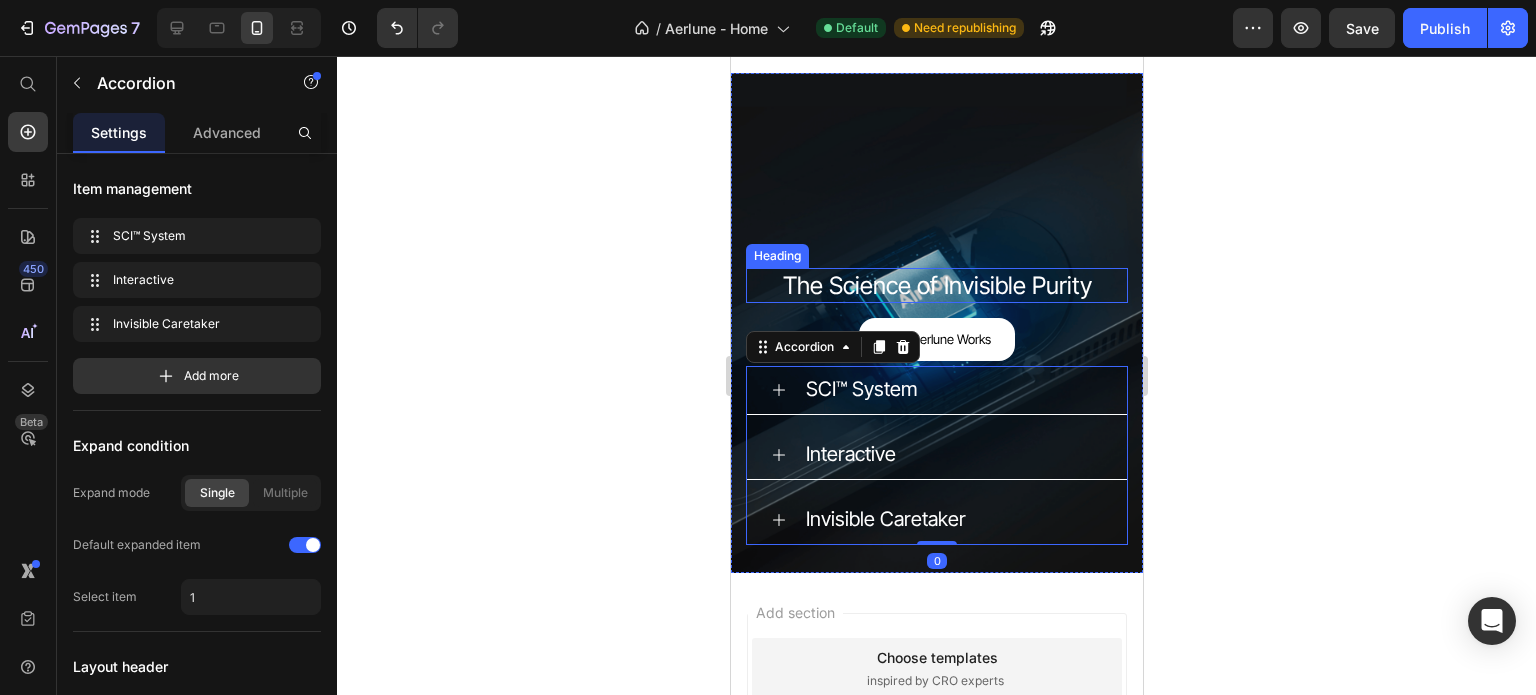 click on "The Science of Invisible Purity" at bounding box center (936, 285) 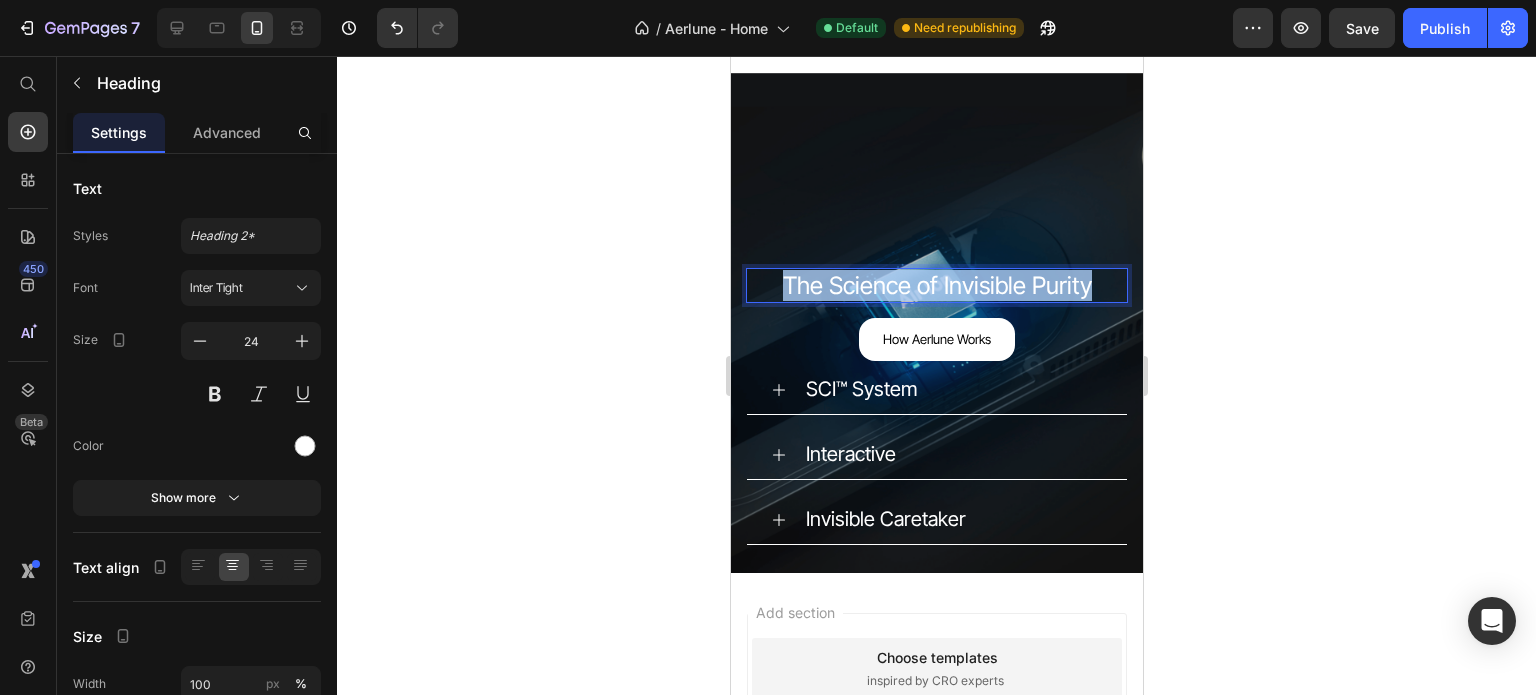 click on "The Science of Invisible Purity" at bounding box center (936, 285) 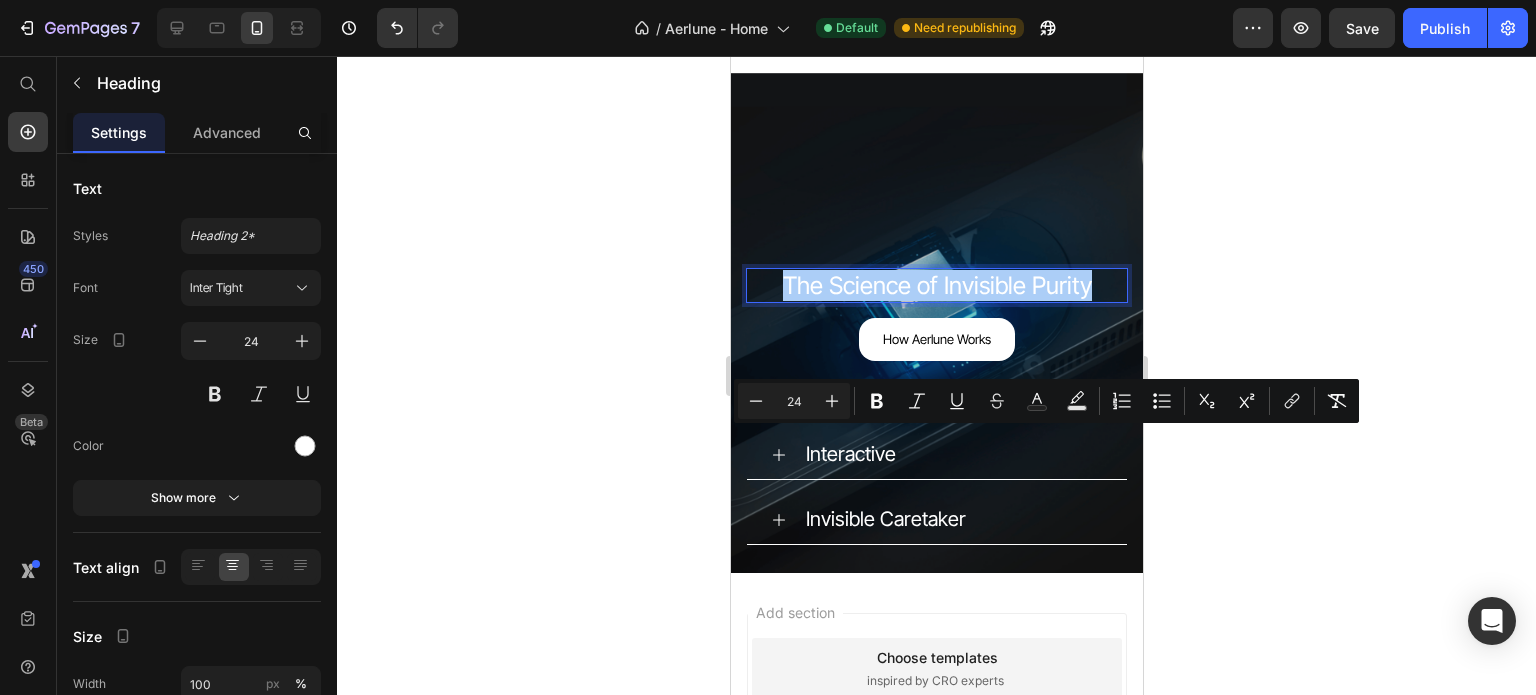 drag, startPoint x: 1268, startPoint y: 480, endPoint x: 1251, endPoint y: 479, distance: 17.029387 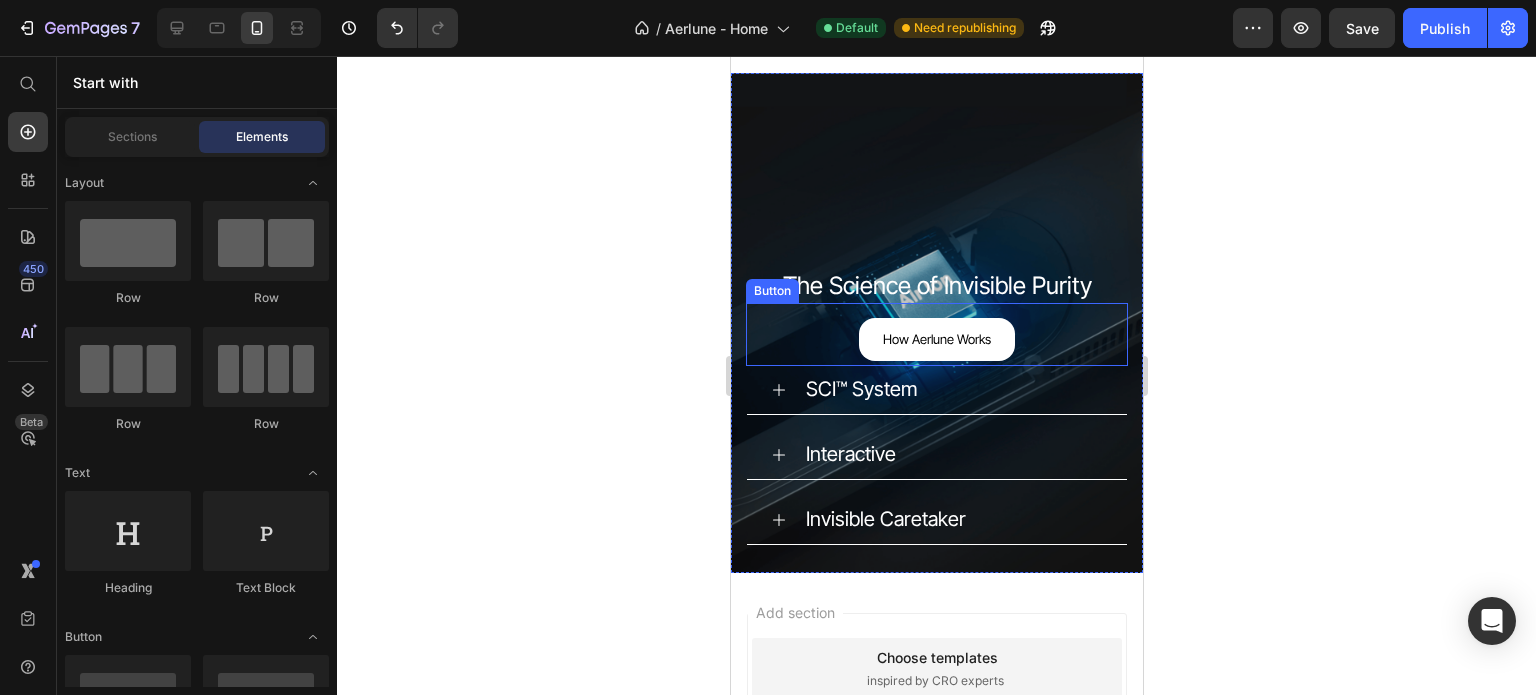 click on "How Aerlune Works Button" at bounding box center (936, 334) 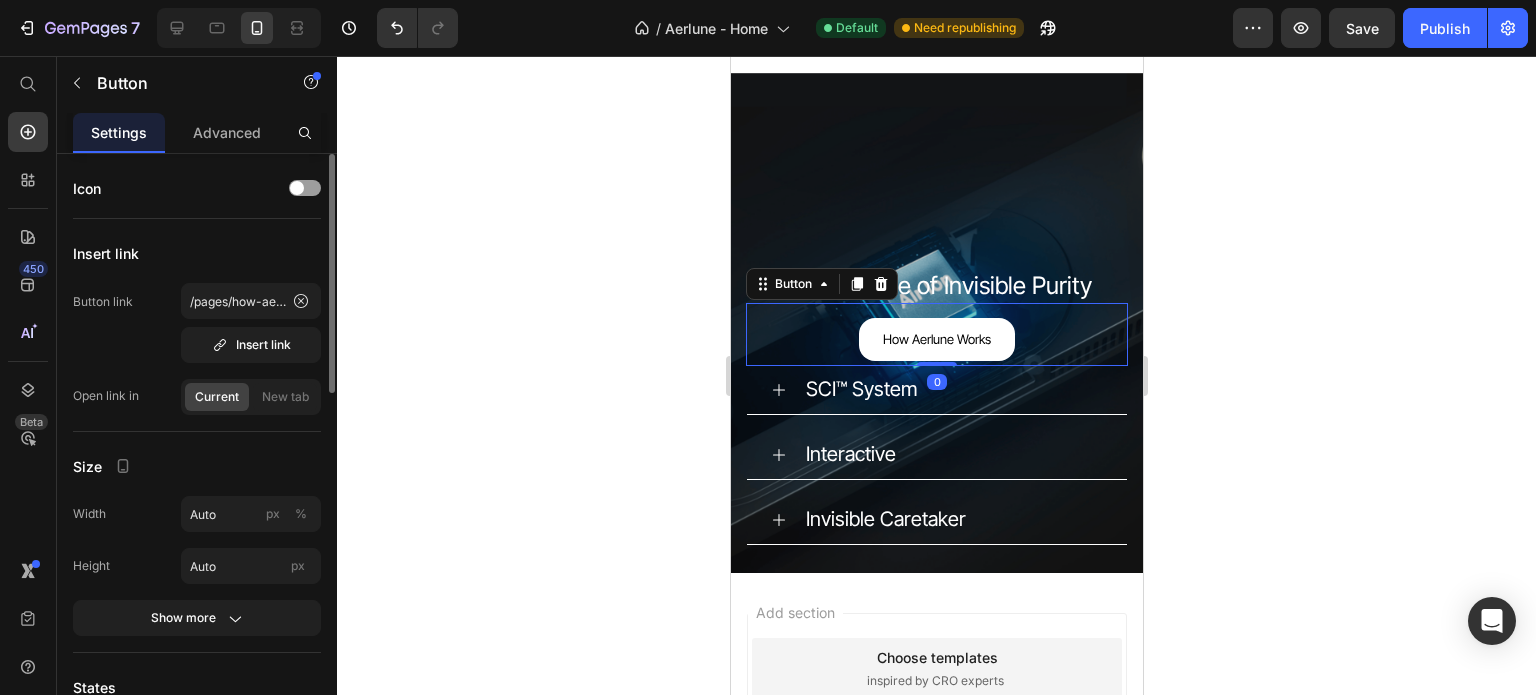 click on "Advanced" at bounding box center [227, 132] 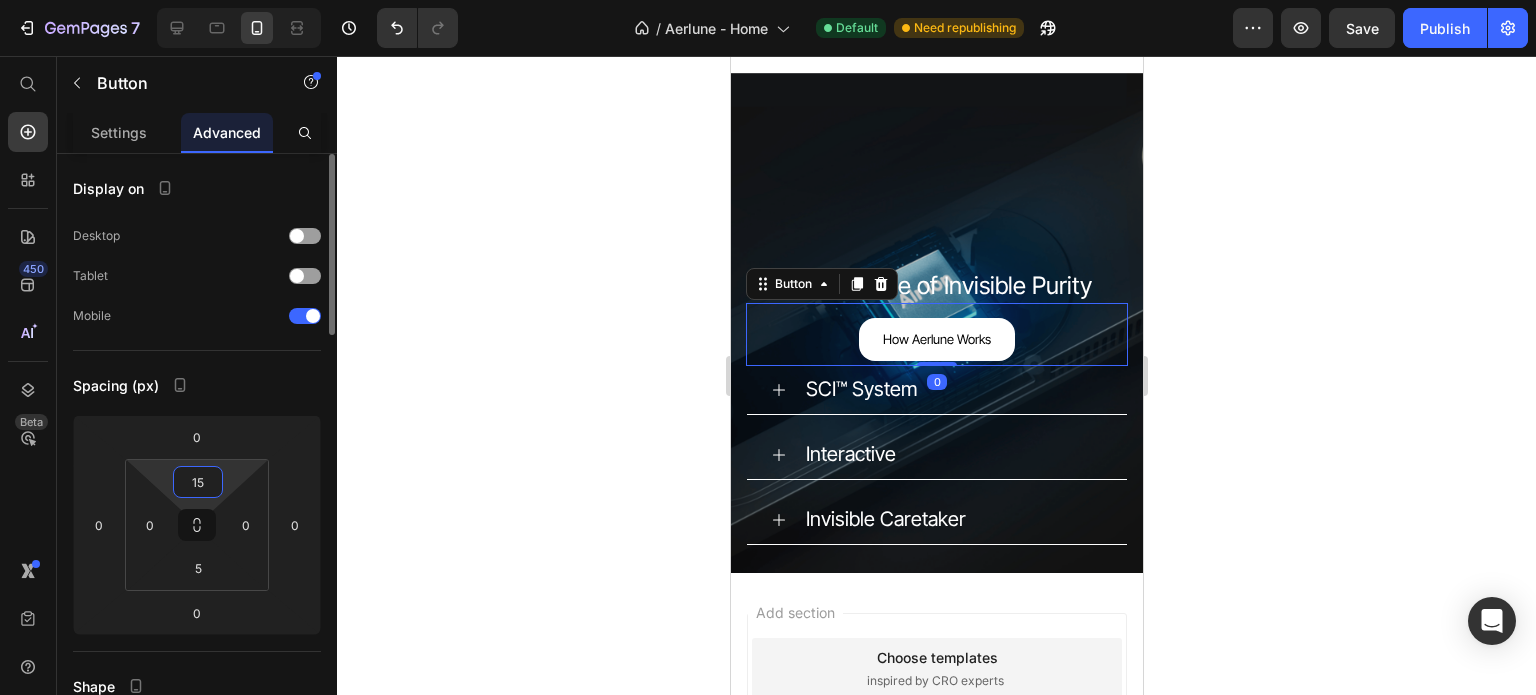 click on "15" at bounding box center (198, 482) 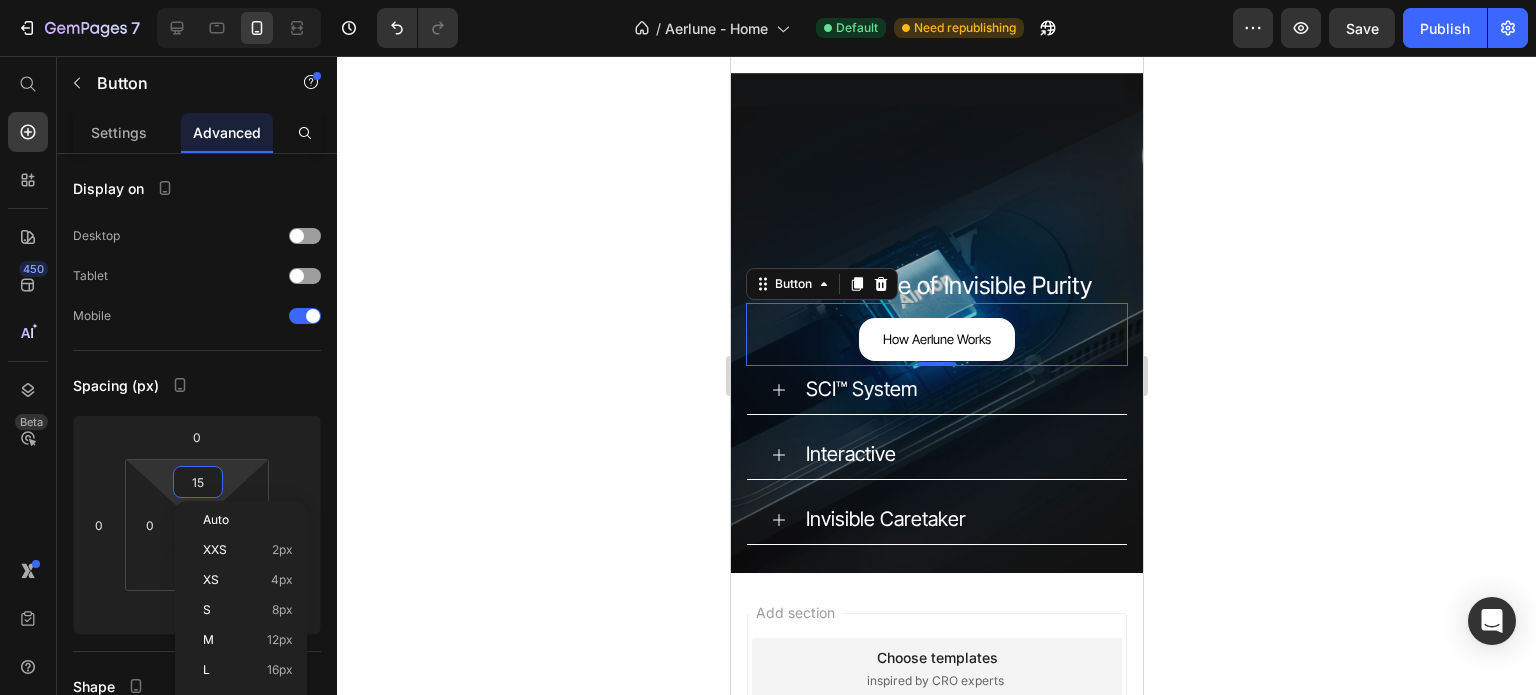 type 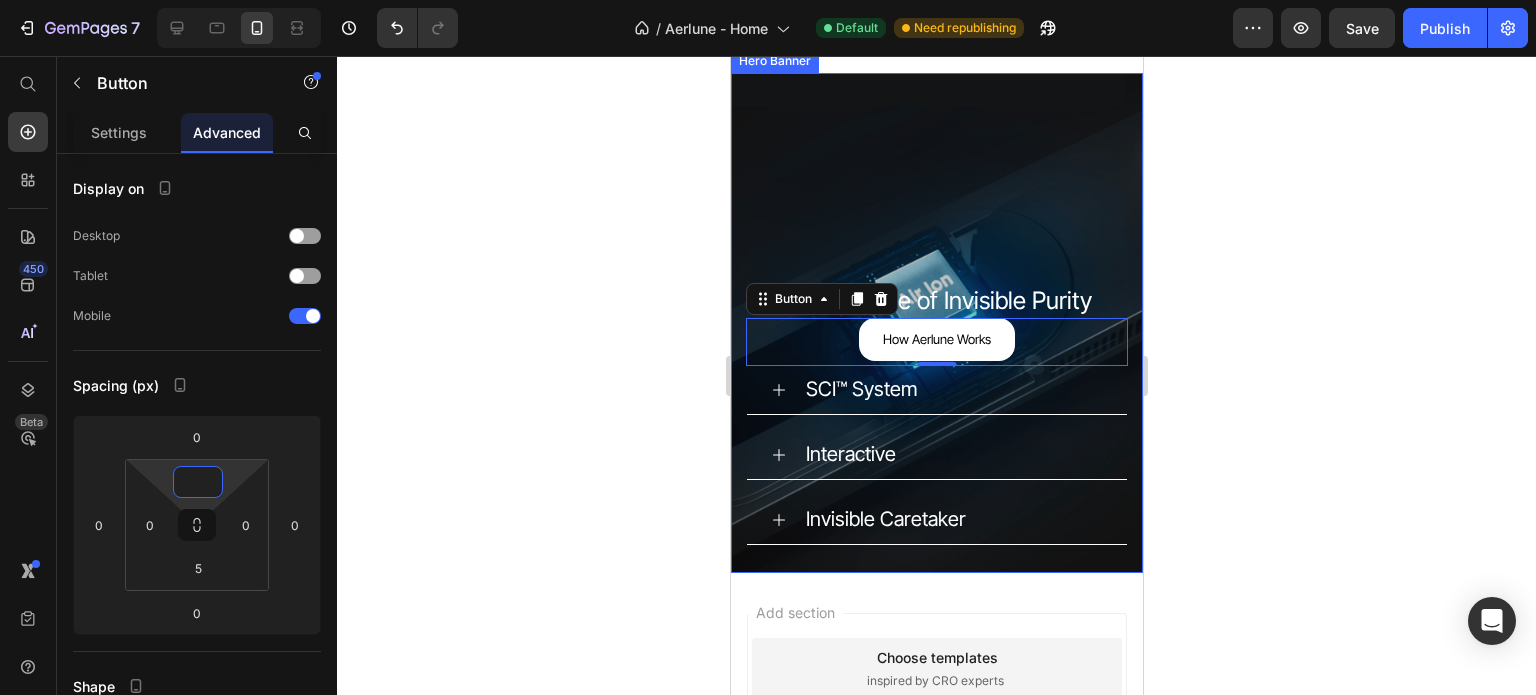click at bounding box center (936, 323) 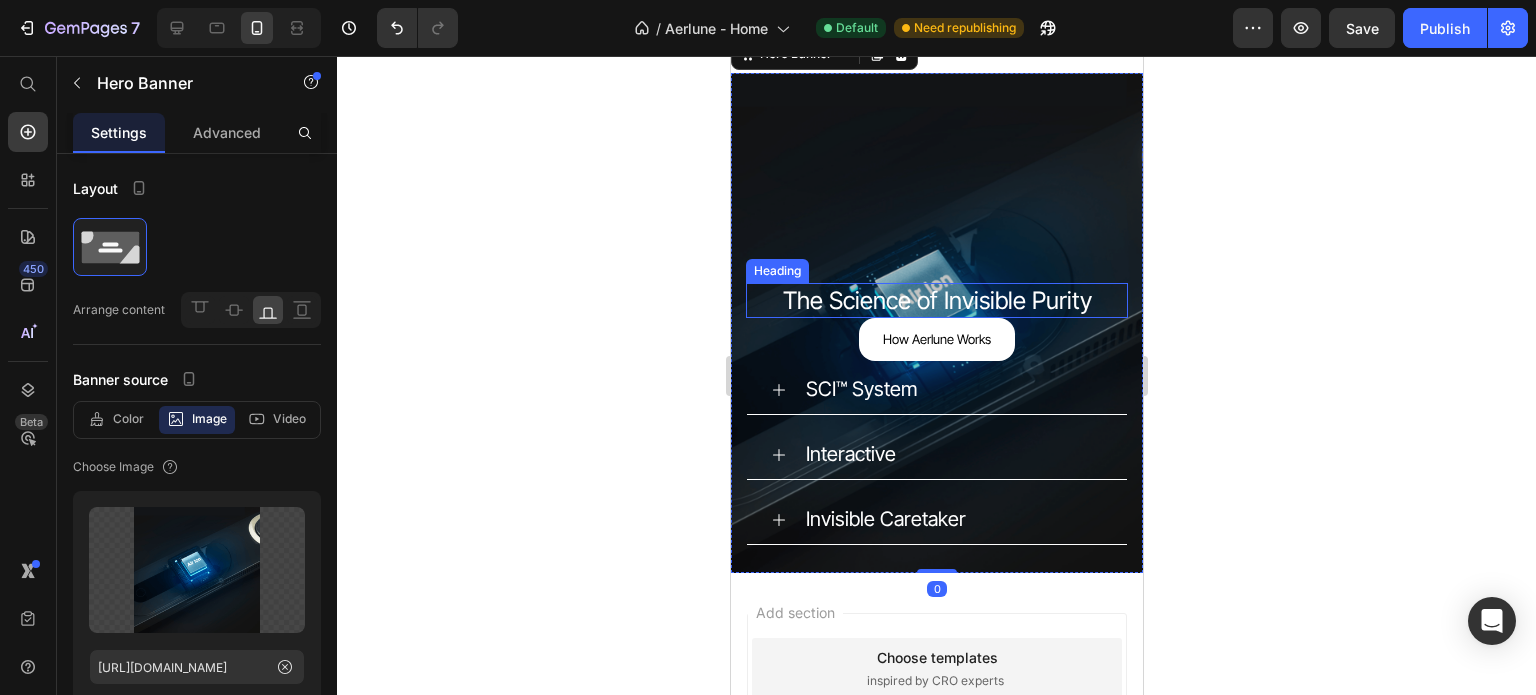click on "The Science of Invisible Purity" at bounding box center (936, 300) 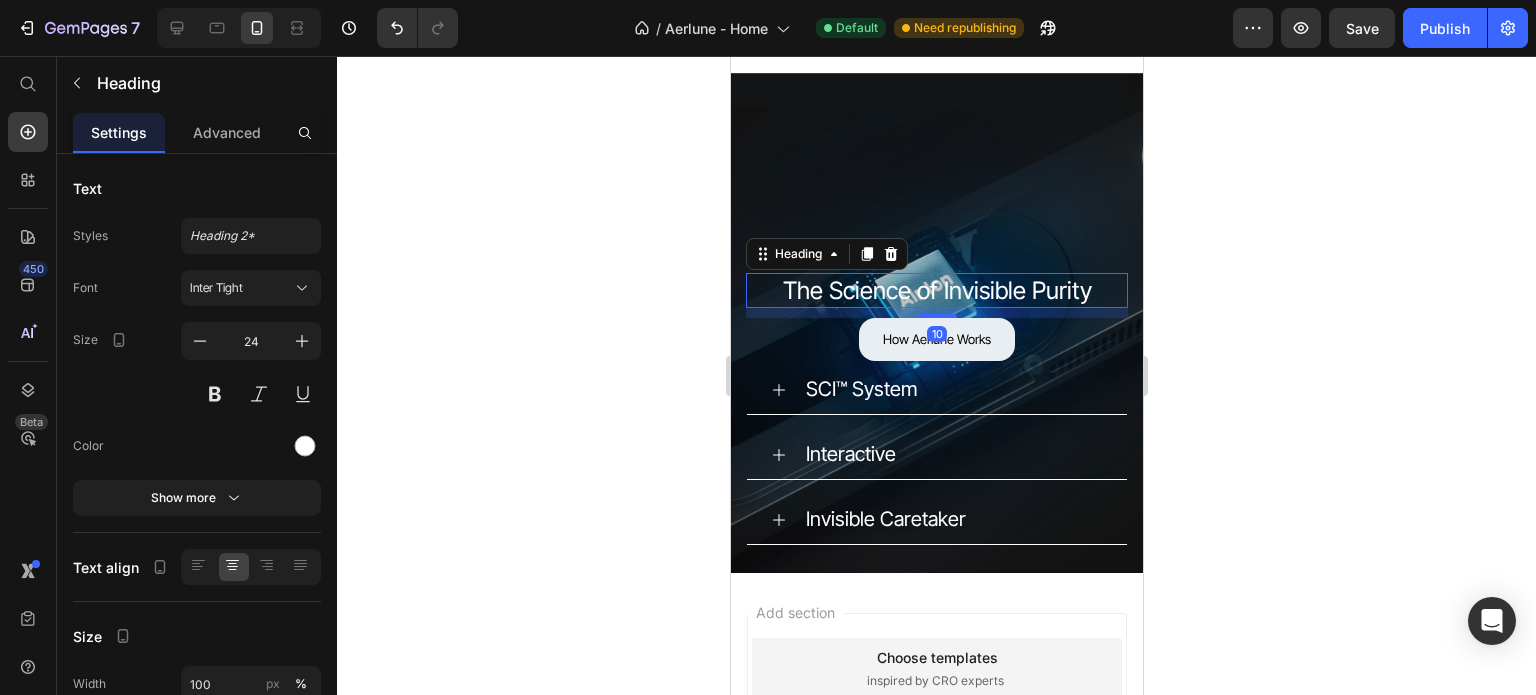 drag, startPoint x: 928, startPoint y: 475, endPoint x: 940, endPoint y: 485, distance: 15.6205 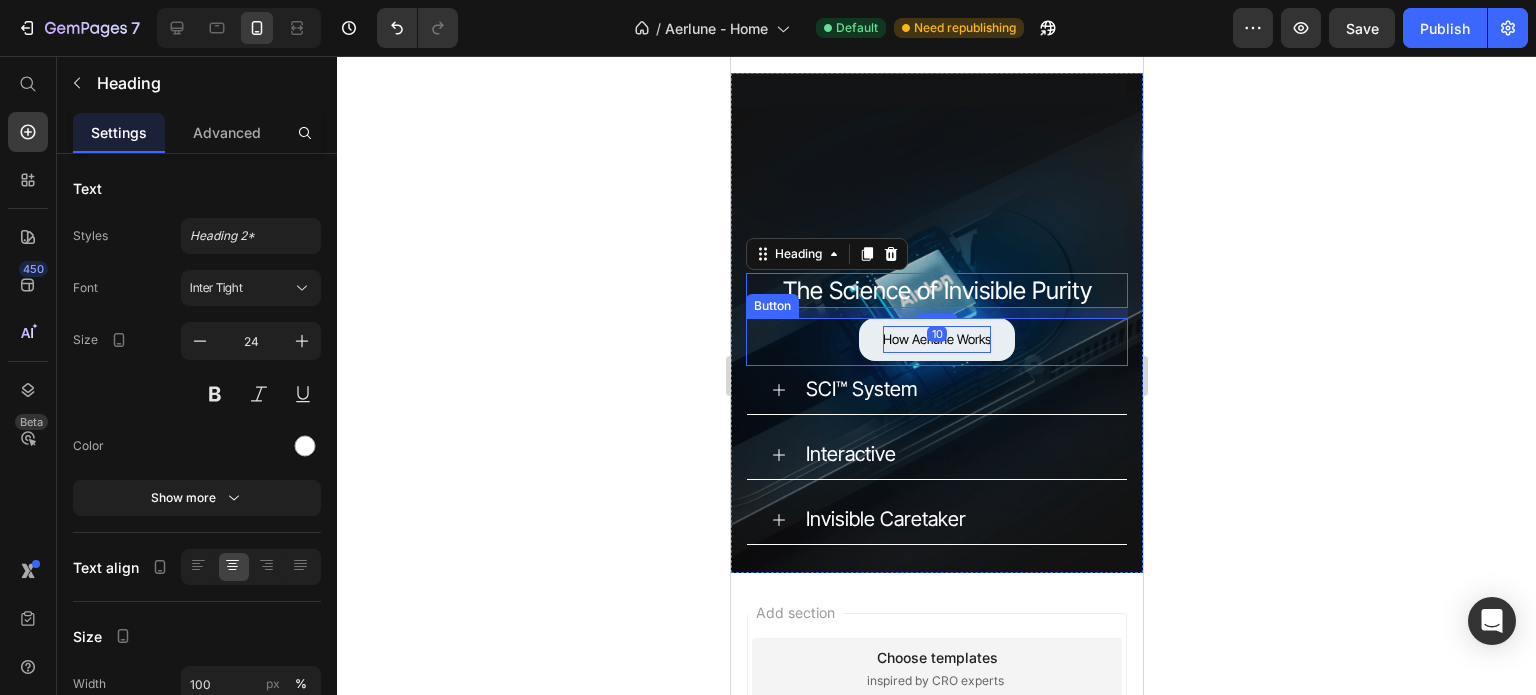 click on "How Aerlune Works" at bounding box center [936, 339] 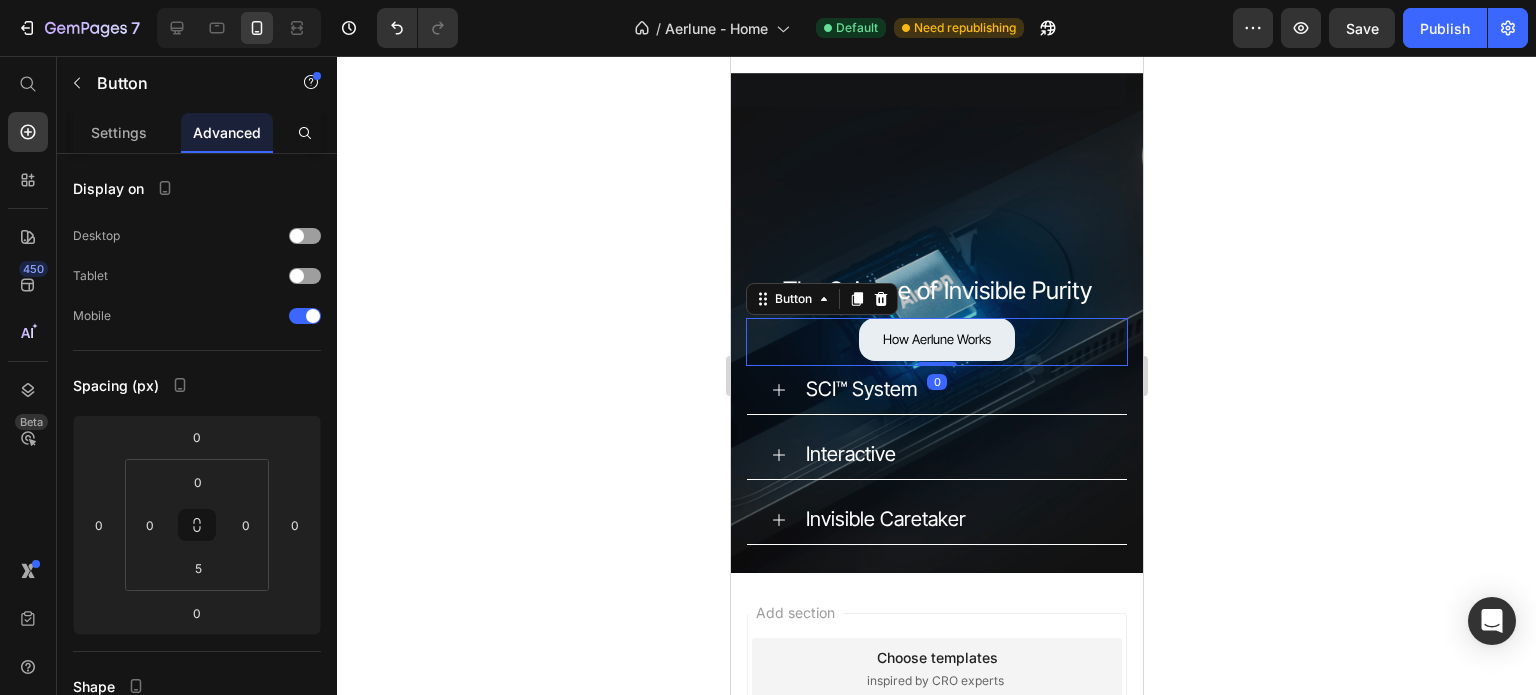 click on "How Aerlune Works" at bounding box center [936, 339] 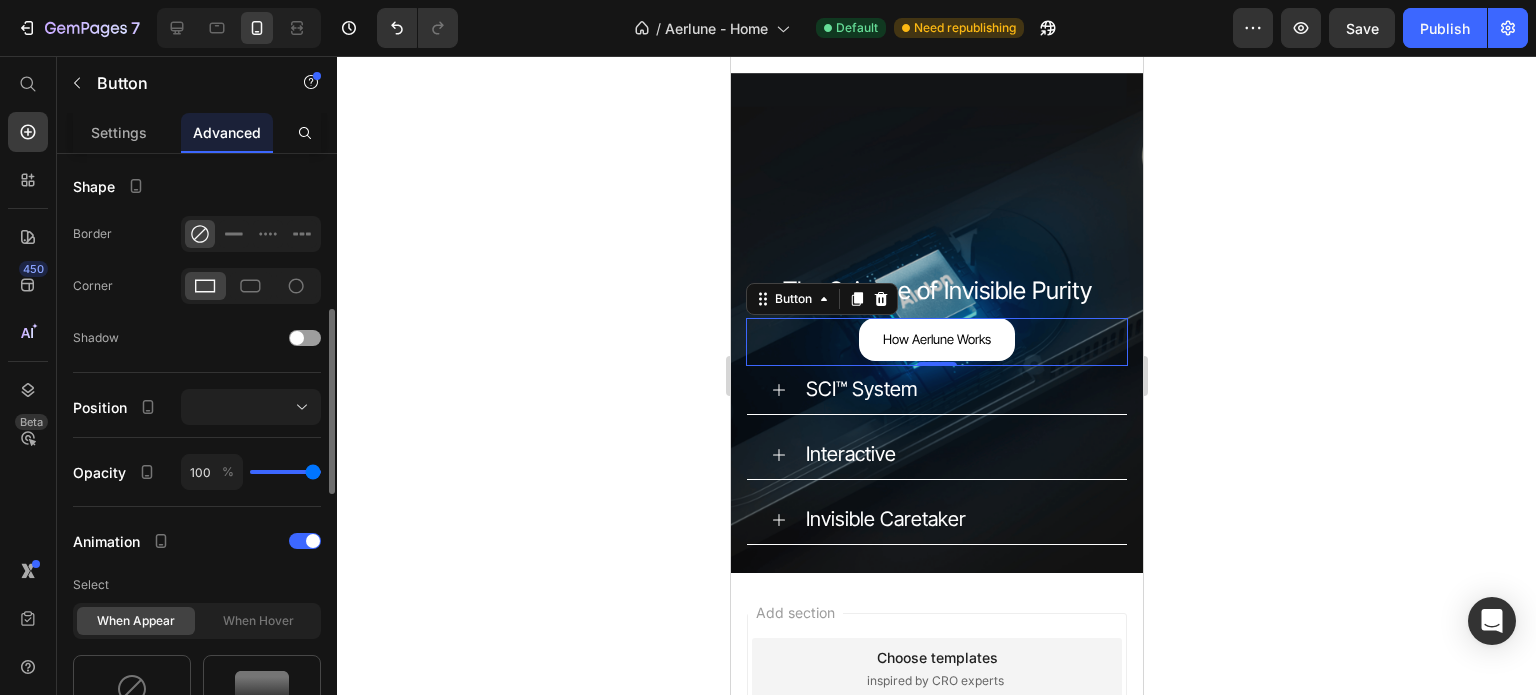 scroll, scrollTop: 600, scrollLeft: 0, axis: vertical 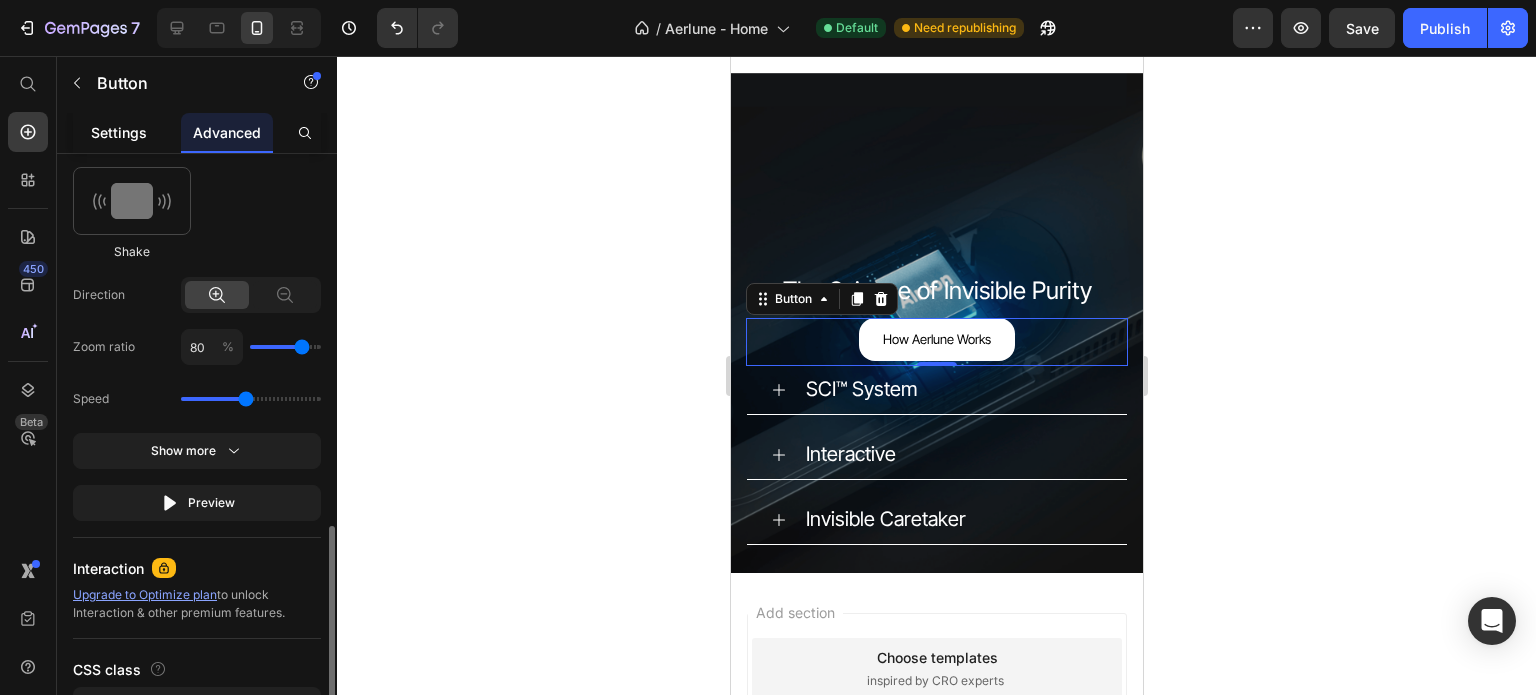 click on "Settings" at bounding box center [119, 132] 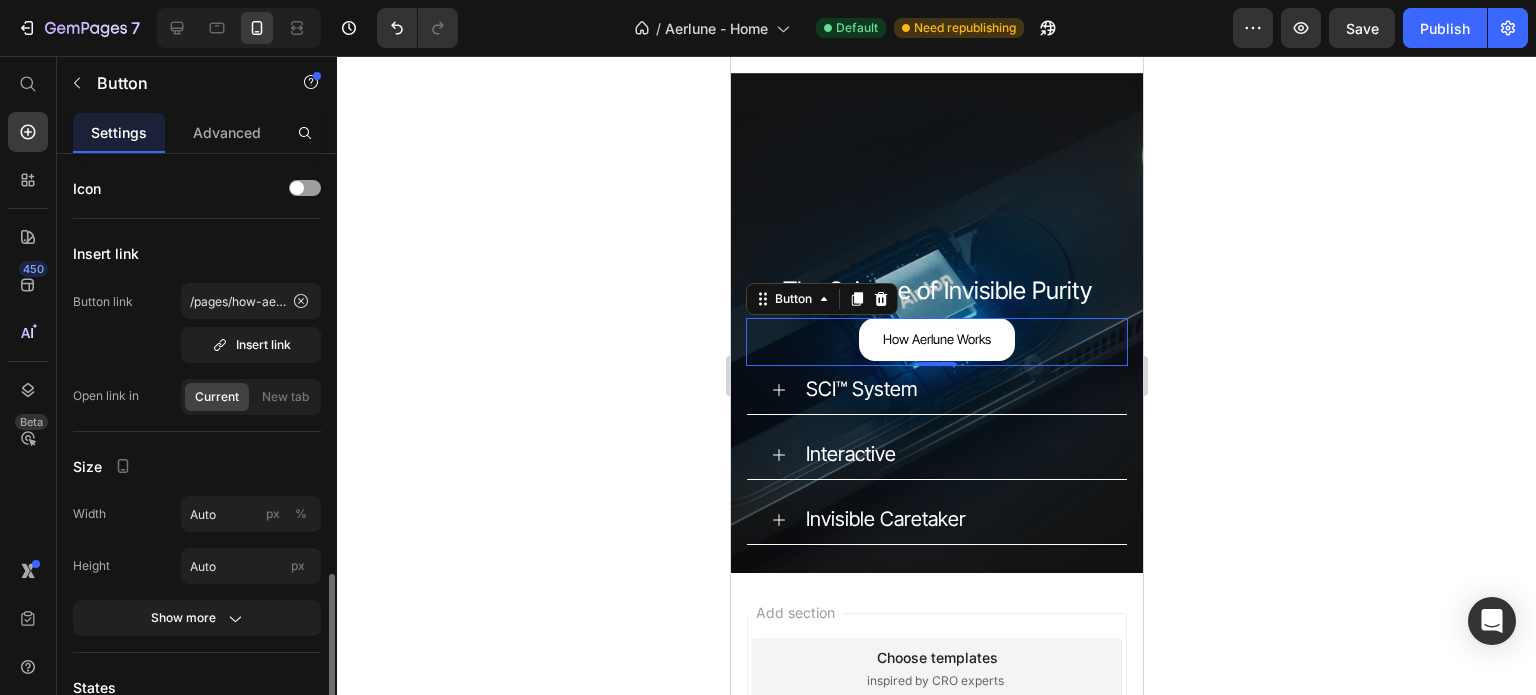 scroll, scrollTop: 300, scrollLeft: 0, axis: vertical 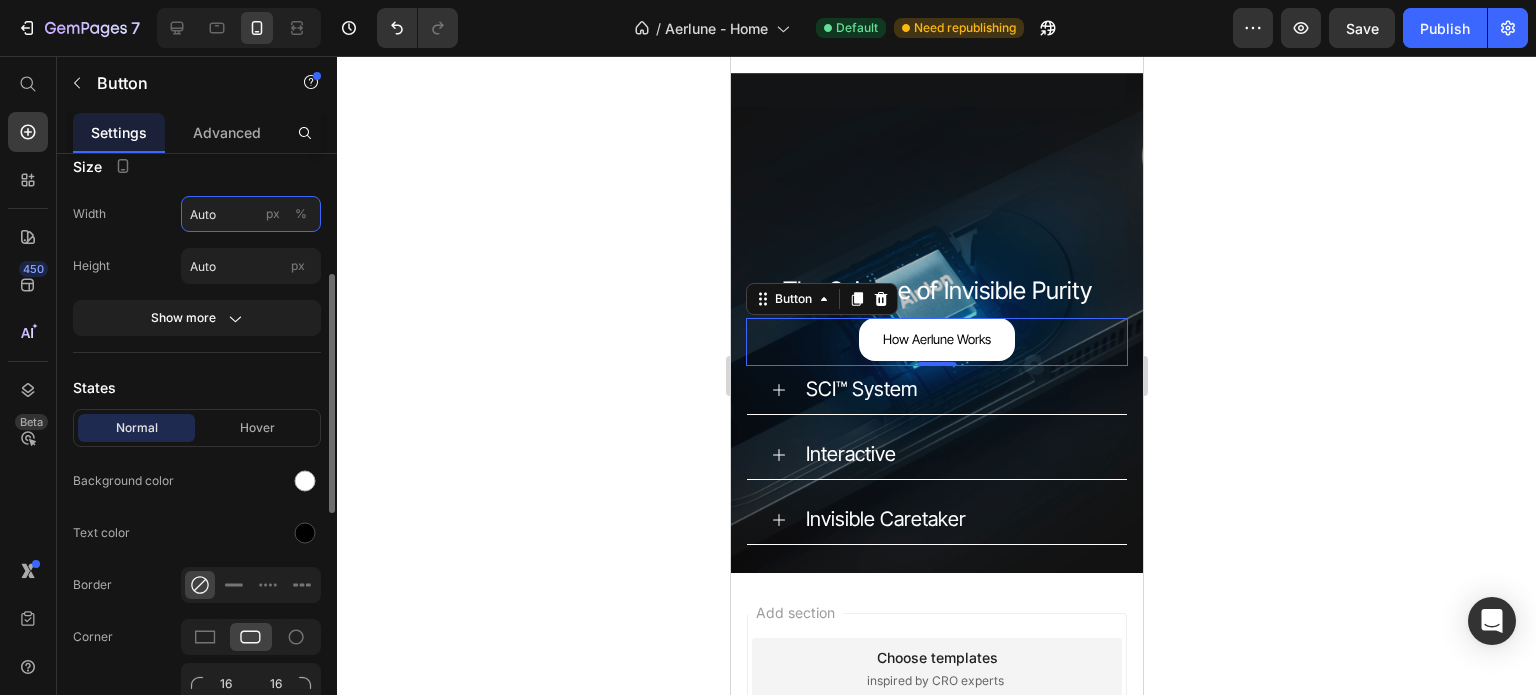 click on "Auto" at bounding box center (251, 214) 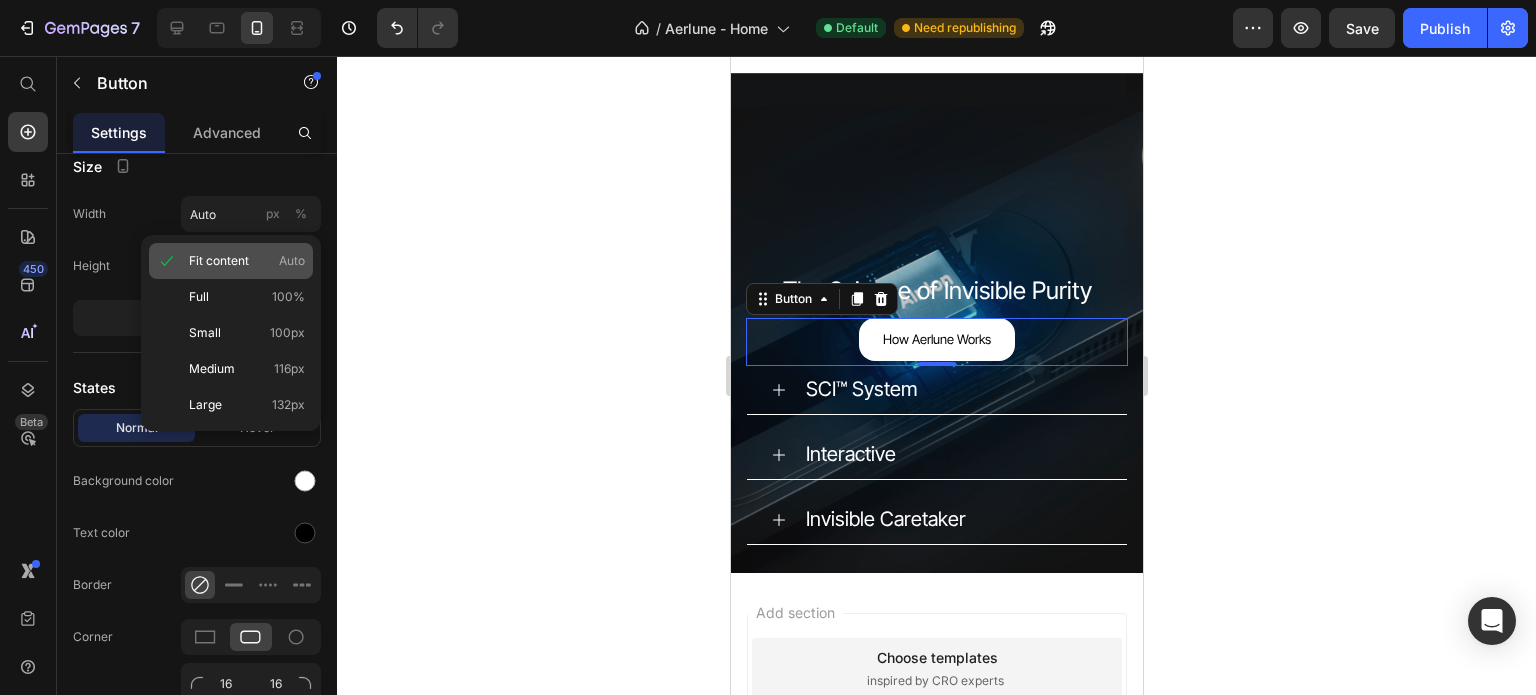 click on "Fit content" at bounding box center (219, 261) 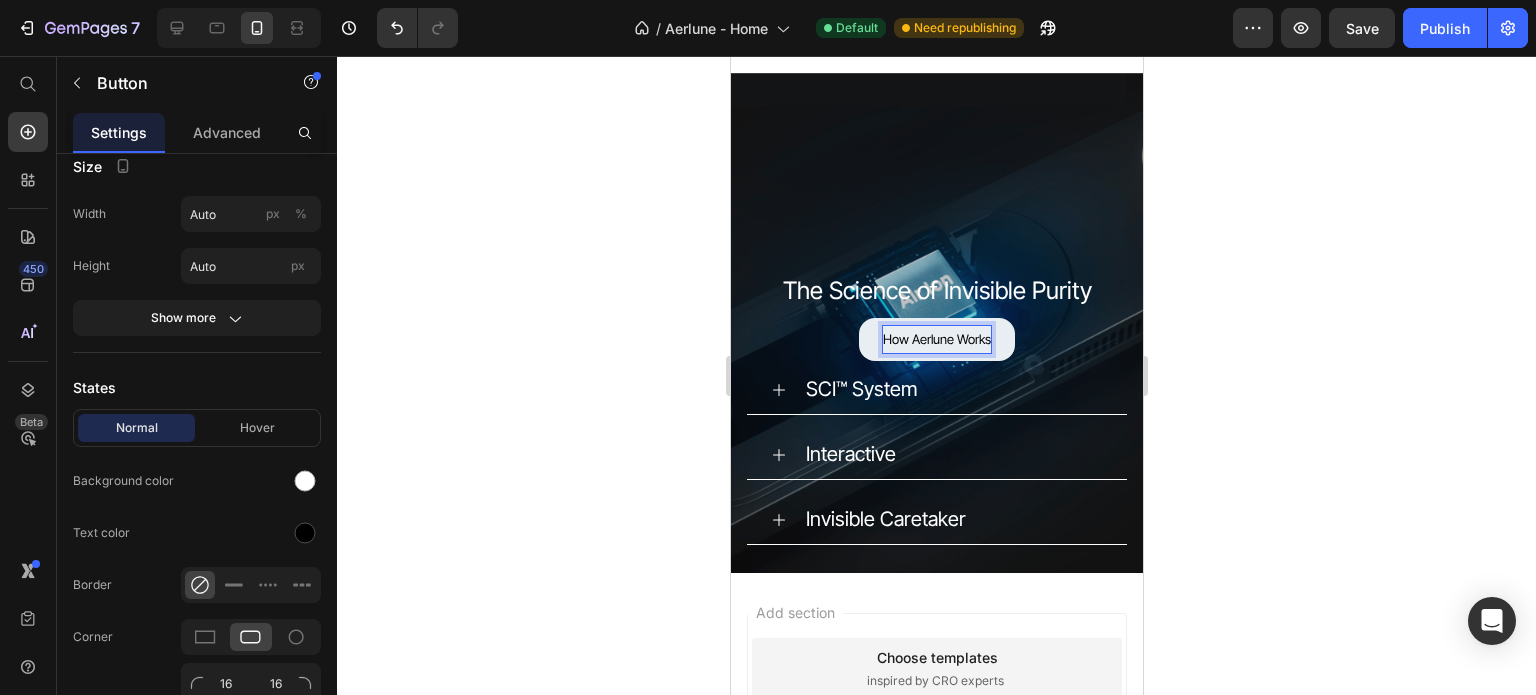 click on "How Aerlune Works" at bounding box center (936, 339) 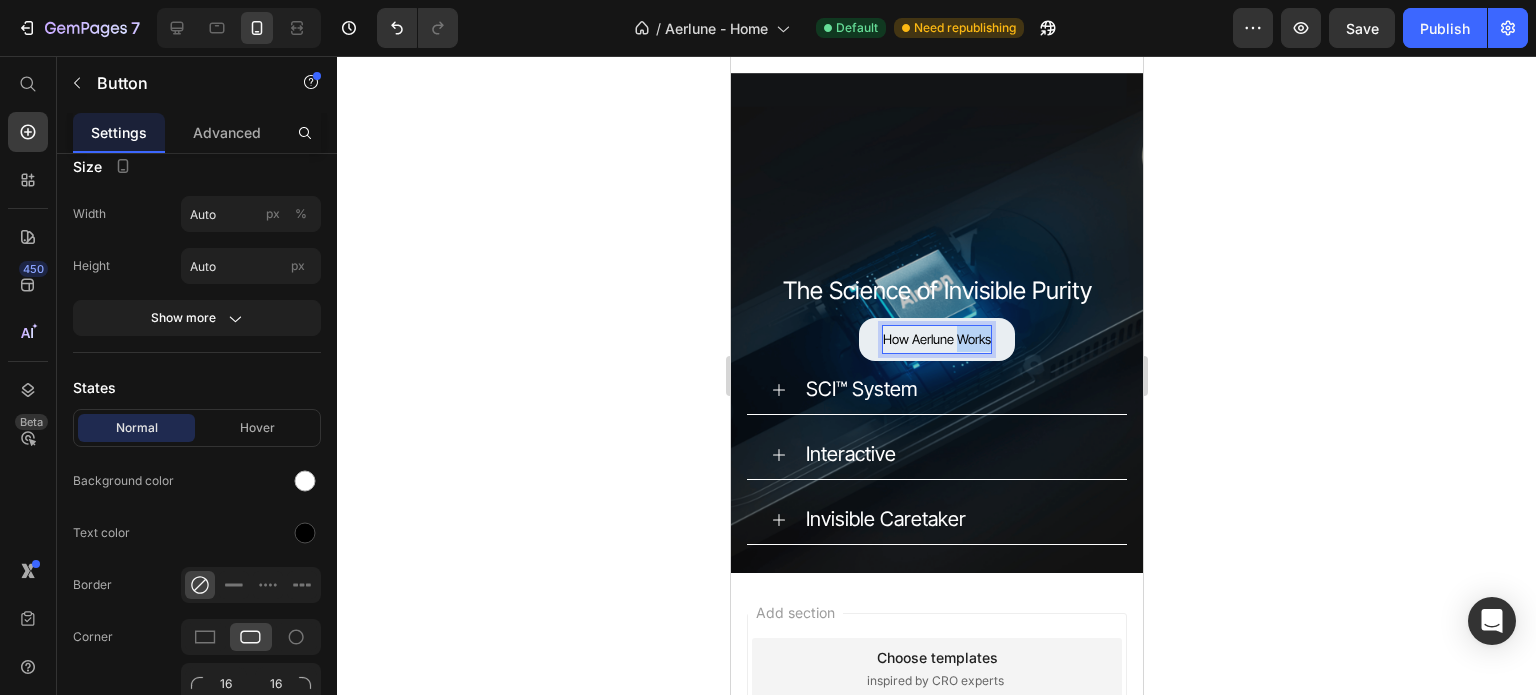 click on "How Aerlune Works" at bounding box center (936, 339) 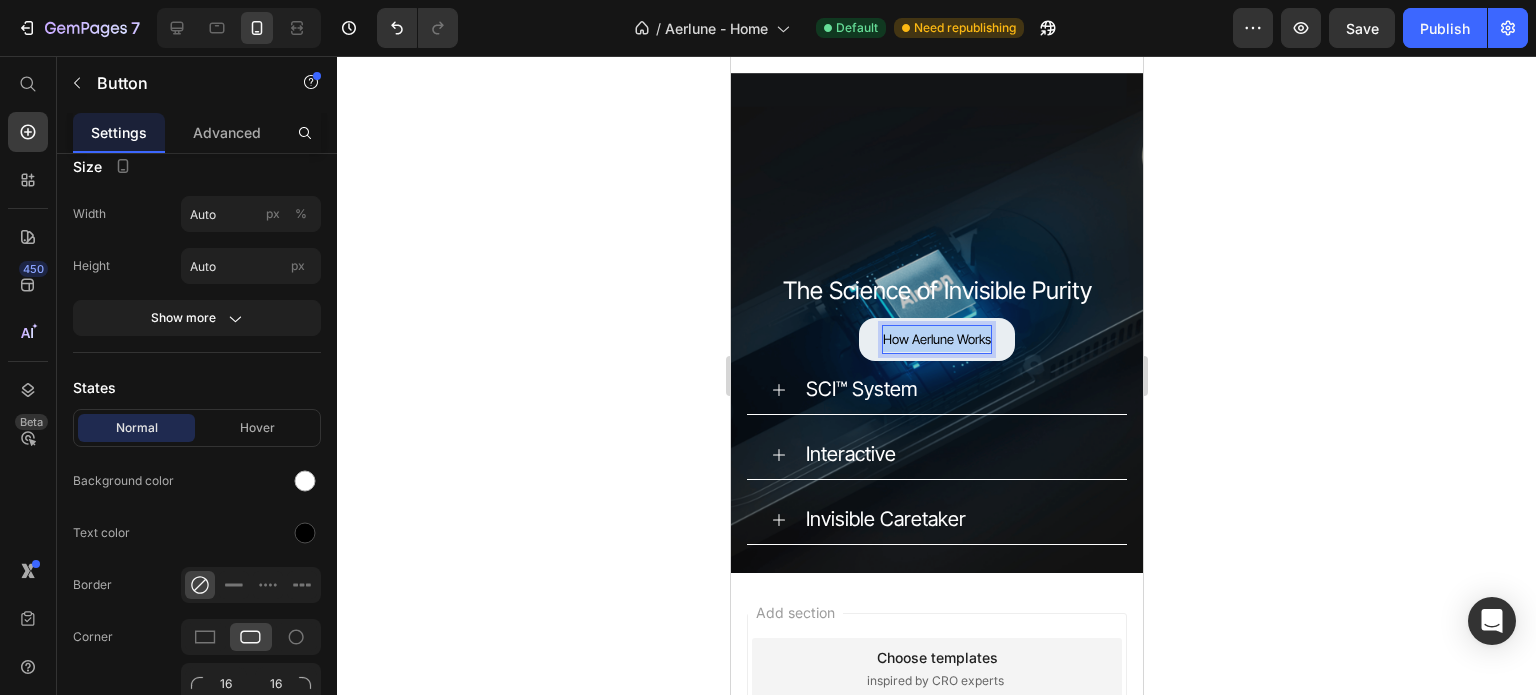 click on "How Aerlune Works" at bounding box center [936, 339] 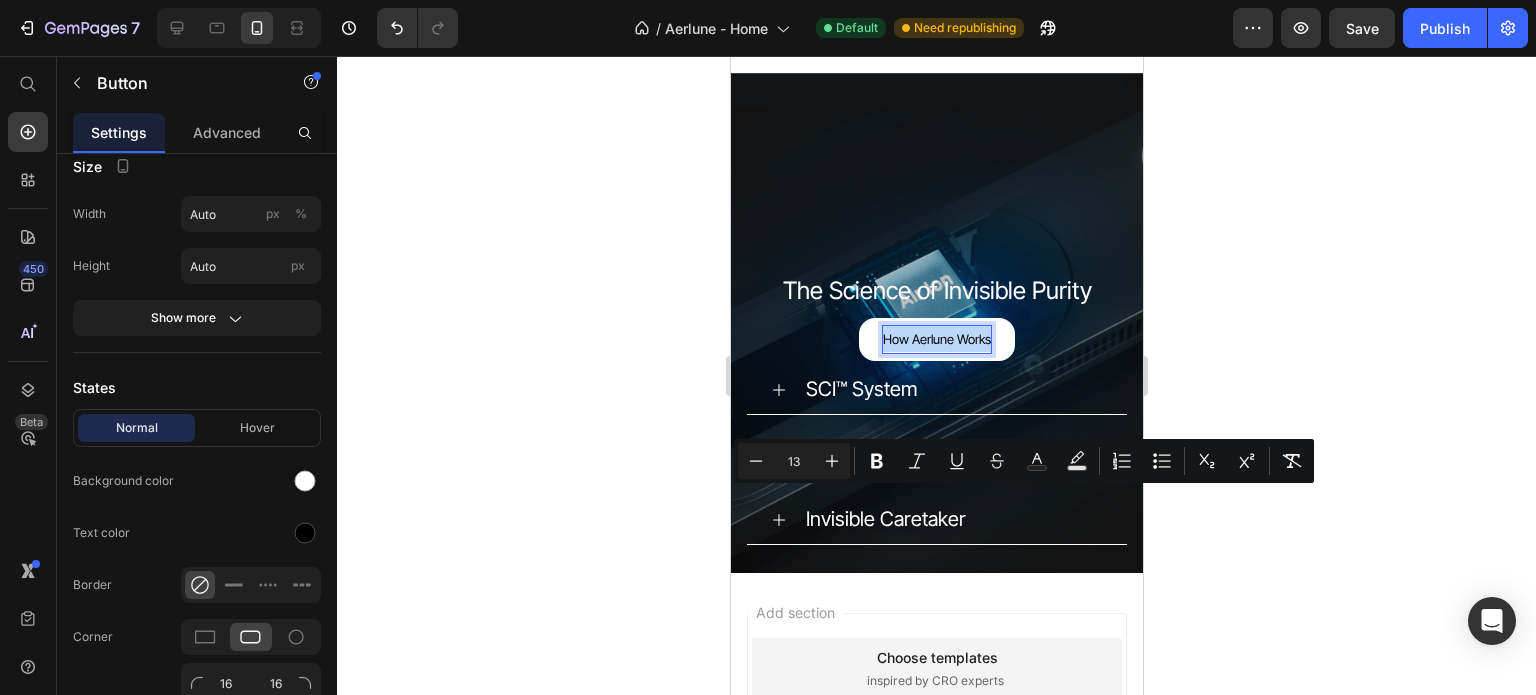 click on "How Aerlune Works Button   0" at bounding box center [936, 341] 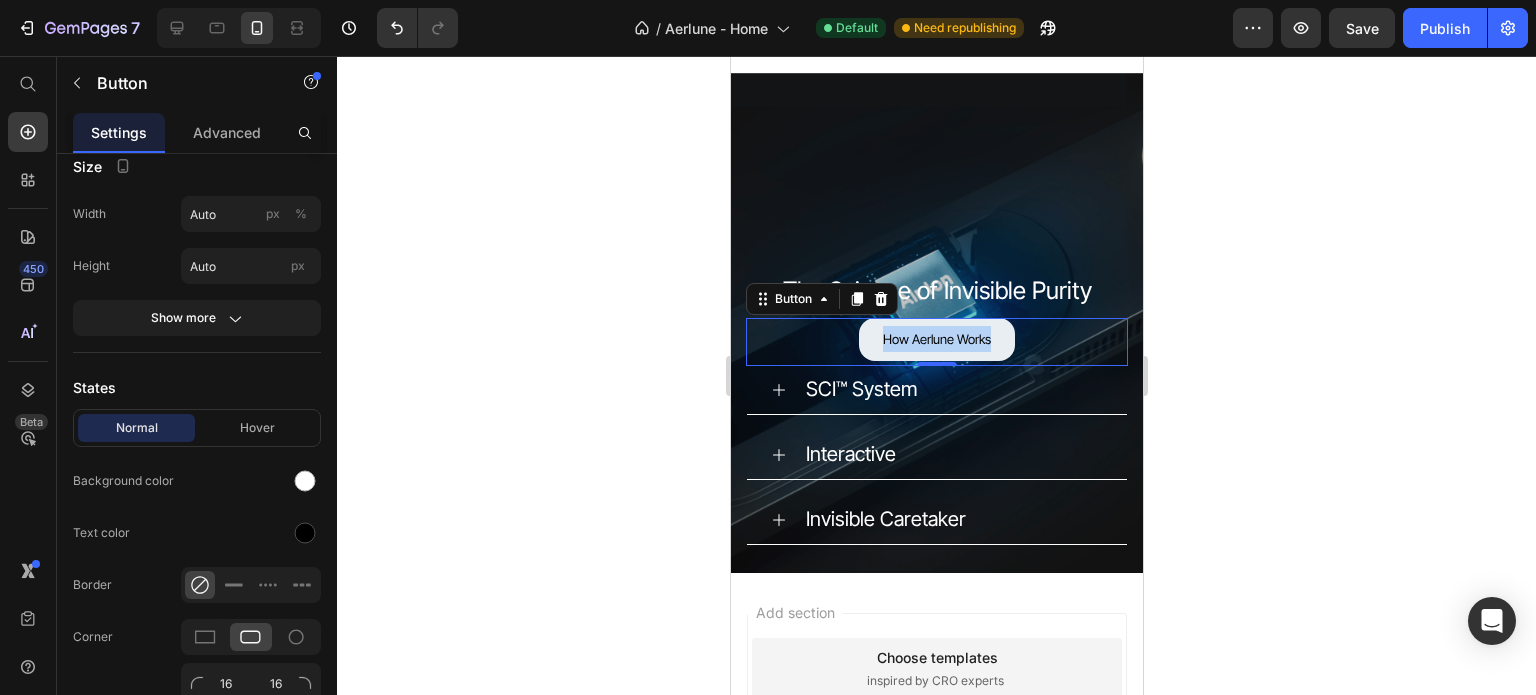 click on "How Aerlune Works" at bounding box center [936, 339] 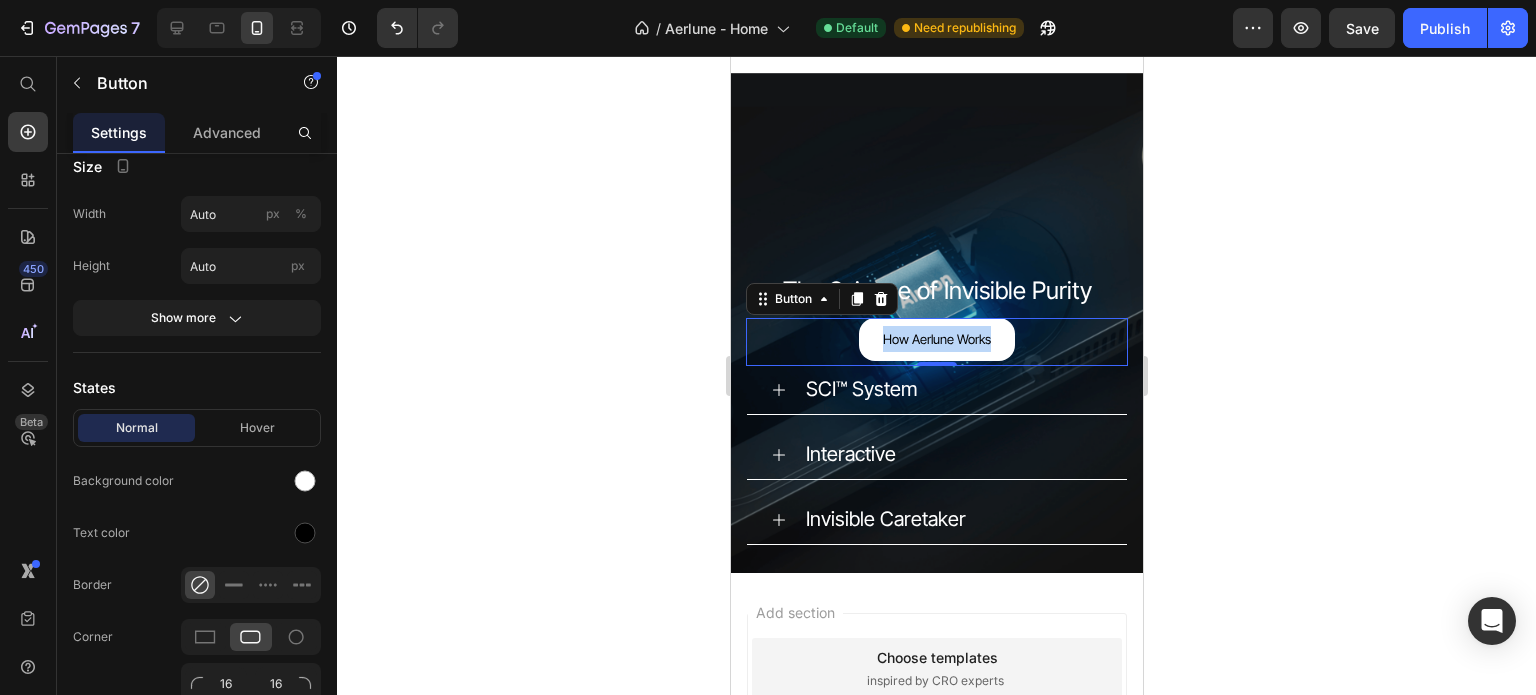 click on "How Aerlune Works Button   0" at bounding box center [936, 341] 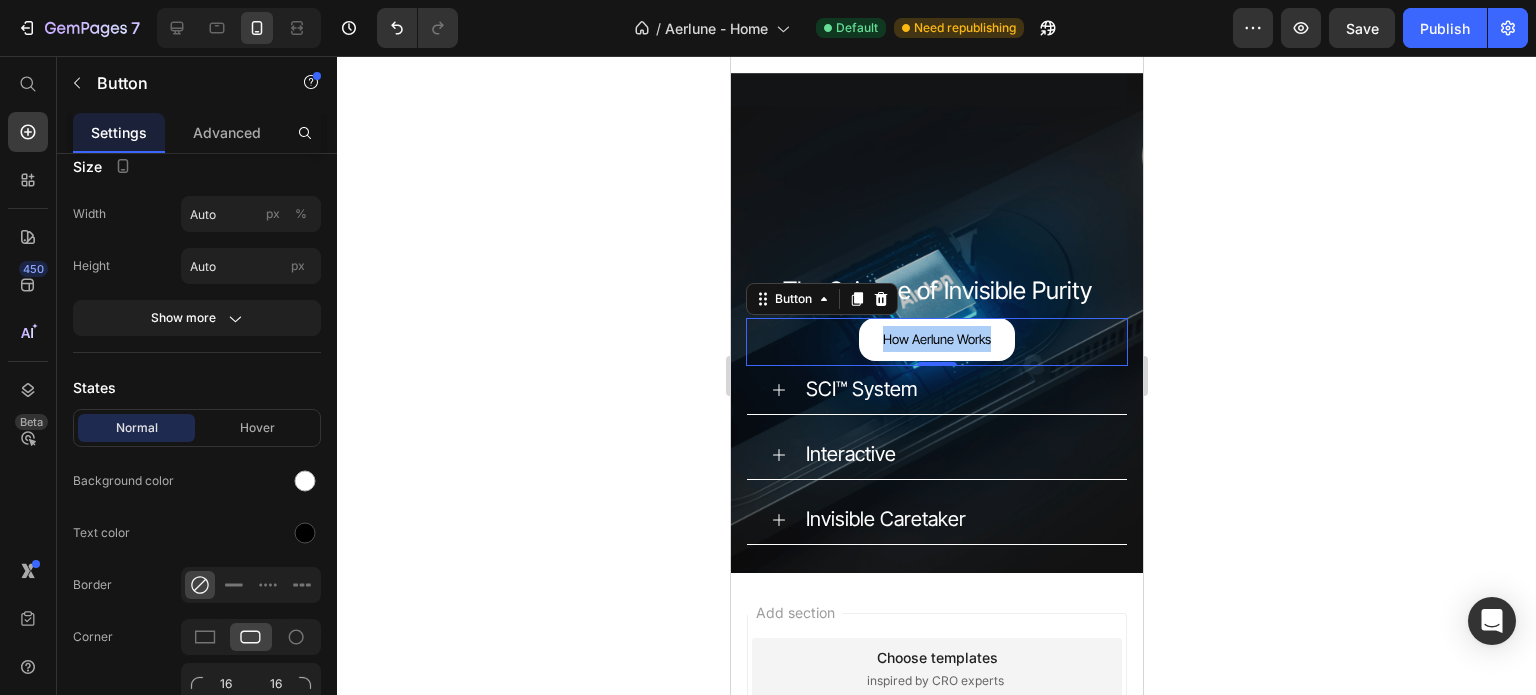 click 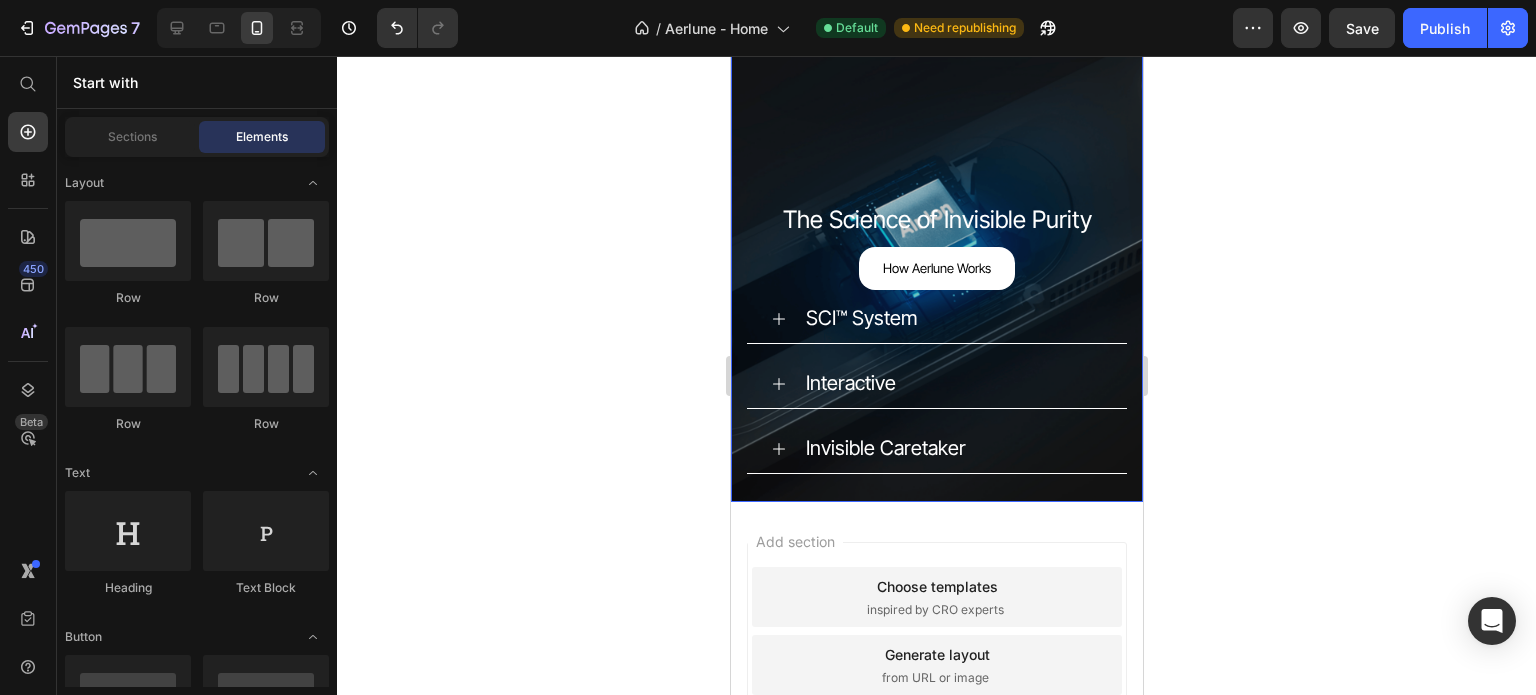 scroll, scrollTop: 1959, scrollLeft: 0, axis: vertical 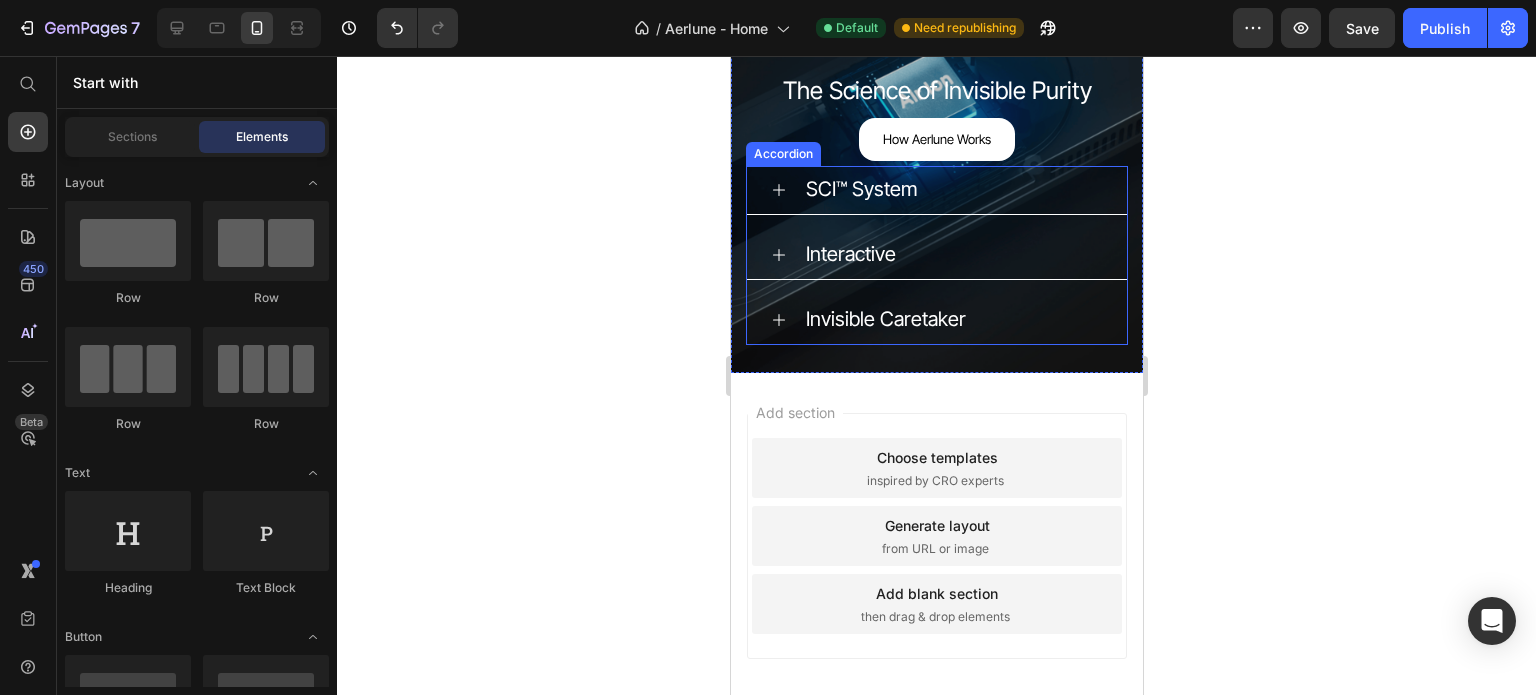 click on "SCI™ System" at bounding box center (936, 190) 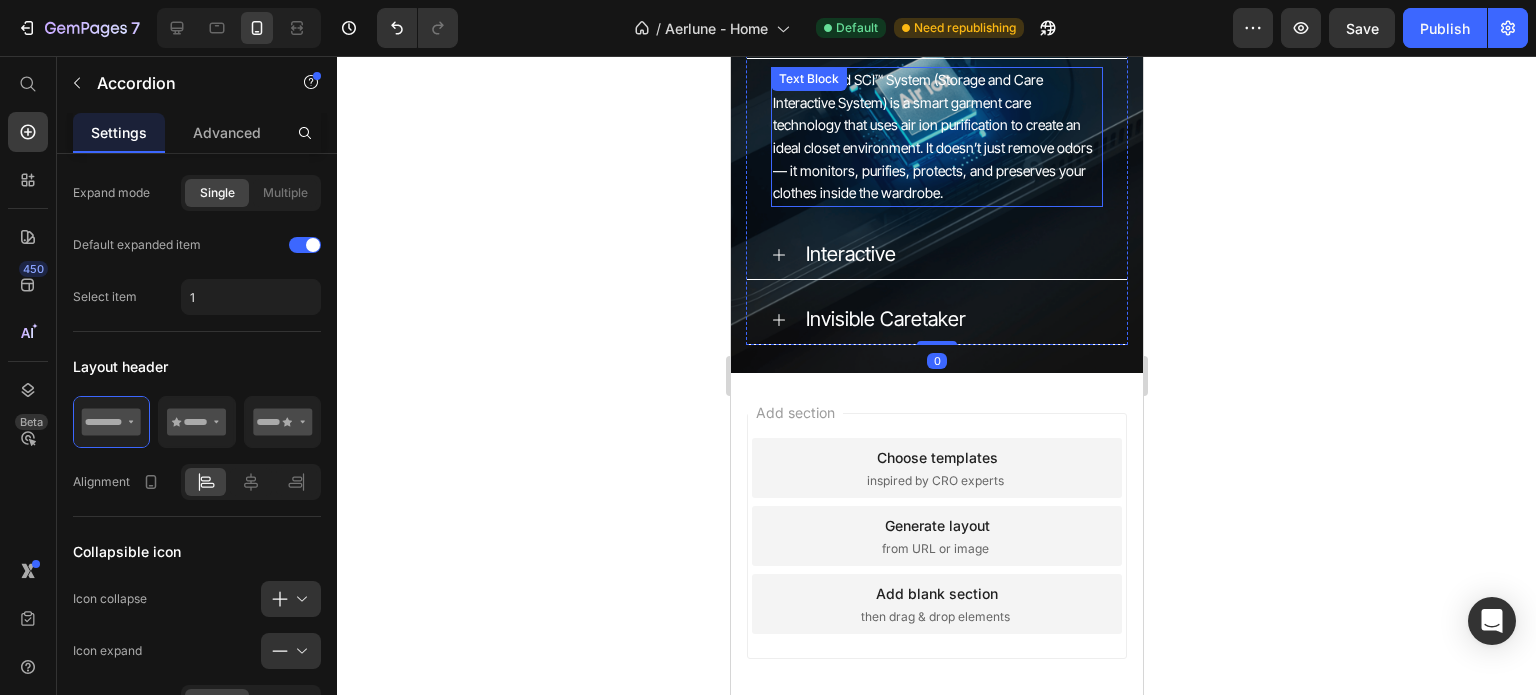 scroll, scrollTop: 0, scrollLeft: 0, axis: both 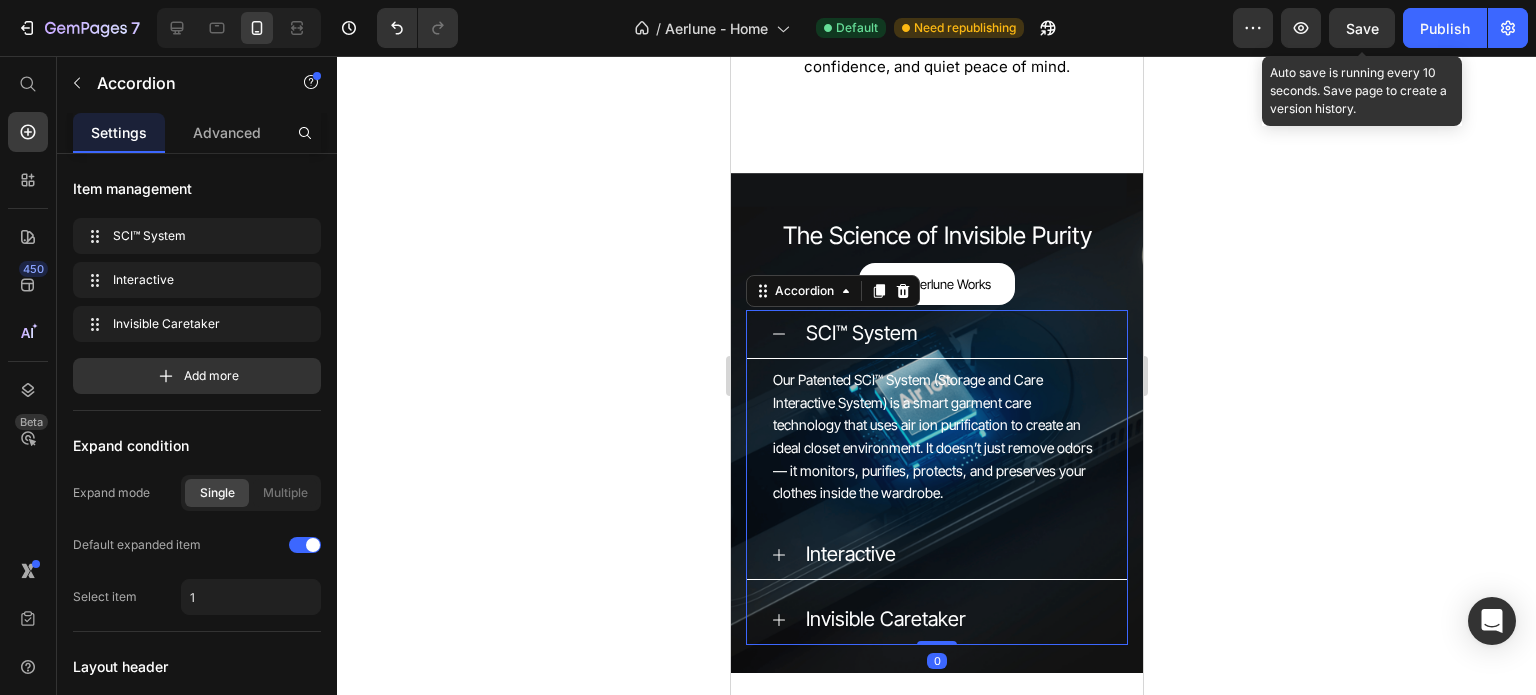 click on "Save" at bounding box center (1362, 28) 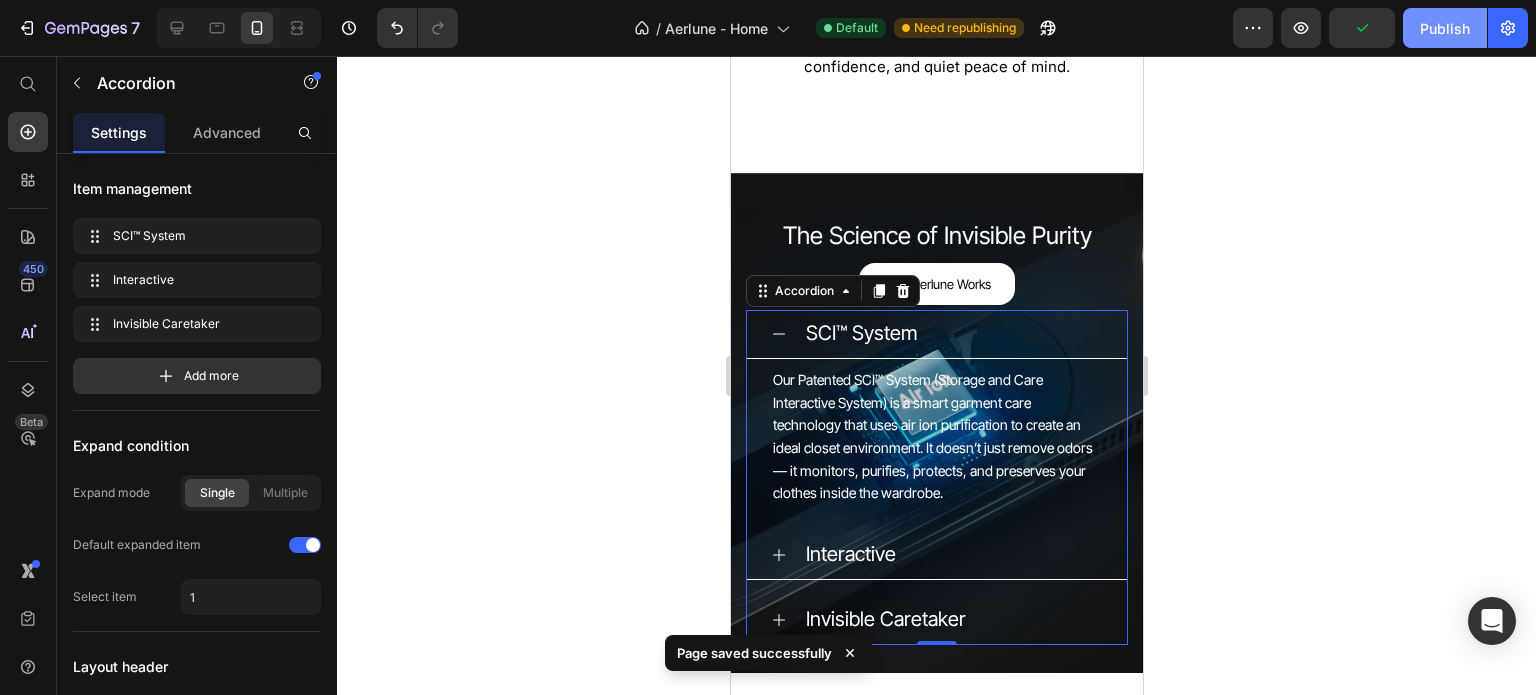 click on "Publish" at bounding box center (1445, 28) 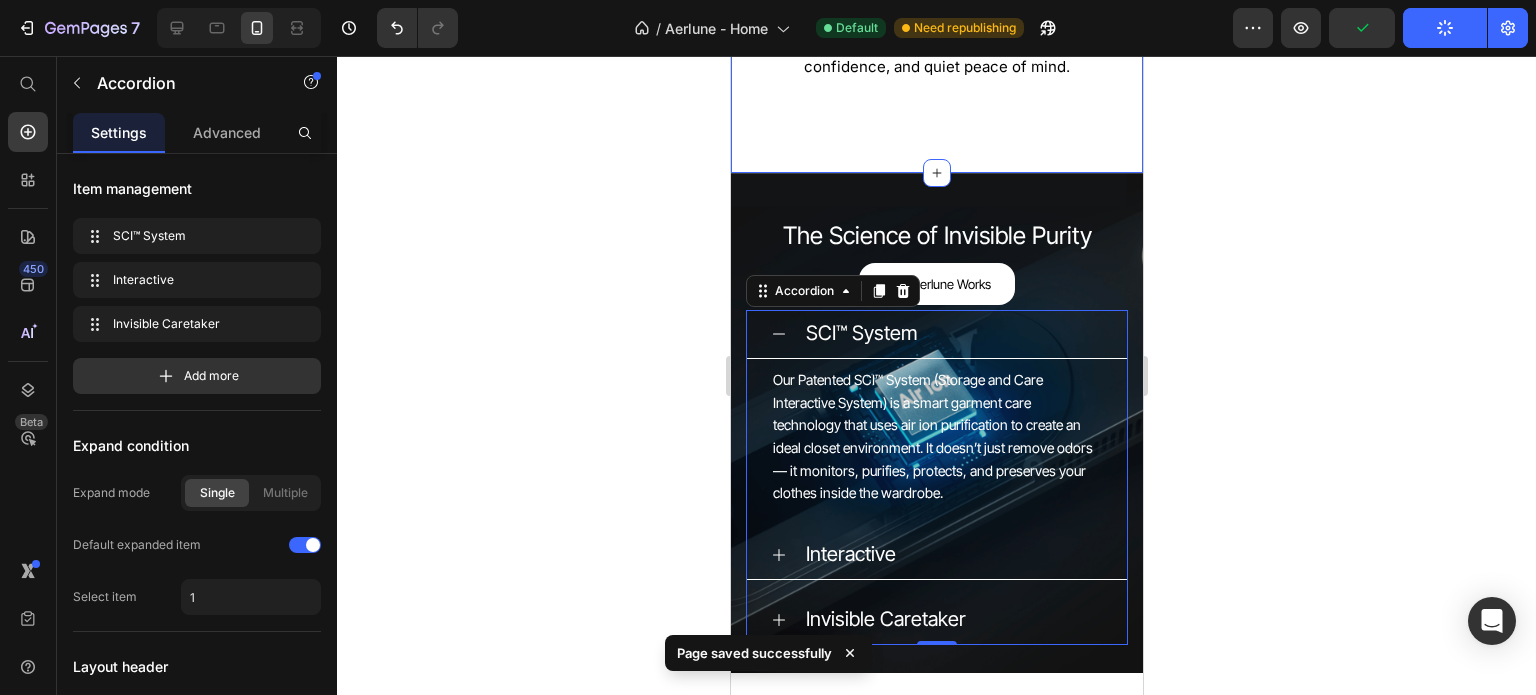 scroll, scrollTop: 1692, scrollLeft: 0, axis: vertical 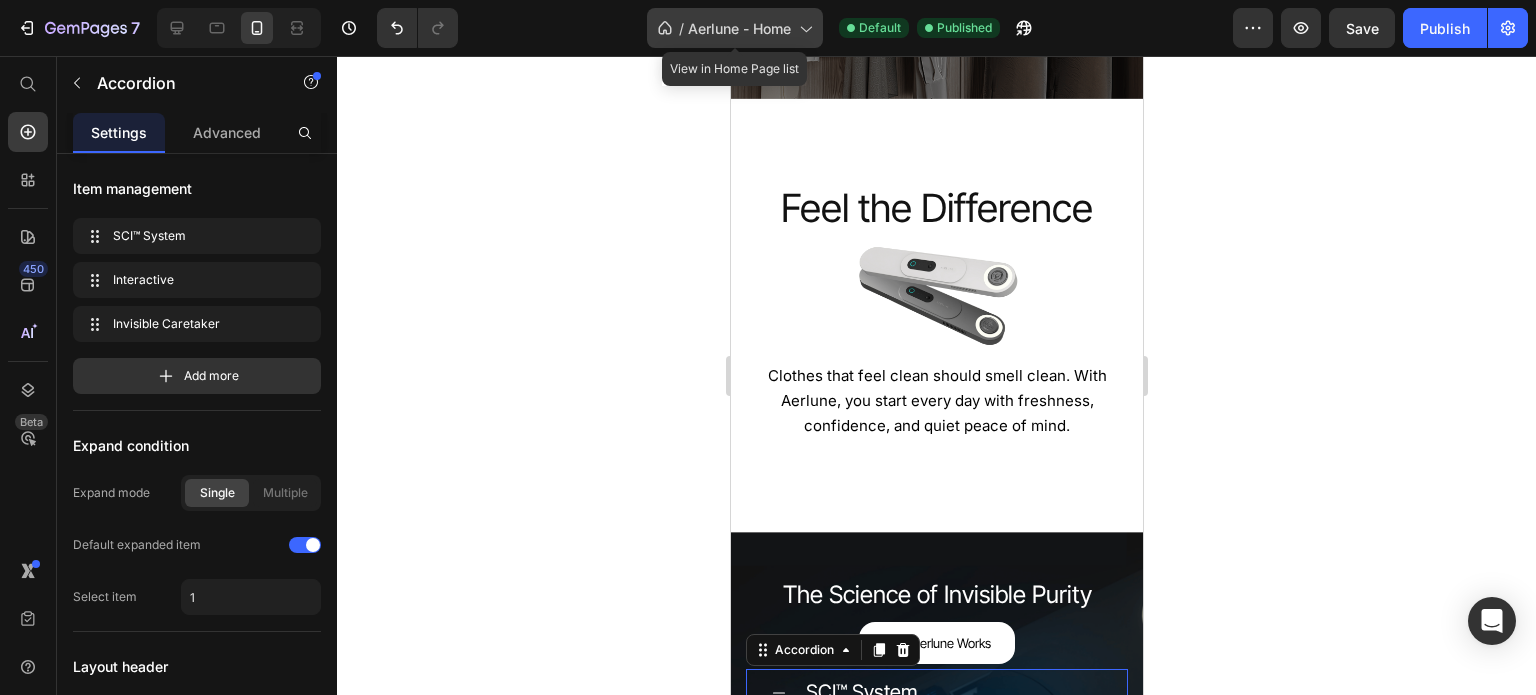 click on "Aerlune - Home" at bounding box center (739, 28) 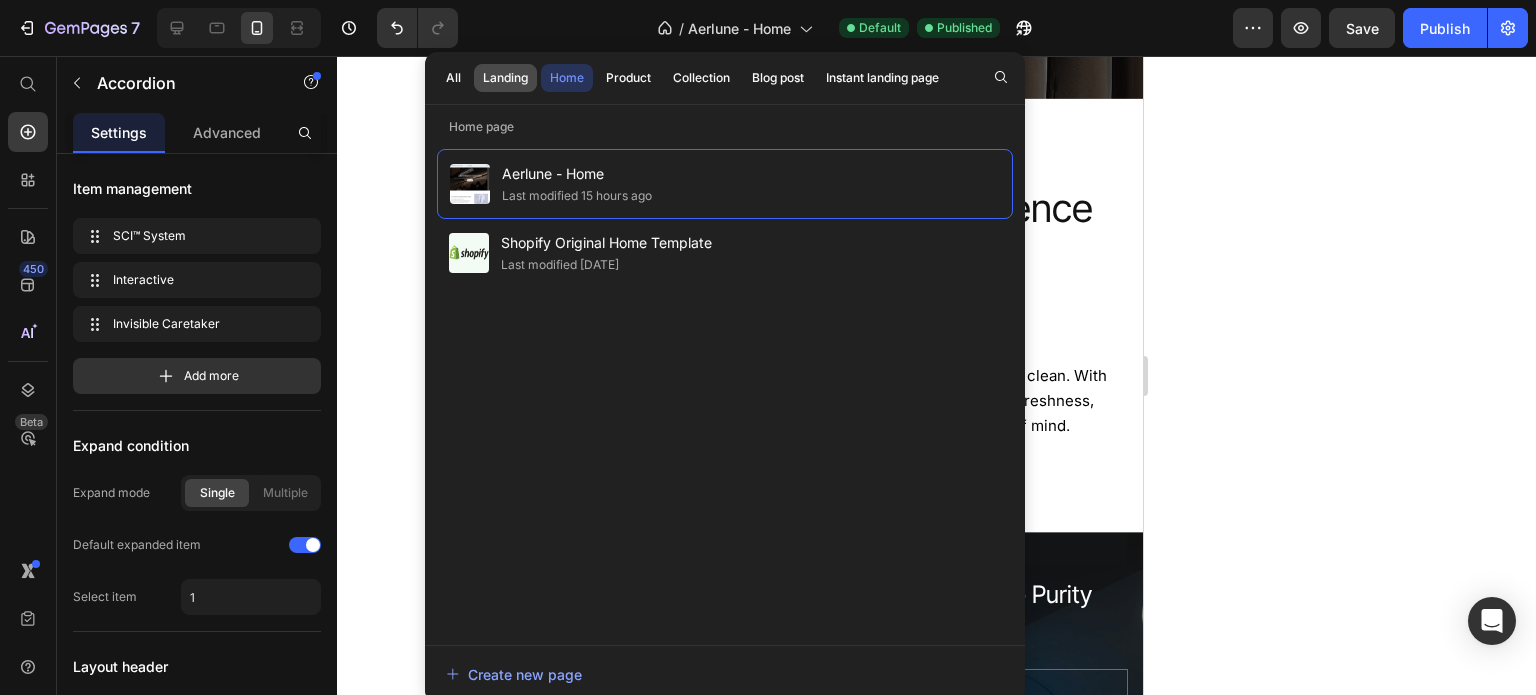 click on "Landing" at bounding box center (505, 78) 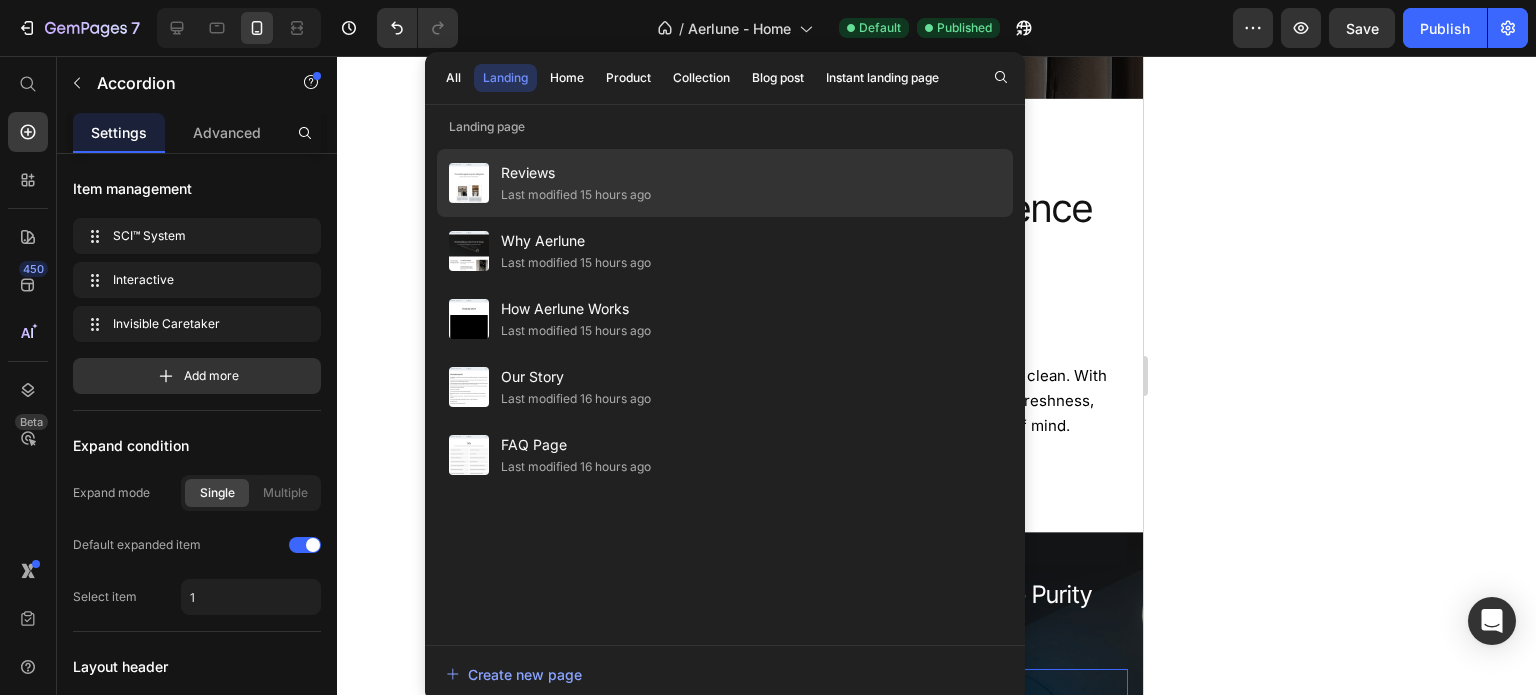 click on "Reviews" at bounding box center [576, 173] 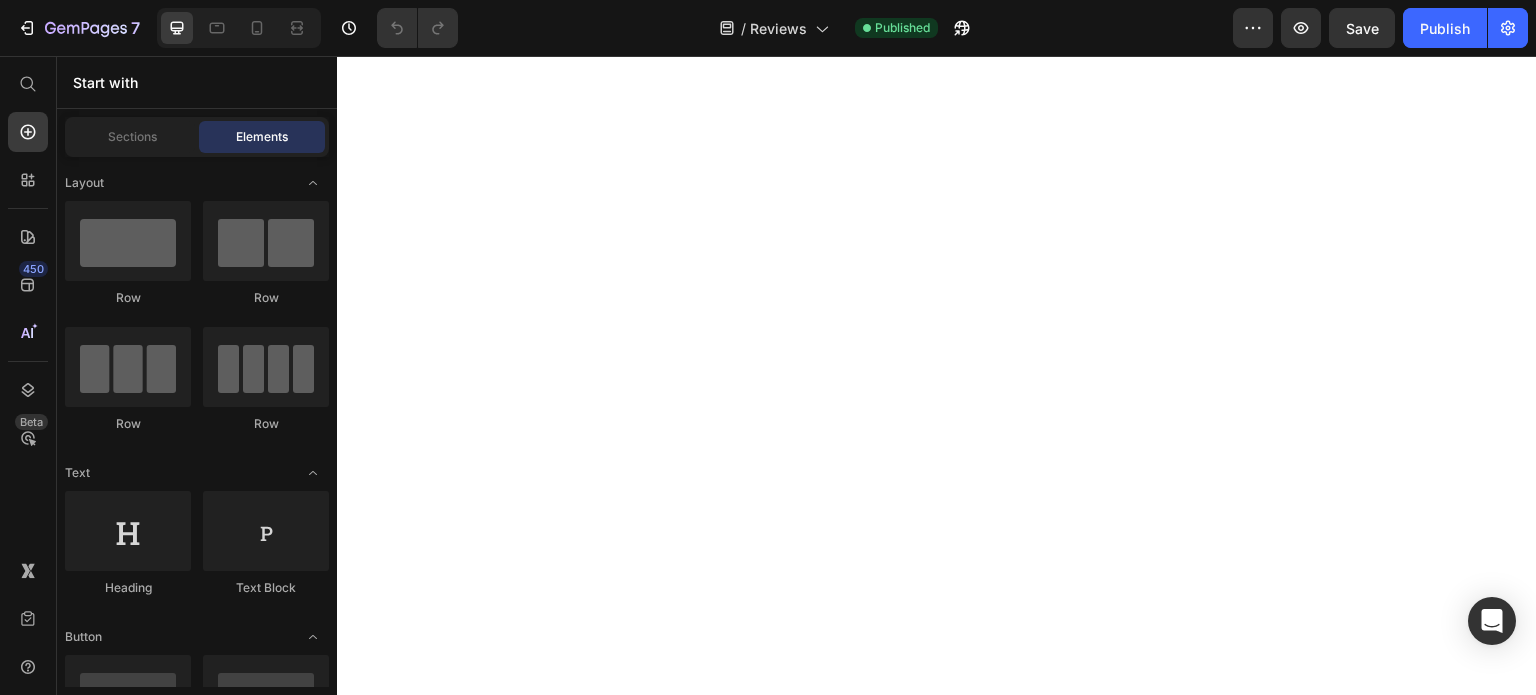 scroll, scrollTop: 779, scrollLeft: 0, axis: vertical 